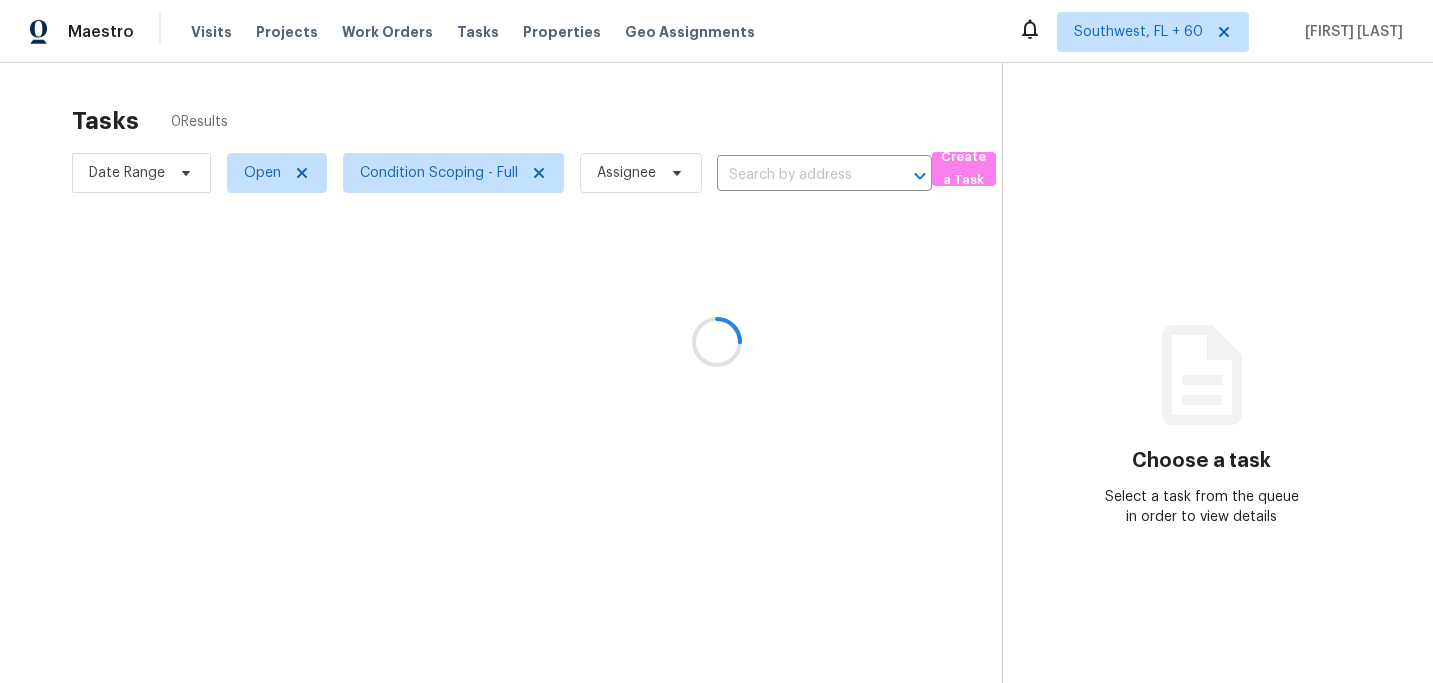 scroll, scrollTop: 0, scrollLeft: 0, axis: both 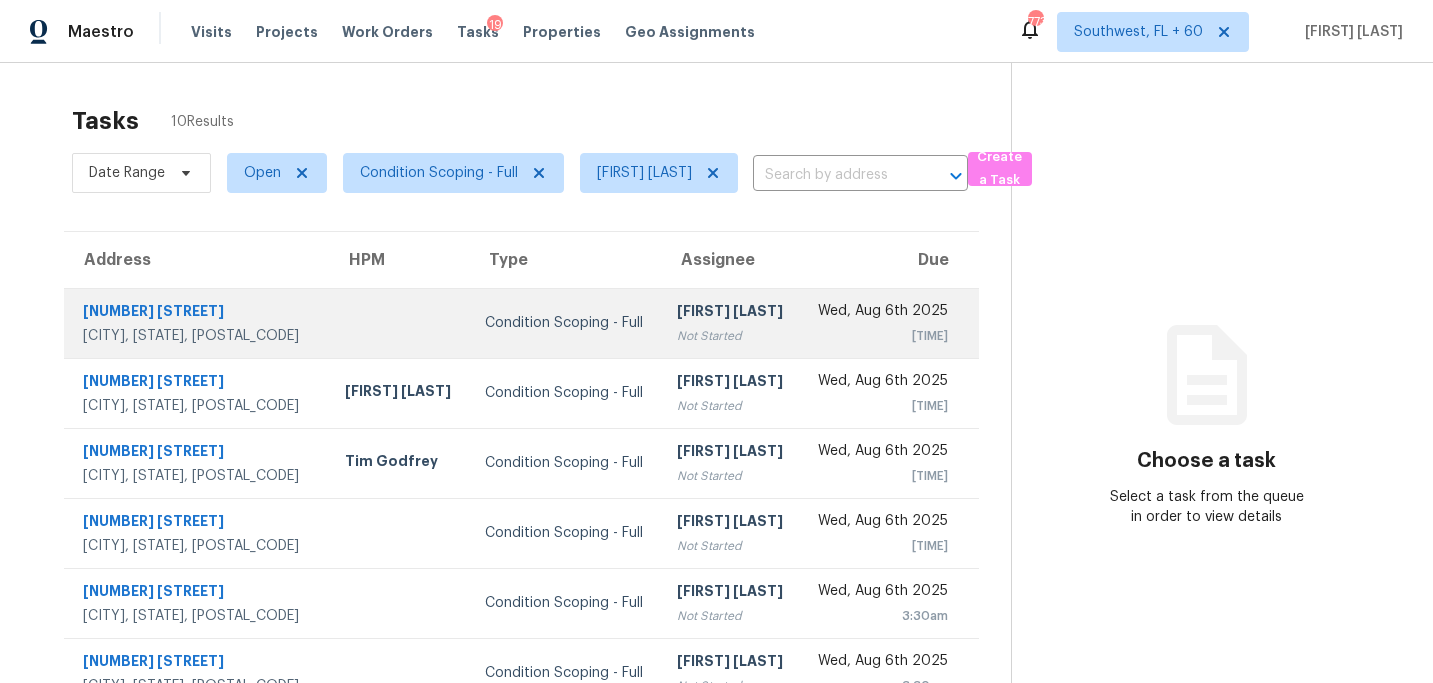 click on "[FIRST] [LAST]" at bounding box center [731, 313] 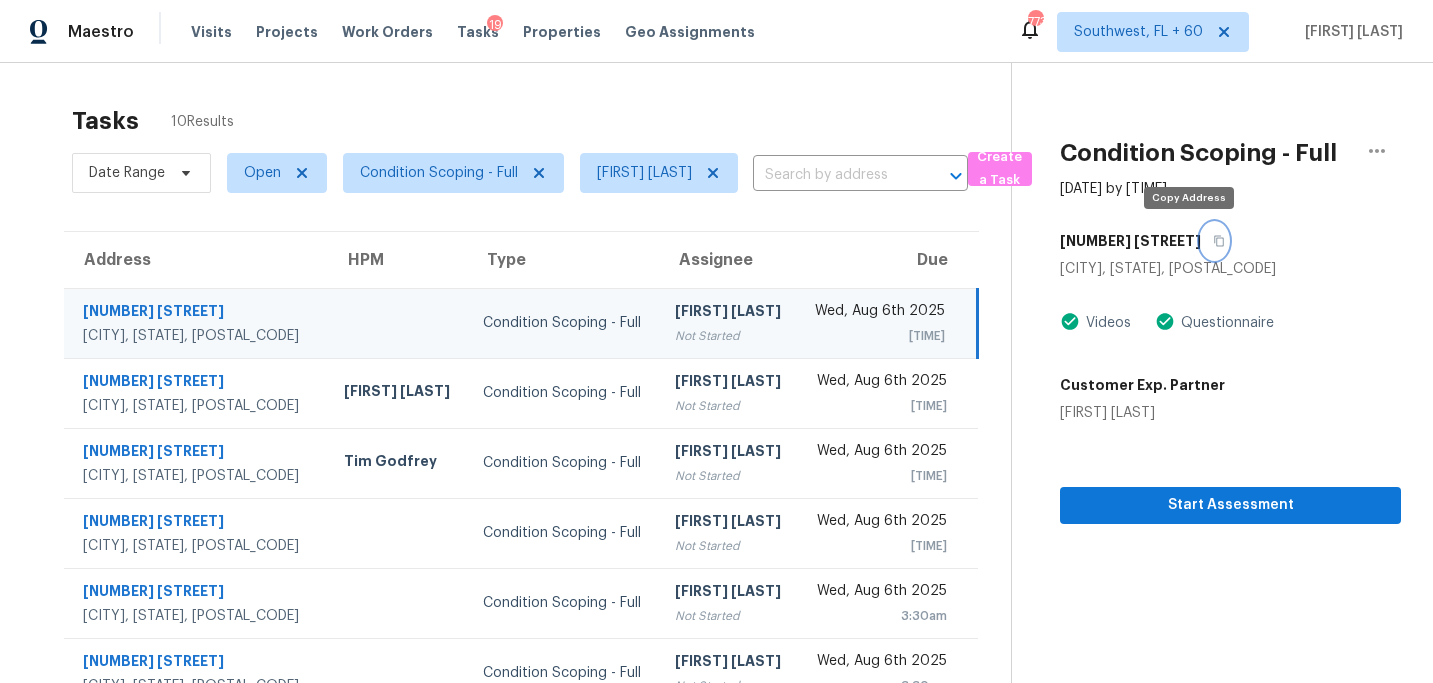 click 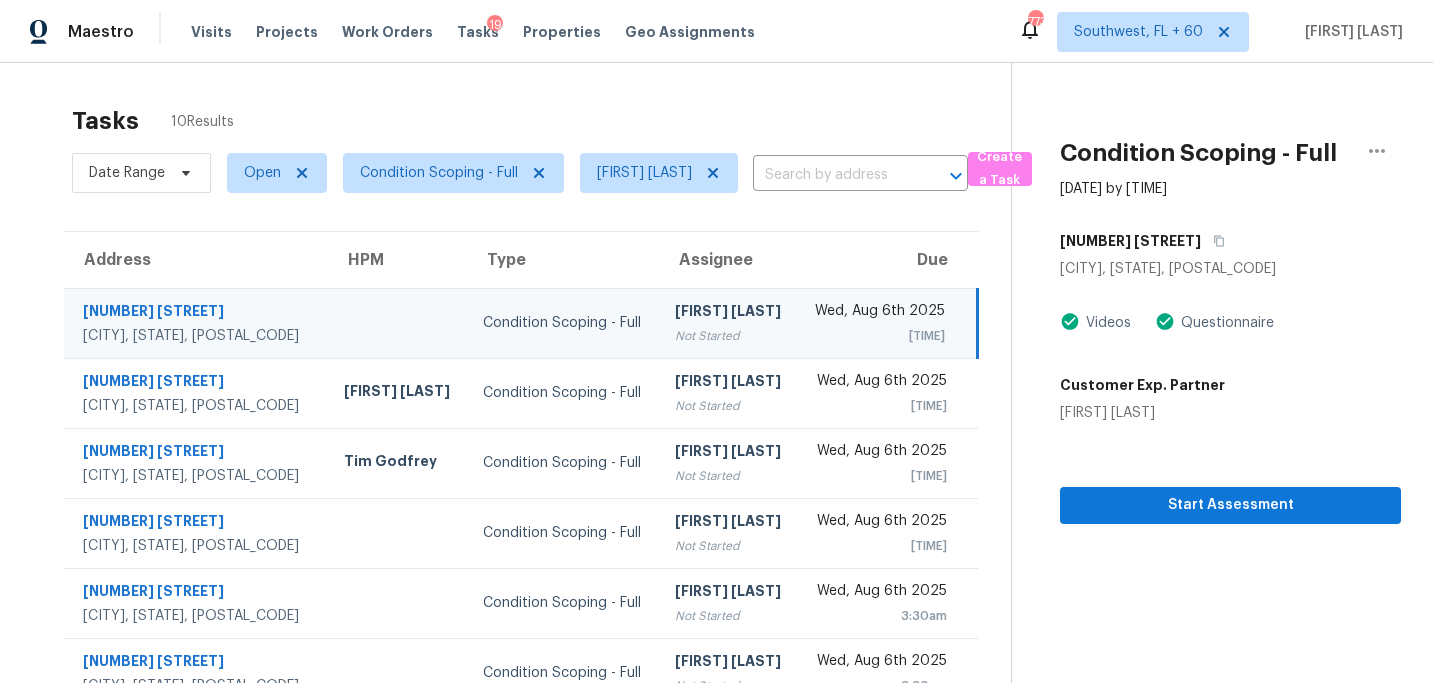 click on "[FIRST] [LAST] Not Started" at bounding box center (728, 323) 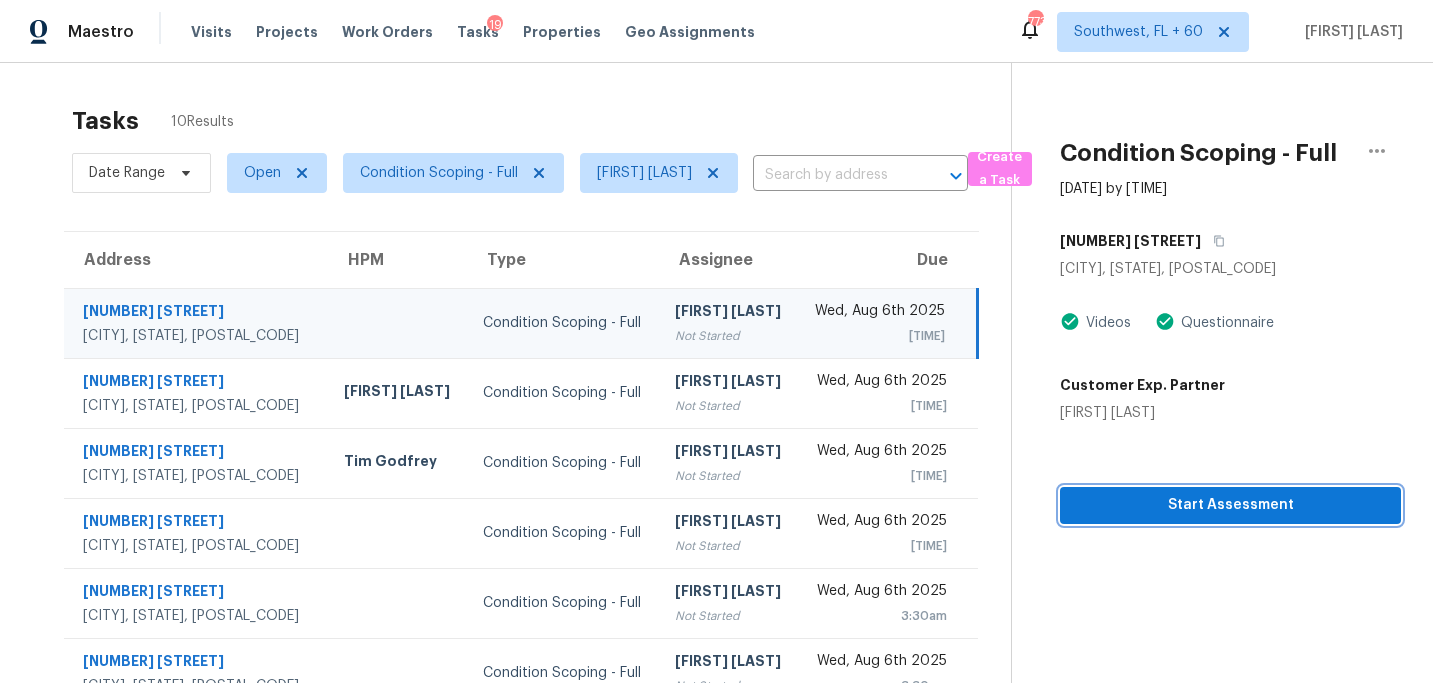 click on "Start Assessment" at bounding box center [1230, 505] 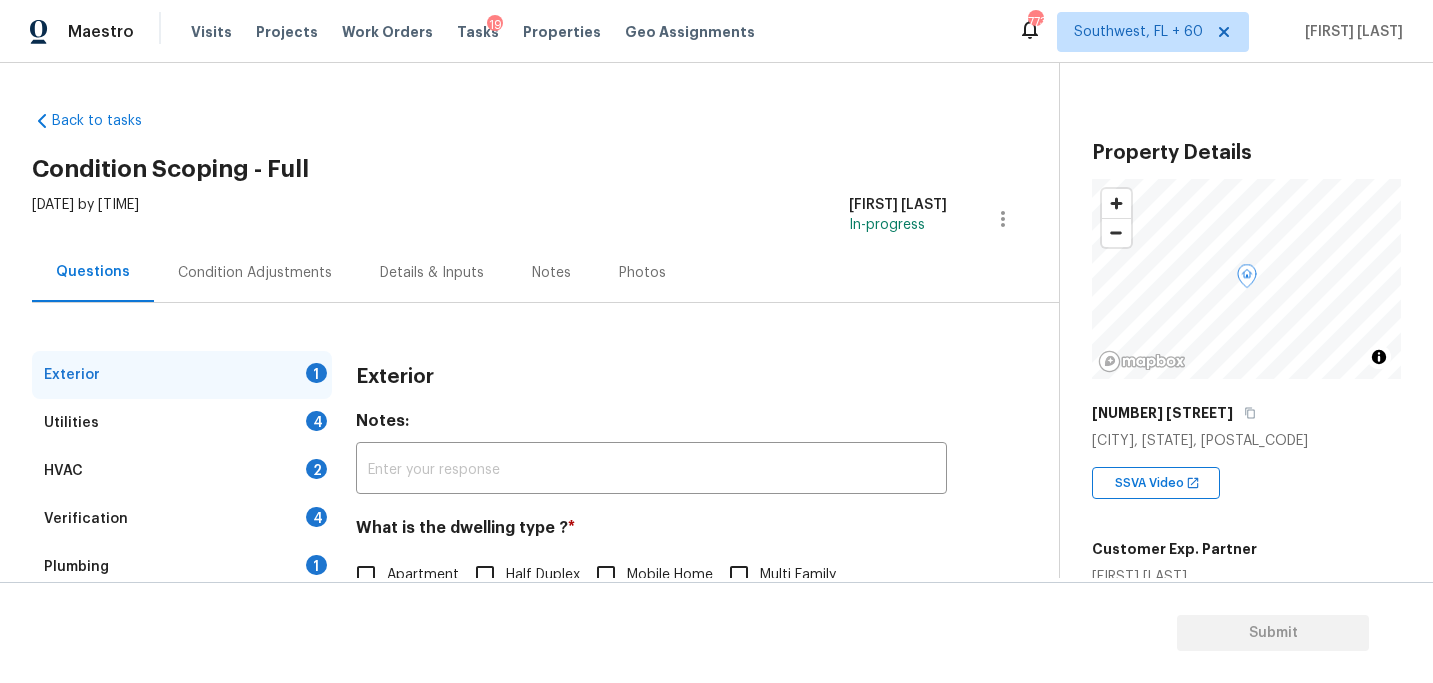 scroll, scrollTop: 91, scrollLeft: 0, axis: vertical 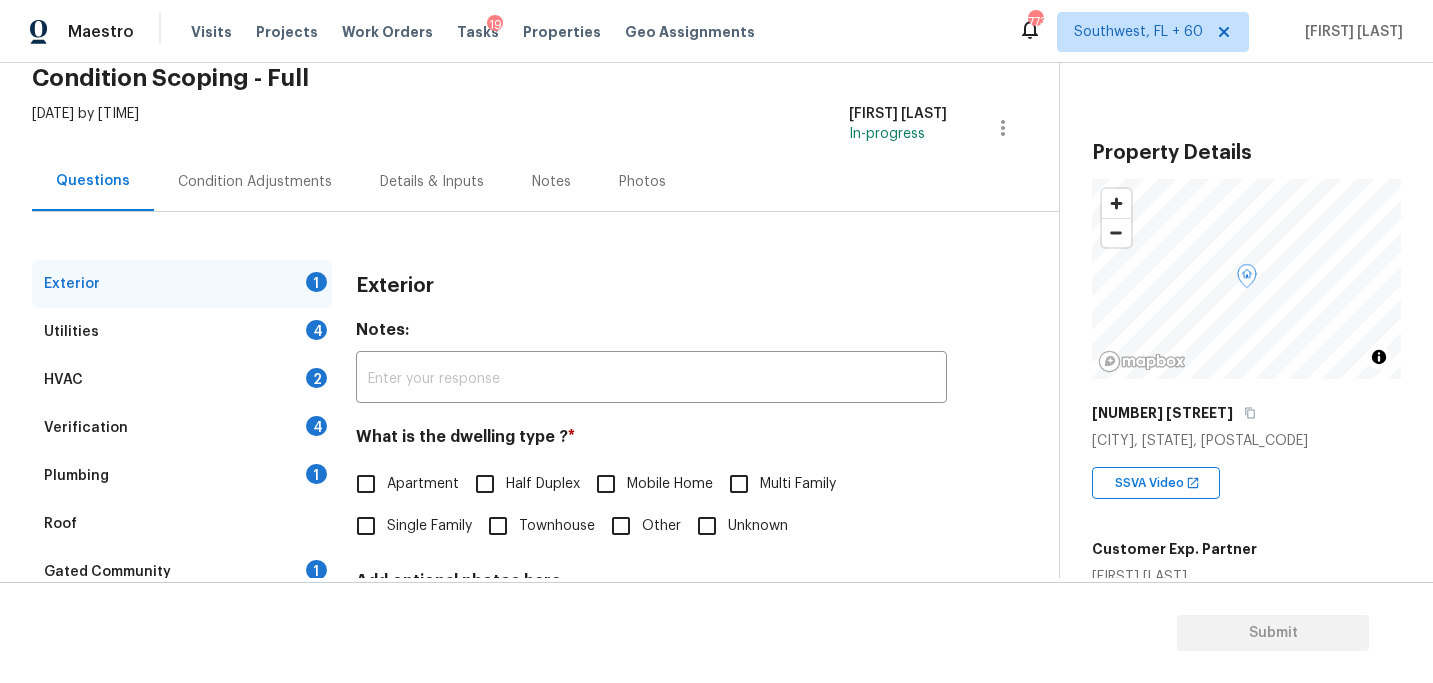 click on "Single Family" at bounding box center (429, 526) 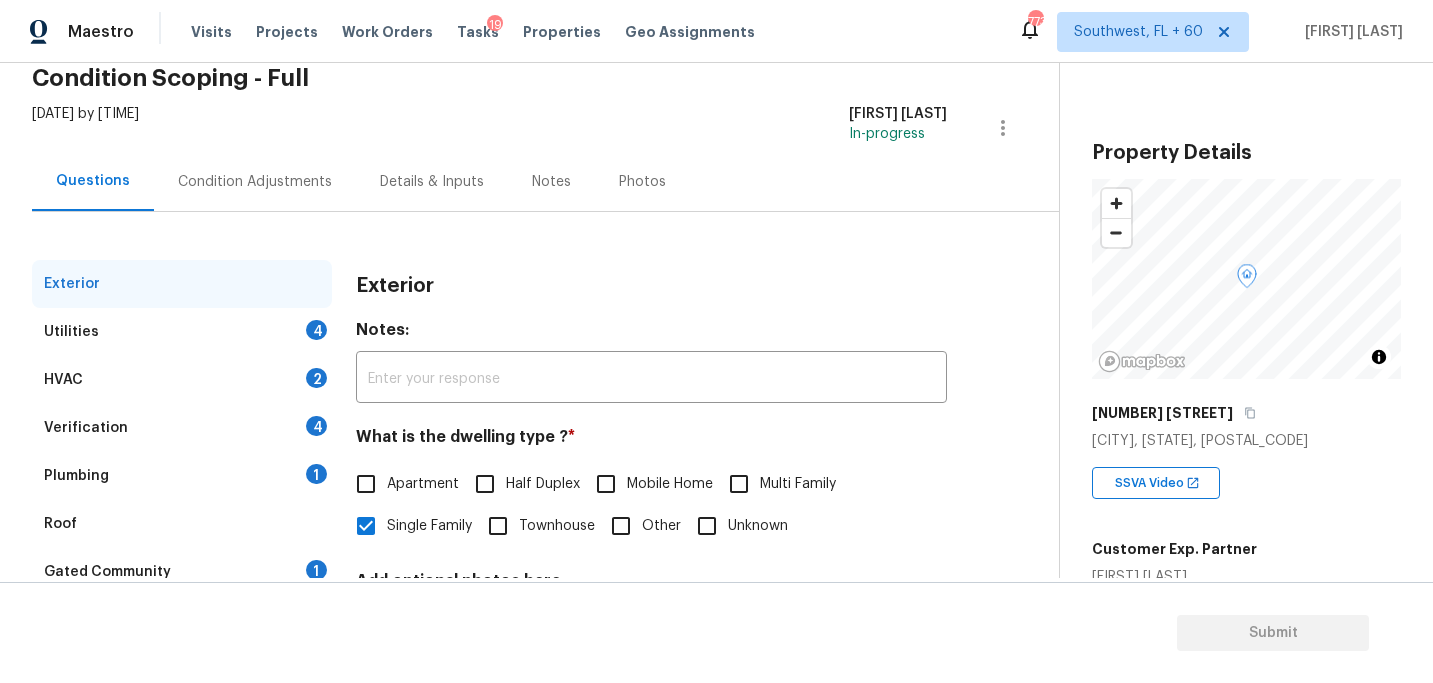 click on "Utilities 4" at bounding box center [182, 332] 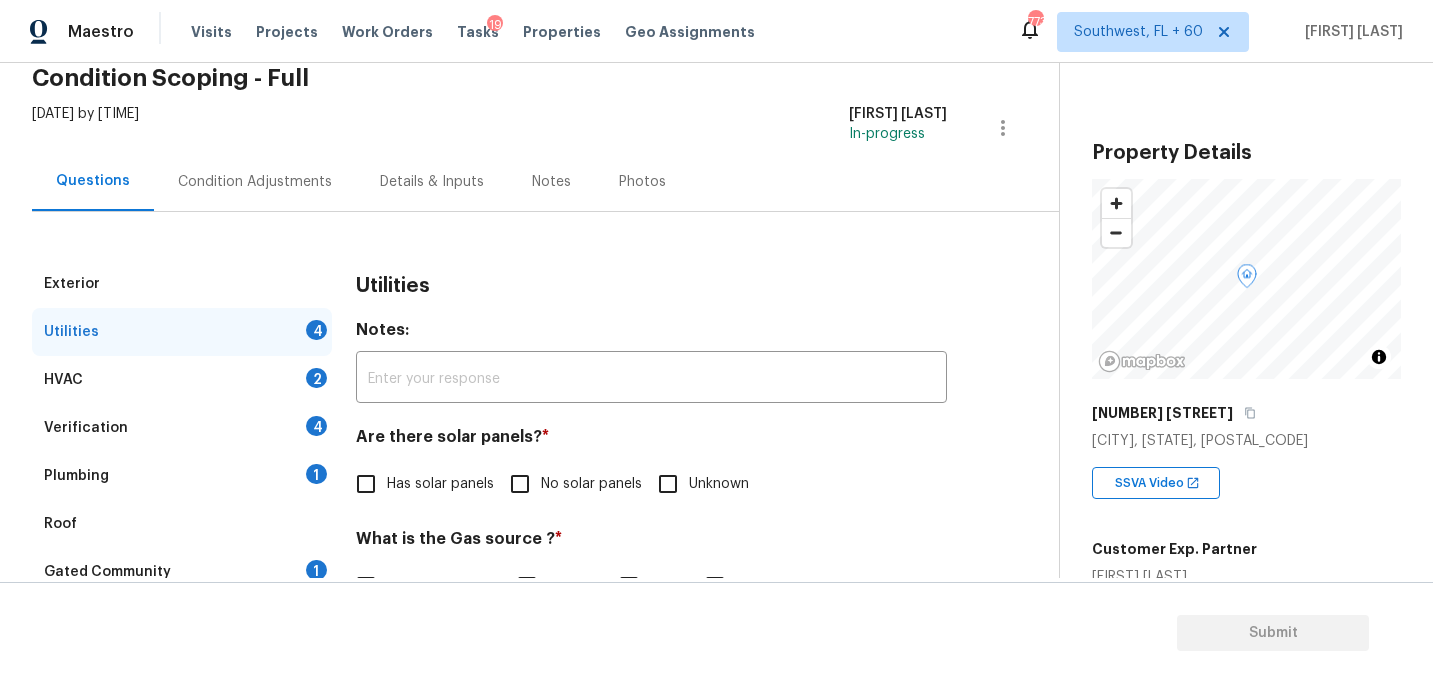 click on "No solar panels" at bounding box center [520, 484] 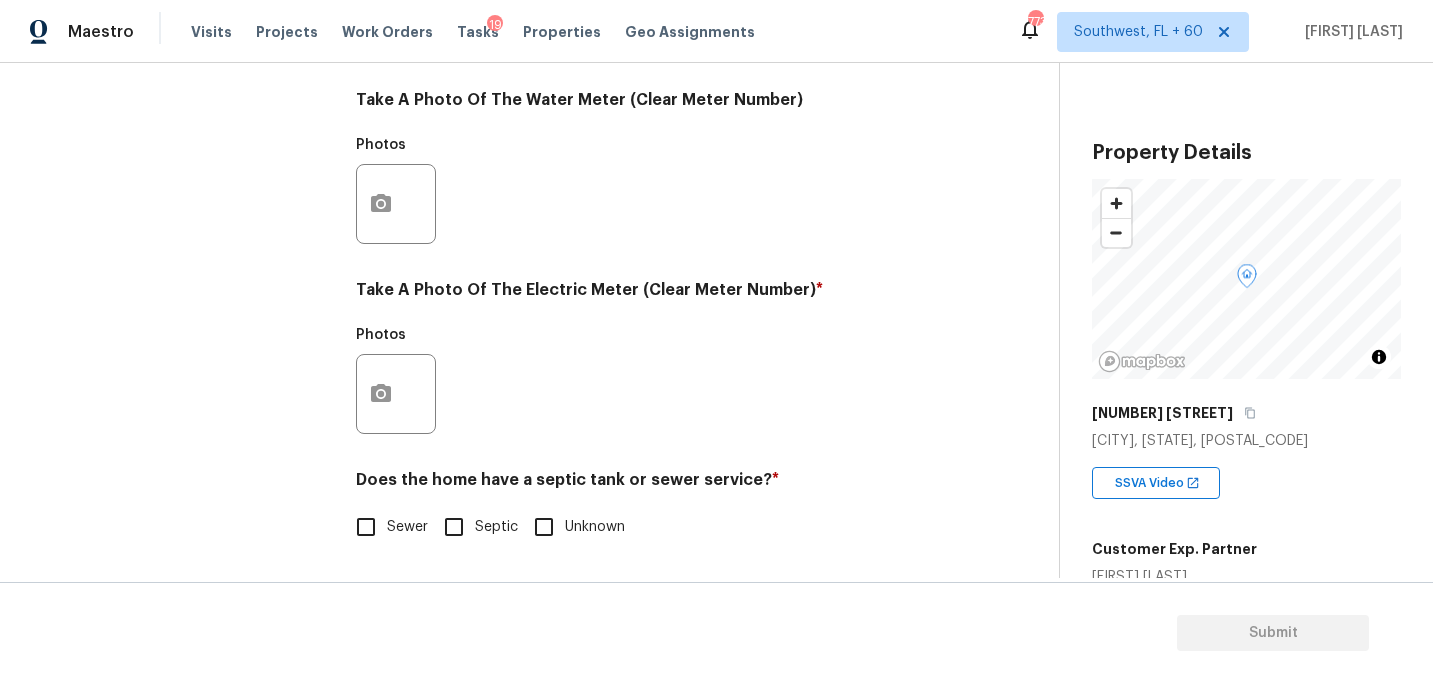 scroll, scrollTop: 822, scrollLeft: 0, axis: vertical 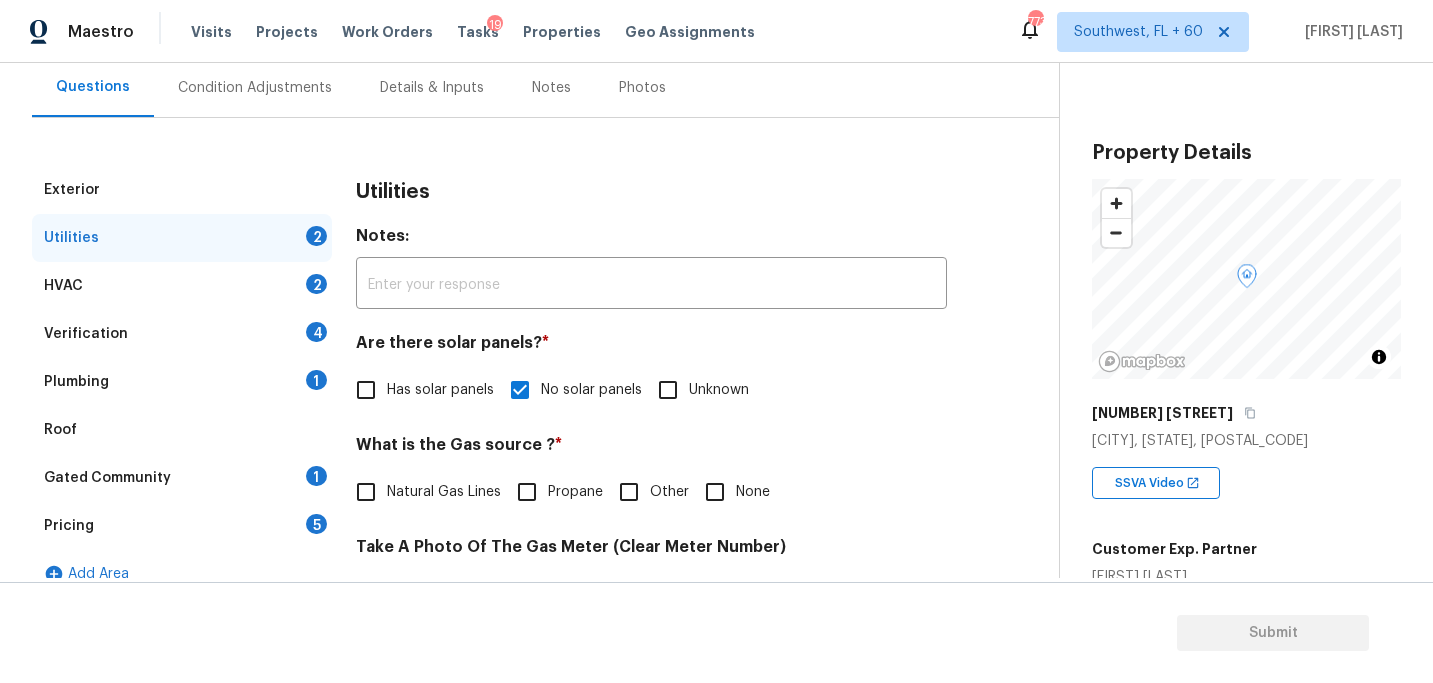 click on "Plumbing 1" at bounding box center (182, 382) 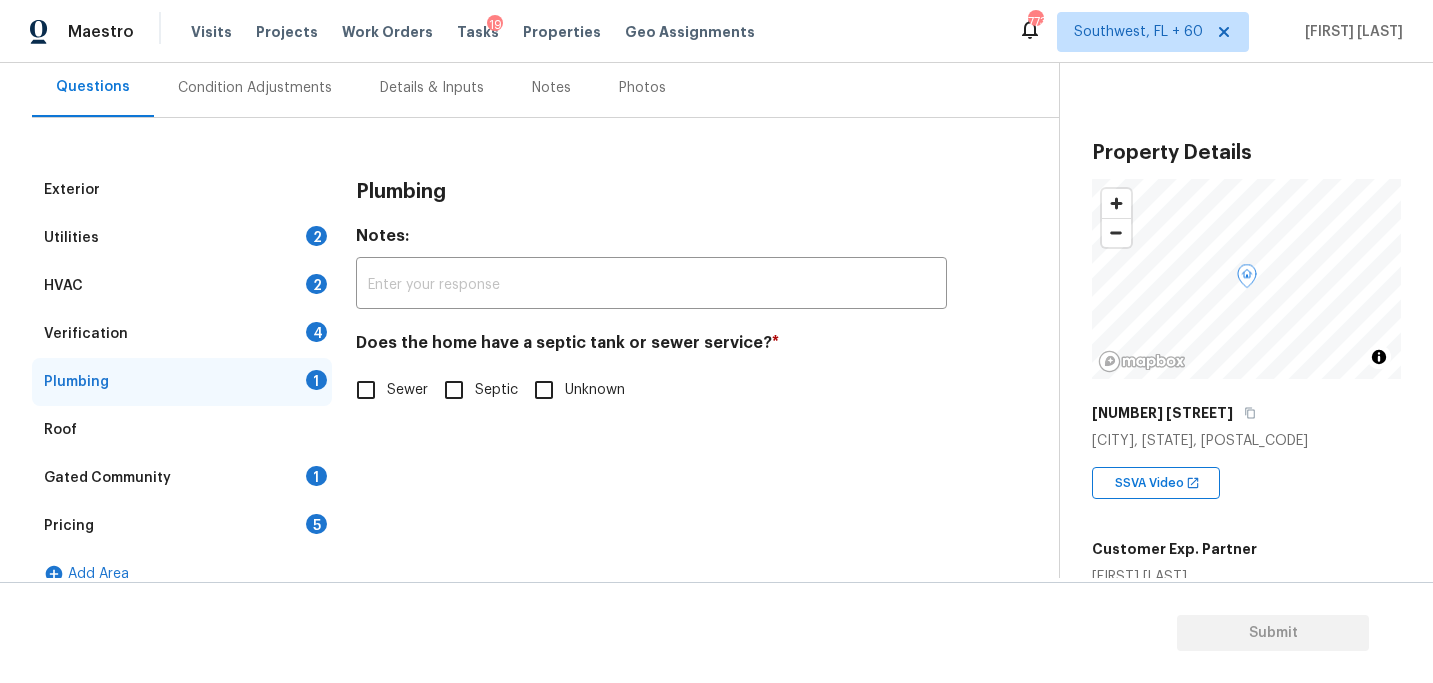 click on "Sewer" at bounding box center [407, 390] 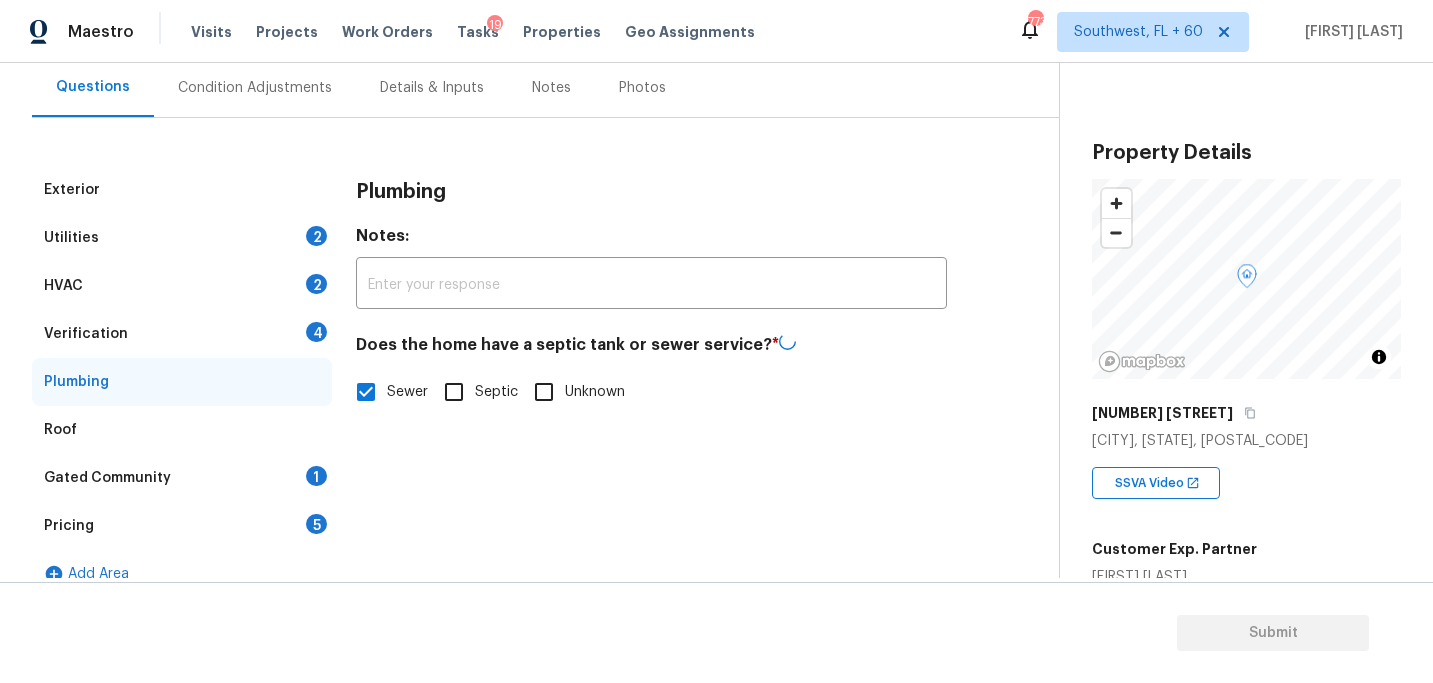 click on "Gated Community 1" at bounding box center (182, 478) 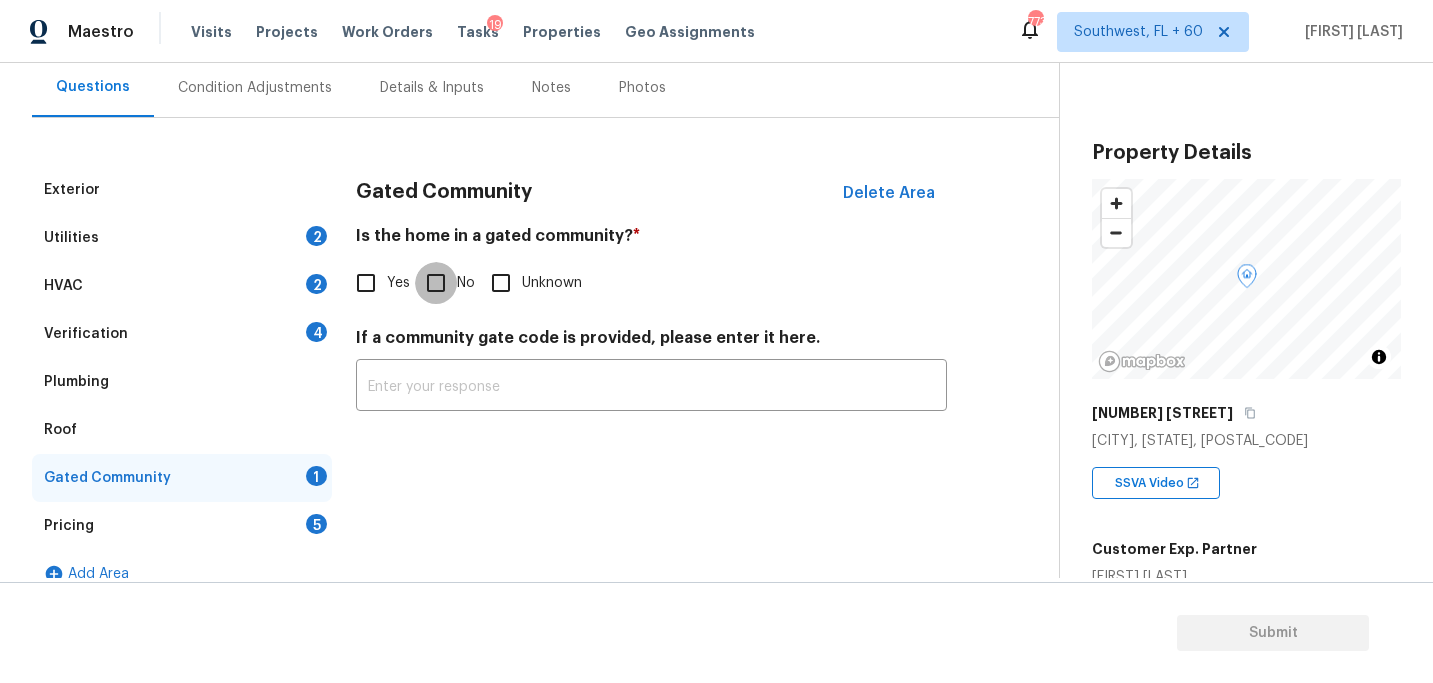 click on "No" at bounding box center [436, 283] 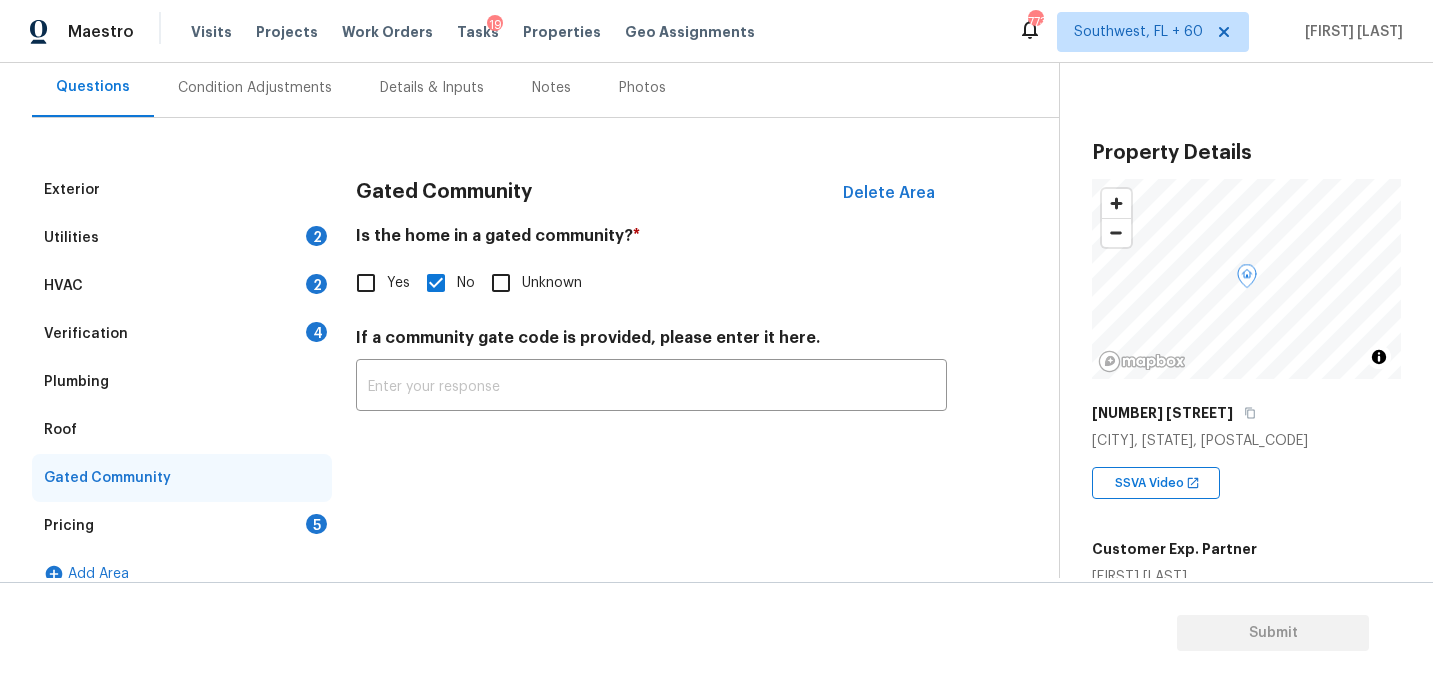 scroll, scrollTop: 147, scrollLeft: 0, axis: vertical 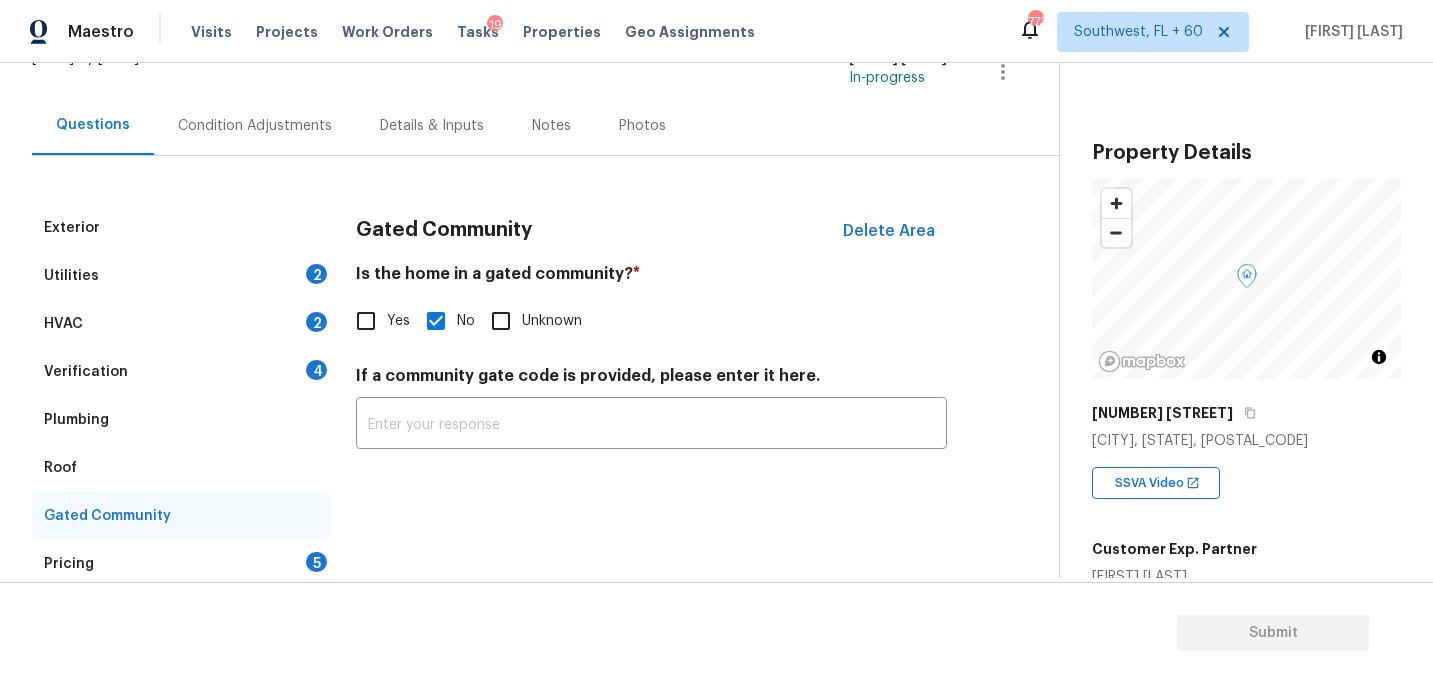click on "Condition Adjustments" at bounding box center [255, 126] 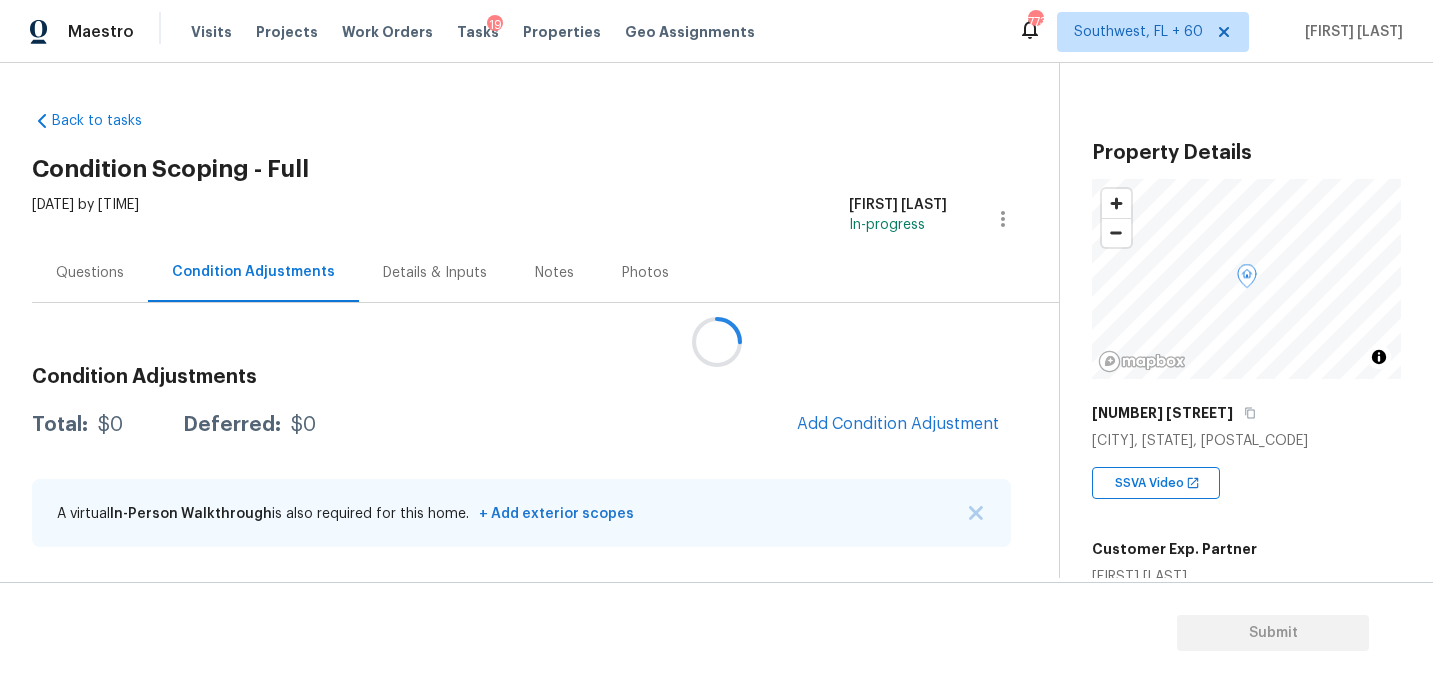 scroll, scrollTop: 0, scrollLeft: 0, axis: both 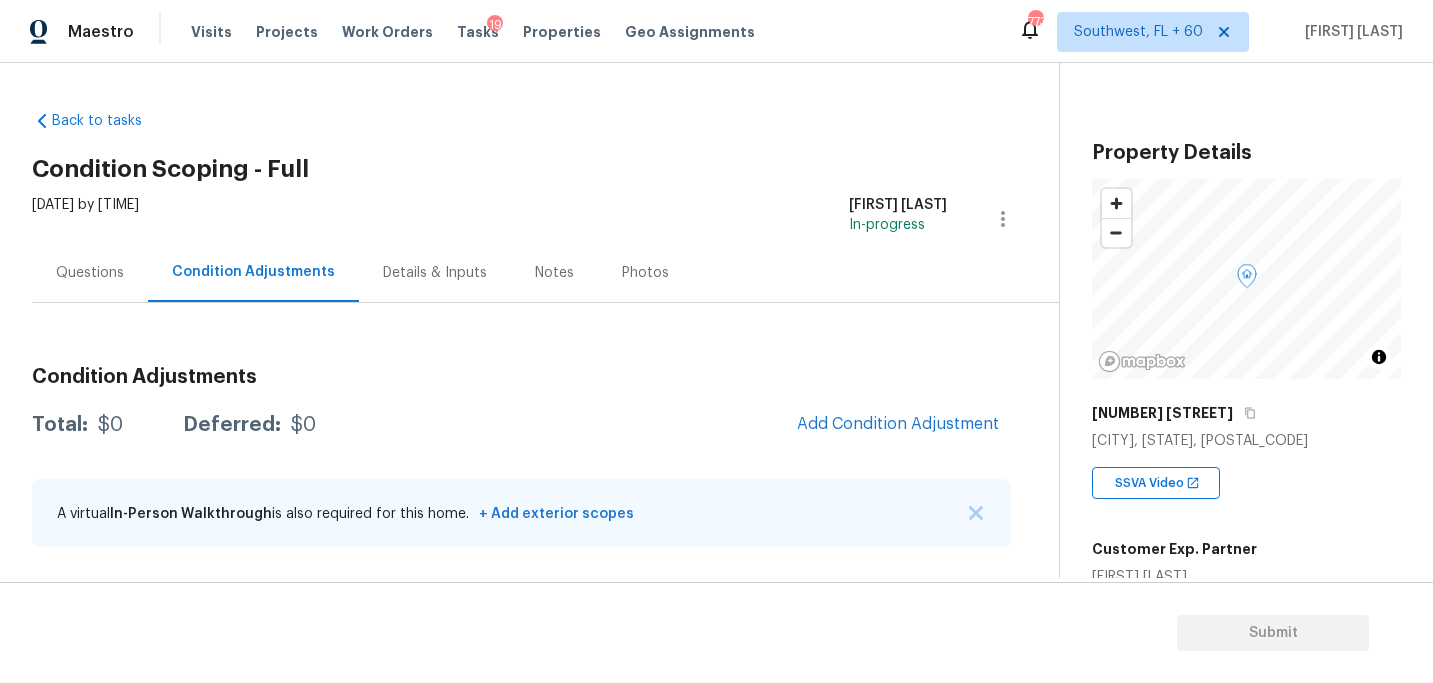 click on "Questions" at bounding box center (90, 273) 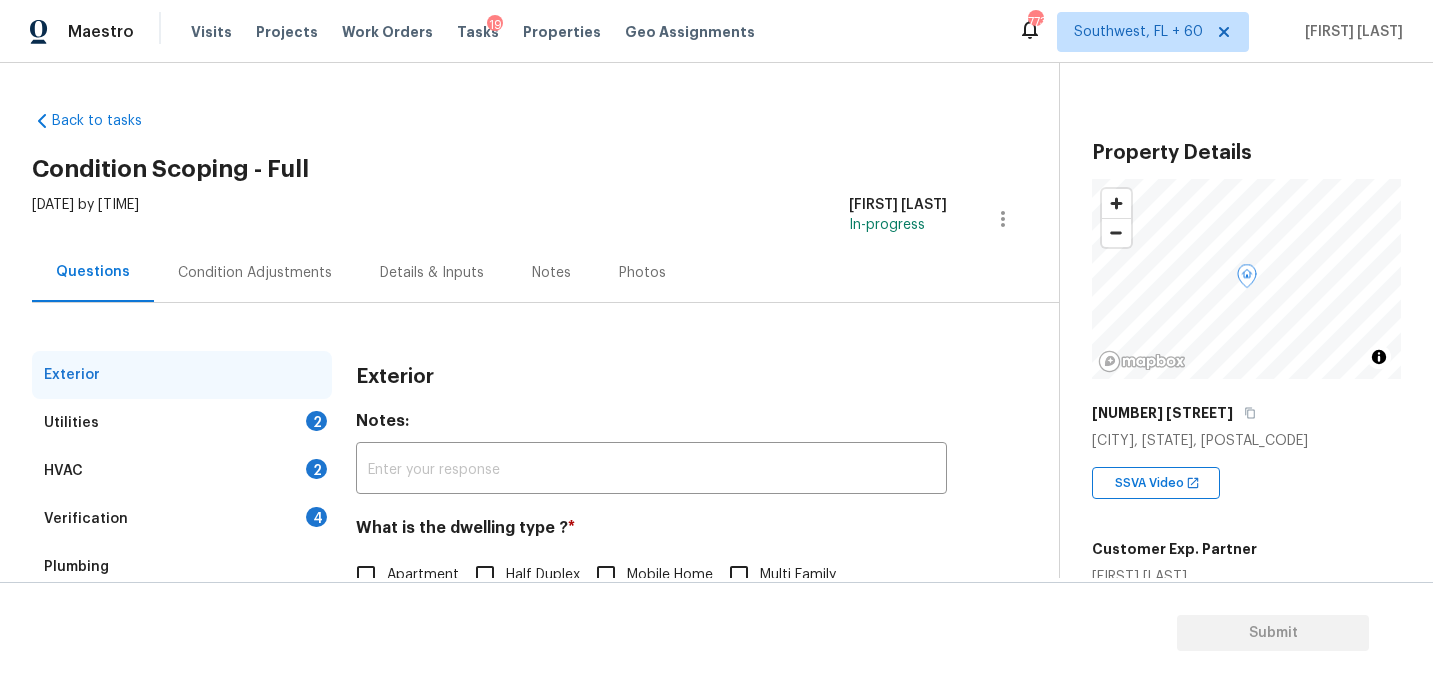 click on "Condition Adjustments" at bounding box center (255, 273) 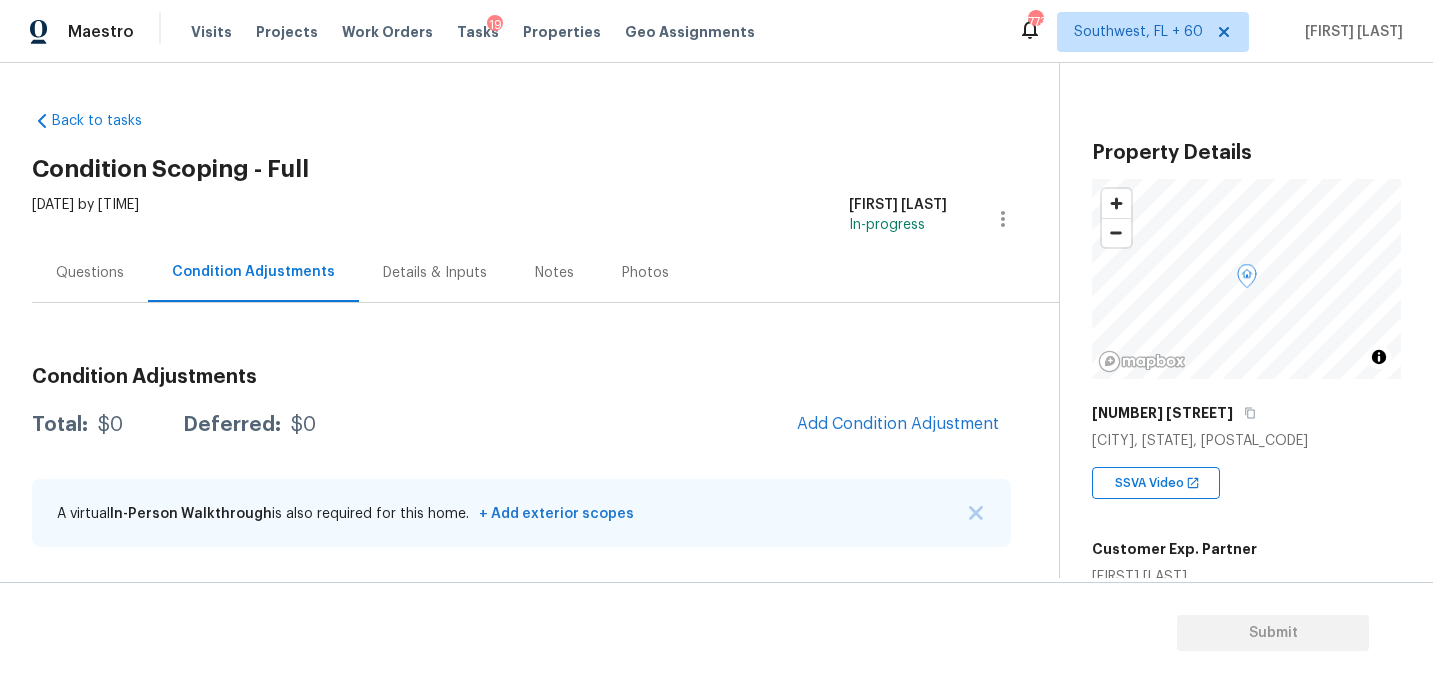click on "Questions" at bounding box center (90, 272) 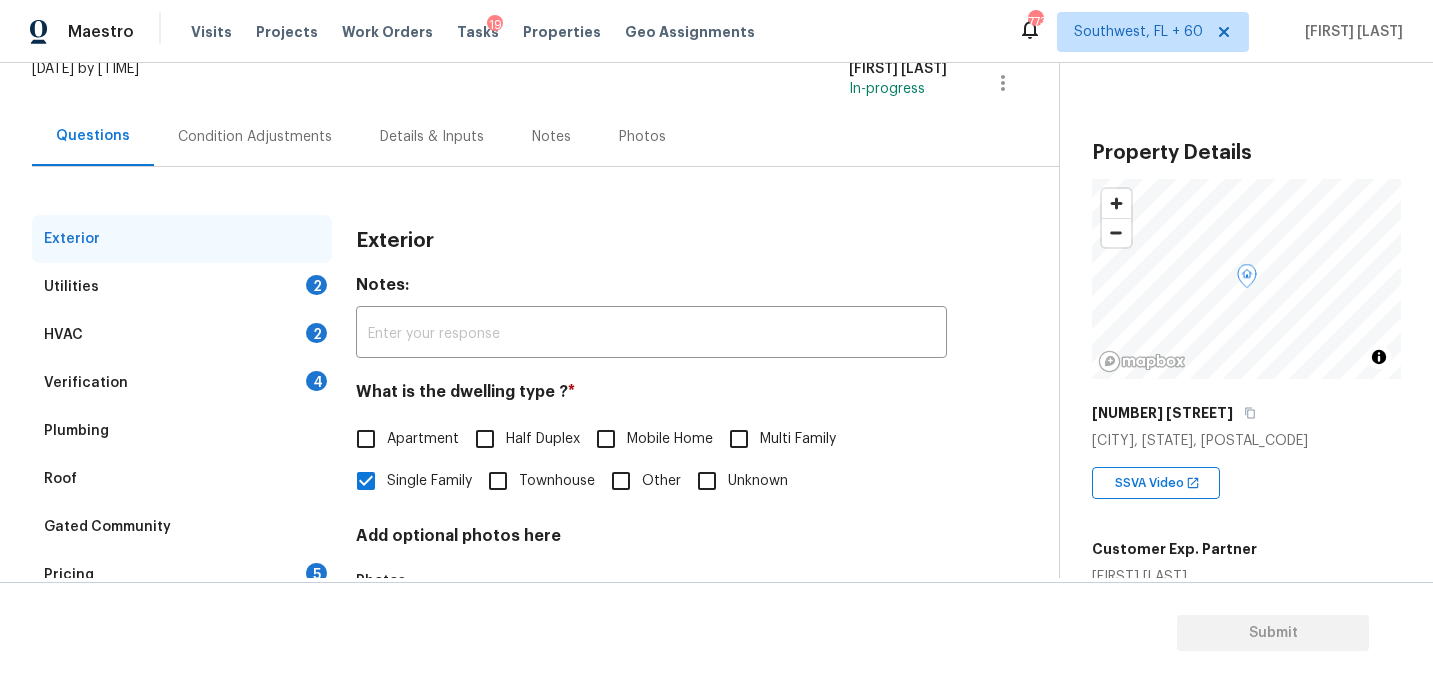 scroll, scrollTop: 112, scrollLeft: 0, axis: vertical 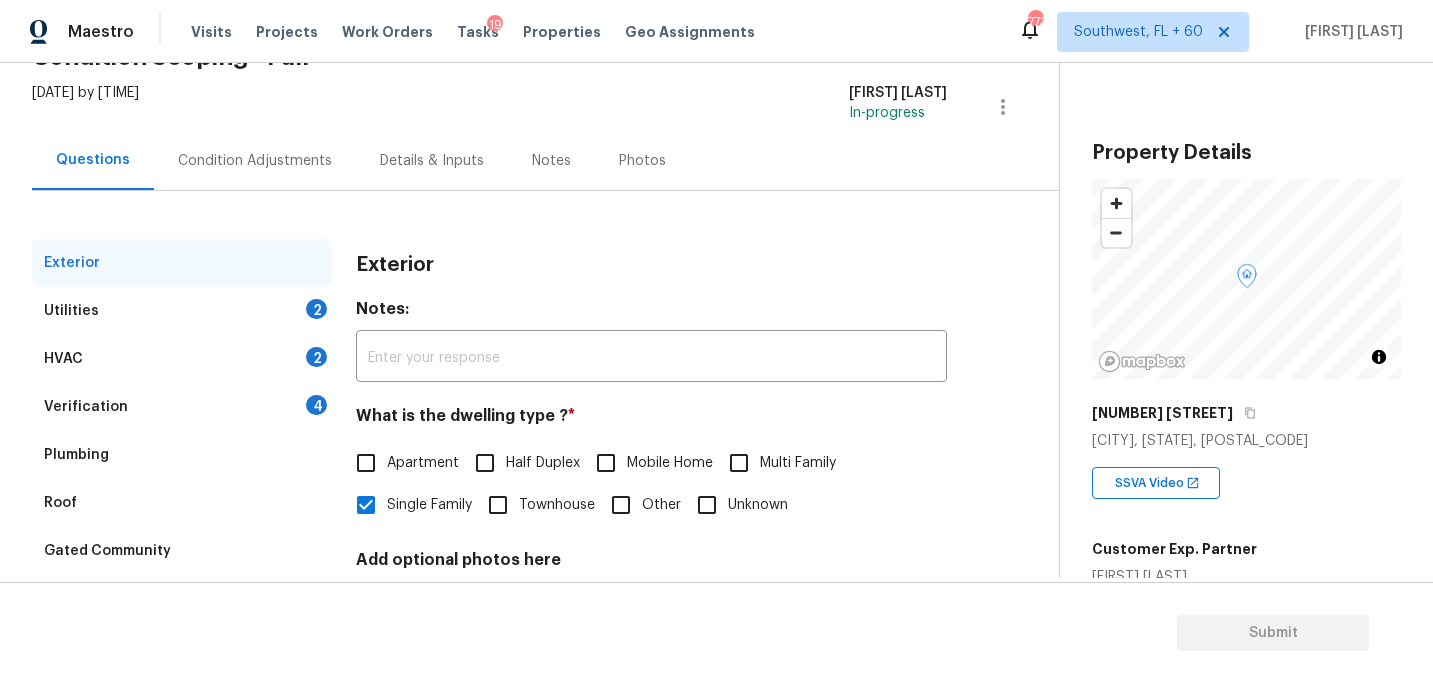 click on "Condition Adjustments" at bounding box center (255, 161) 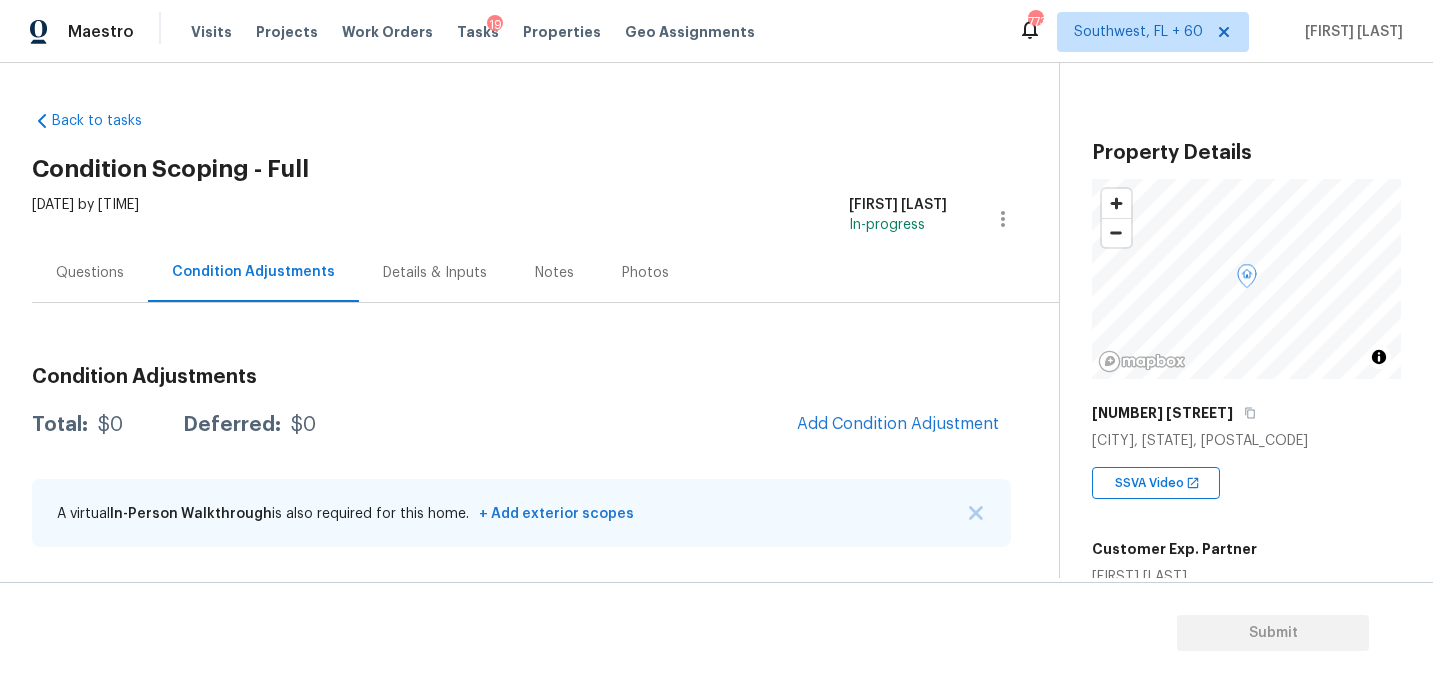 click on "Condition Adjustments Total:  $0 Deferred:  $0 Add Condition Adjustment A virtual  In-Person Walkthrough  is also required for this home.   + Add exterior scopes" at bounding box center [521, 434] 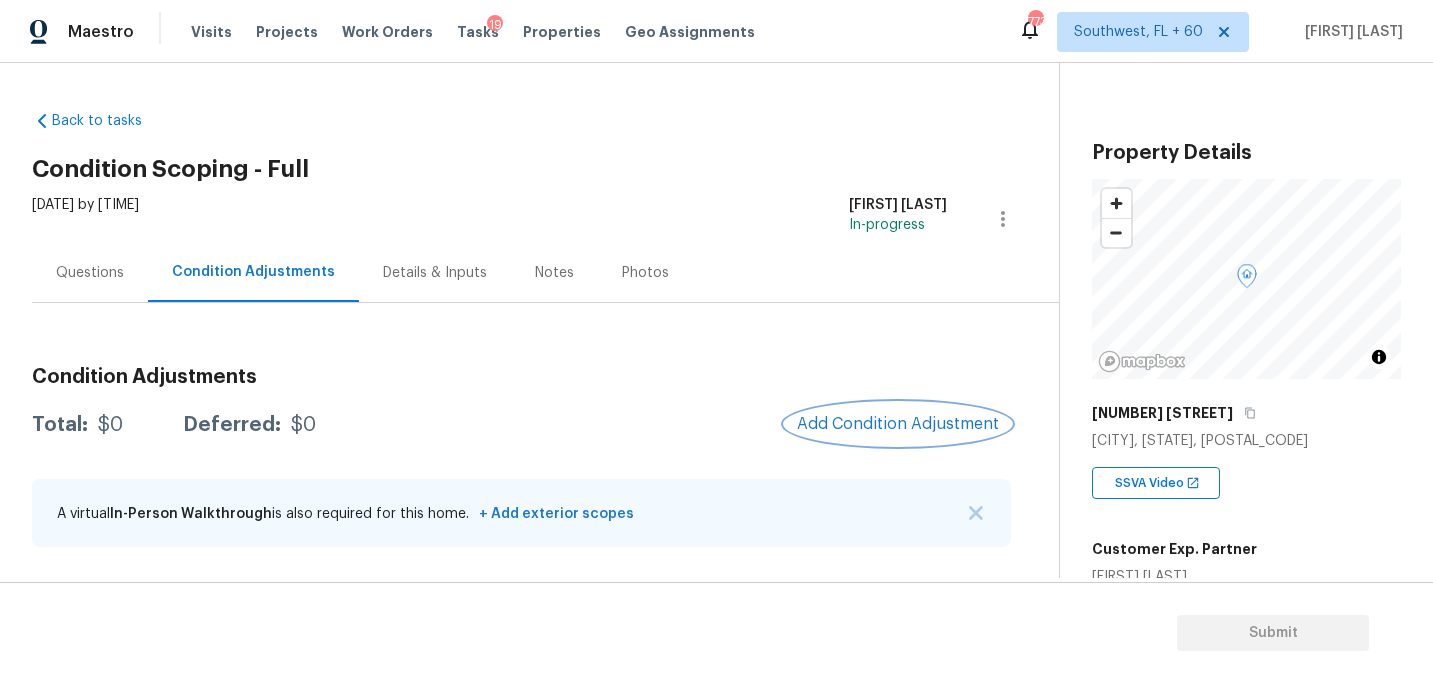 click on "Add Condition Adjustment" at bounding box center [898, 424] 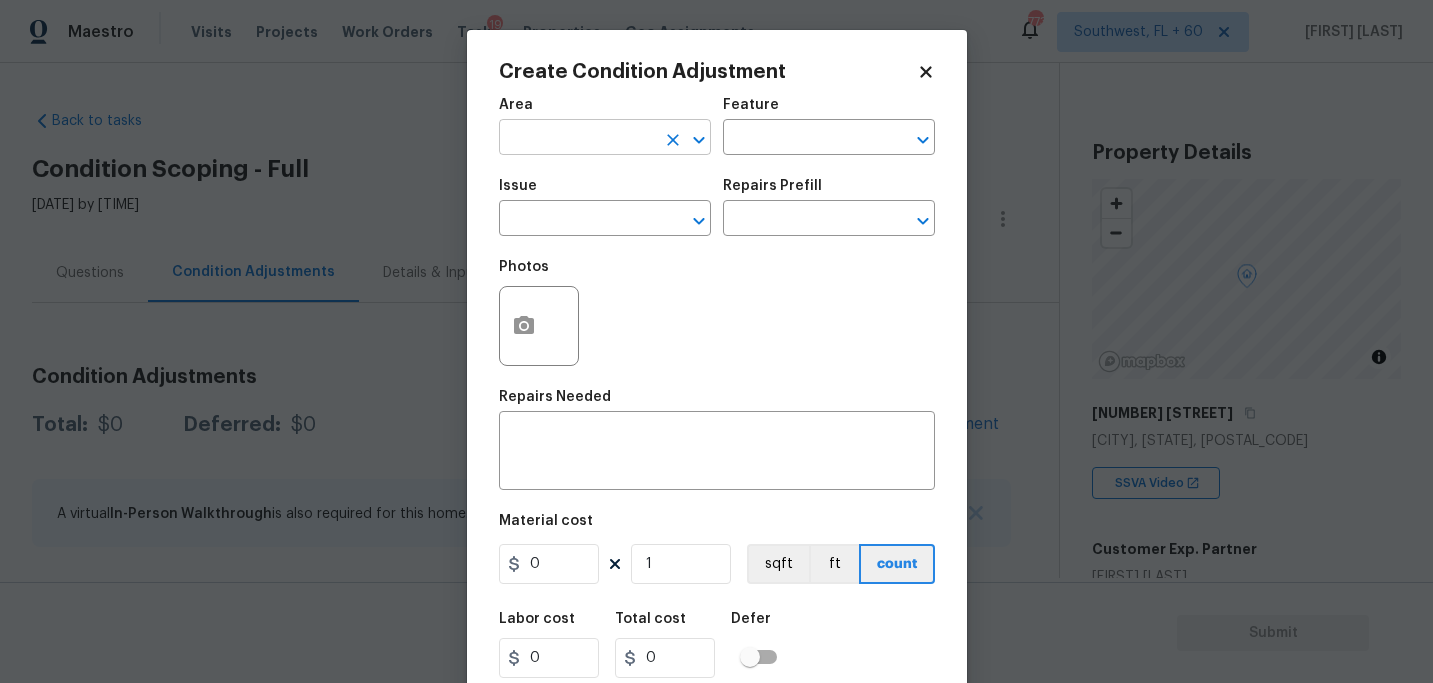 click at bounding box center [577, 139] 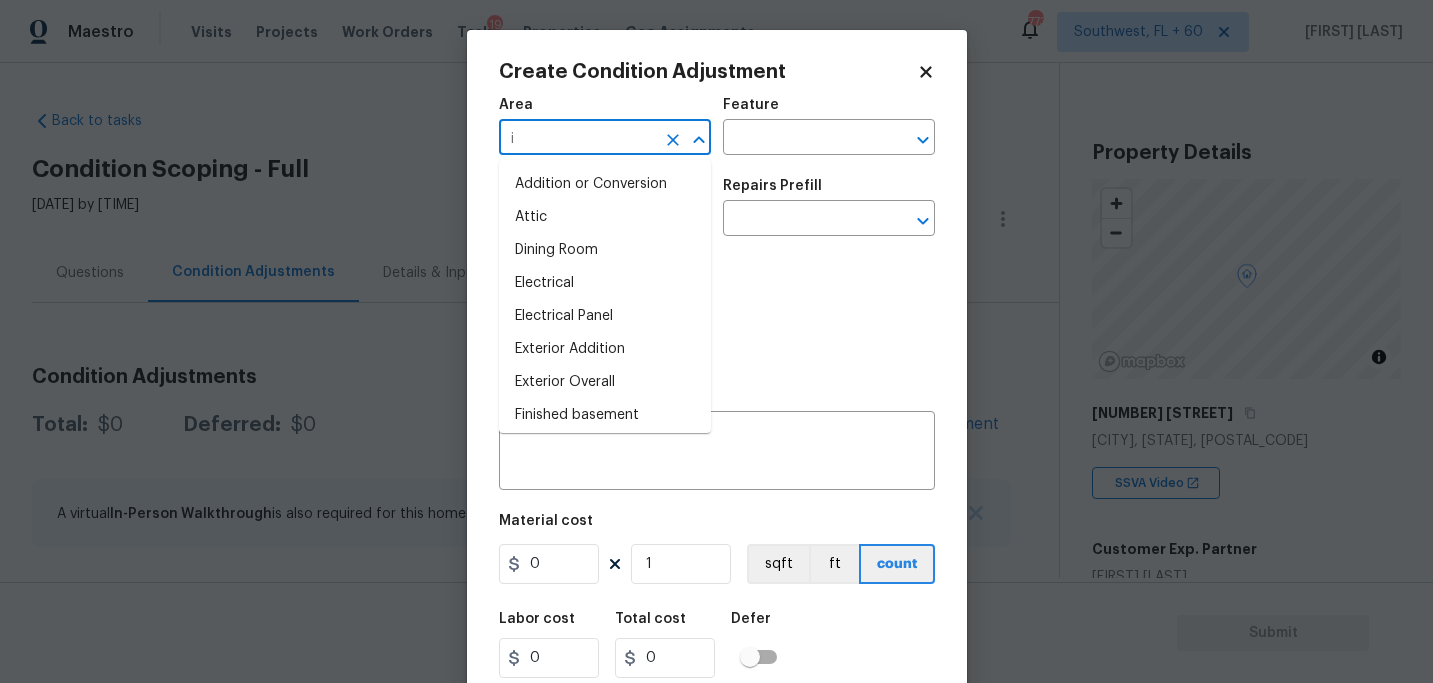 type on "it" 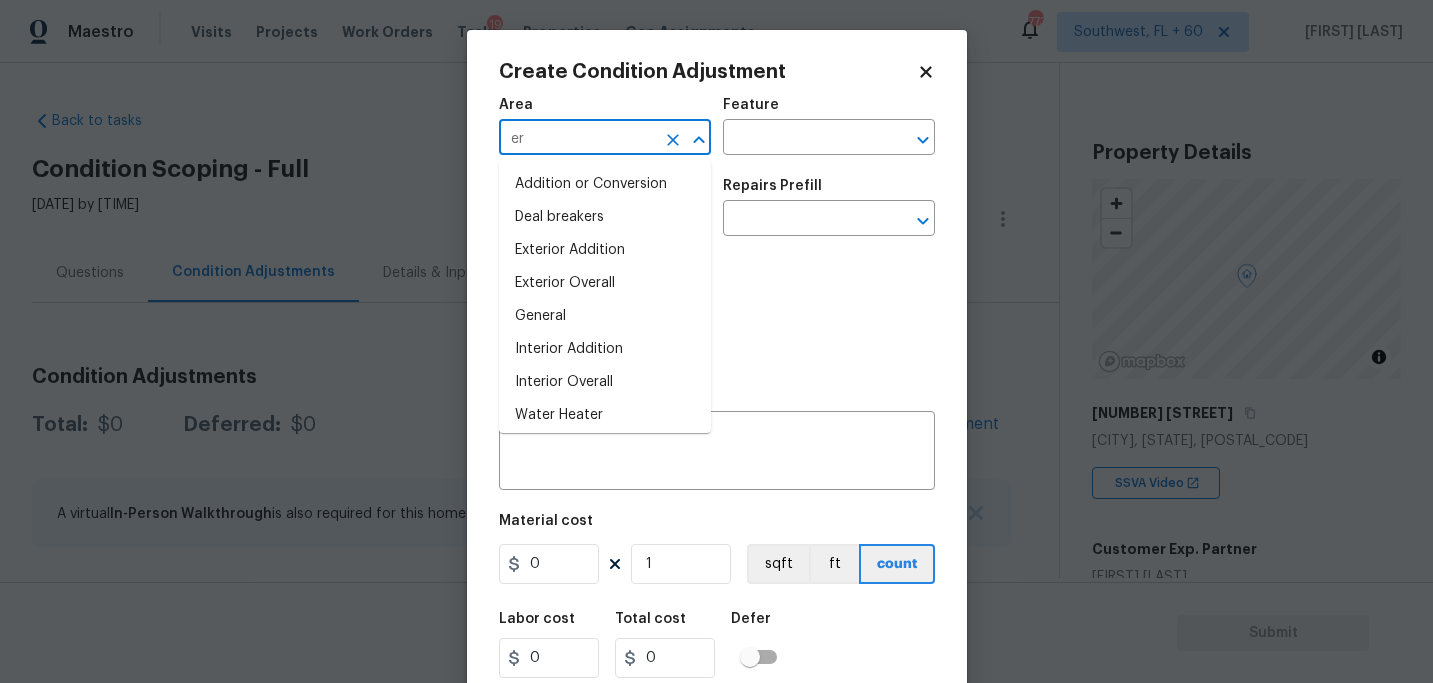 type on "e" 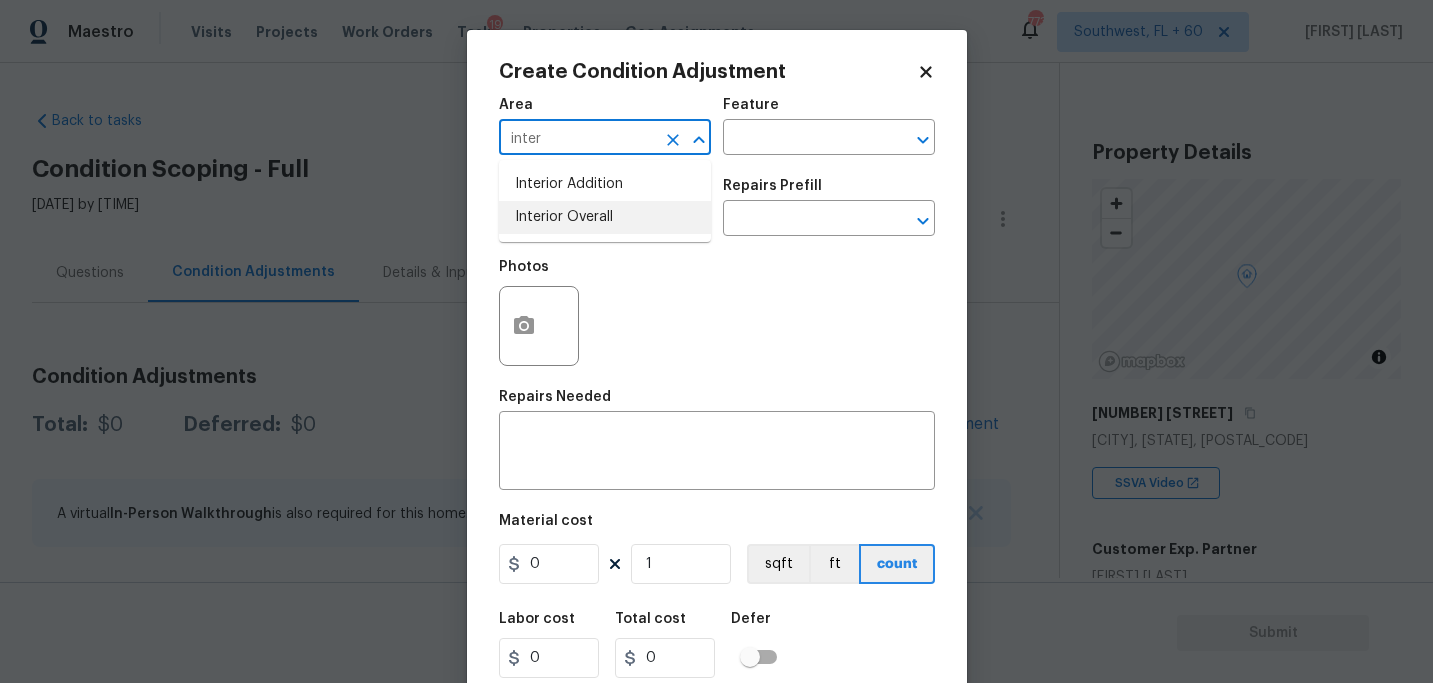 click on "Interior Overall" at bounding box center [605, 217] 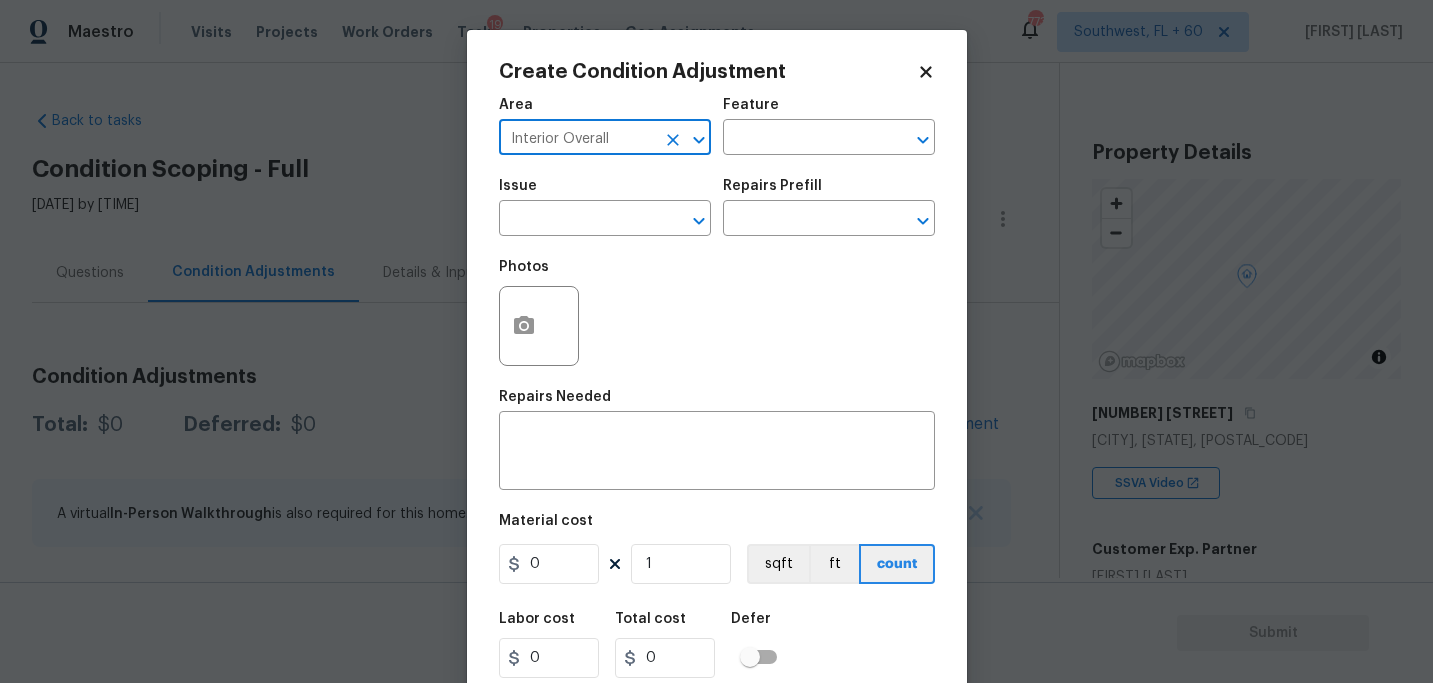 type on "Interior Overall" 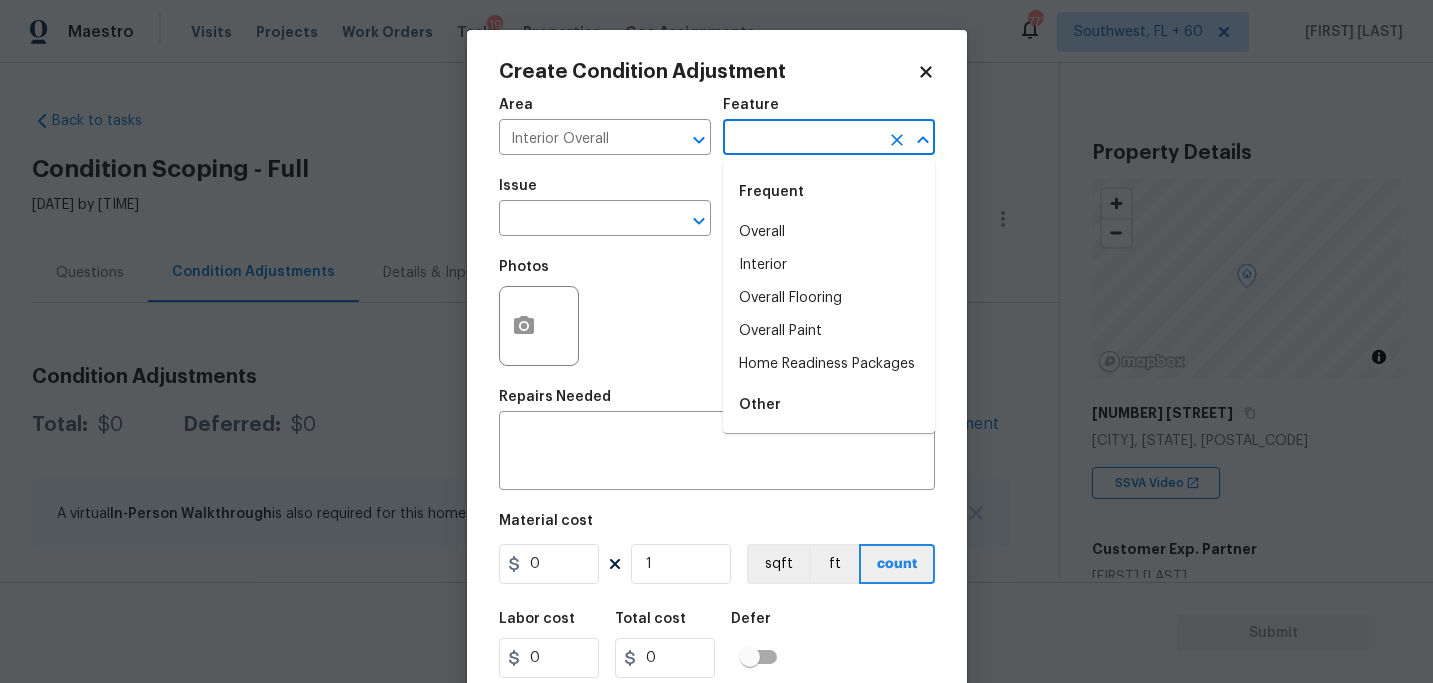 click at bounding box center [801, 139] 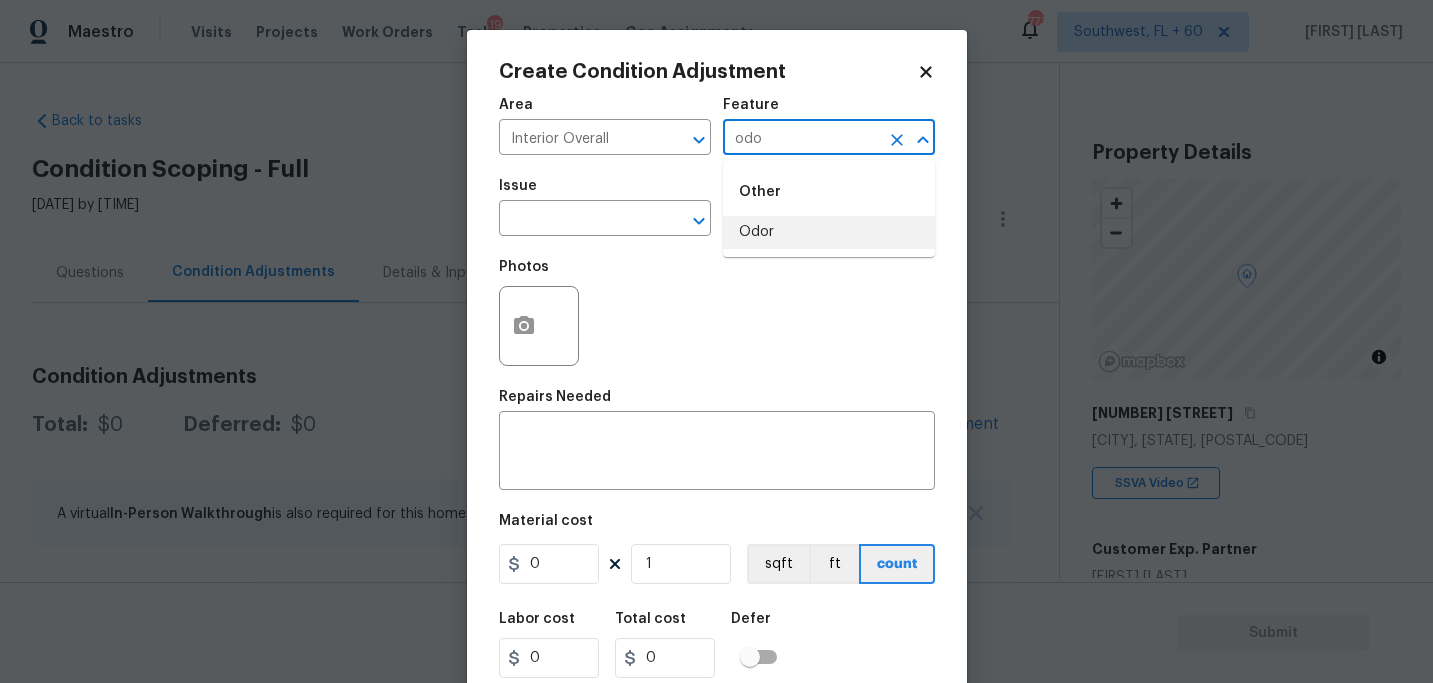 click on "Odor" at bounding box center (829, 232) 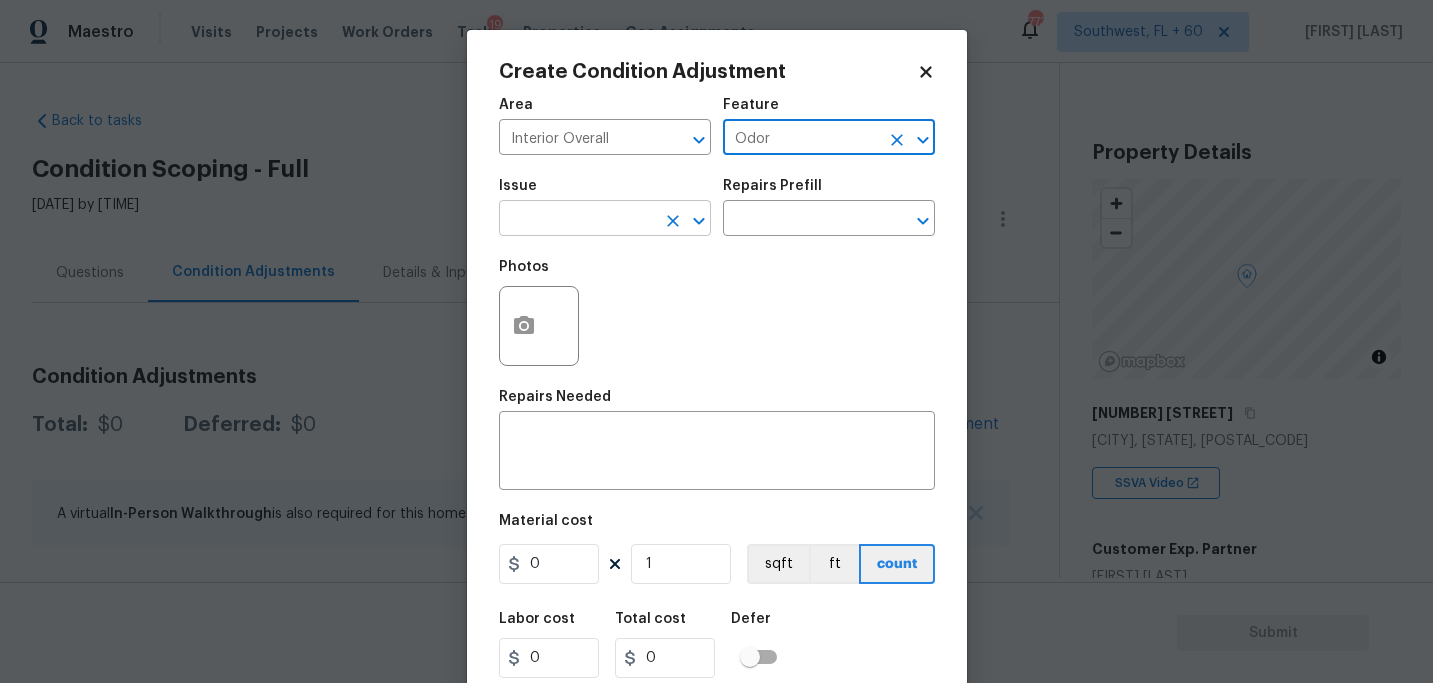 type on "Odor" 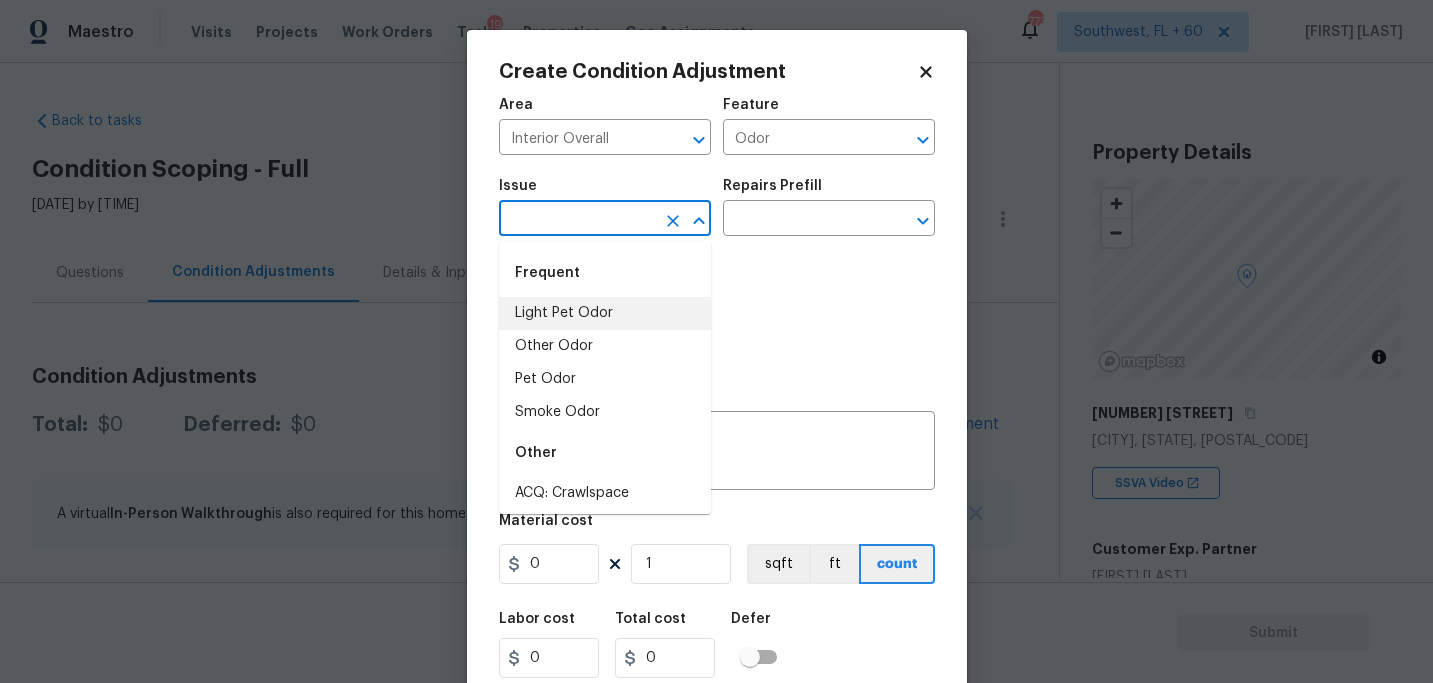 click on "Light Pet Odor" at bounding box center [605, 313] 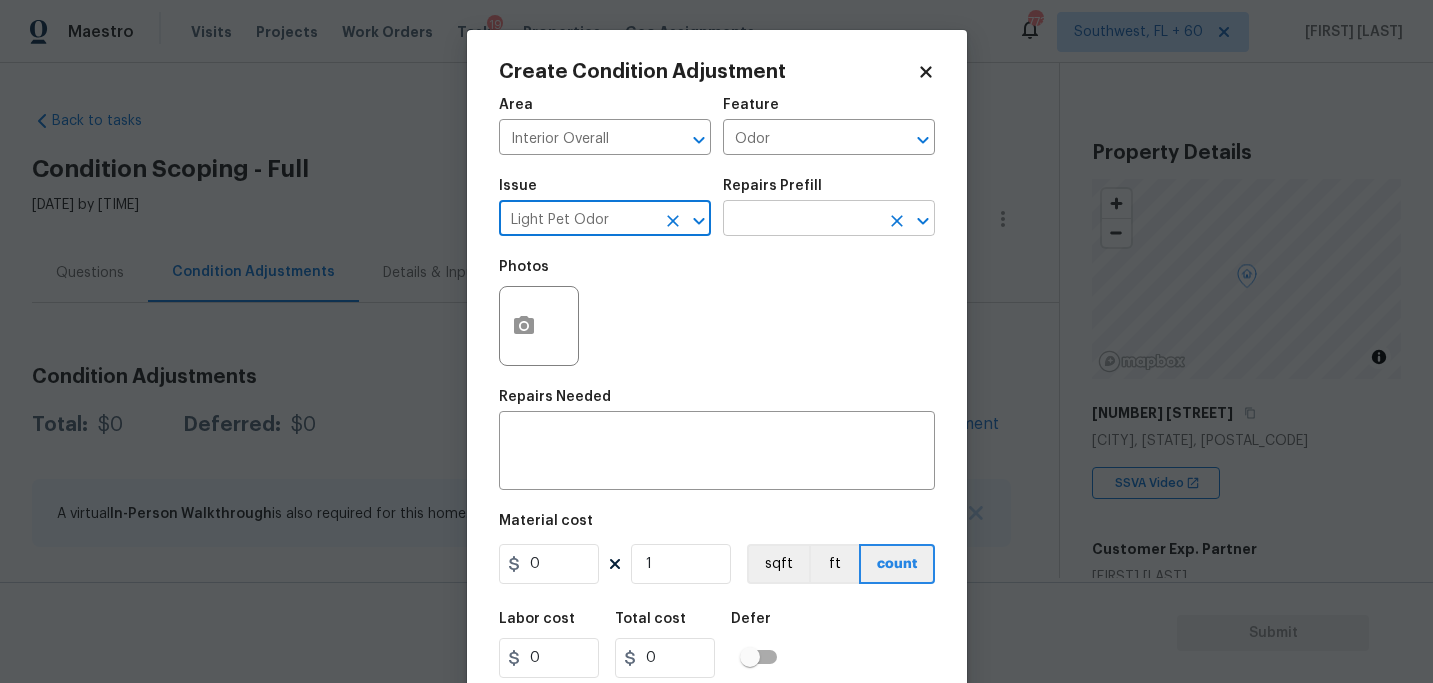 click at bounding box center (801, 220) 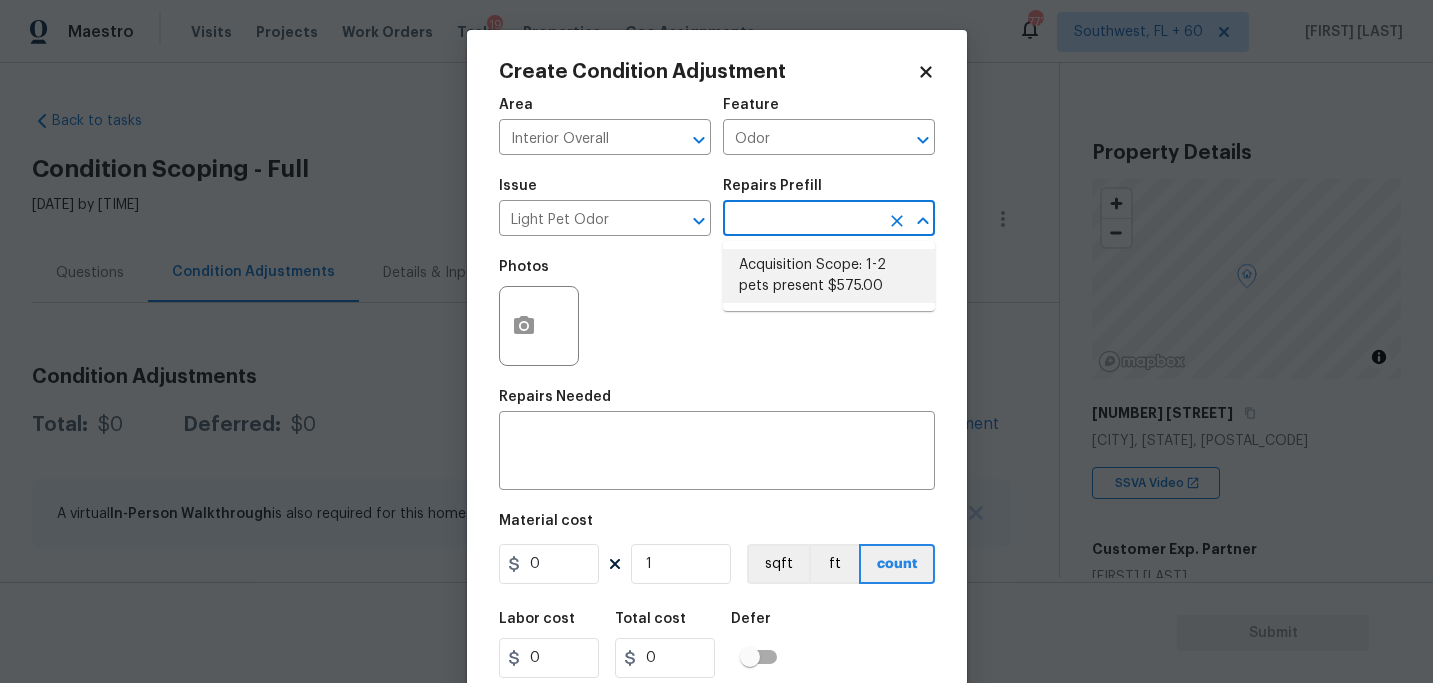 click on "Acquisition Scope: 1-2 pets present $575.00" at bounding box center (829, 276) 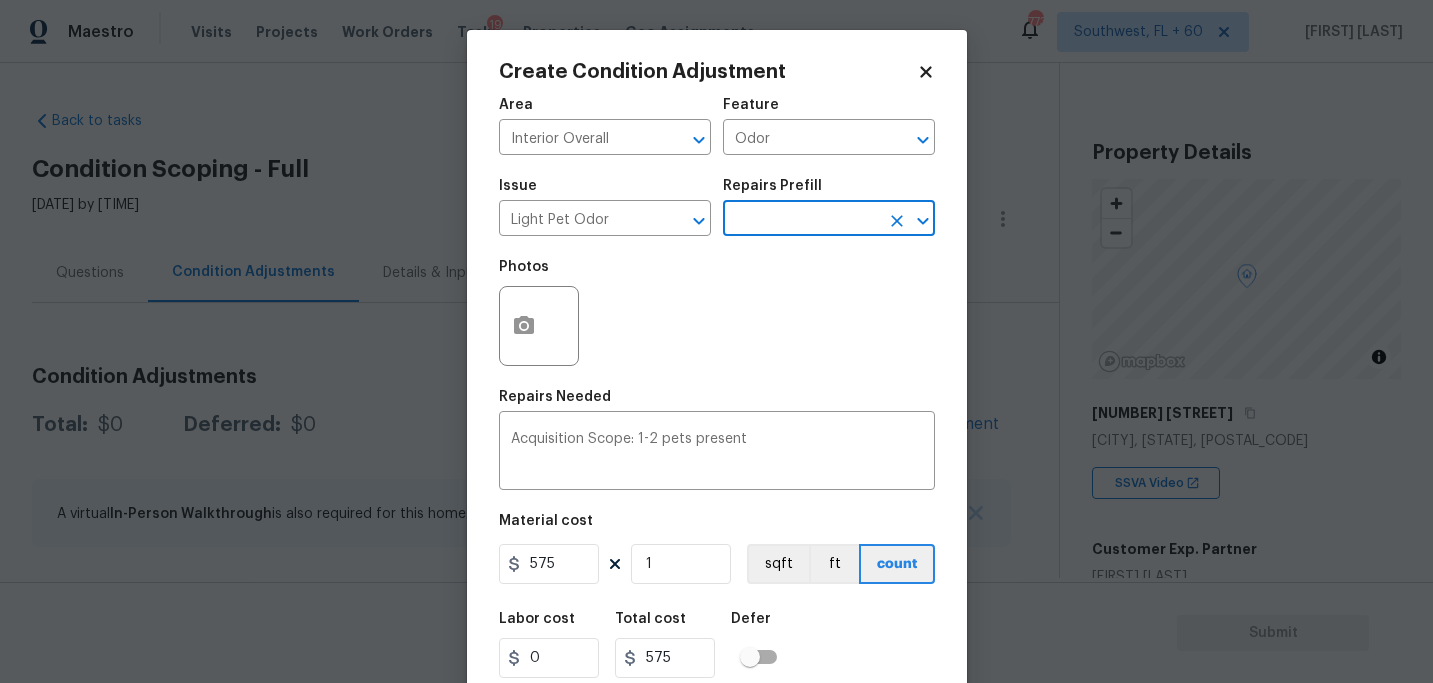 scroll, scrollTop: 64, scrollLeft: 0, axis: vertical 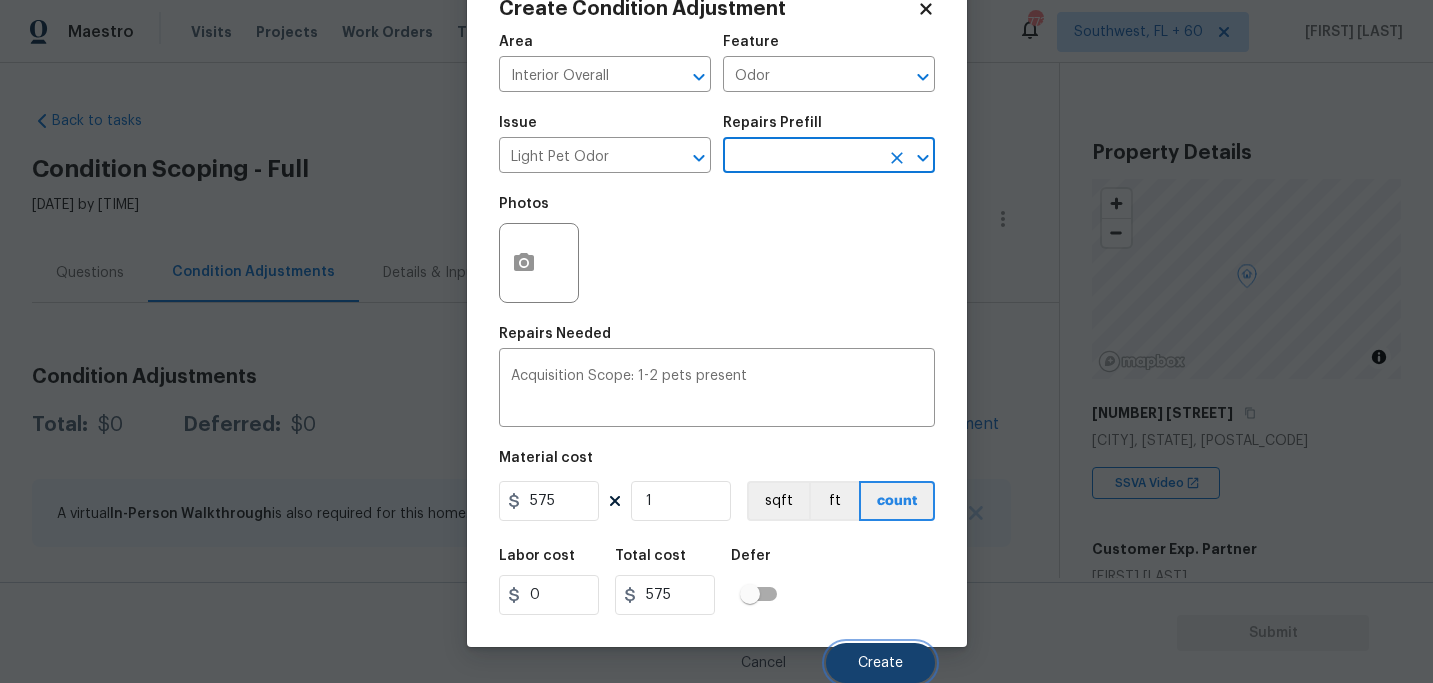 click on "Create" at bounding box center (880, 663) 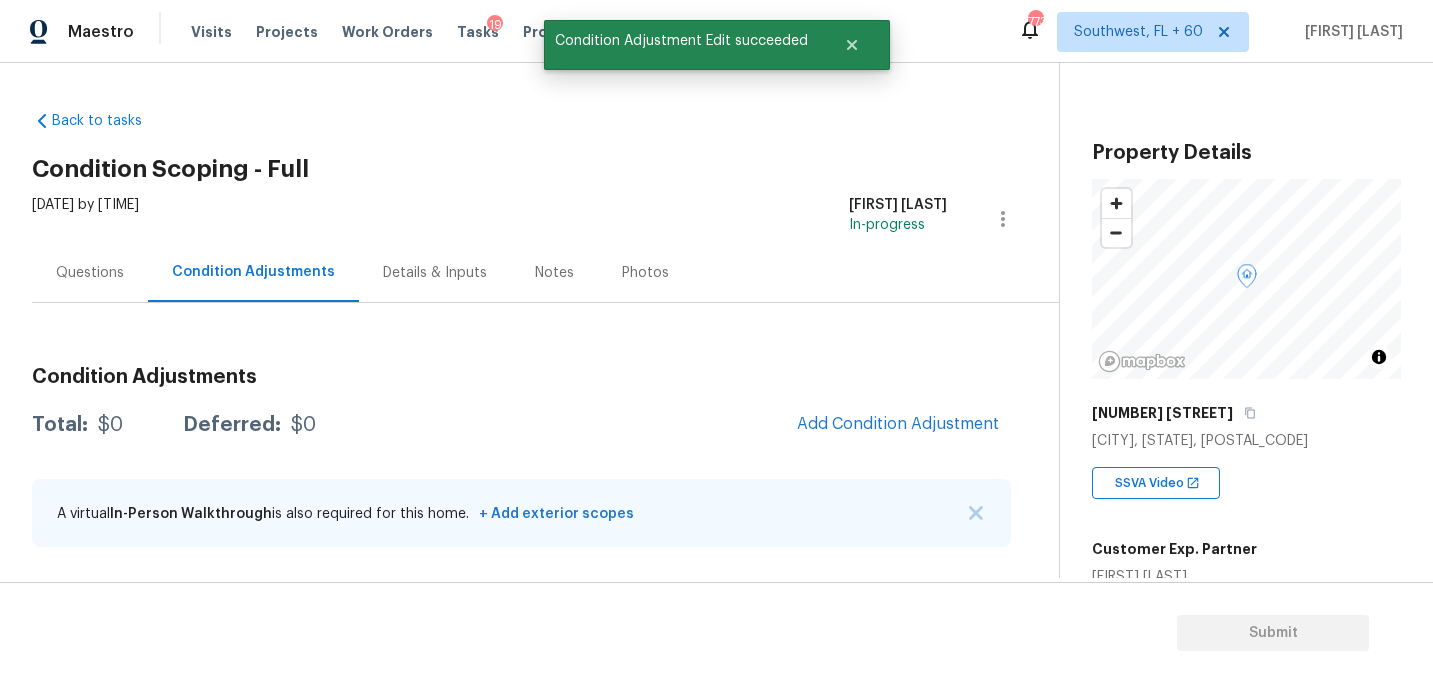 scroll, scrollTop: 57, scrollLeft: 0, axis: vertical 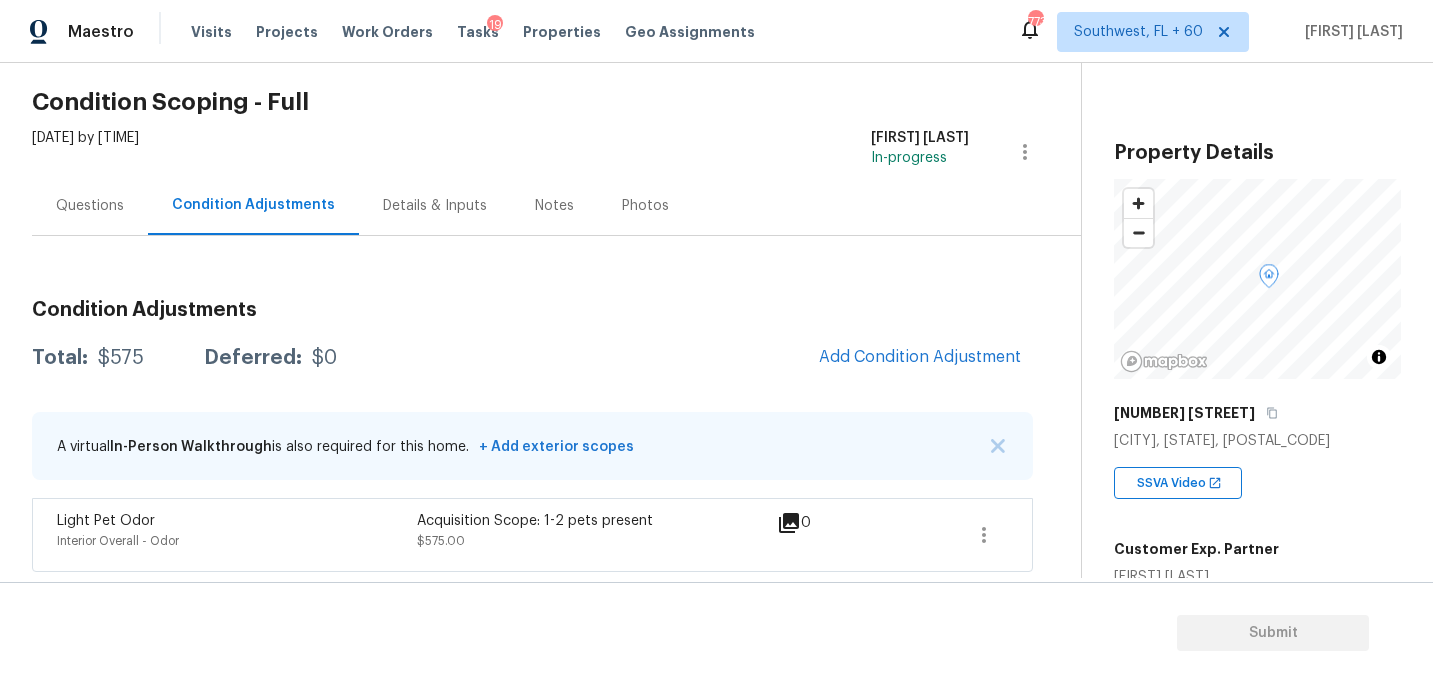 click on "Condition Adjustments Total:  $575 Deferred:  $0 Add Condition Adjustment A virtual  In-Person Walkthrough  is also required for this home.   + Add exterior scopes Light Pet Odor Interior Overall - Odor Acquisition Scope: 1-2 pets present $575.00   0" at bounding box center [532, 404] 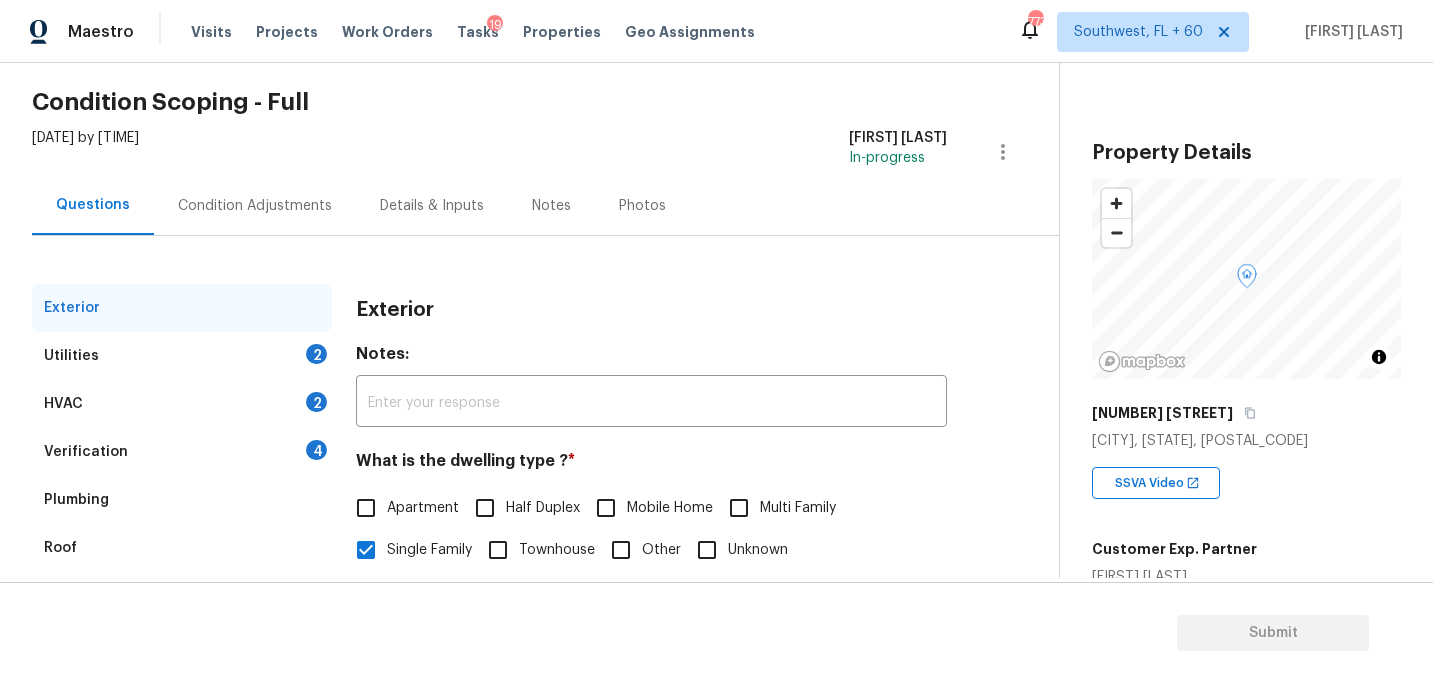 click on "Condition Adjustments" at bounding box center (255, 206) 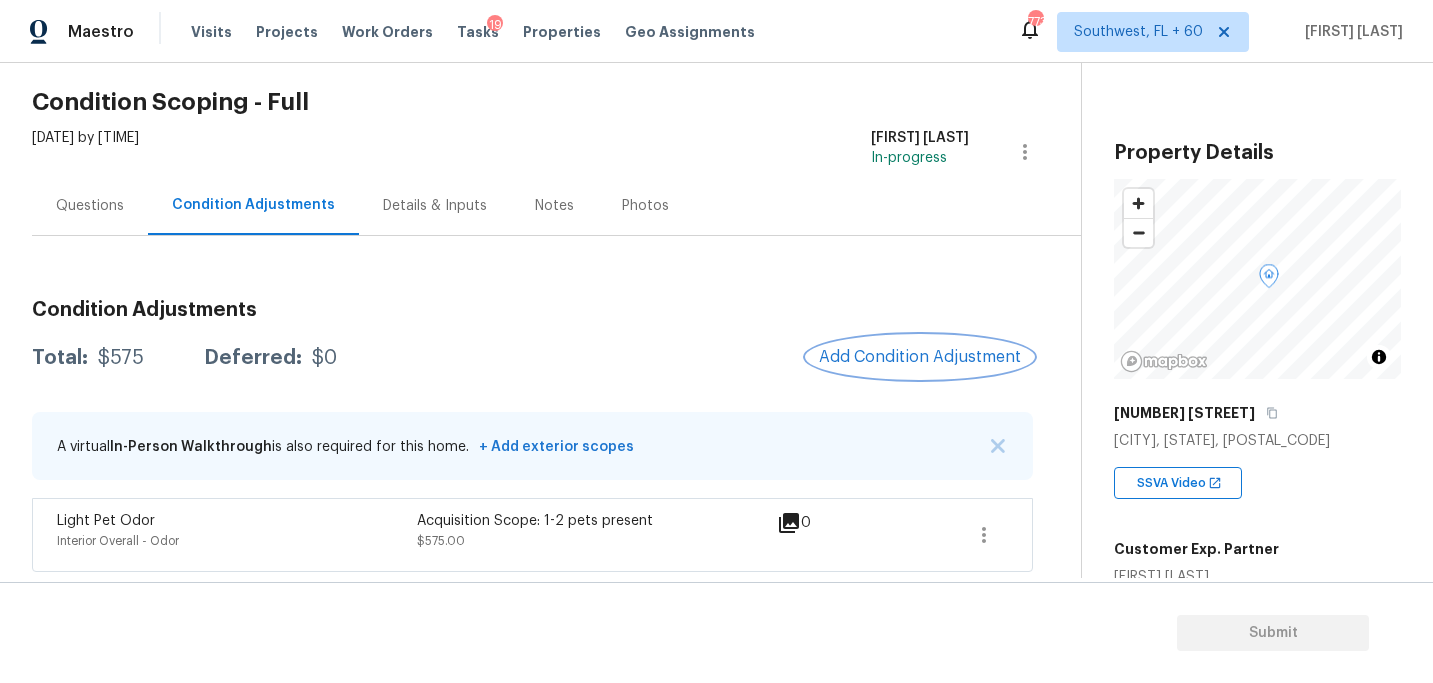 click on "Add Condition Adjustment" at bounding box center (920, 357) 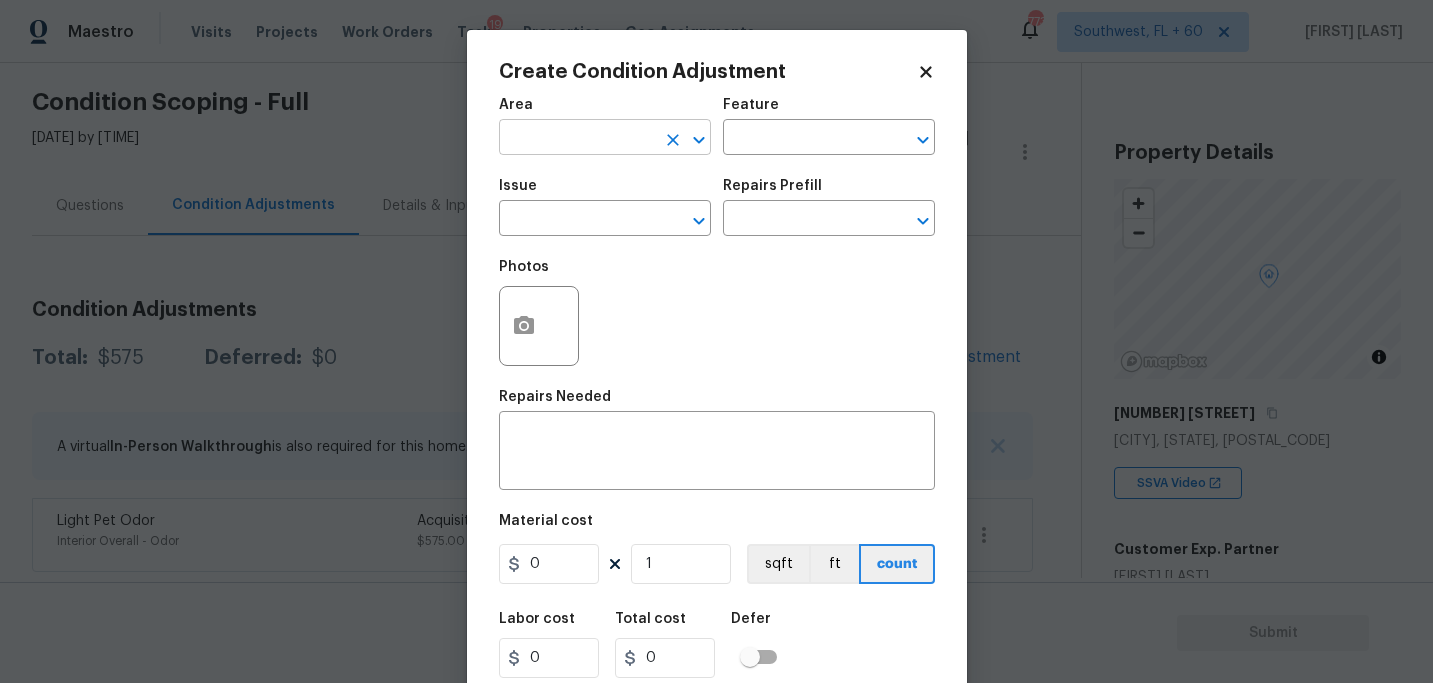 click at bounding box center [577, 139] 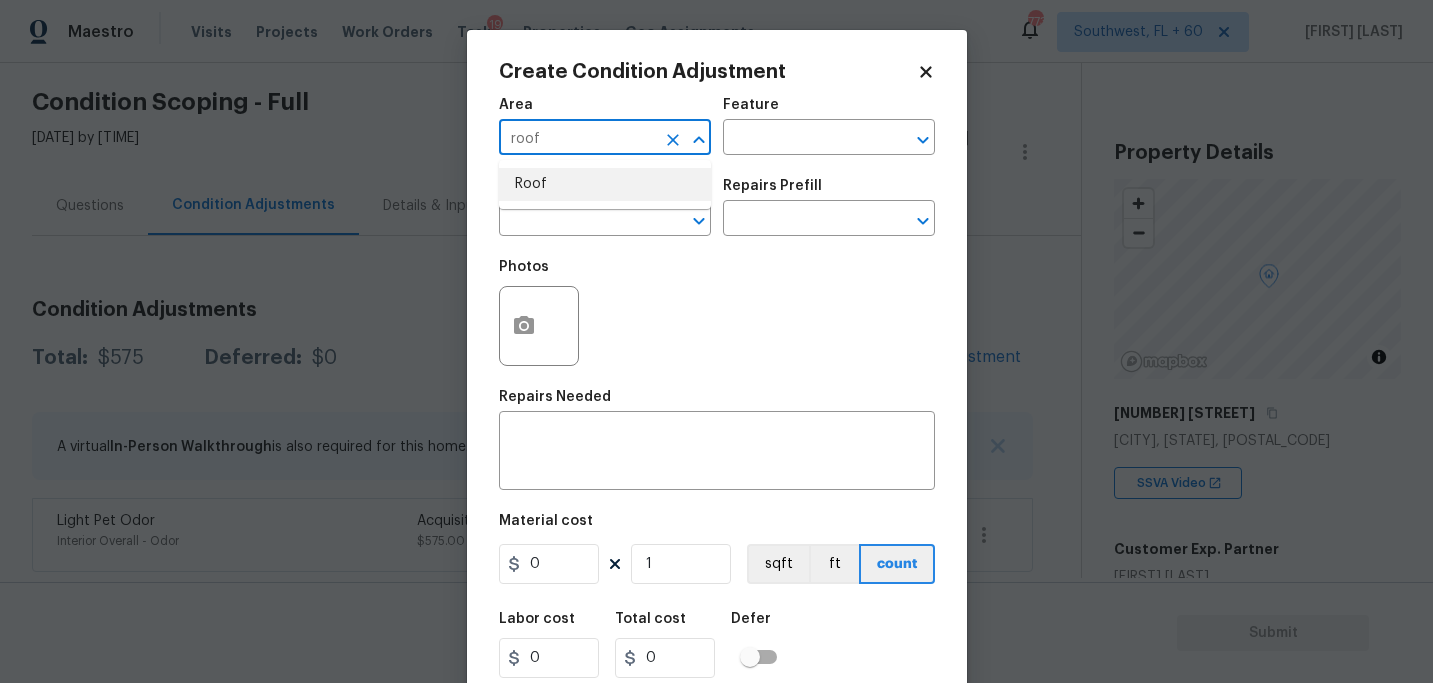 click on "Roof" at bounding box center (605, 184) 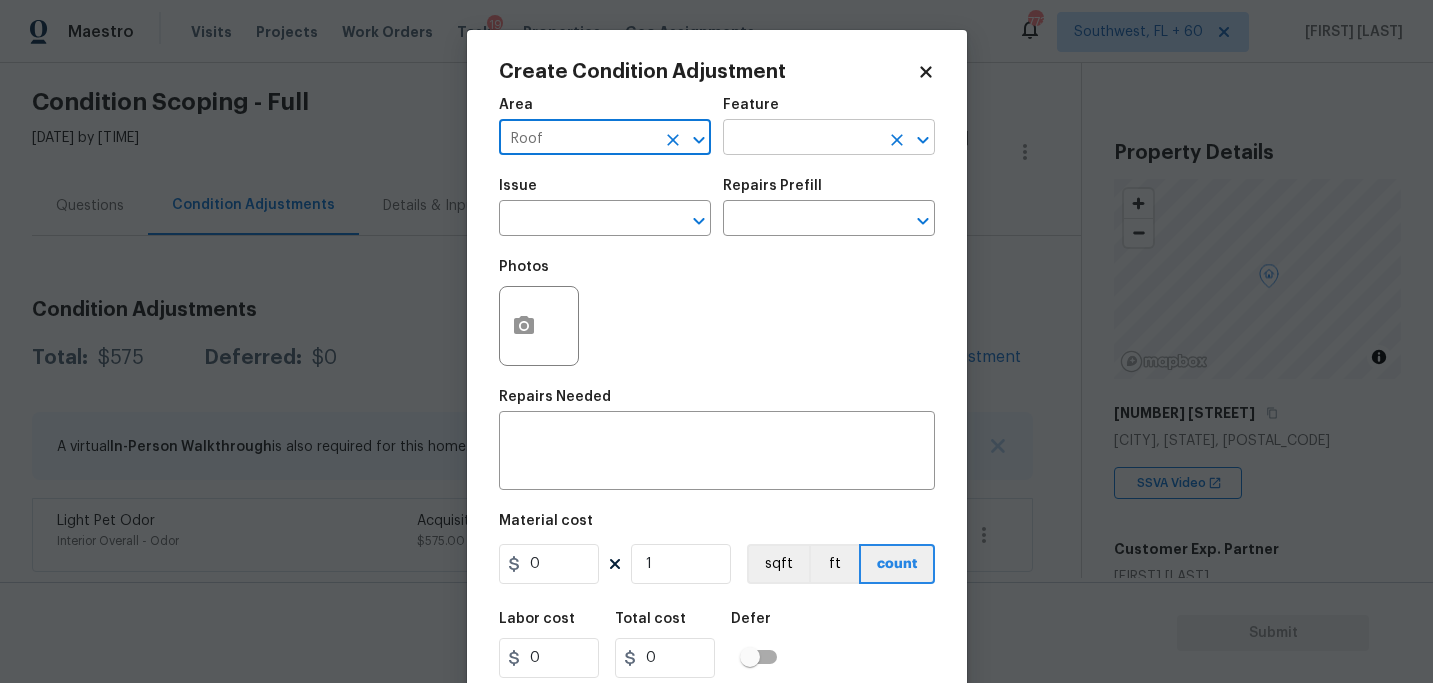 type on "Roof" 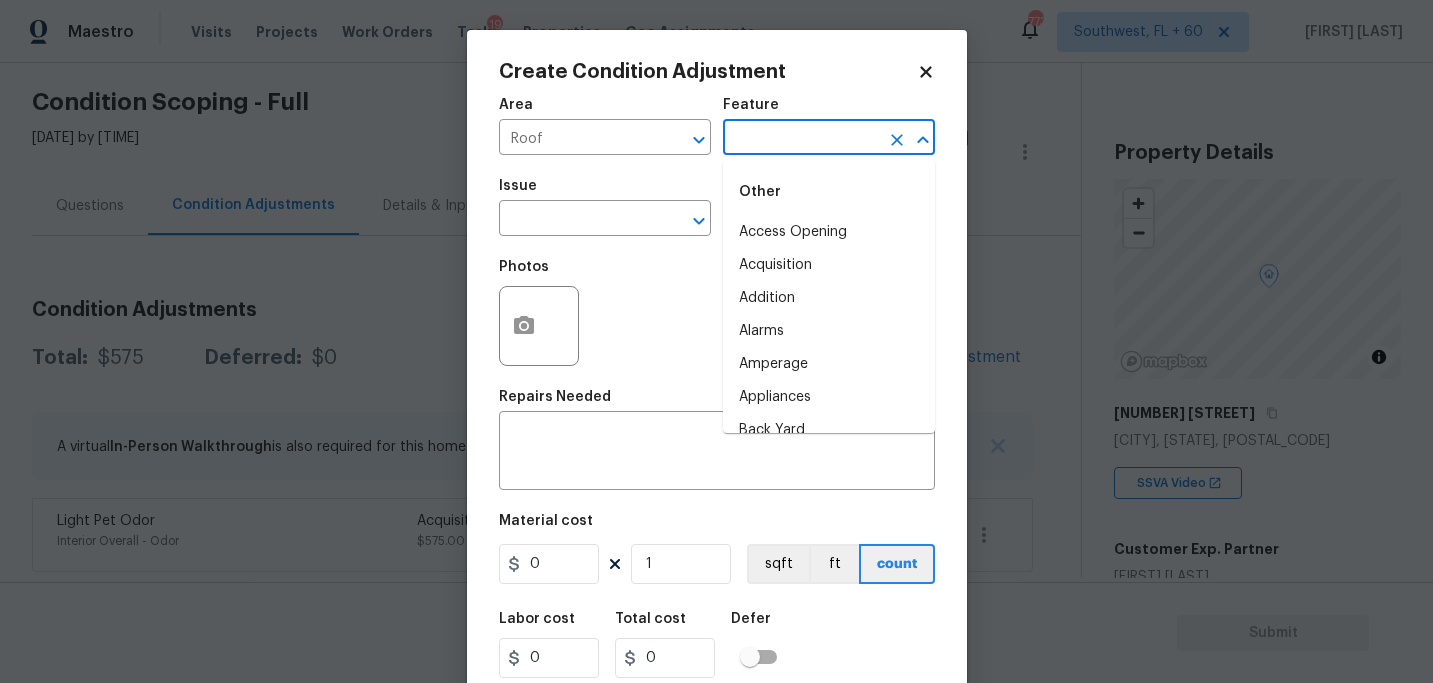click at bounding box center (801, 139) 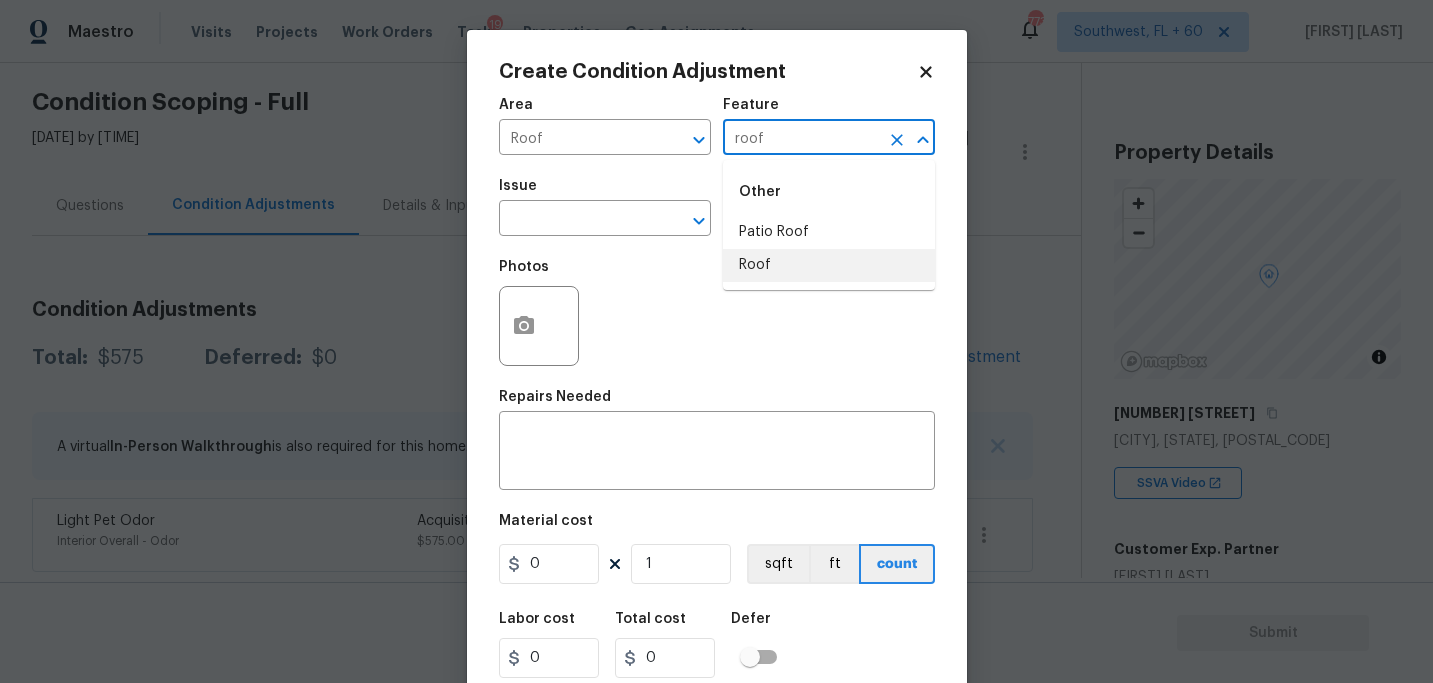 click on "Roof" at bounding box center [829, 265] 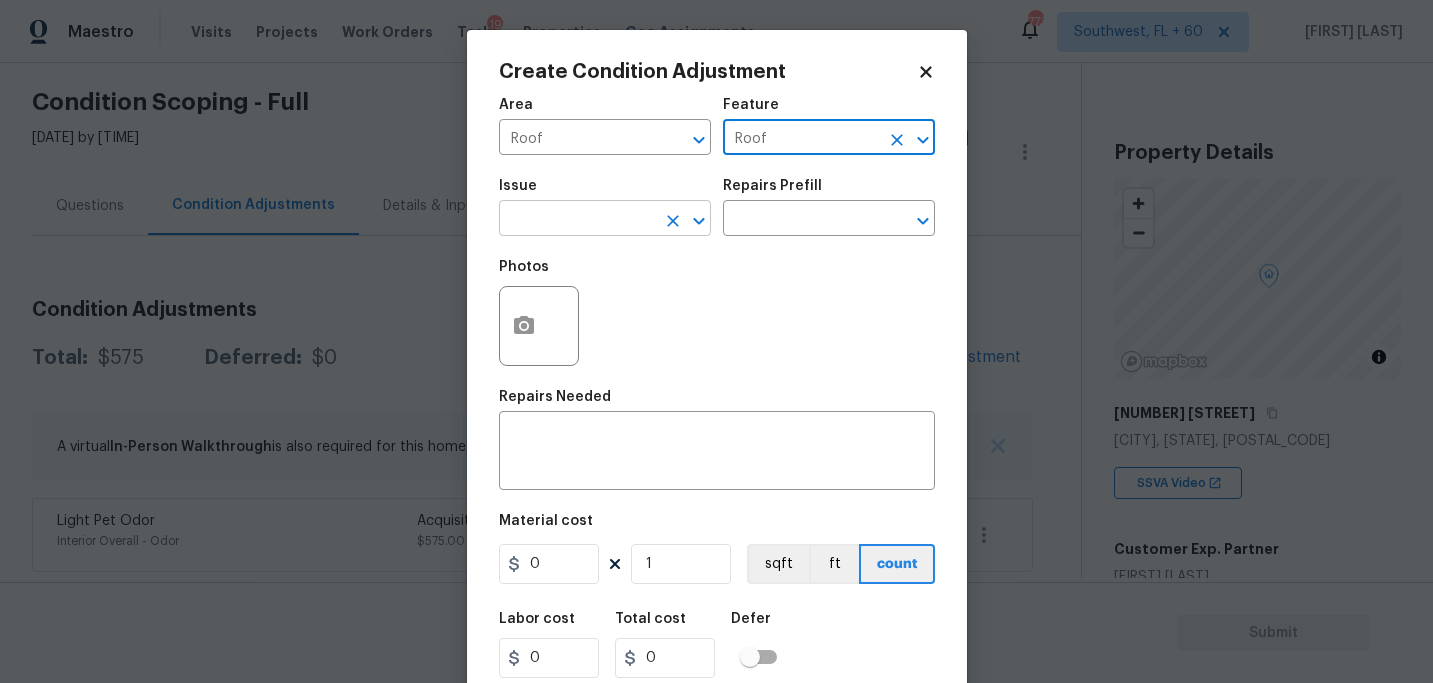 type on "Roof" 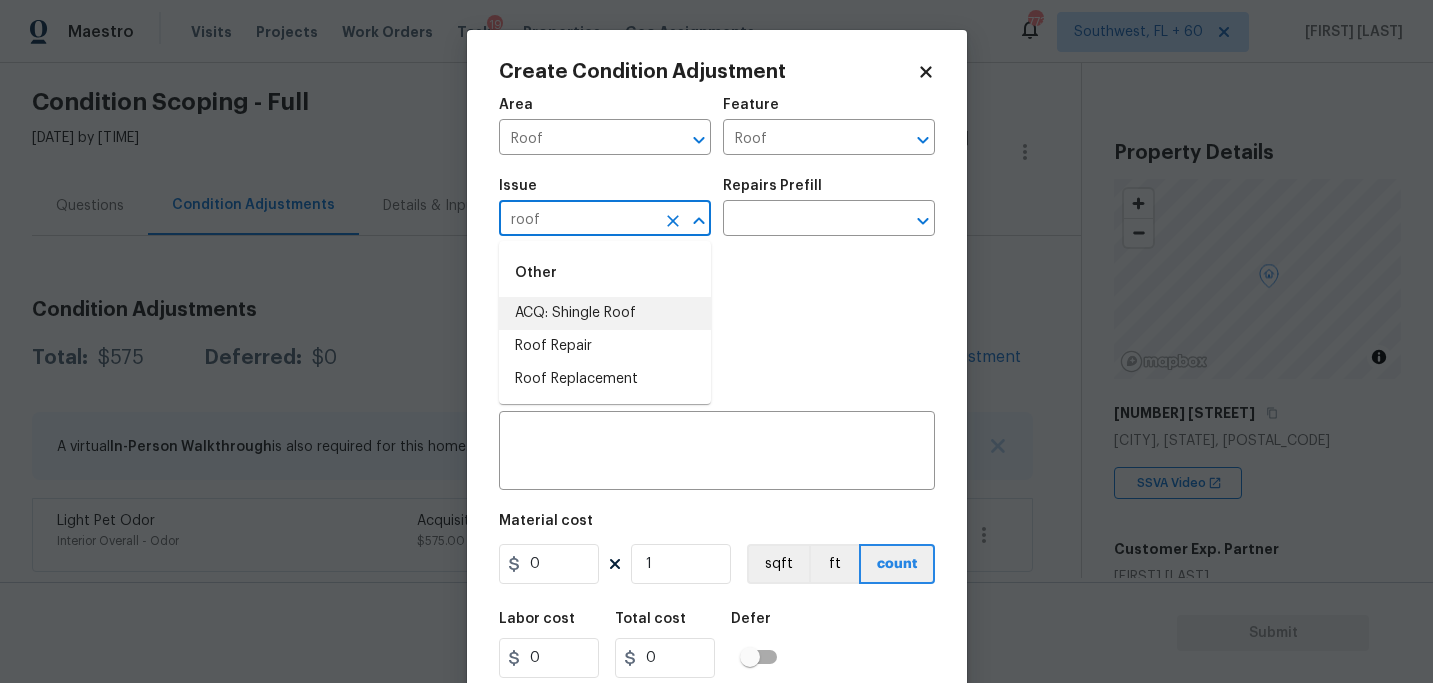 click on "ACQ: Shingle Roof" at bounding box center [605, 313] 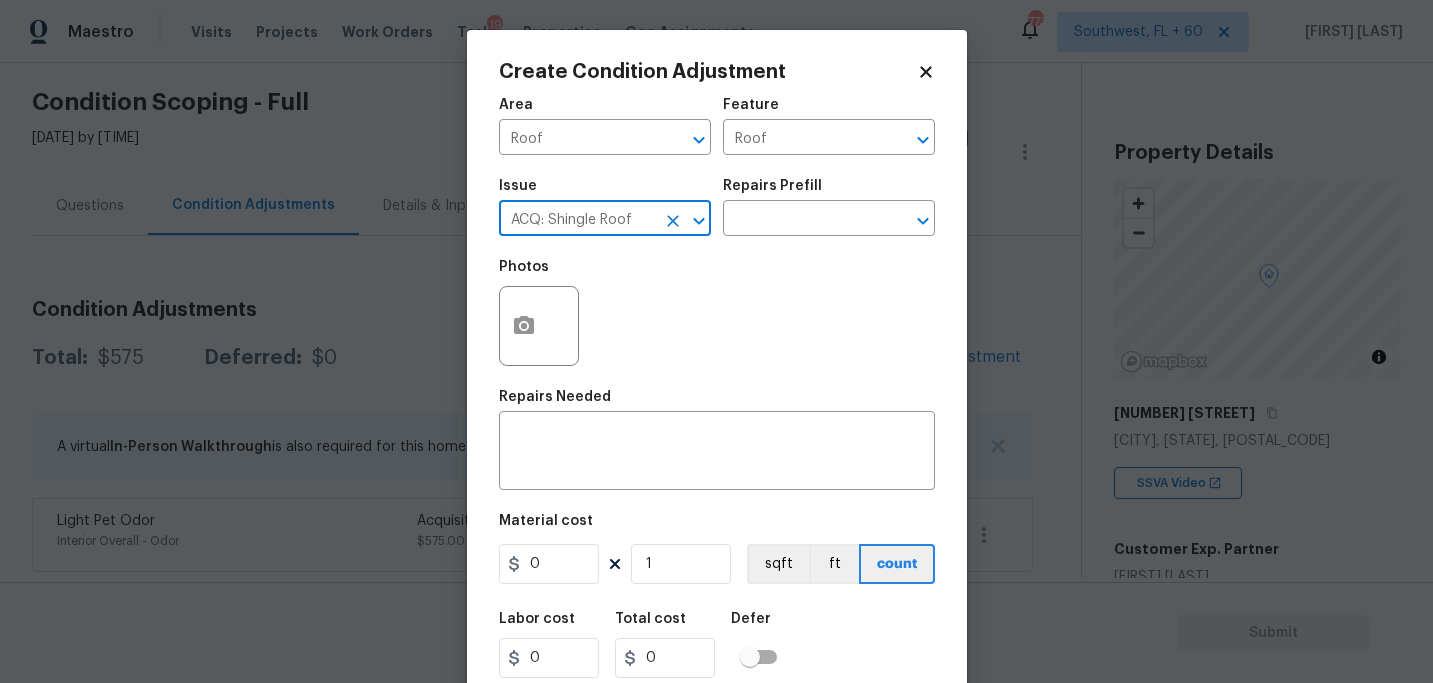 type on "ACQ: Shingle Roof" 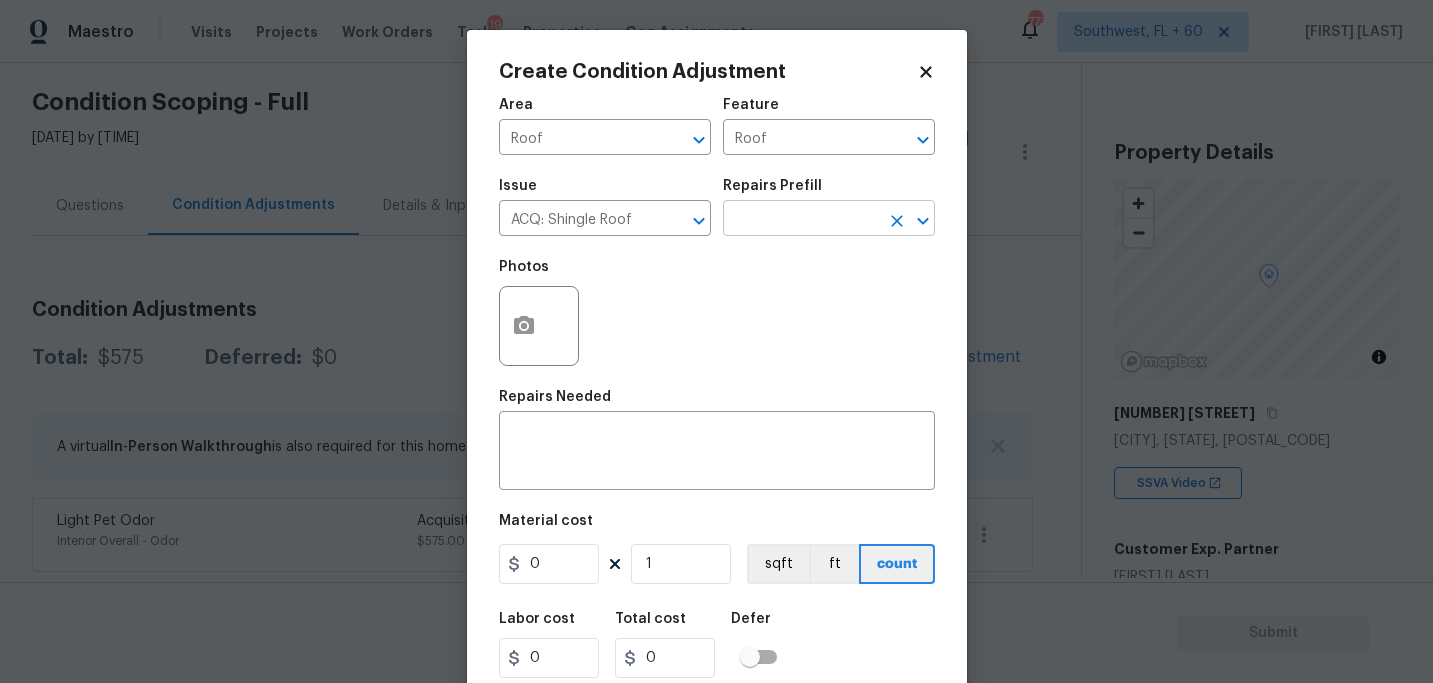click at bounding box center [801, 220] 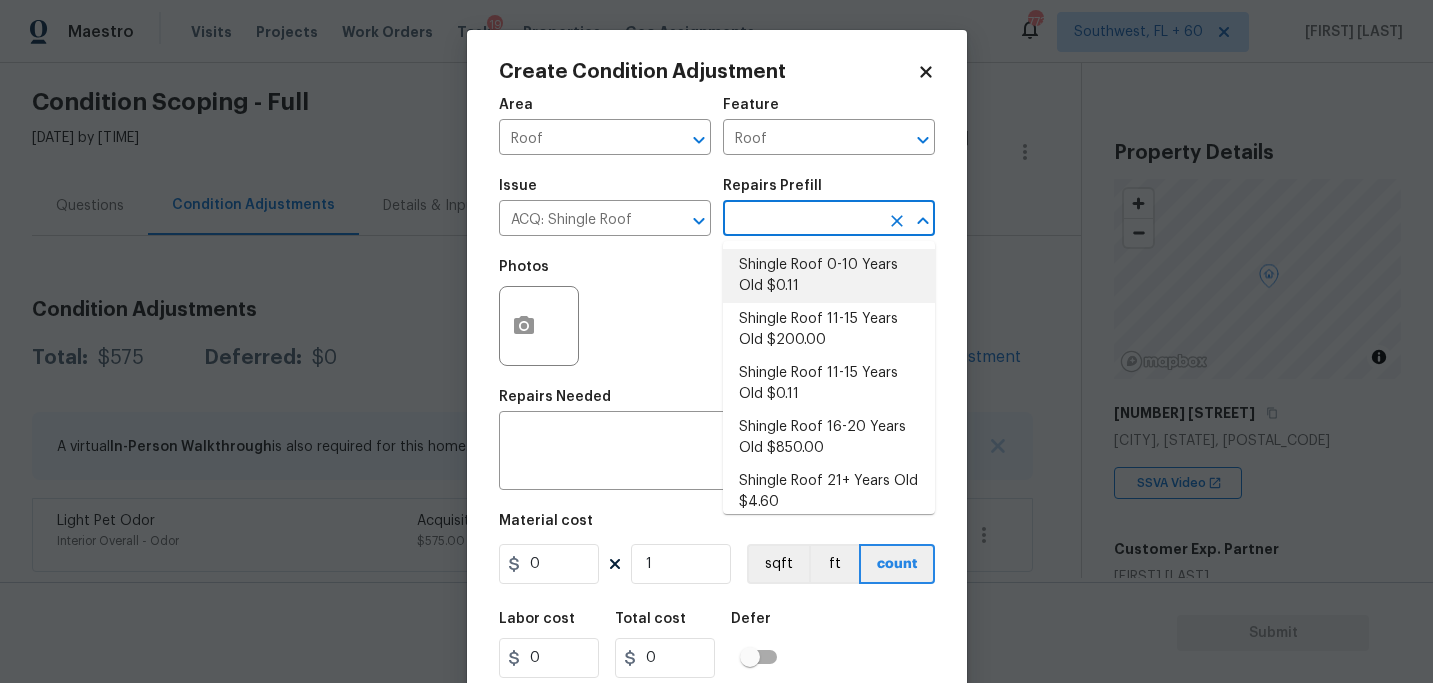 click on "Shingle Roof 0-10 Years Old $0.11" at bounding box center (829, 276) 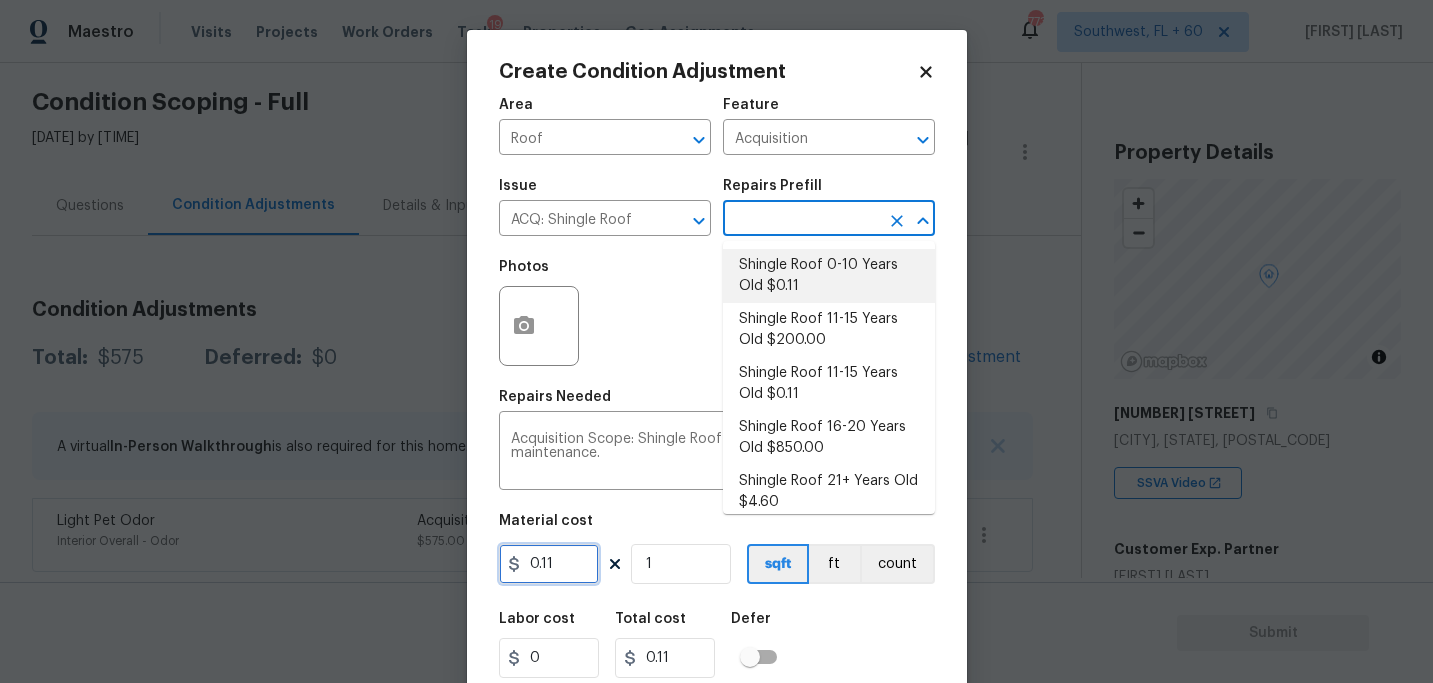 drag, startPoint x: 570, startPoint y: 565, endPoint x: 447, endPoint y: 576, distance: 123.49089 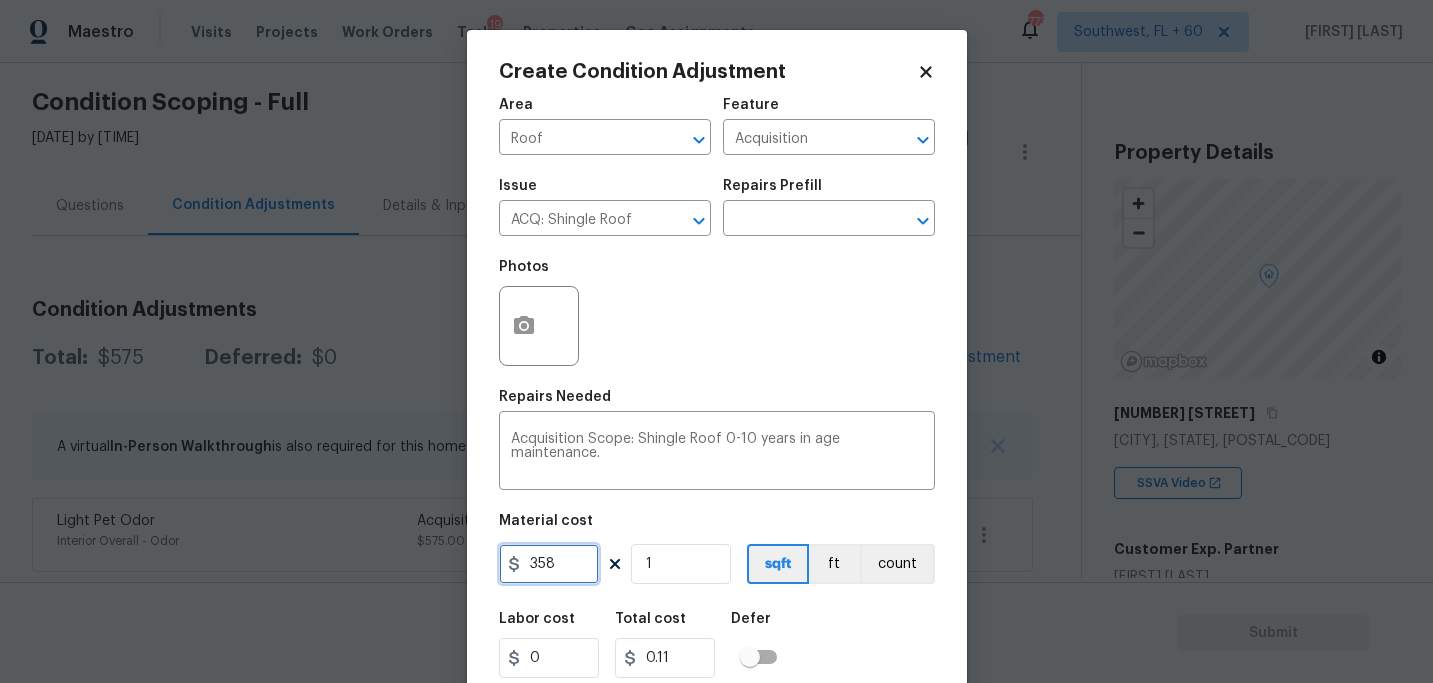 type on "358" 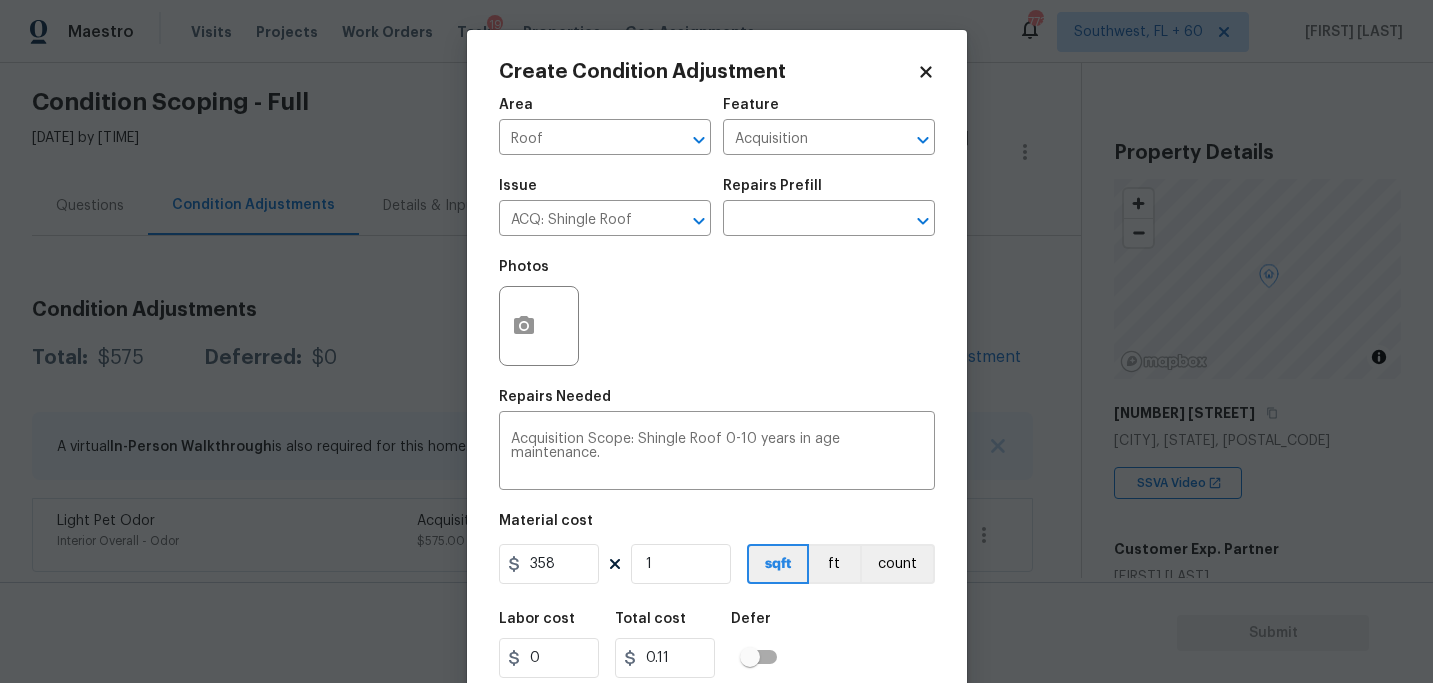 type on "358" 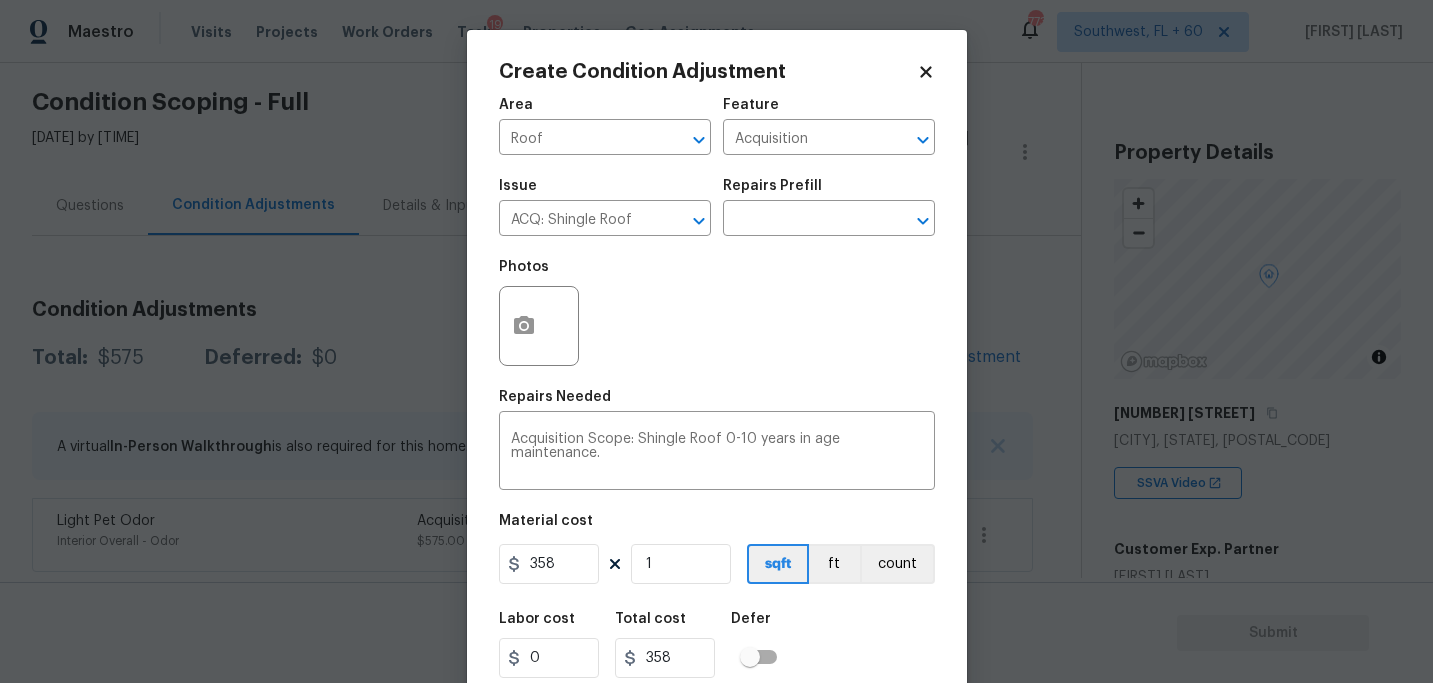 click on "Labor cost 0 Total cost 358 Defer" at bounding box center [717, 645] 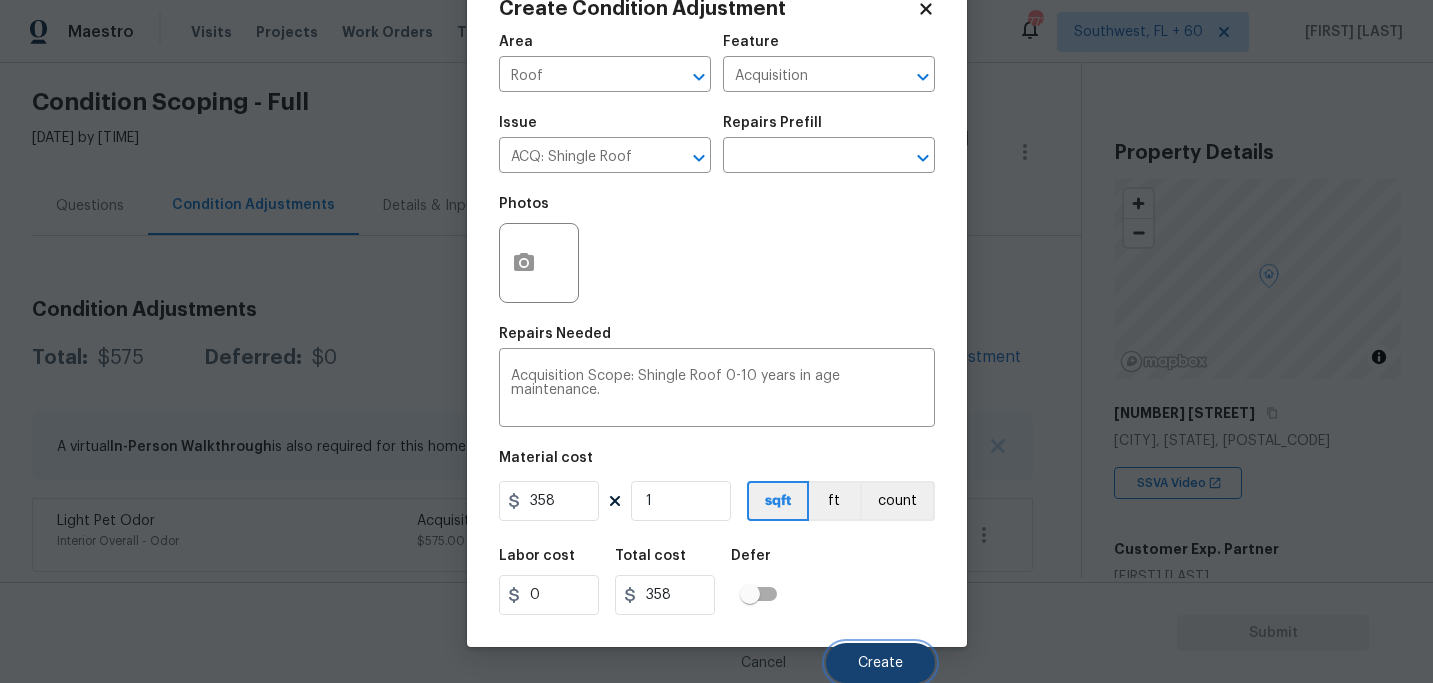 click on "Create" at bounding box center [880, 663] 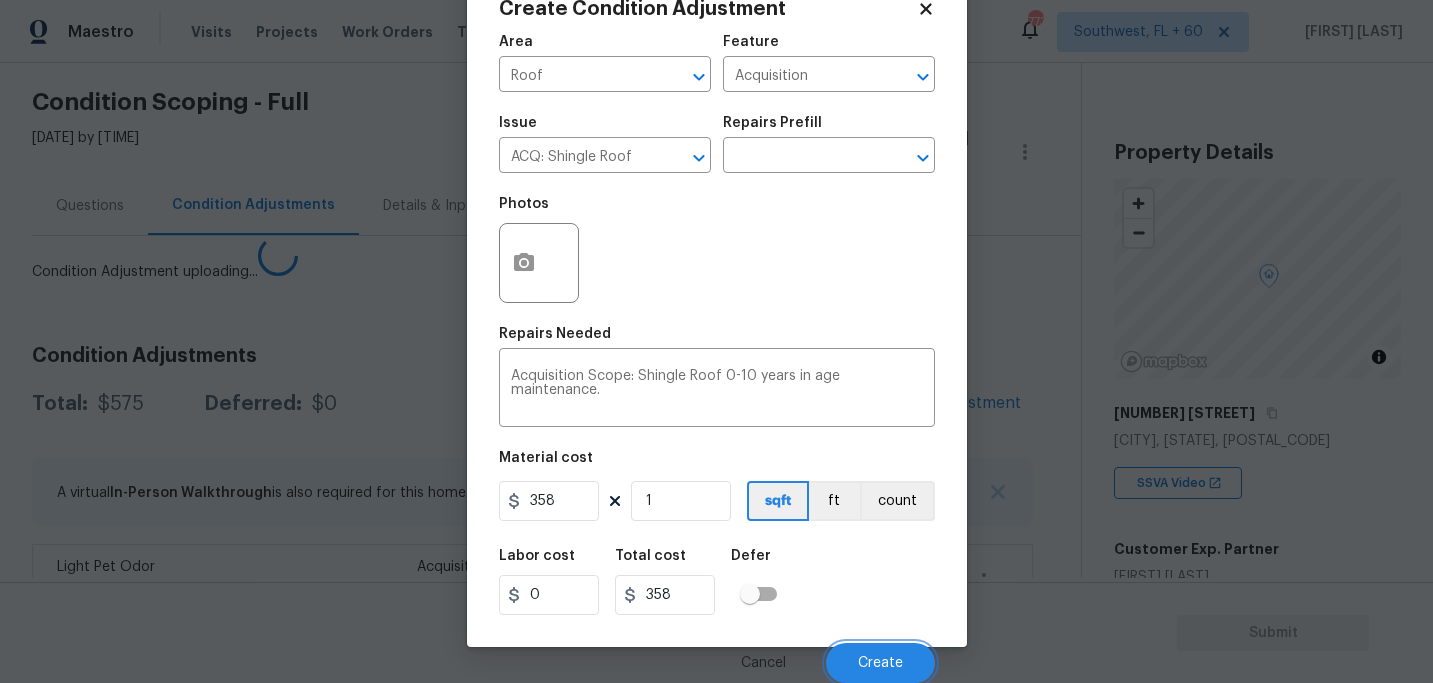 scroll, scrollTop: 57, scrollLeft: 0, axis: vertical 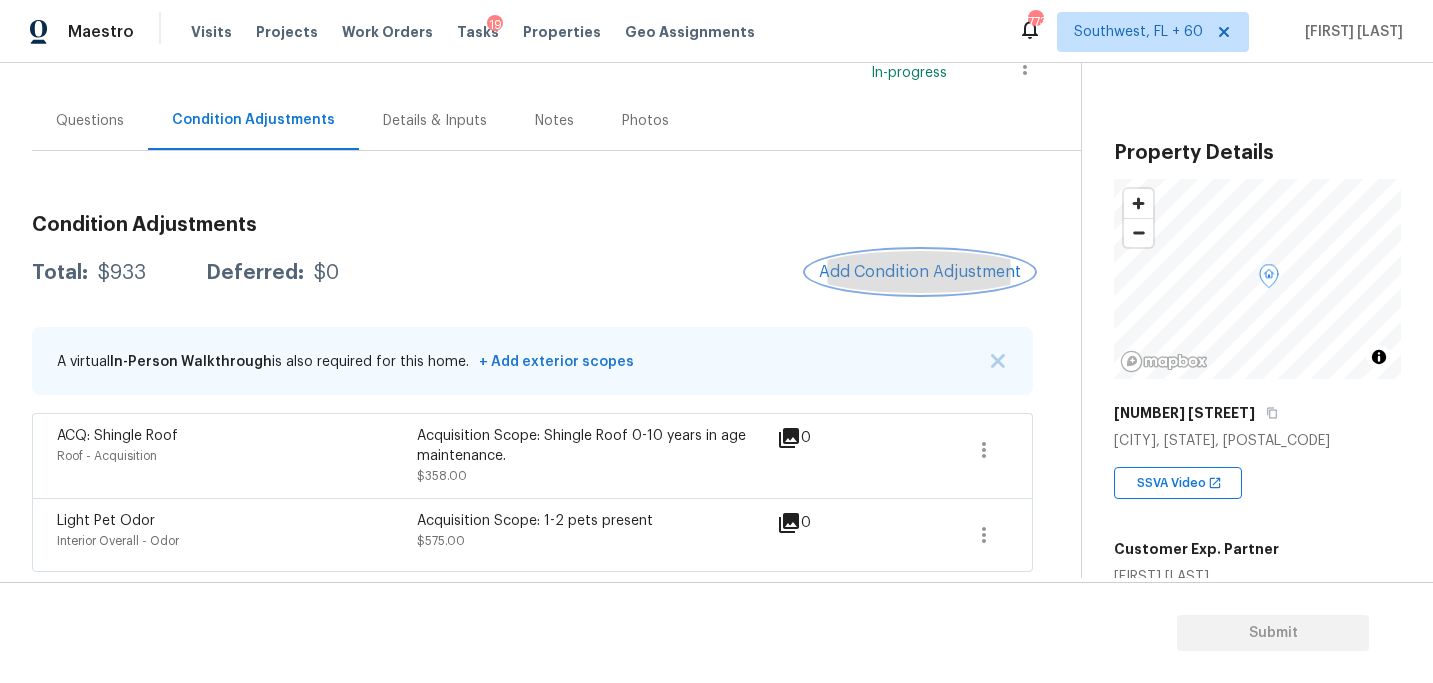 click on "Add Condition Adjustment" at bounding box center (920, 272) 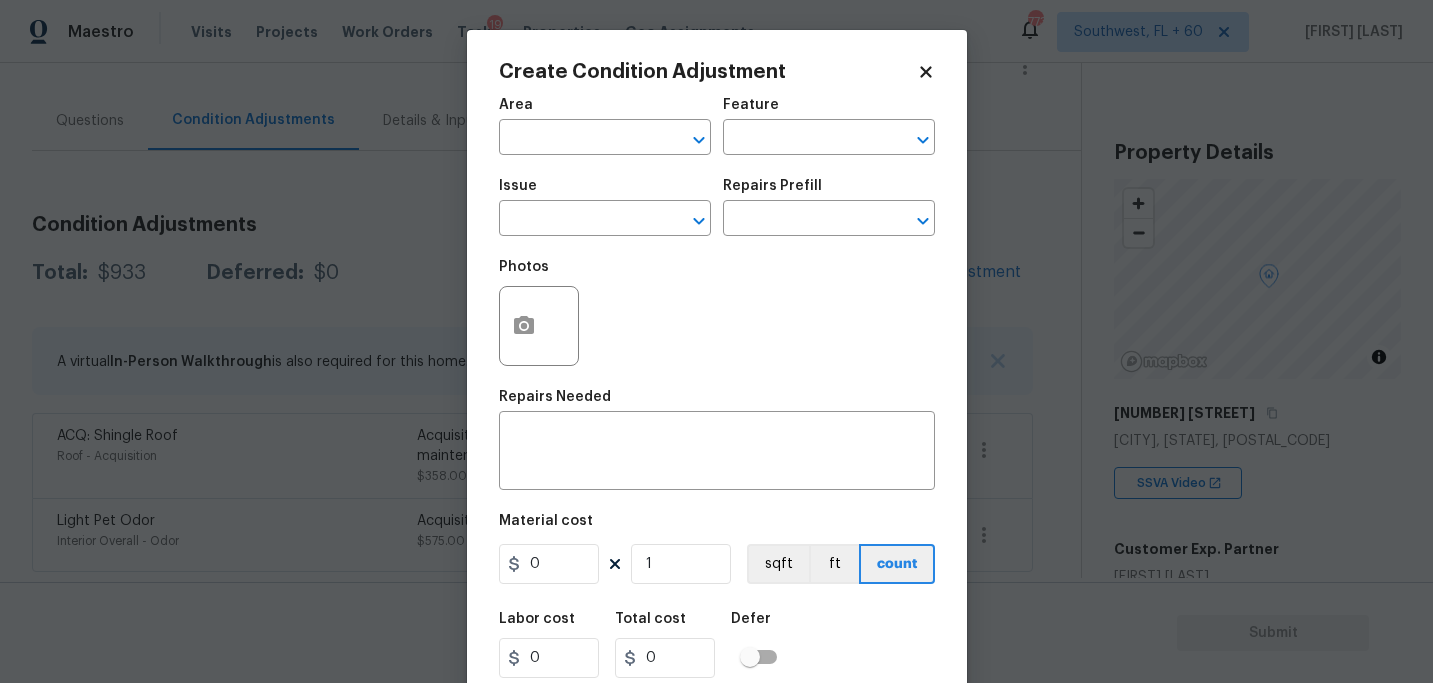 click on "Area ​" at bounding box center (605, 126) 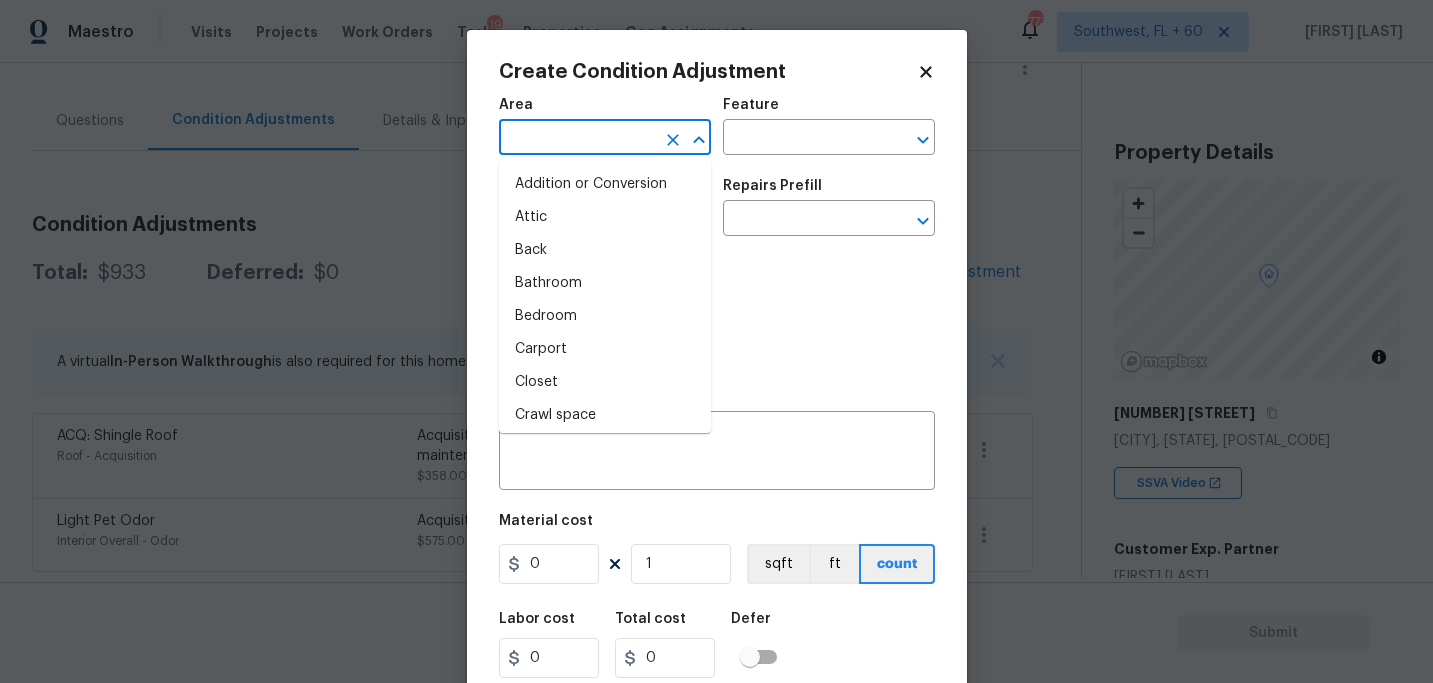 click at bounding box center [577, 139] 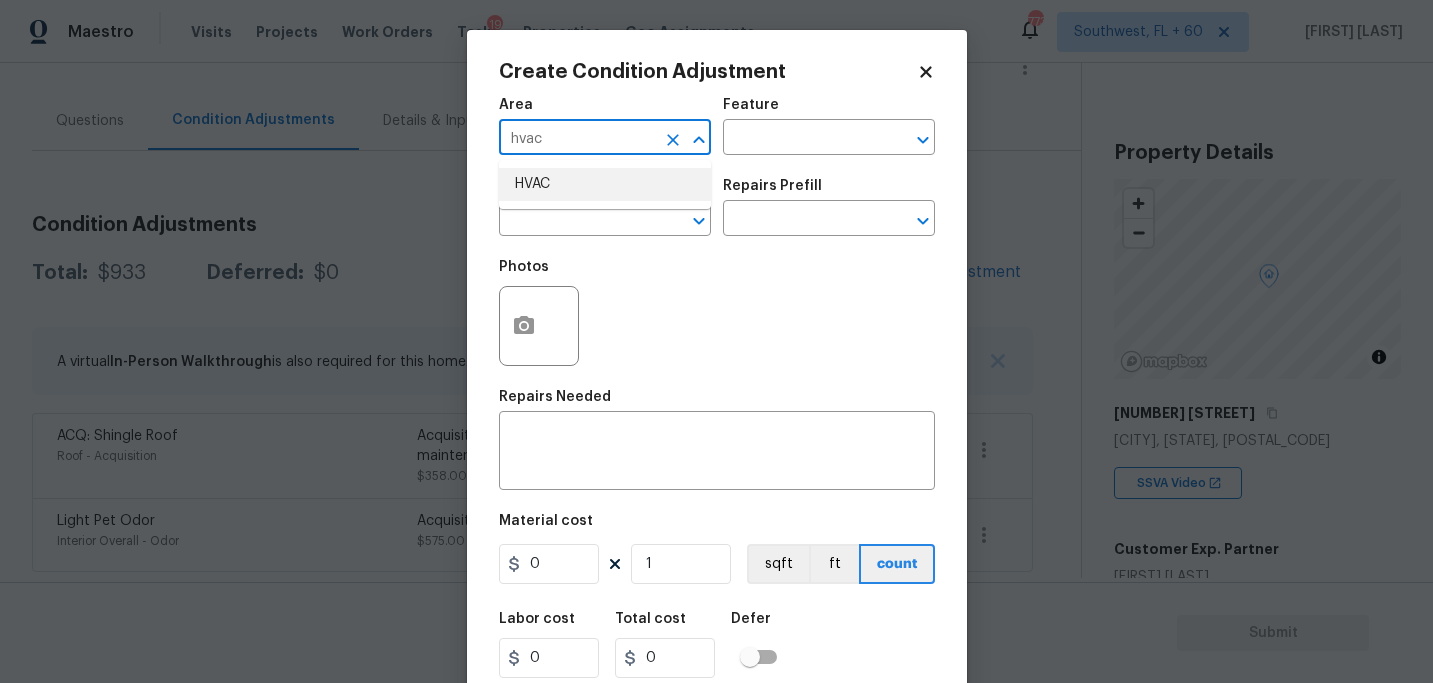 click on "HVAC" at bounding box center (605, 184) 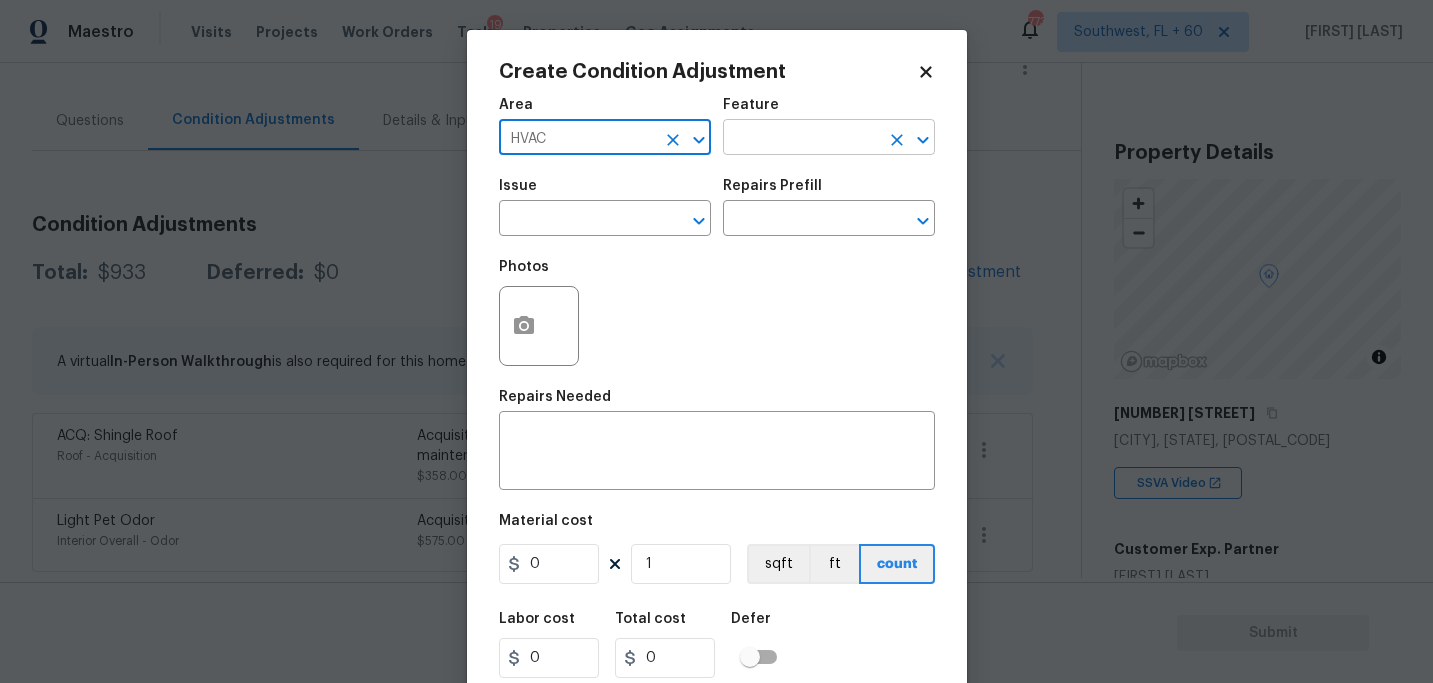 type on "HVAC" 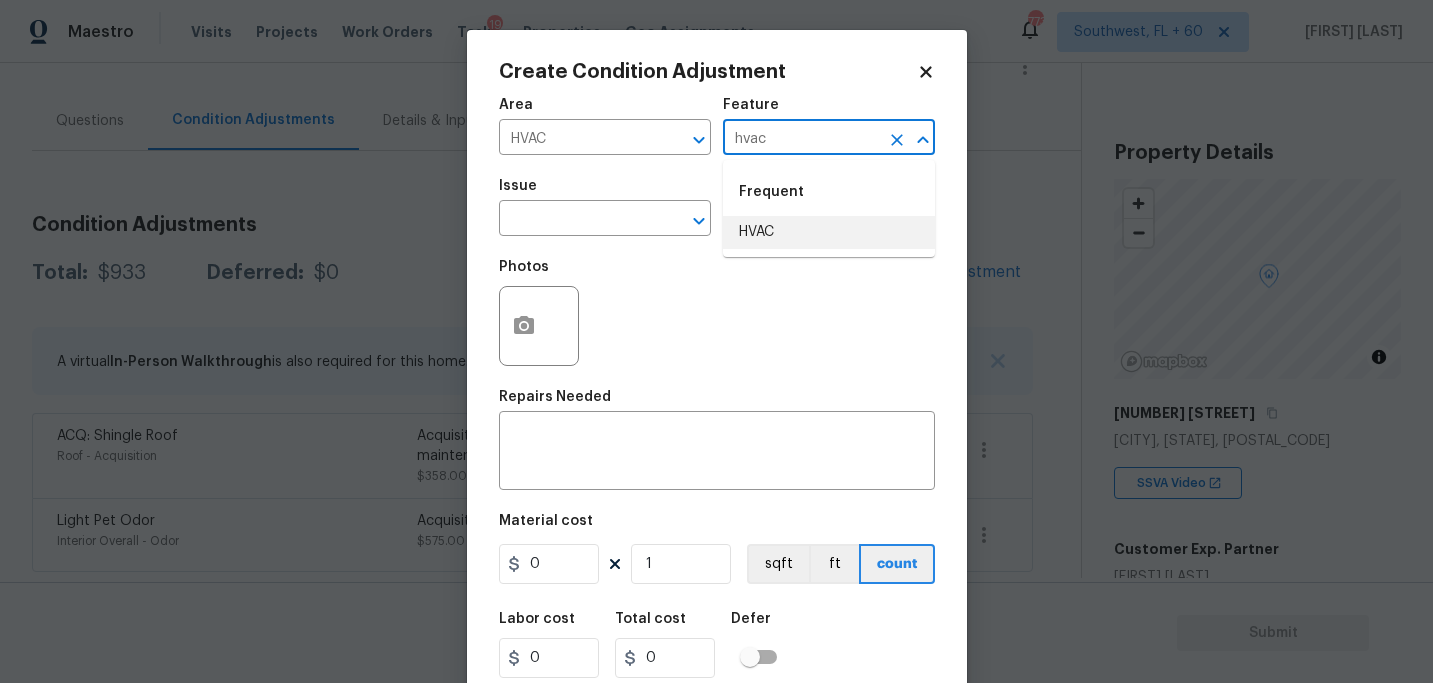 click on "HVAC" at bounding box center [829, 232] 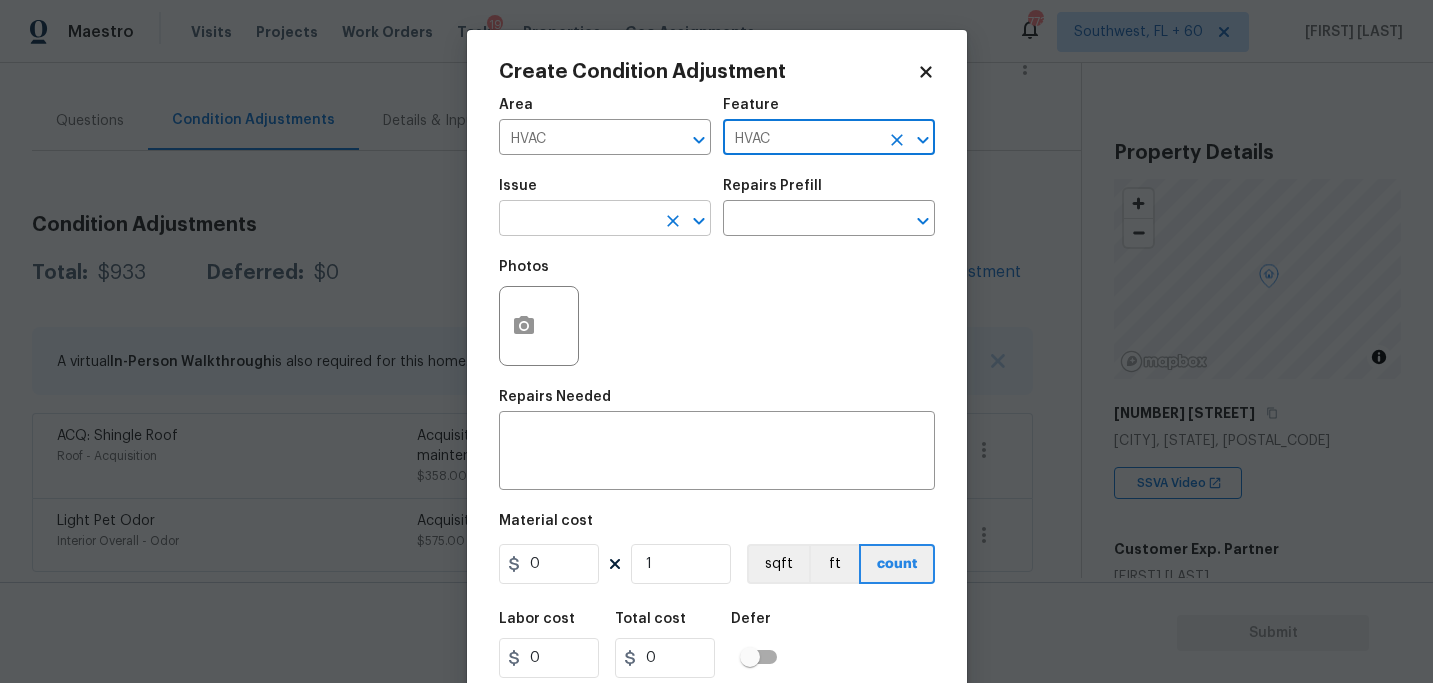 click on "​" at bounding box center (605, 220) 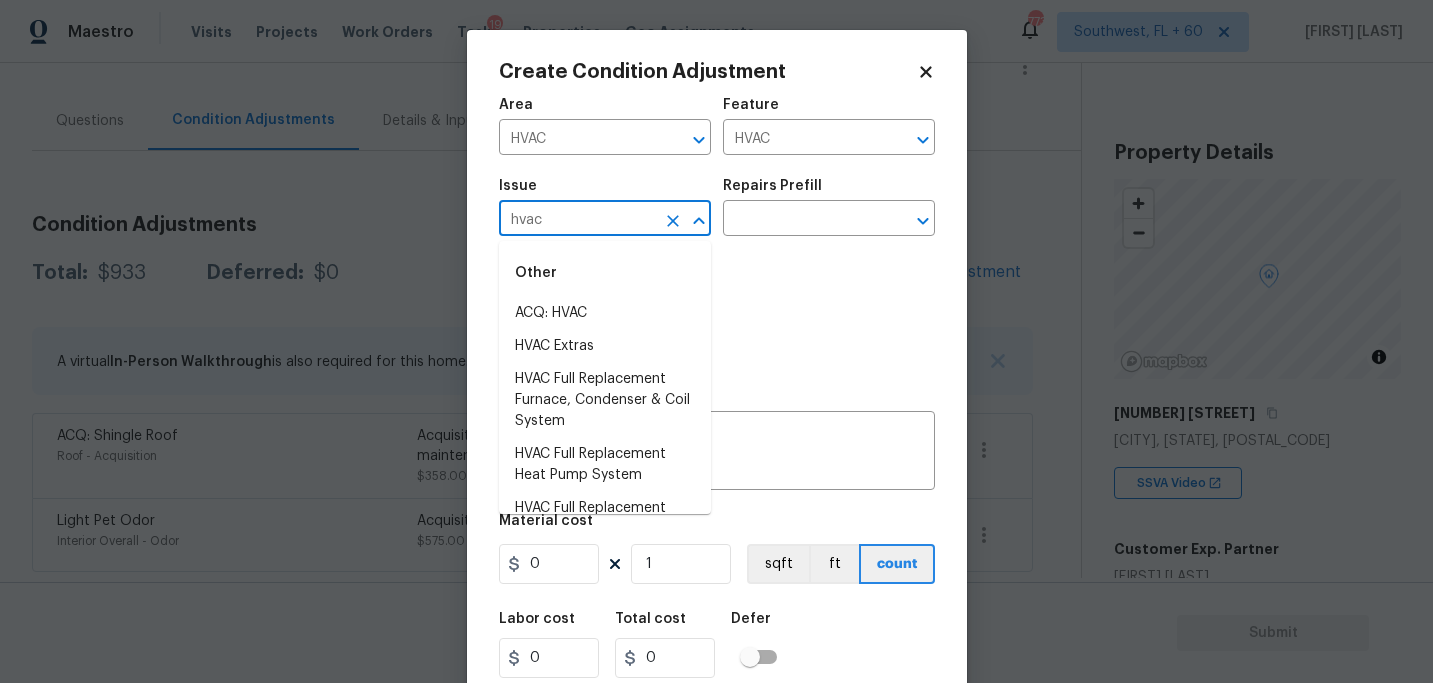 click on "Other" at bounding box center [605, 273] 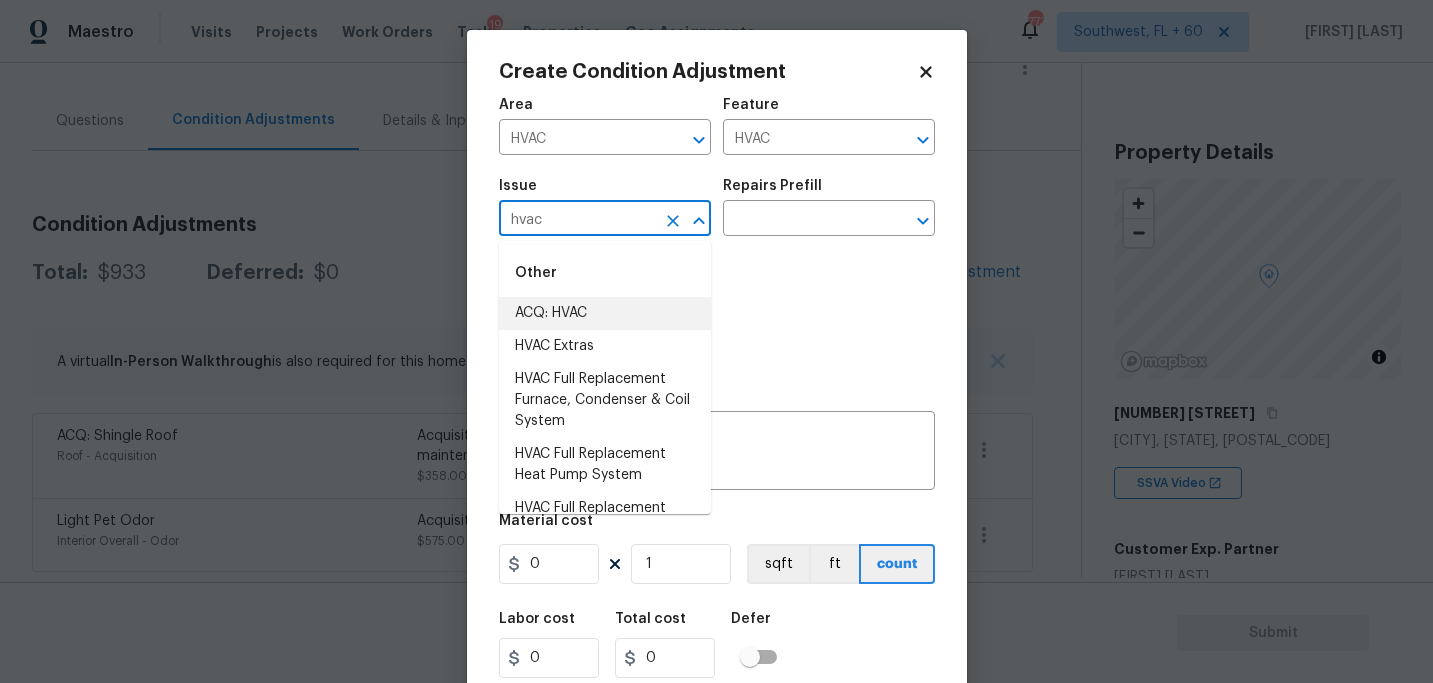 click on "ACQ: HVAC" at bounding box center [605, 313] 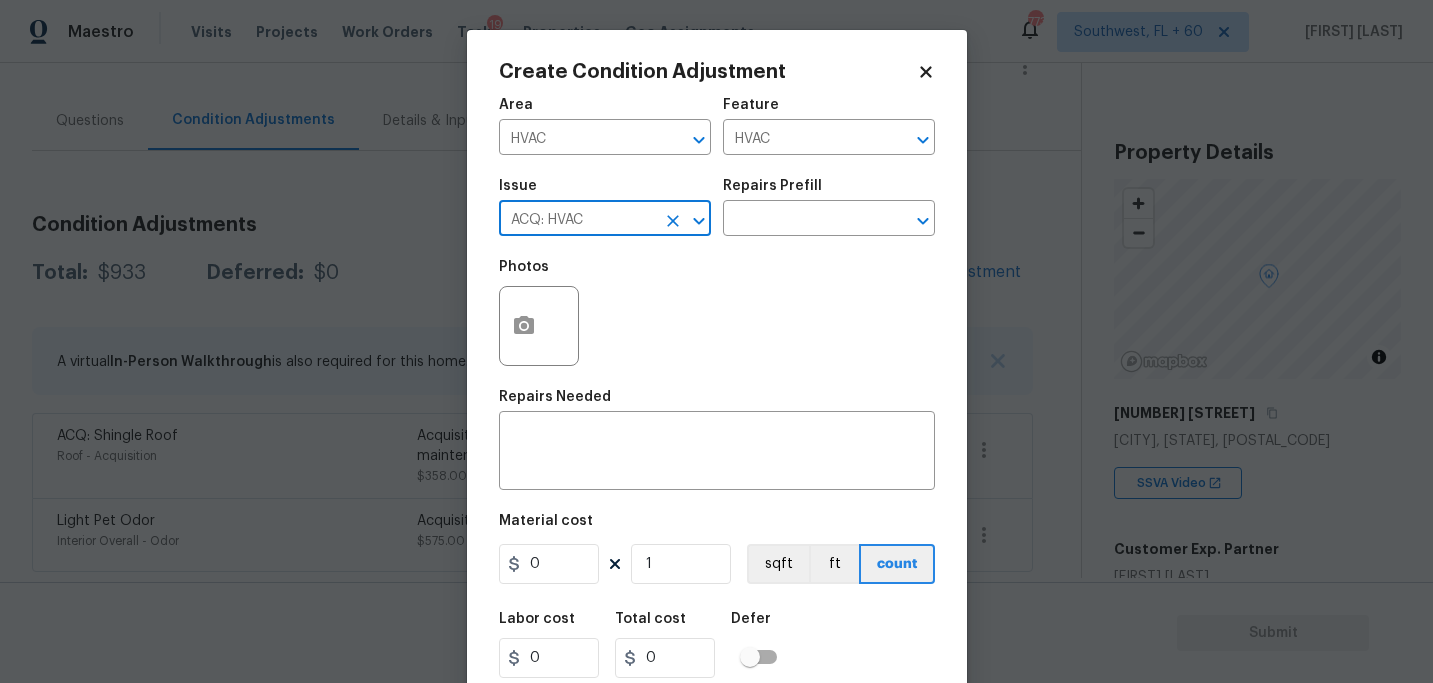 type on "ACQ: HVAC" 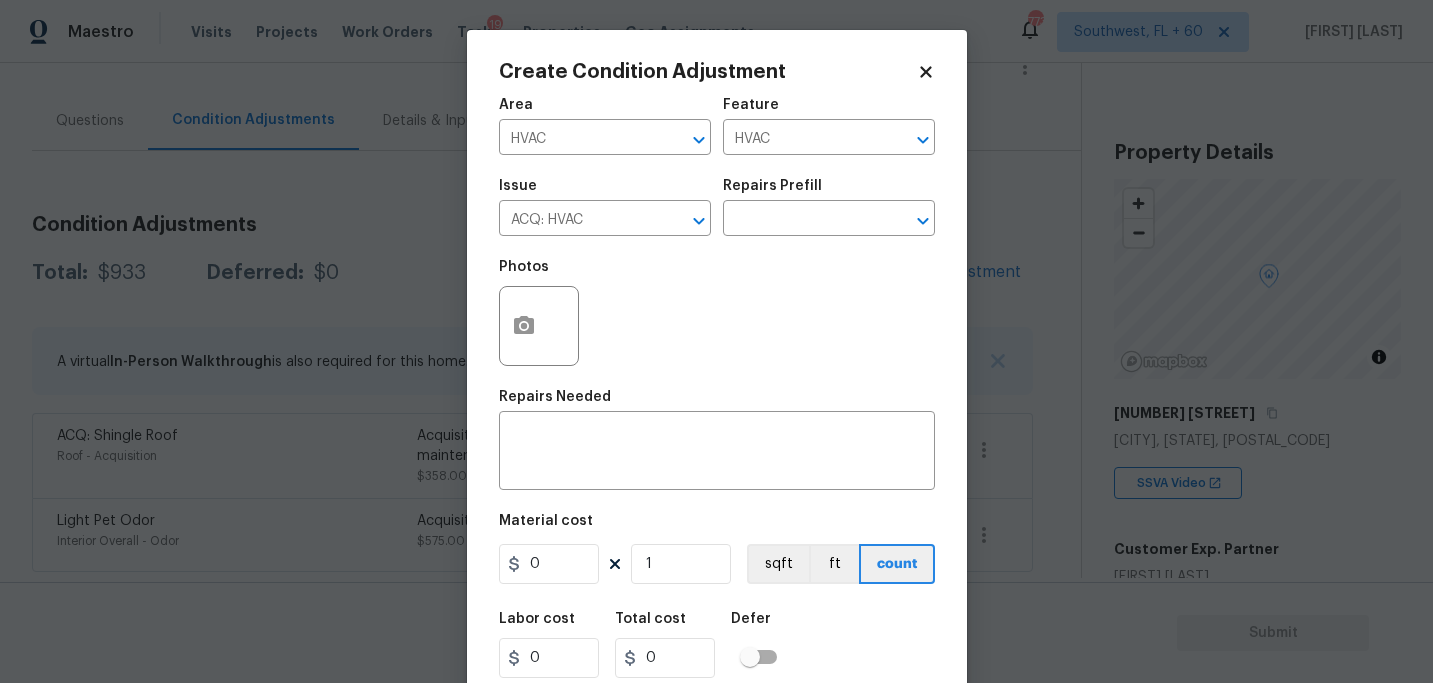 click on "Issue ACQ: HVAC ​ Repairs Prefill ​" at bounding box center (717, 207) 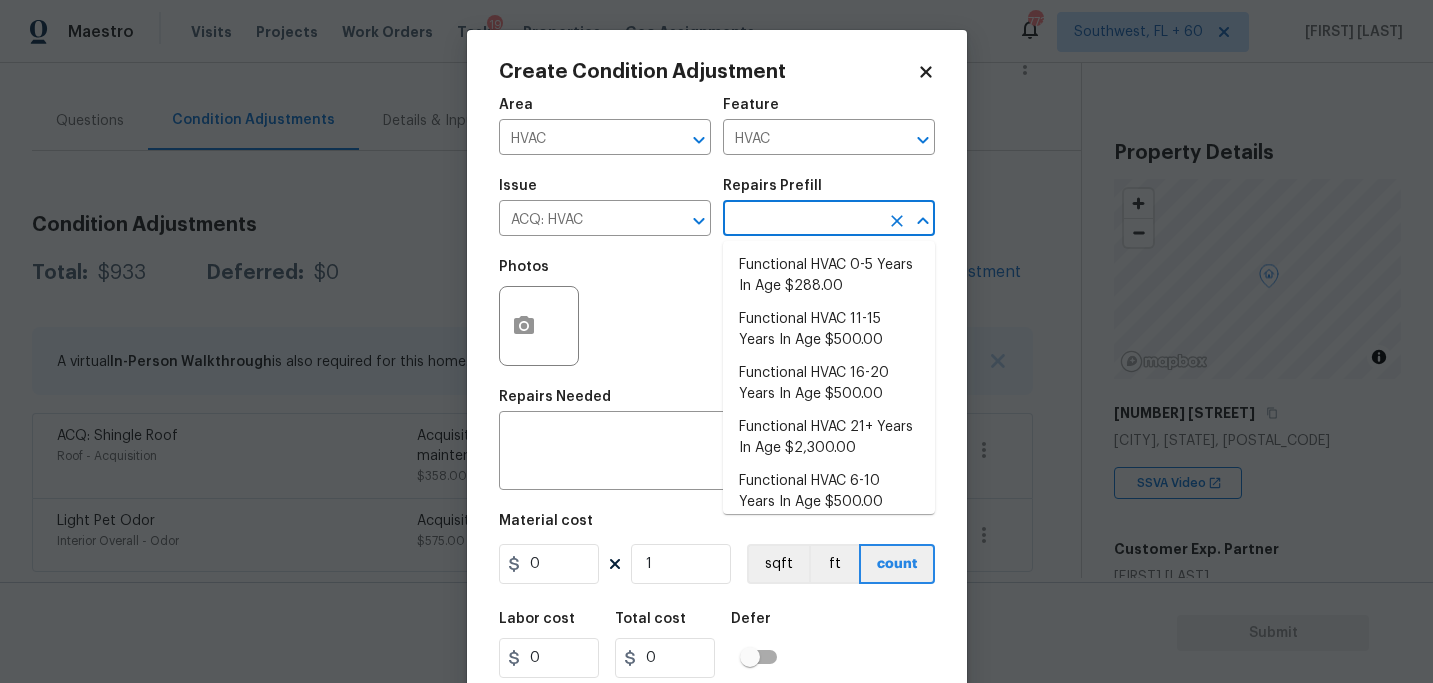 drag, startPoint x: 809, startPoint y: 229, endPoint x: 808, endPoint y: 263, distance: 34.0147 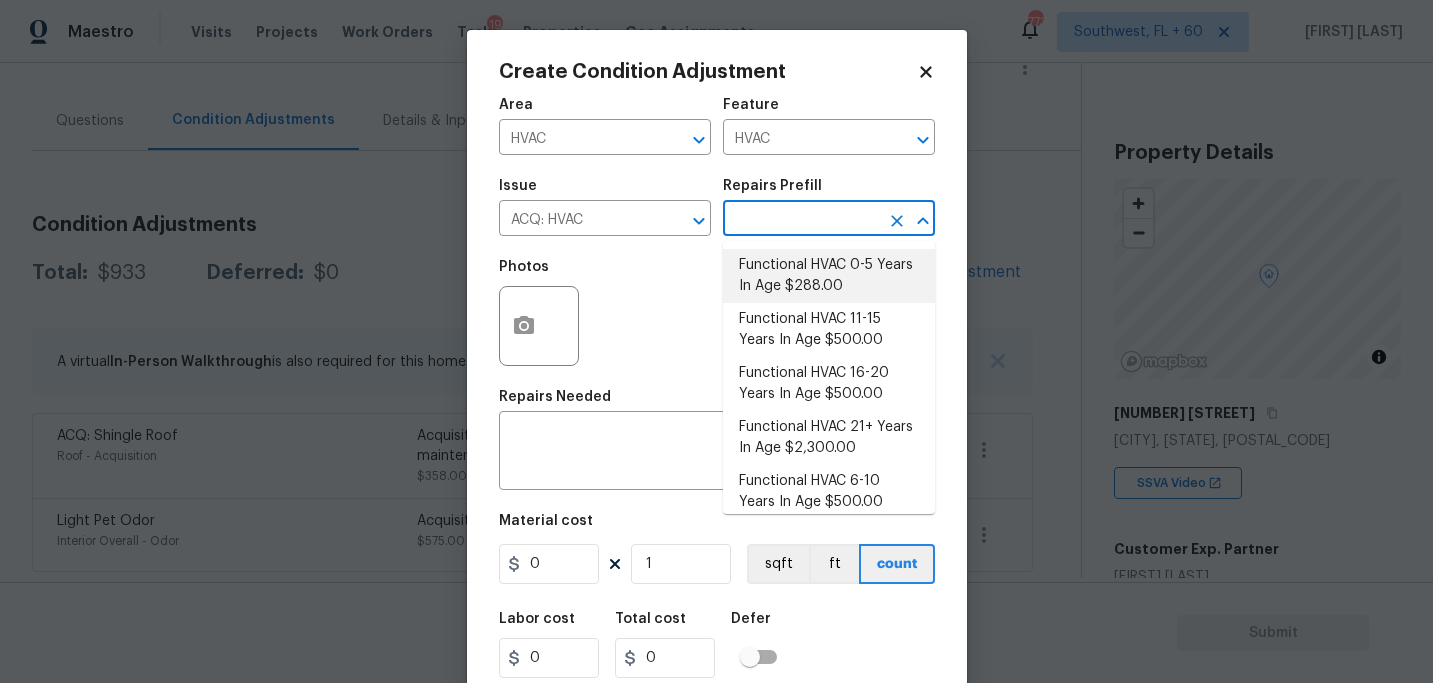 click on "Functional HVAC 0-5 Years In Age $288.00" at bounding box center (829, 276) 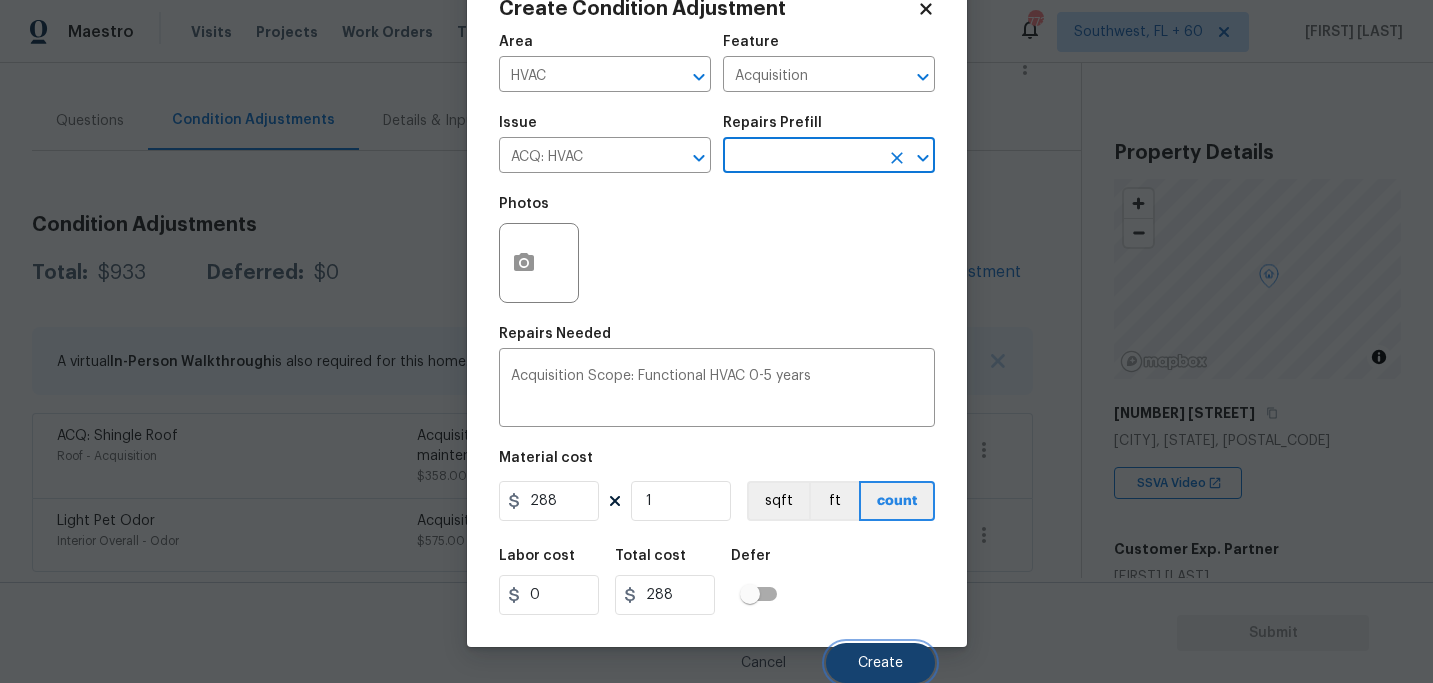 click on "Create" at bounding box center (880, 663) 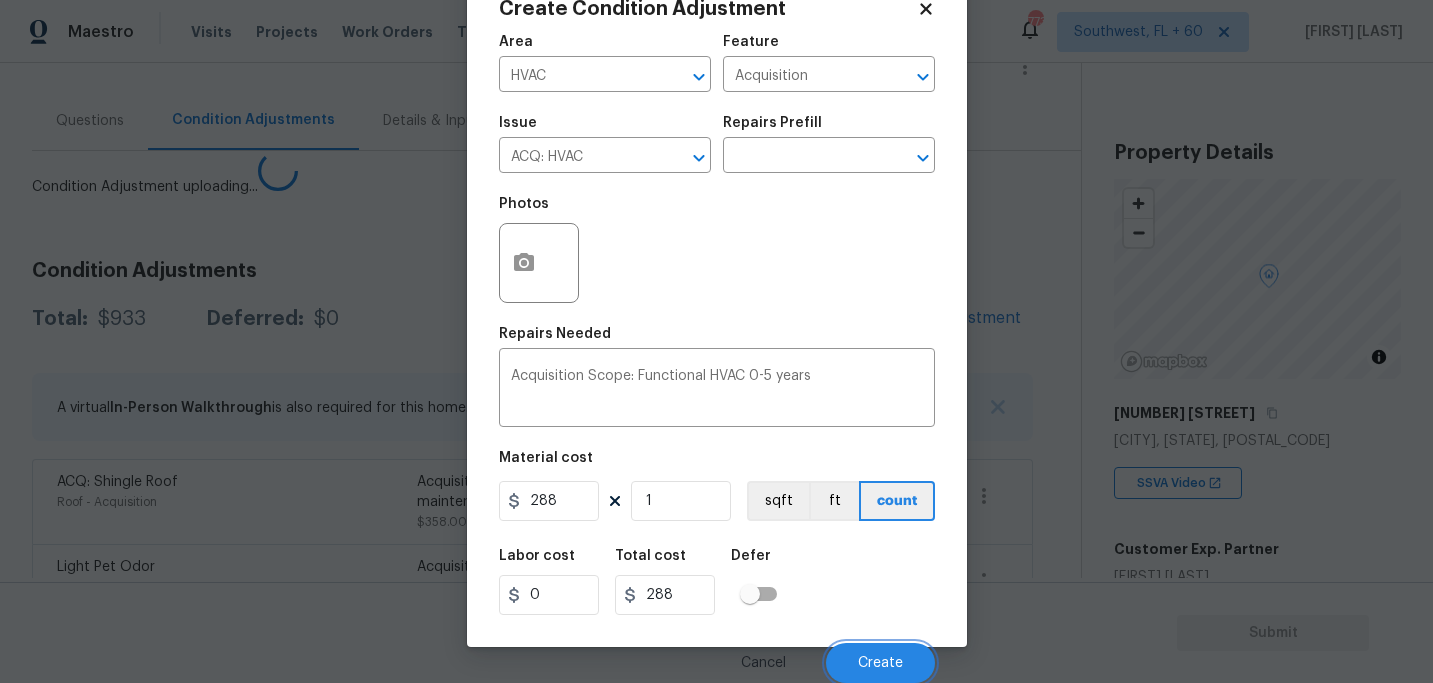 scroll, scrollTop: 57, scrollLeft: 0, axis: vertical 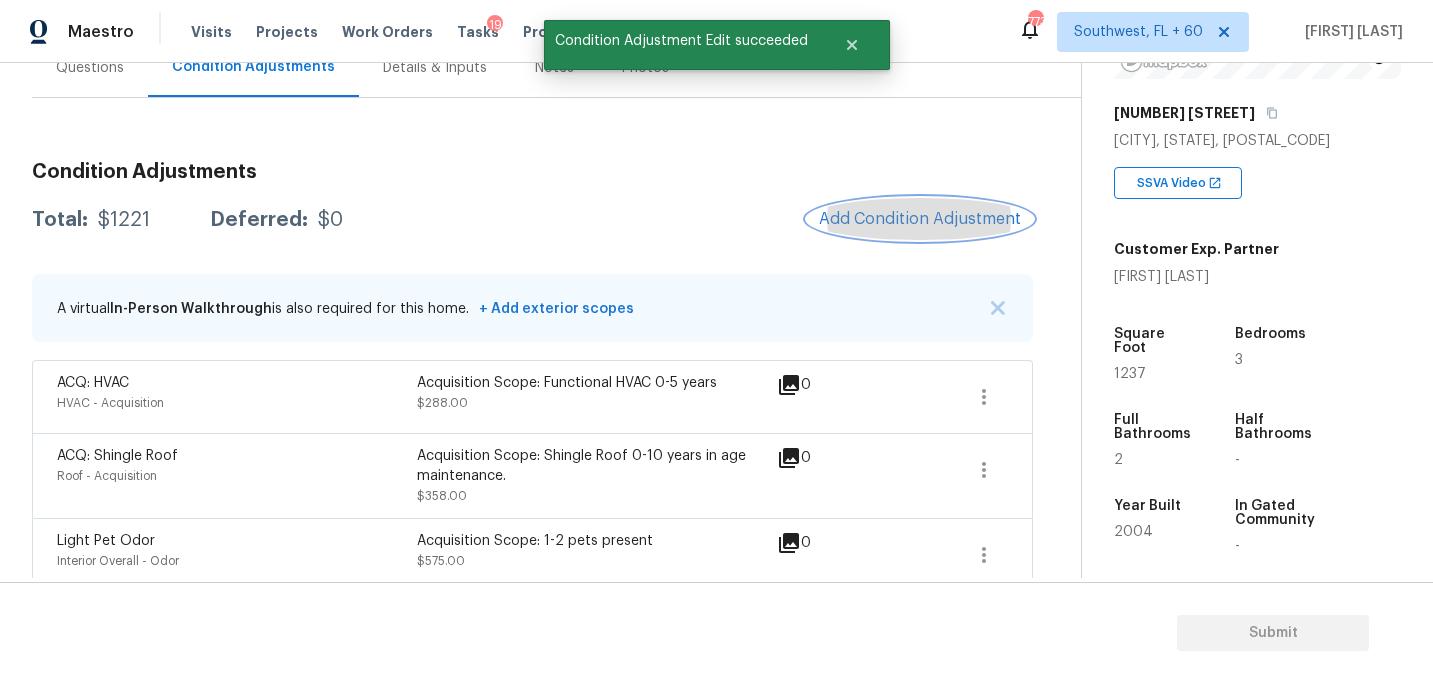 click on "Add Condition Adjustment" at bounding box center (920, 219) 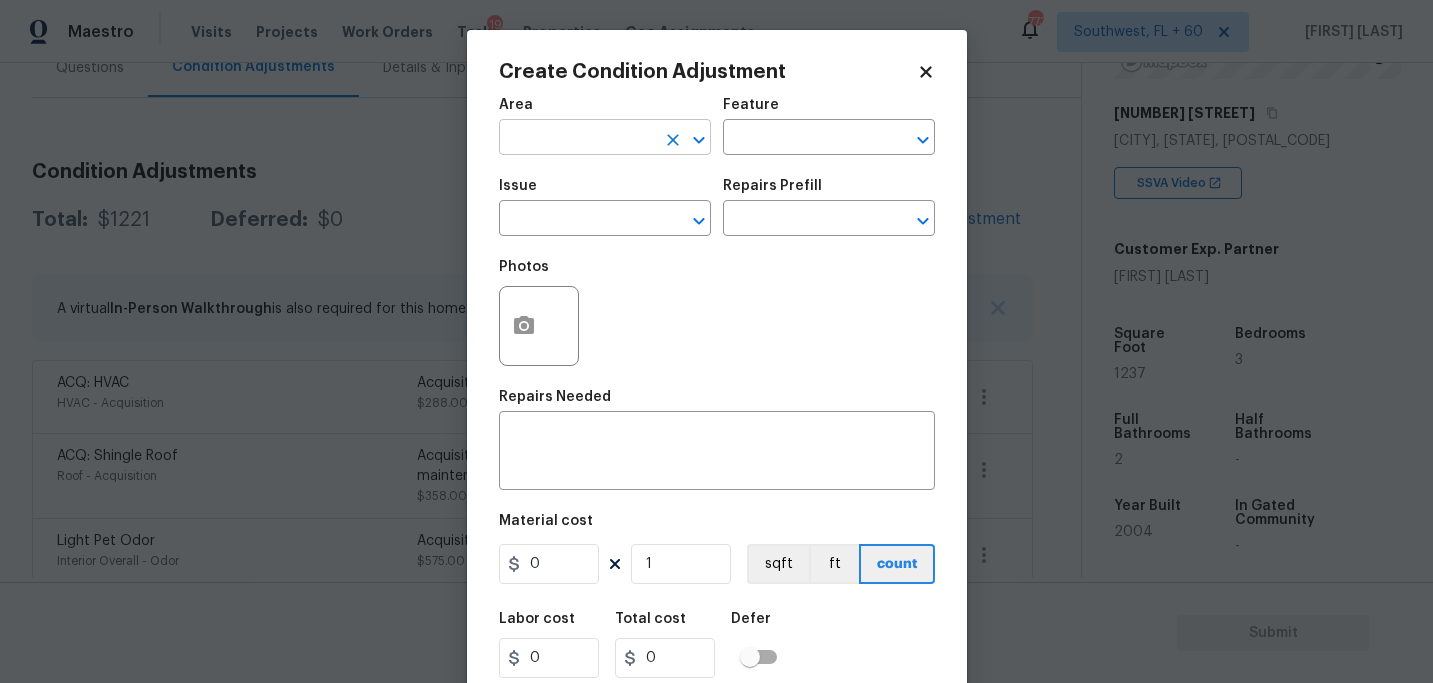 click at bounding box center [577, 139] 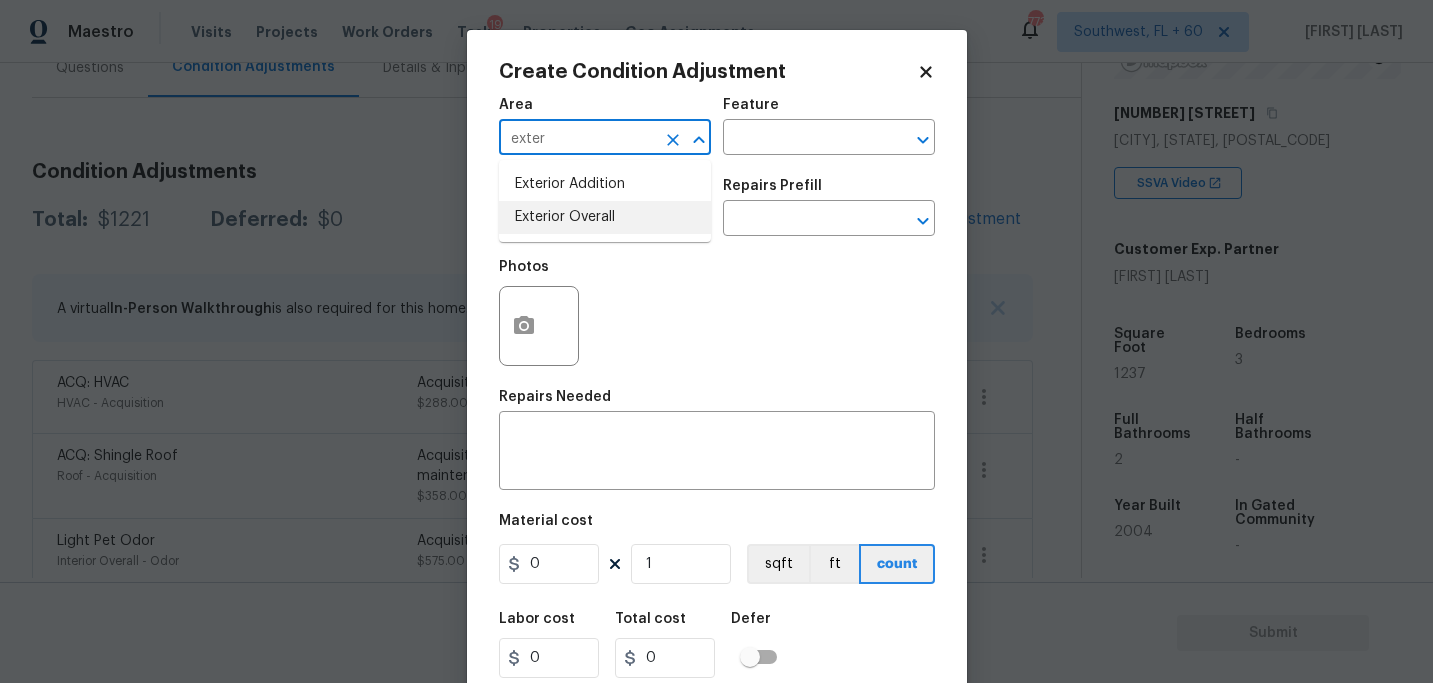 click on "Exterior Overall" at bounding box center (605, 217) 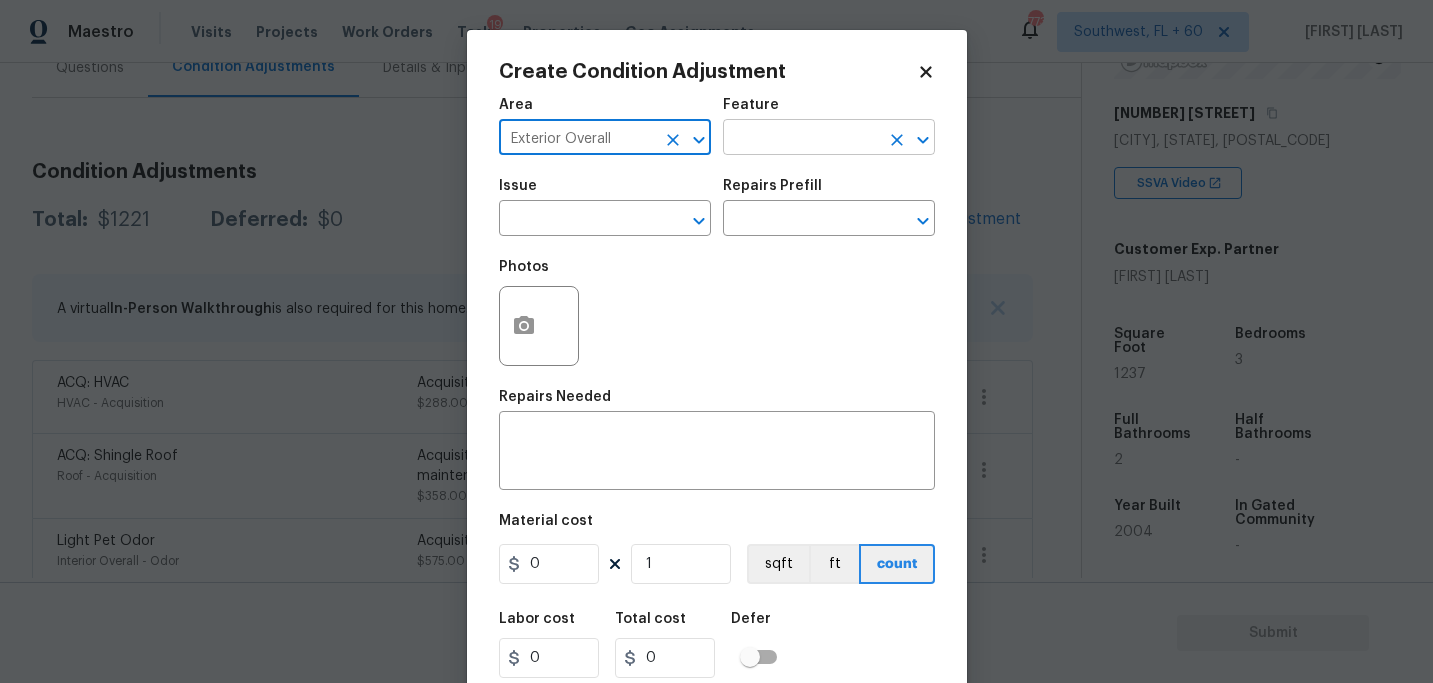 type on "Exterior Overall" 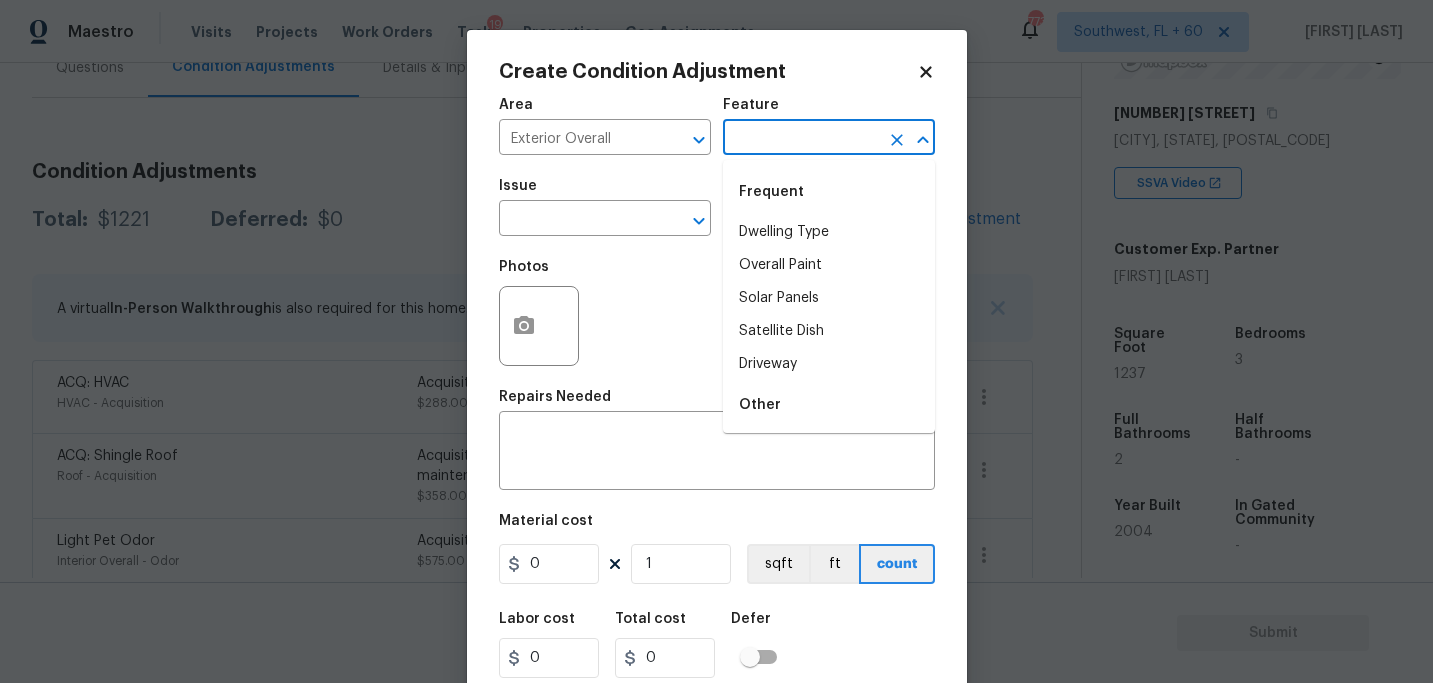 click at bounding box center (801, 139) 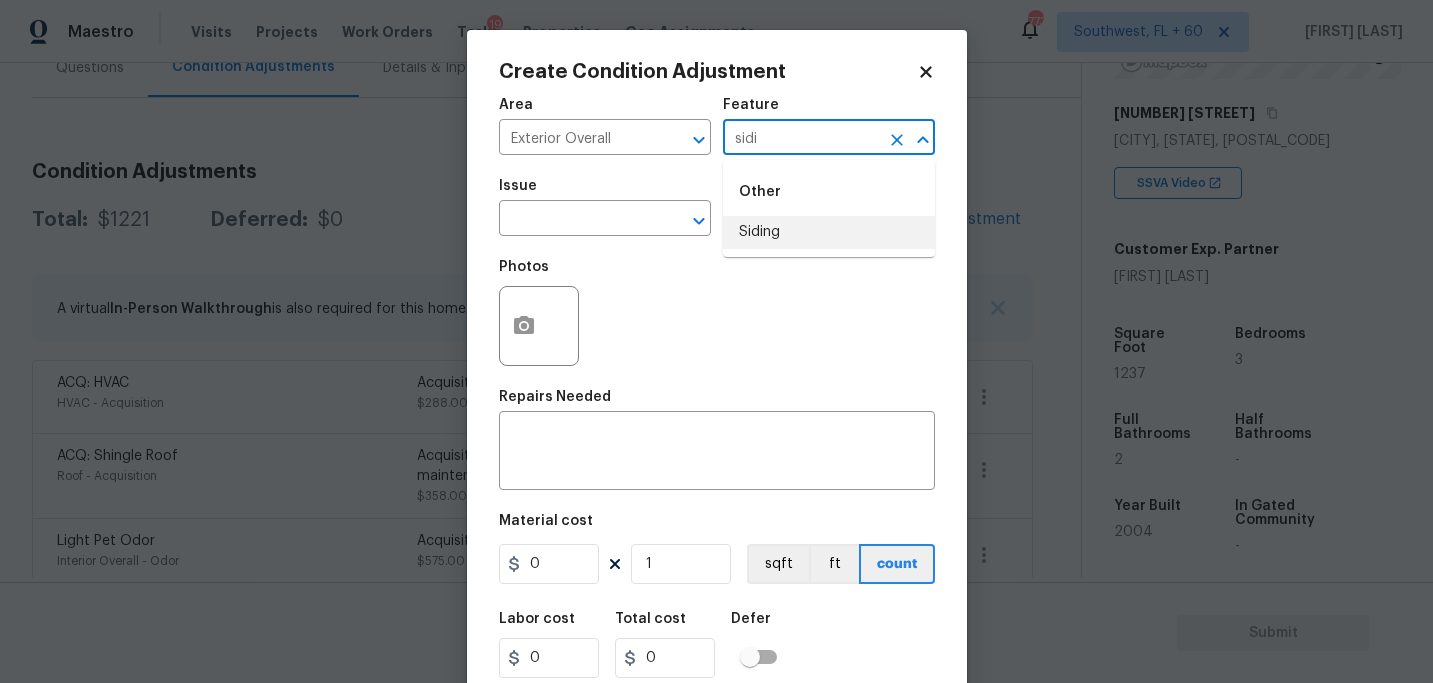 click on "Siding" at bounding box center [829, 232] 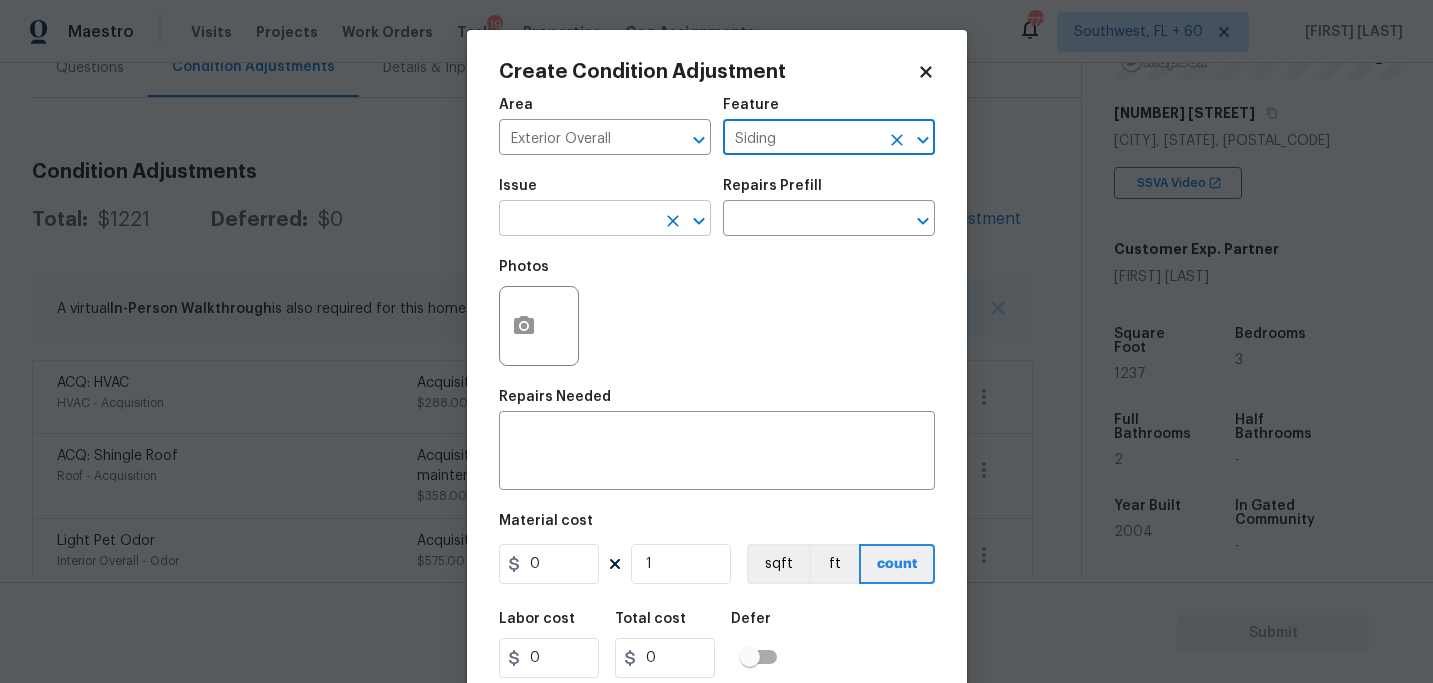 type on "Siding" 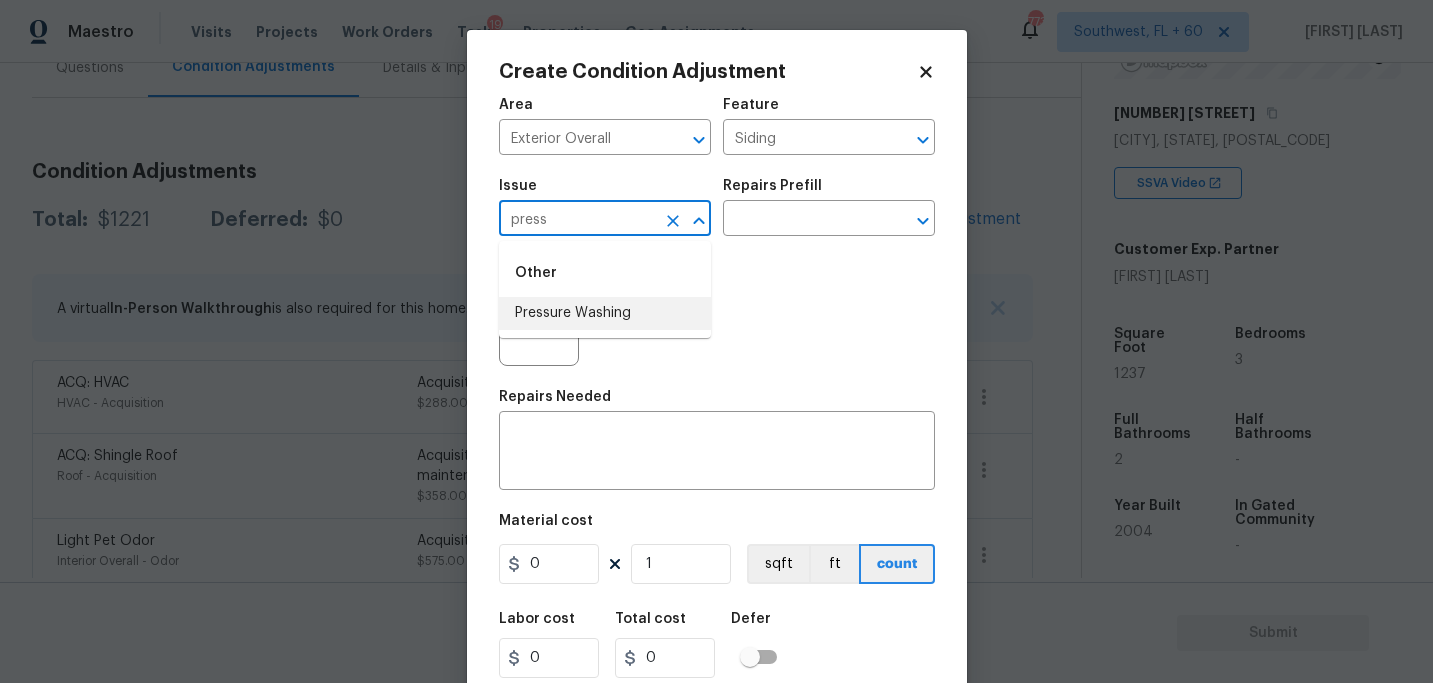 click on "Pressure Washing" at bounding box center [605, 313] 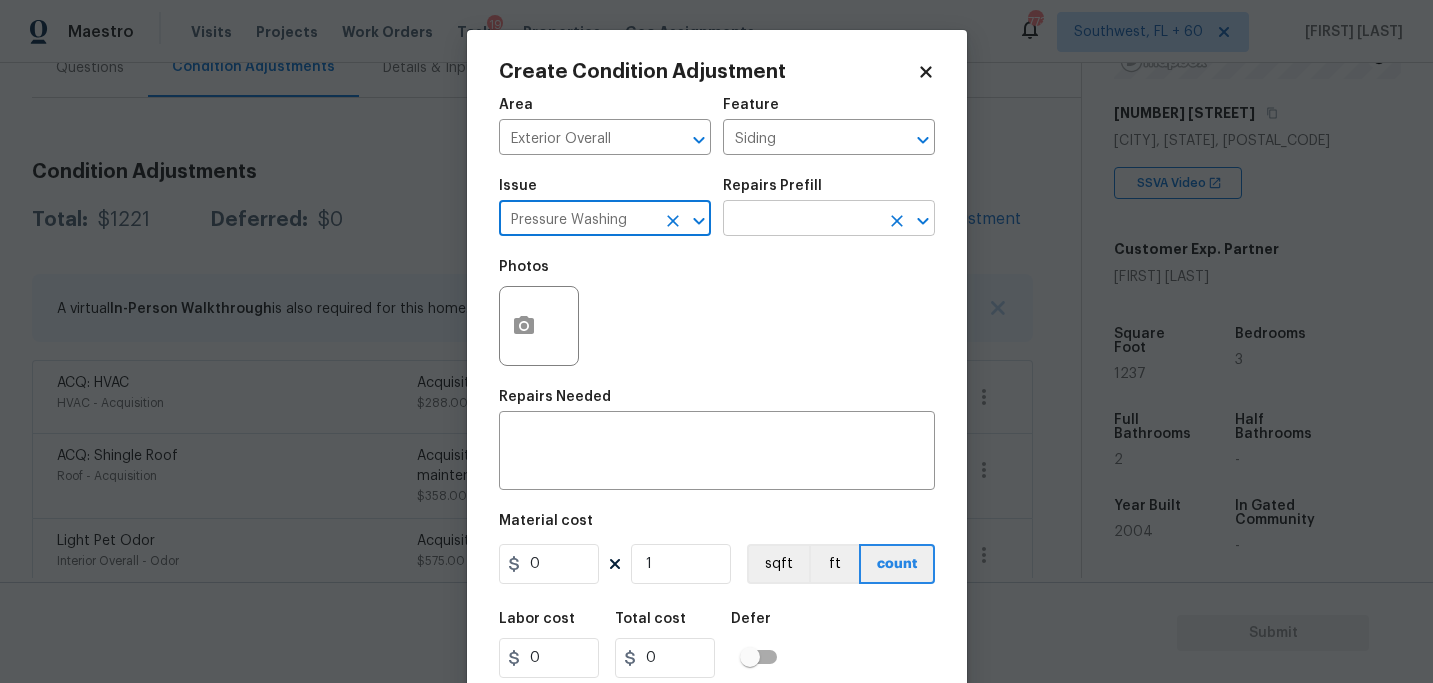 type on "Pressure Washing" 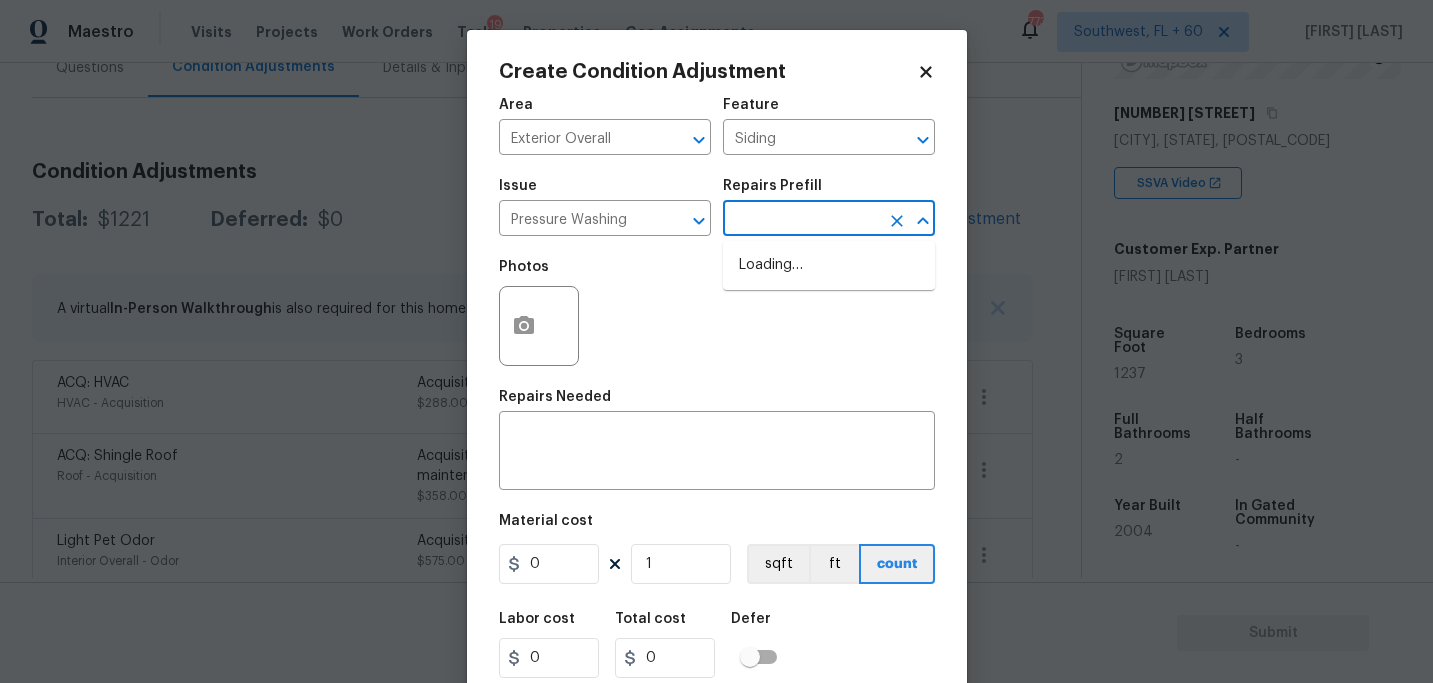 click at bounding box center [801, 220] 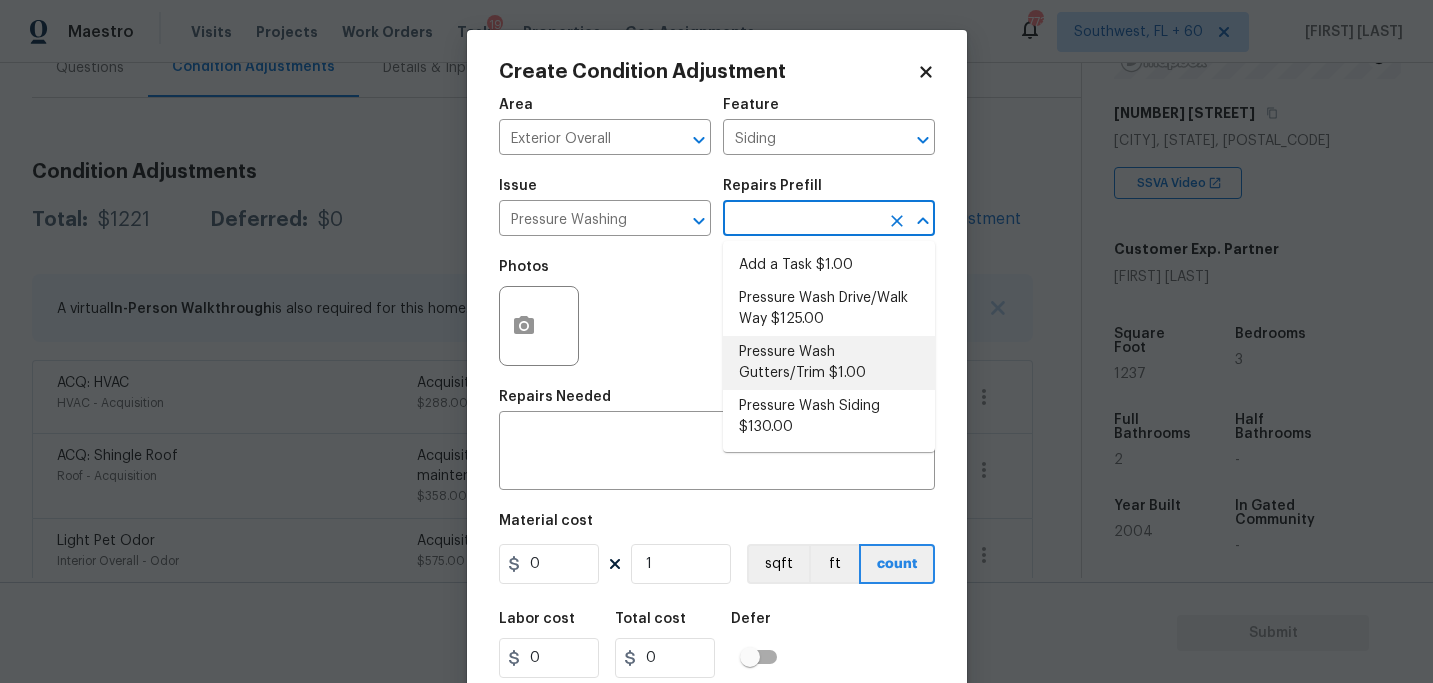 click on "Pressure Wash Siding $130.00" at bounding box center [829, 417] 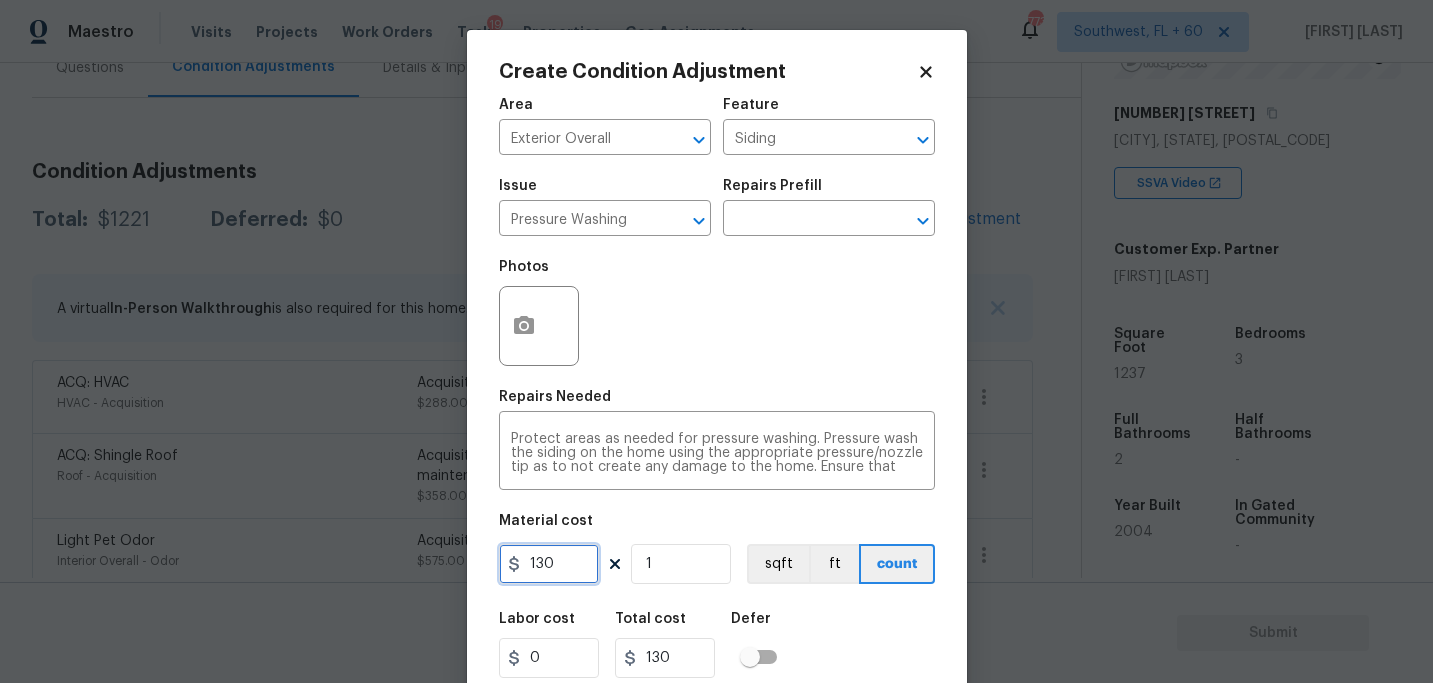 drag, startPoint x: 569, startPoint y: 559, endPoint x: 372, endPoint y: 559, distance: 197 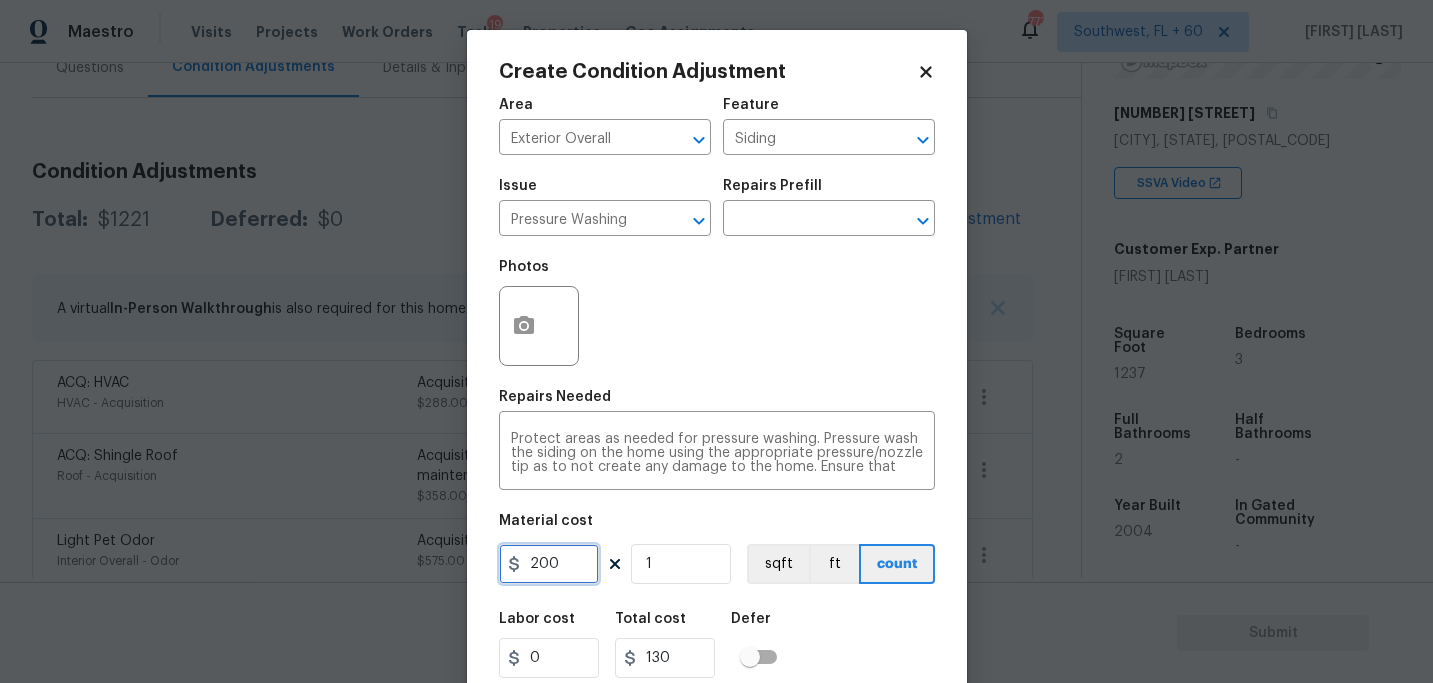 type on "200" 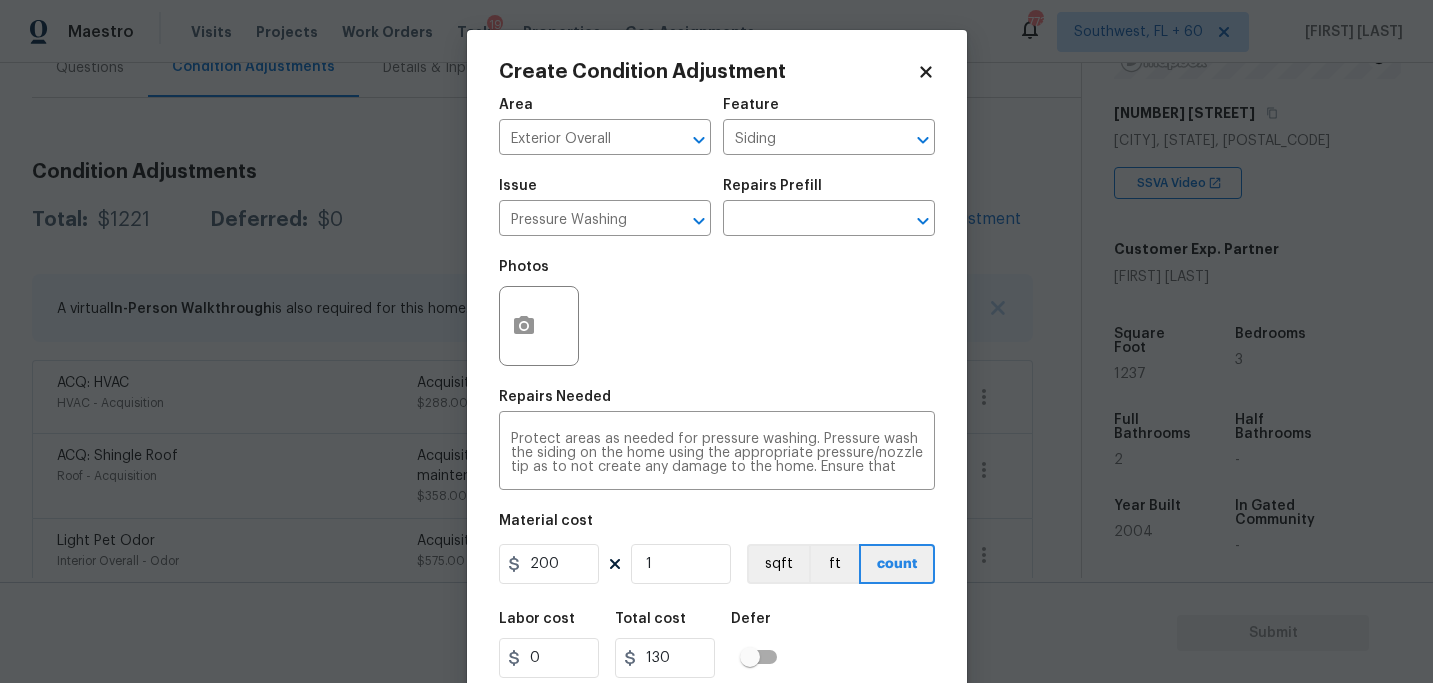 type on "200" 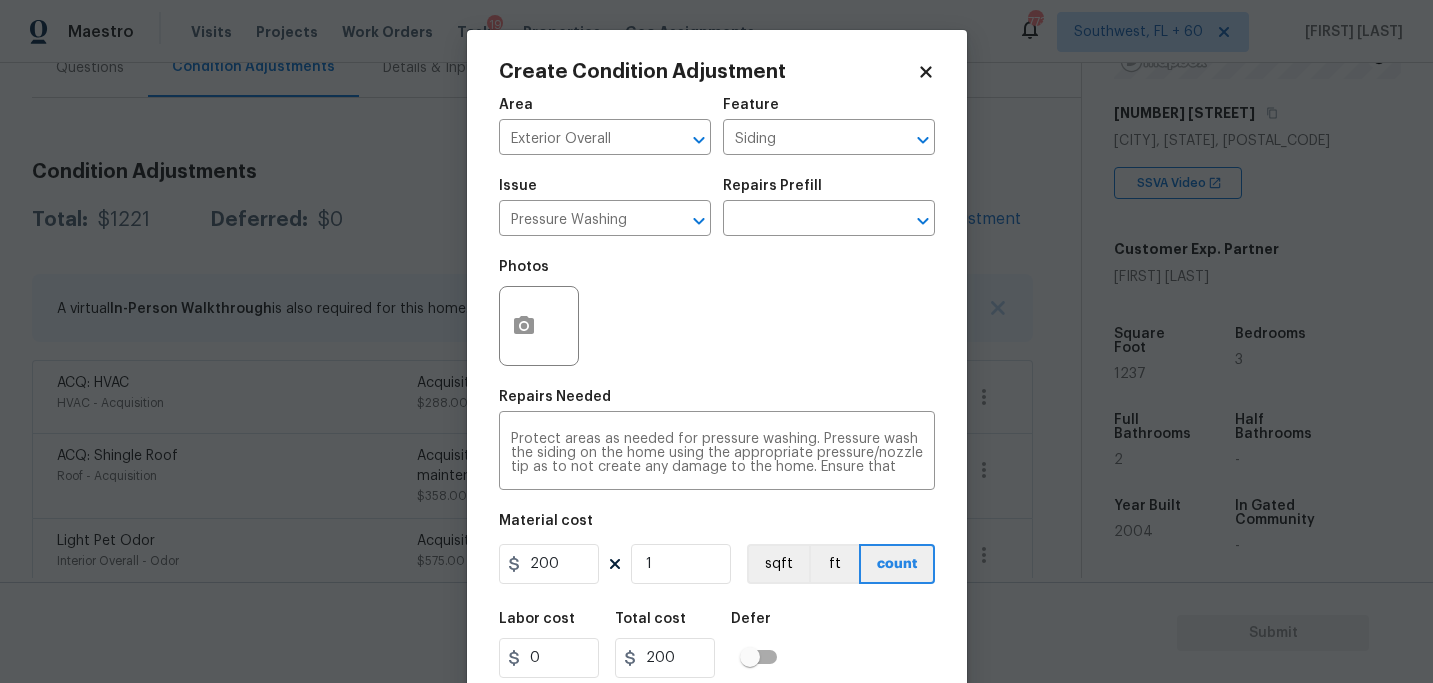 click at bounding box center [539, 326] 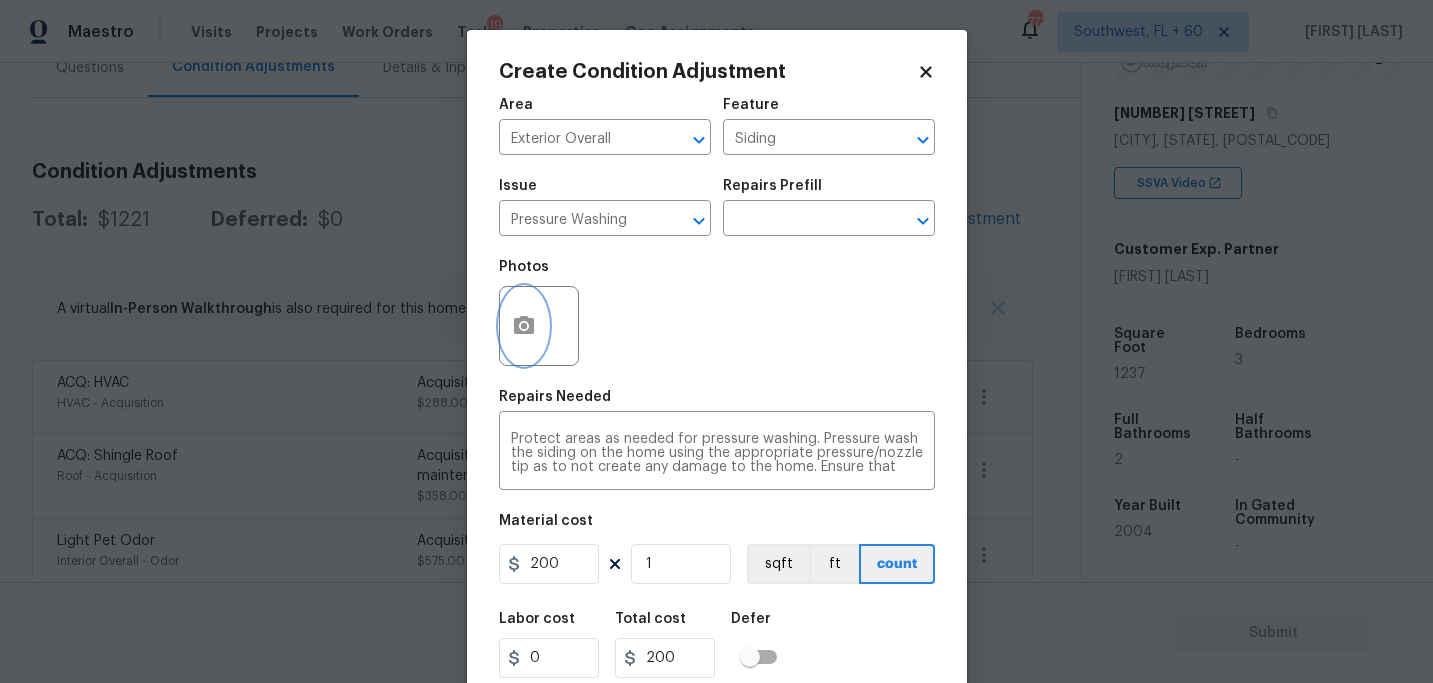 click 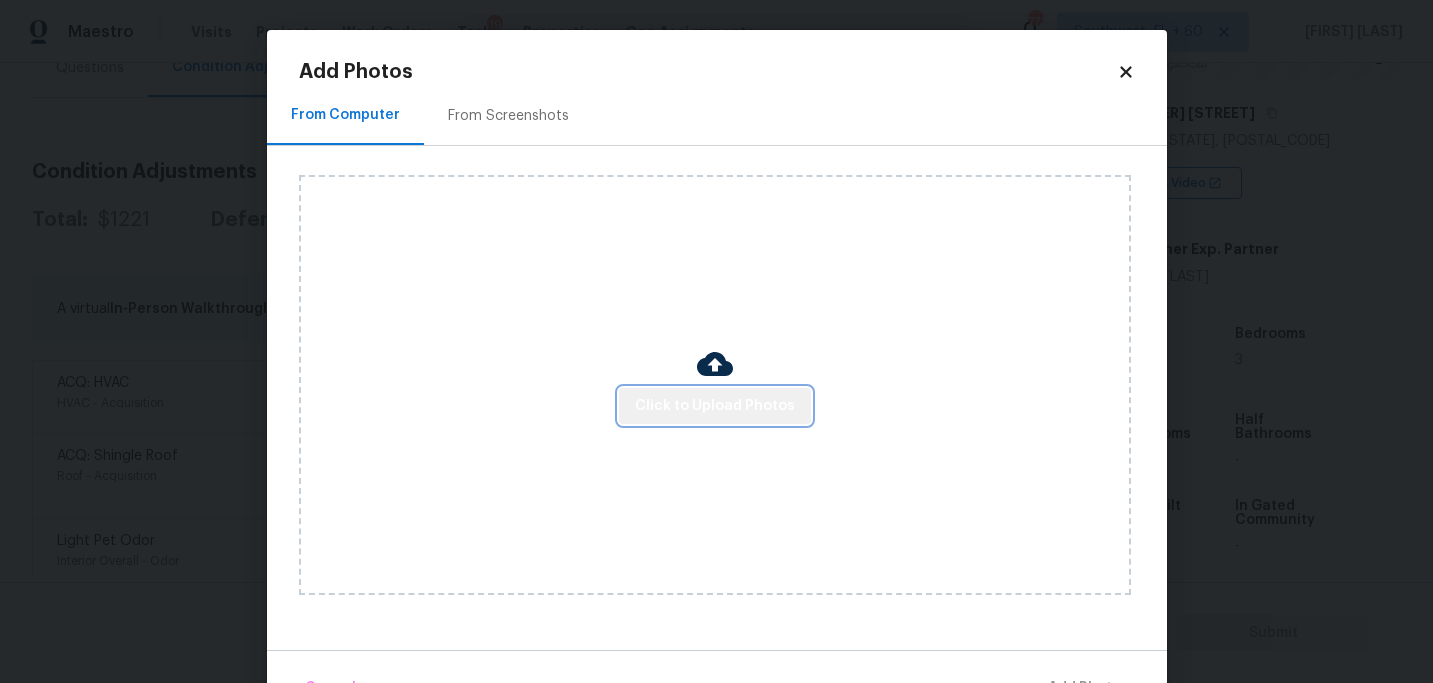 click on "Click to Upload Photos" at bounding box center (715, 406) 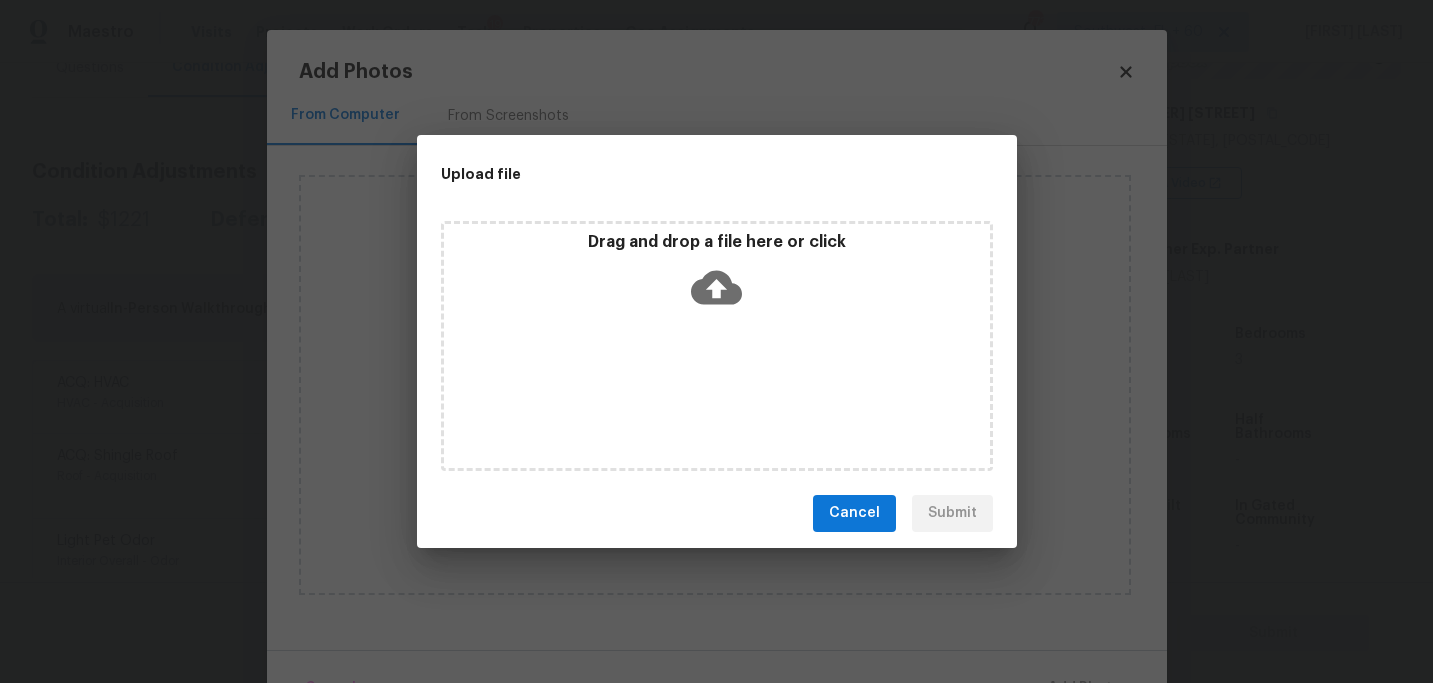 click on "Drag and drop a file here or click" at bounding box center (717, 275) 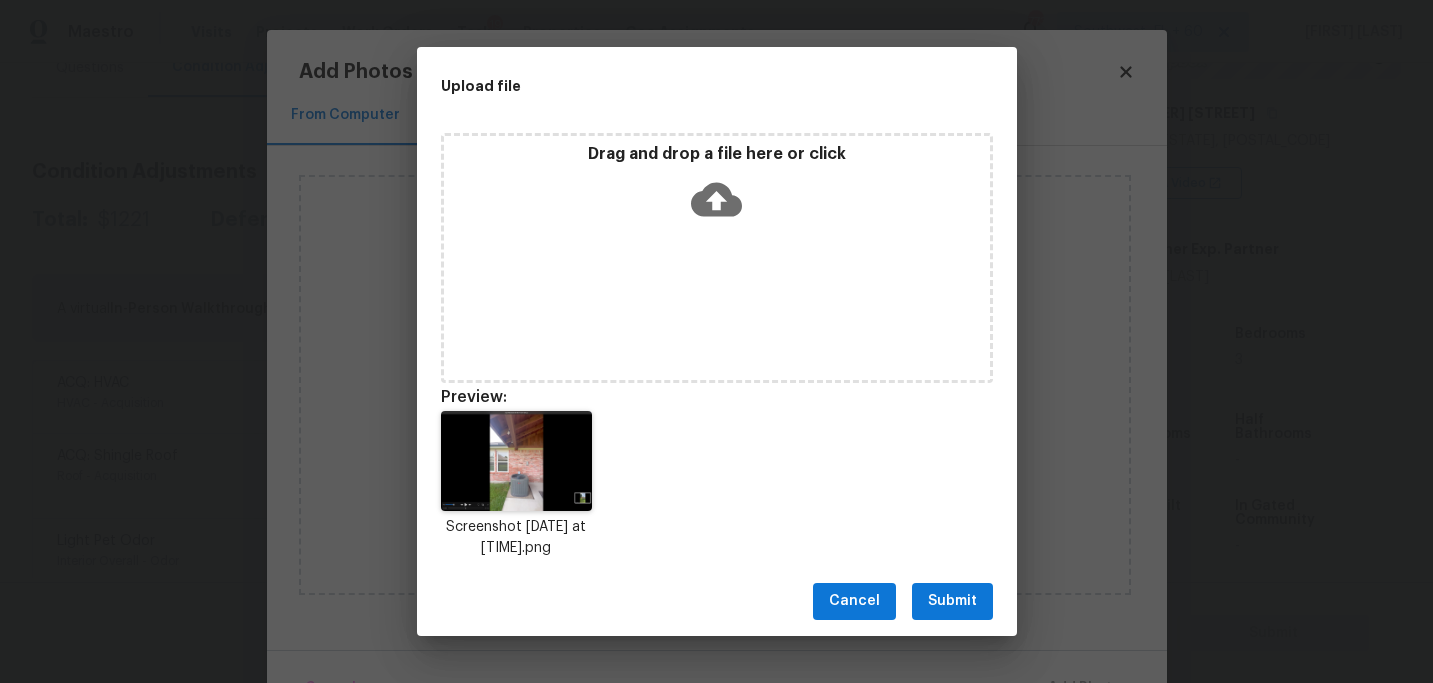 click on "Submit" at bounding box center [952, 601] 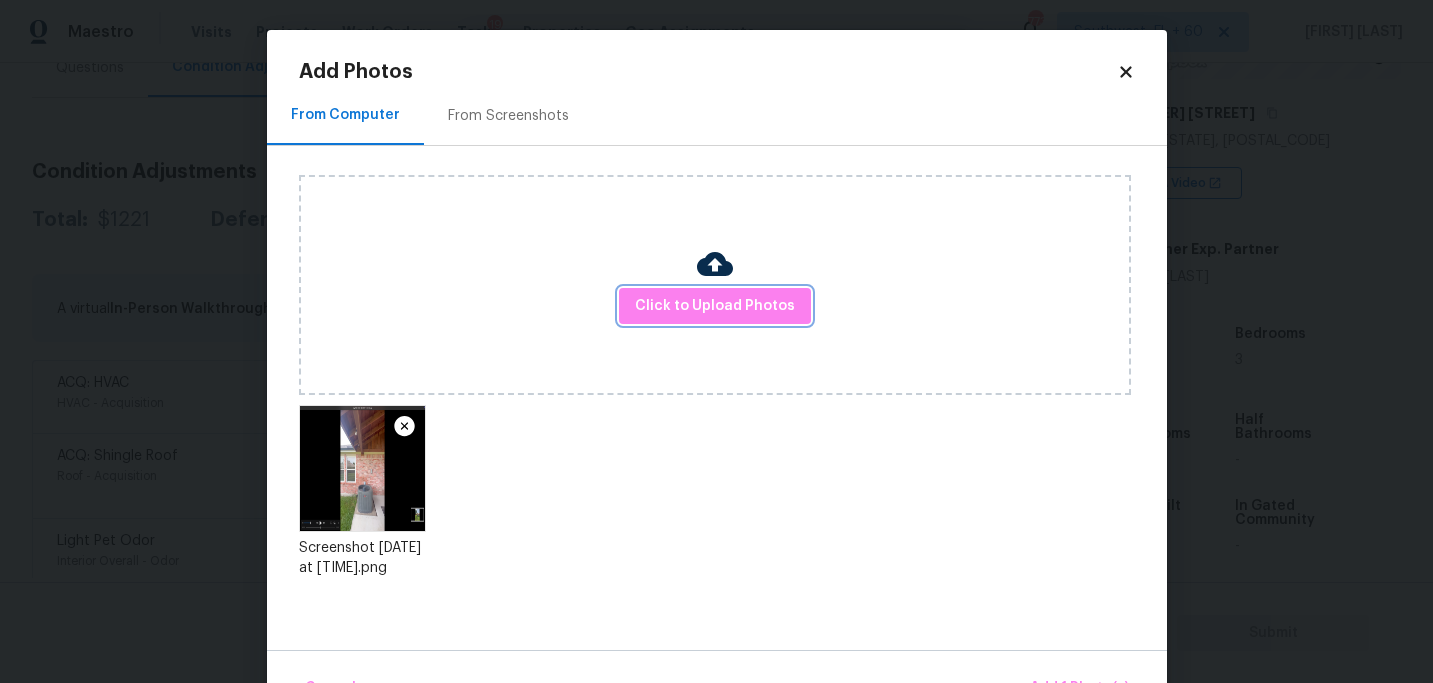 scroll, scrollTop: 57, scrollLeft: 0, axis: vertical 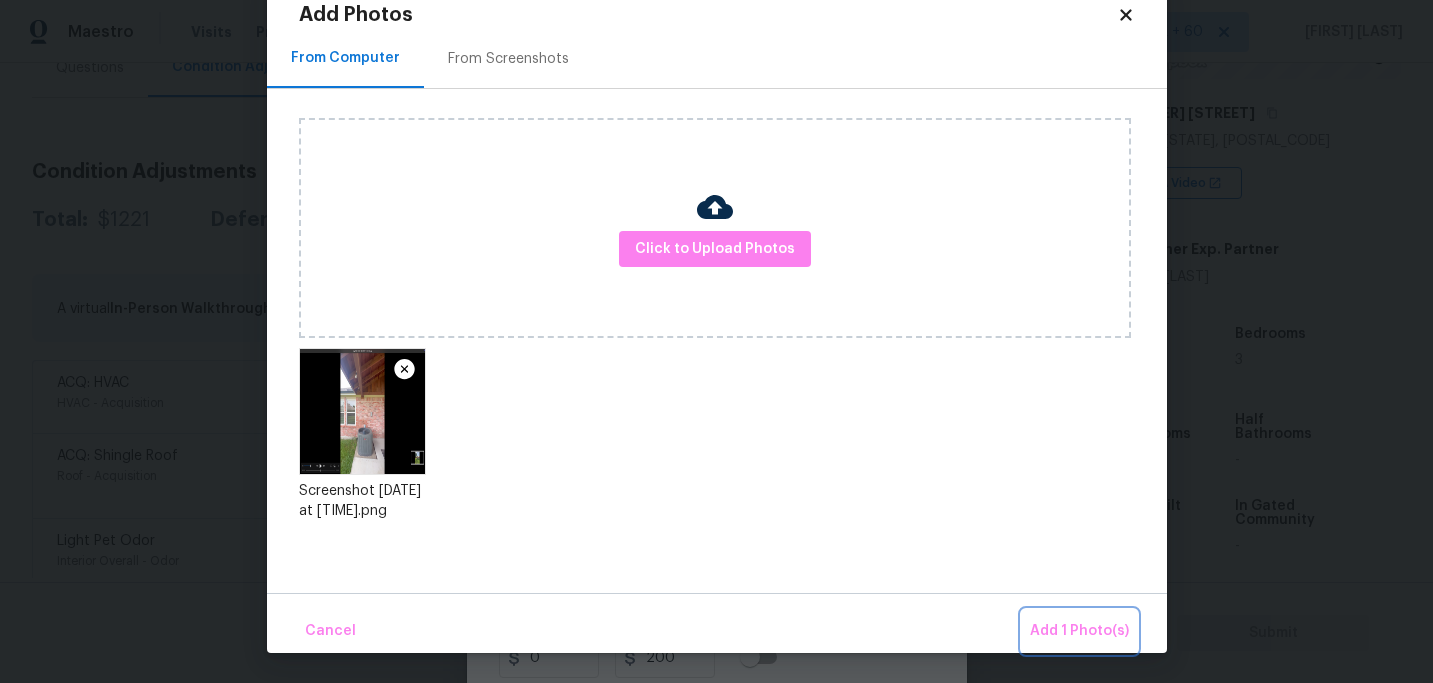 click on "Add 1 Photo(s)" at bounding box center [1079, 631] 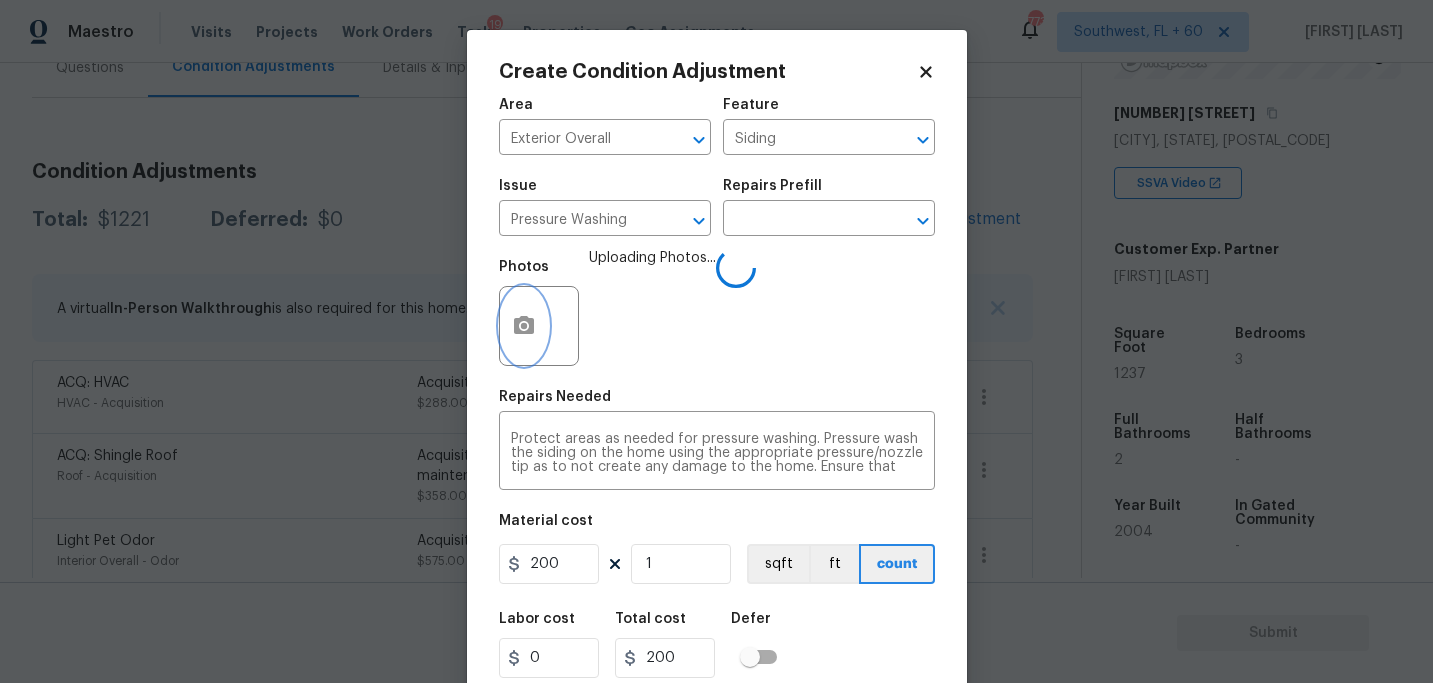 scroll, scrollTop: 0, scrollLeft: 0, axis: both 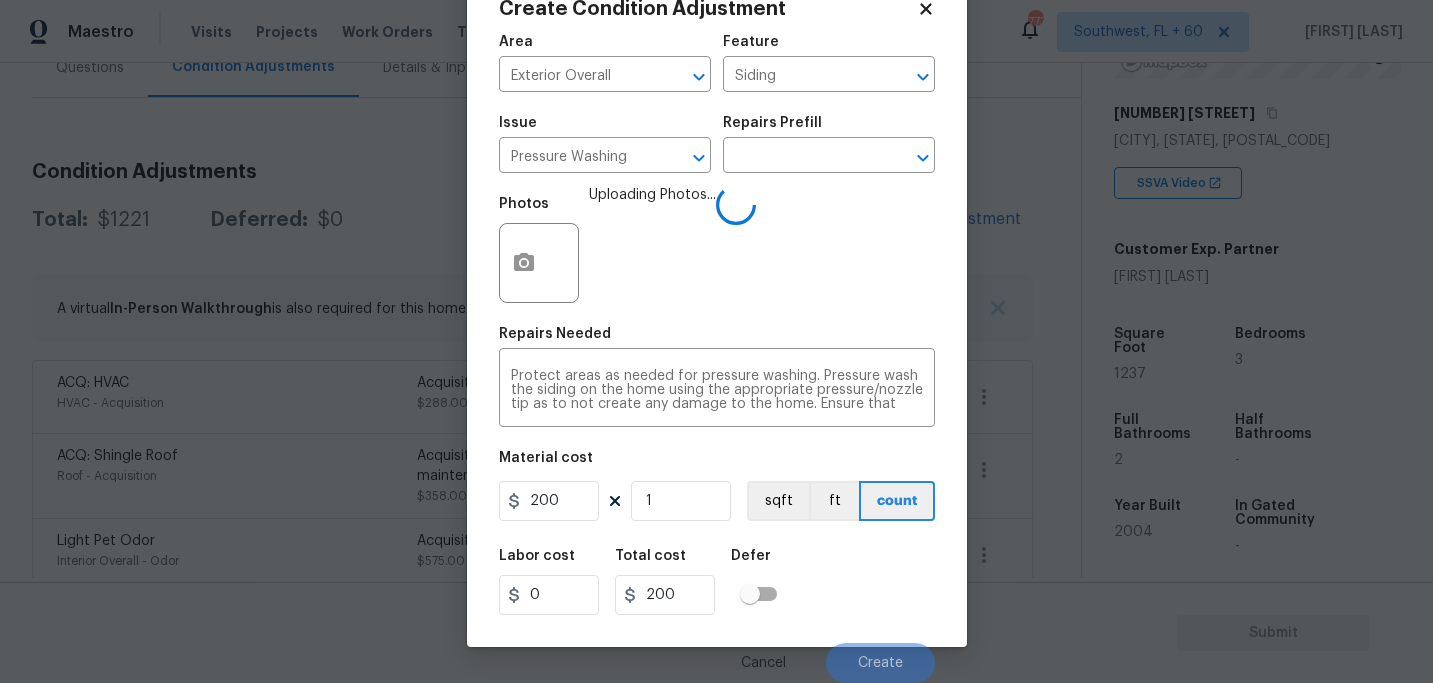 click on "Labor cost 0 Total cost 200 Defer" at bounding box center (717, 582) 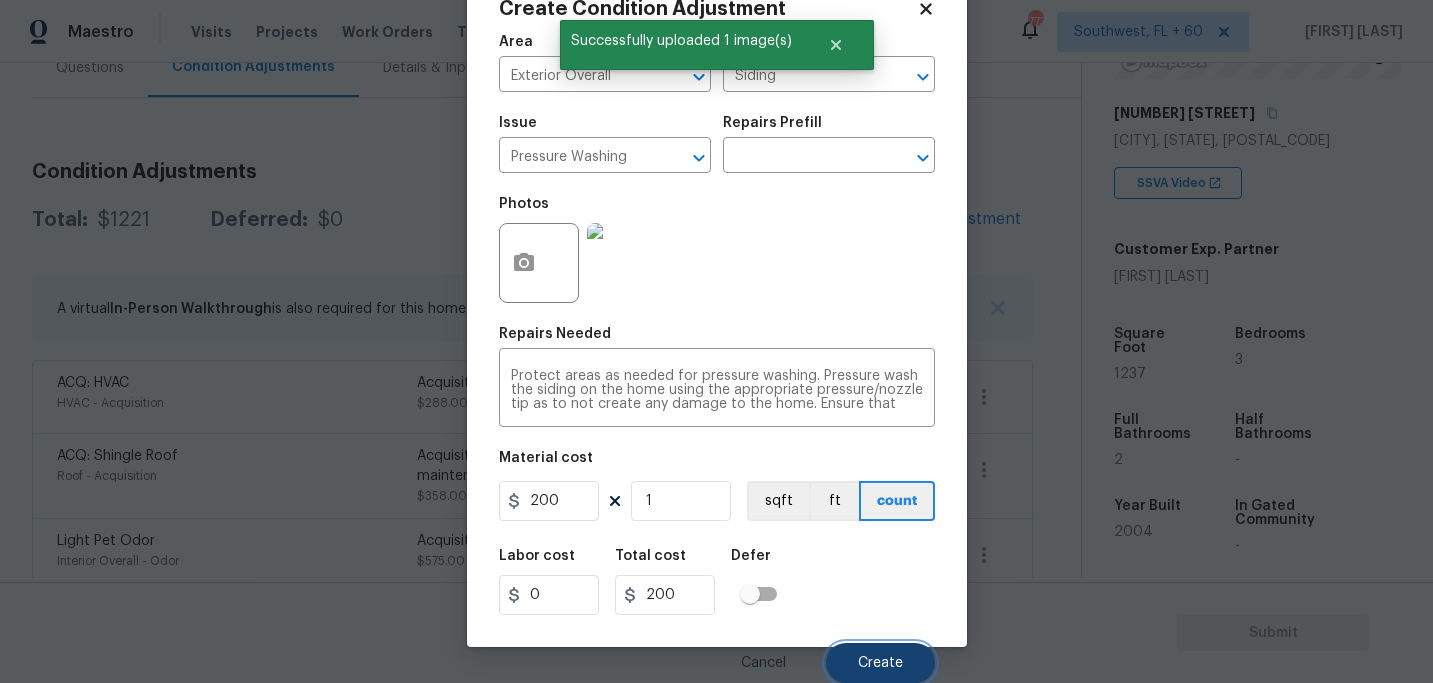 click on "Create" at bounding box center (880, 663) 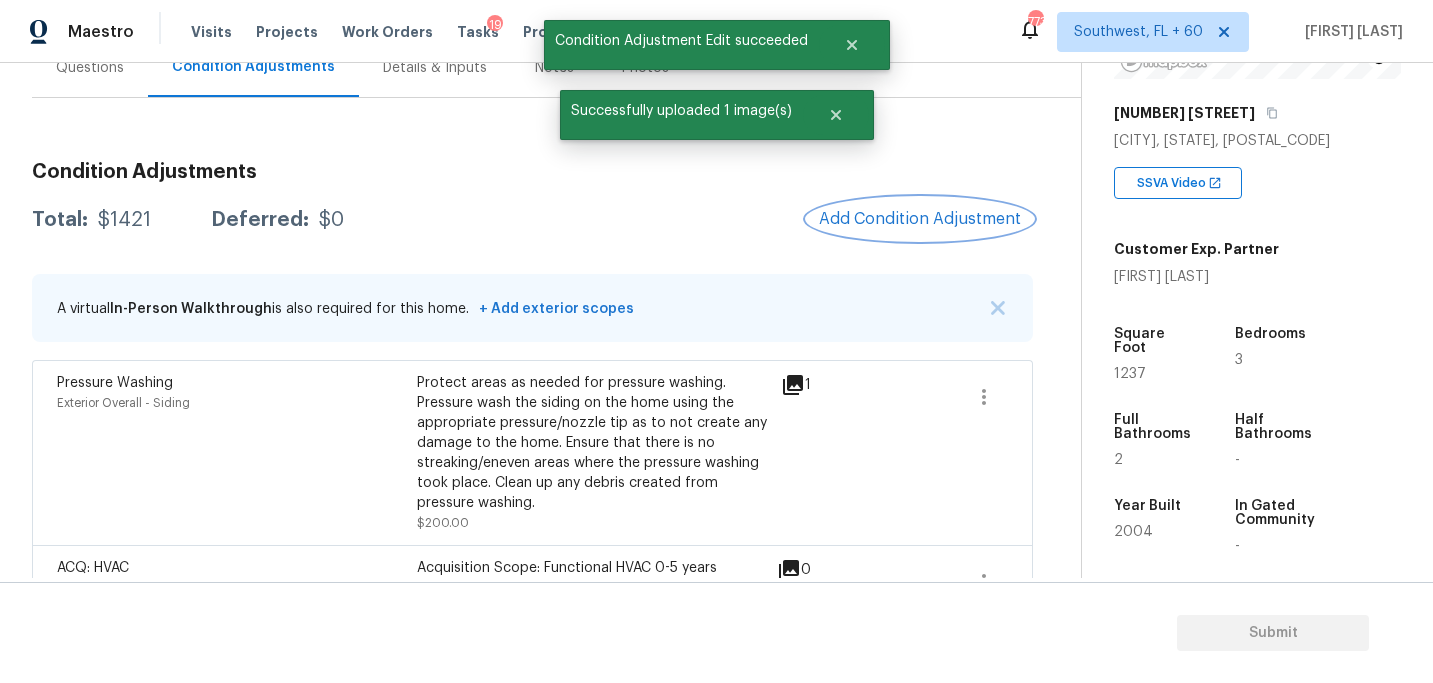 scroll, scrollTop: 0, scrollLeft: 0, axis: both 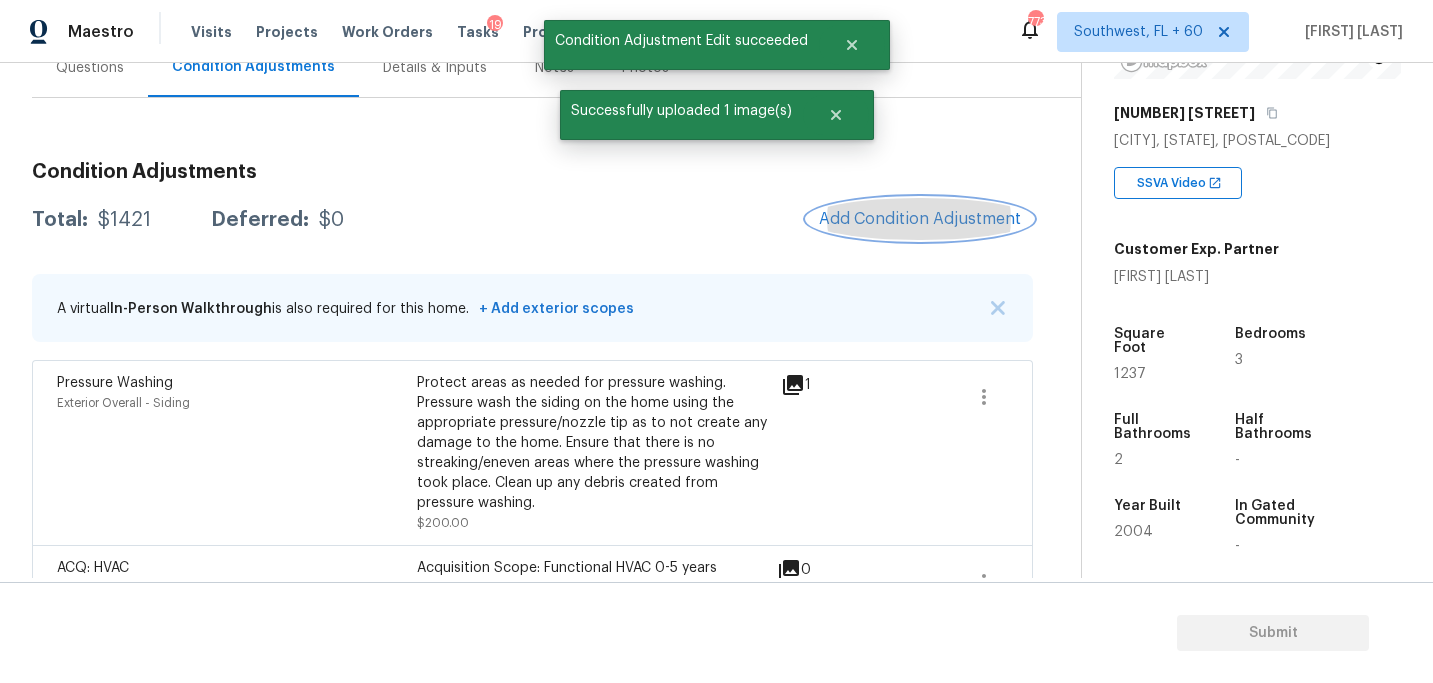 click on "Add Condition Adjustment" at bounding box center [920, 219] 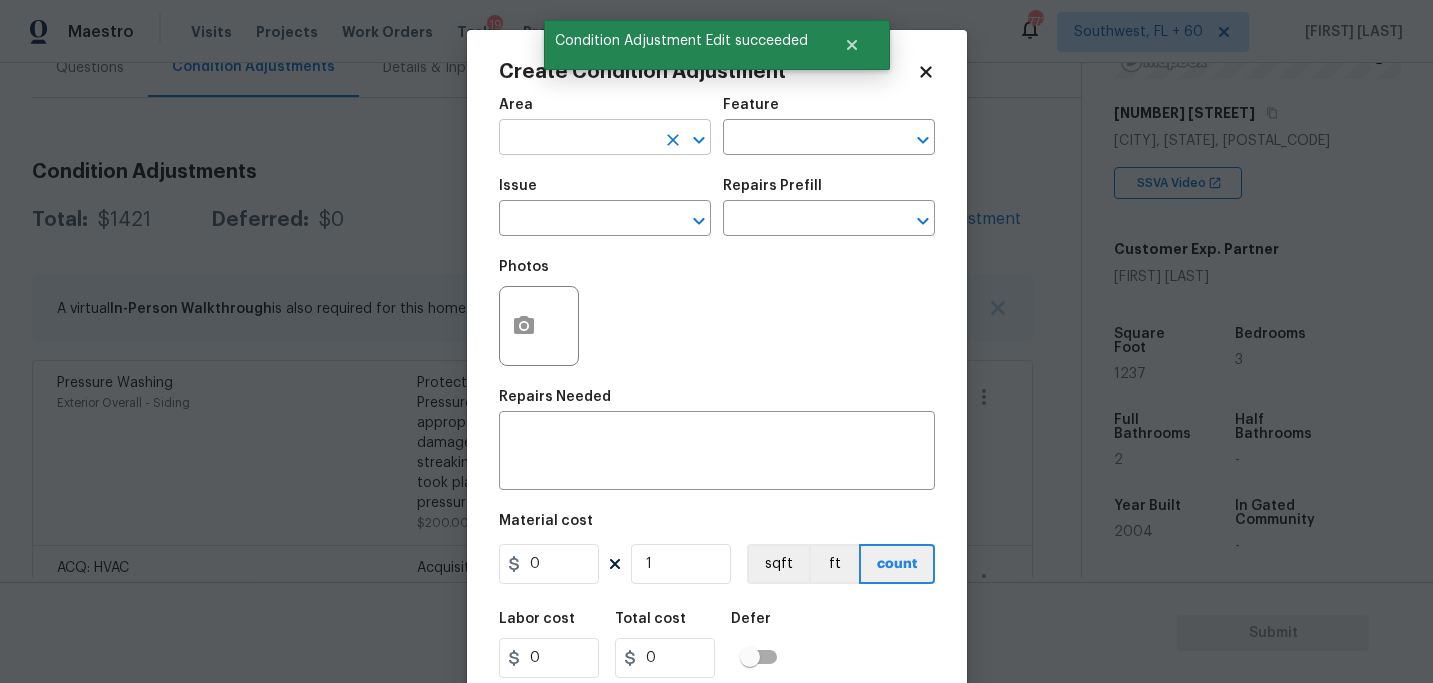 click at bounding box center [577, 139] 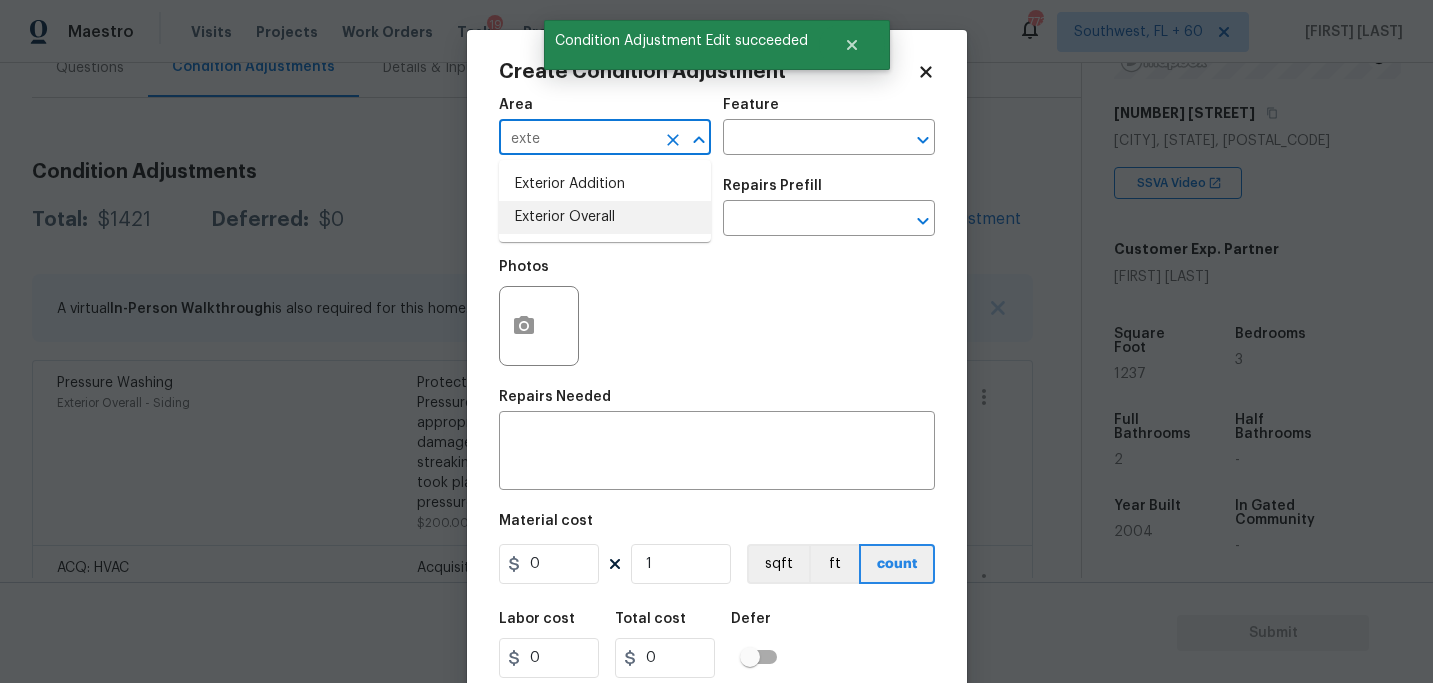click on "Exterior Overall" at bounding box center (605, 217) 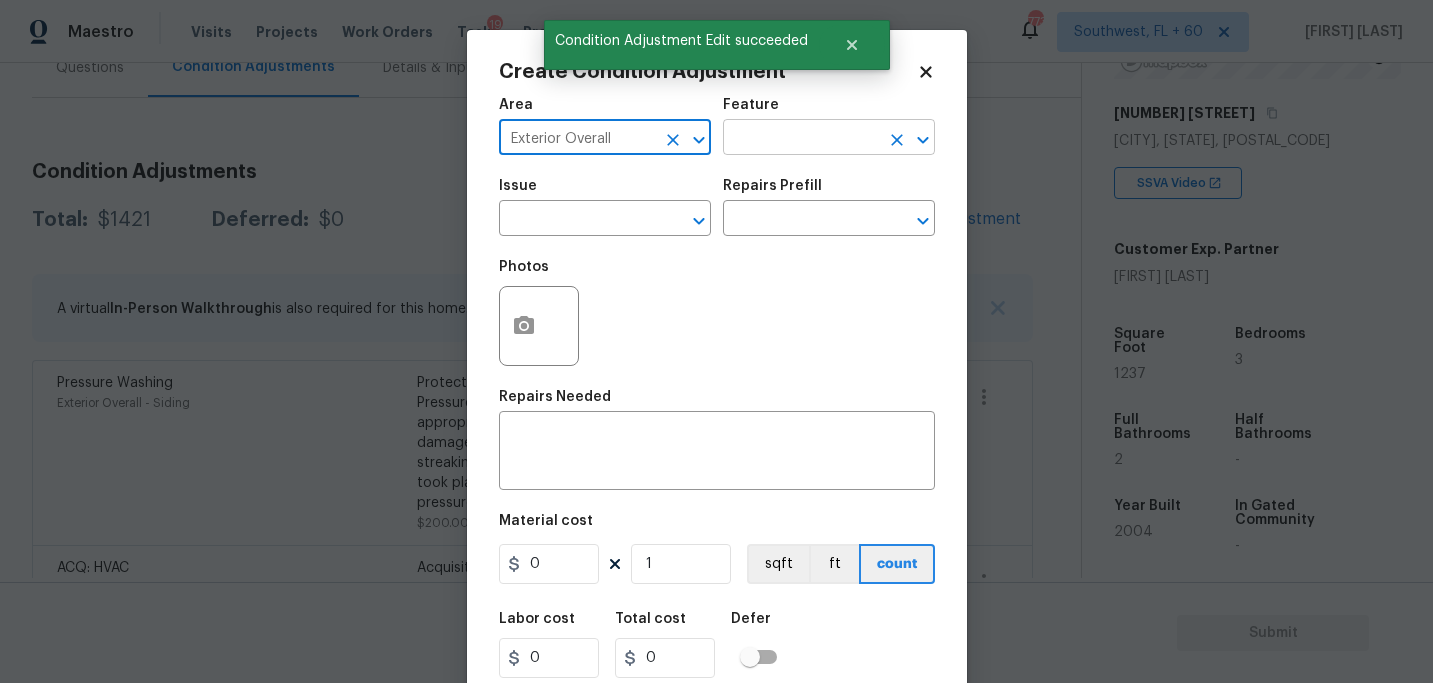type on "Exterior Overall" 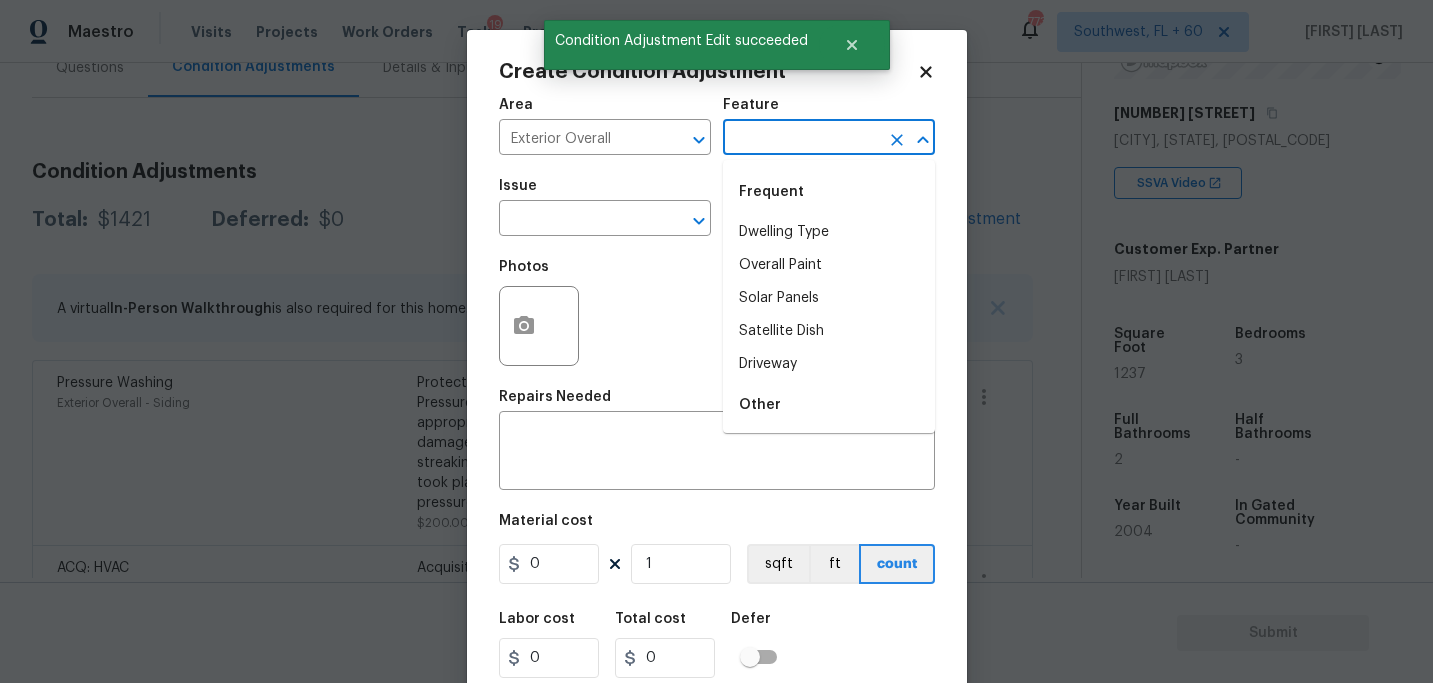 click at bounding box center [801, 139] 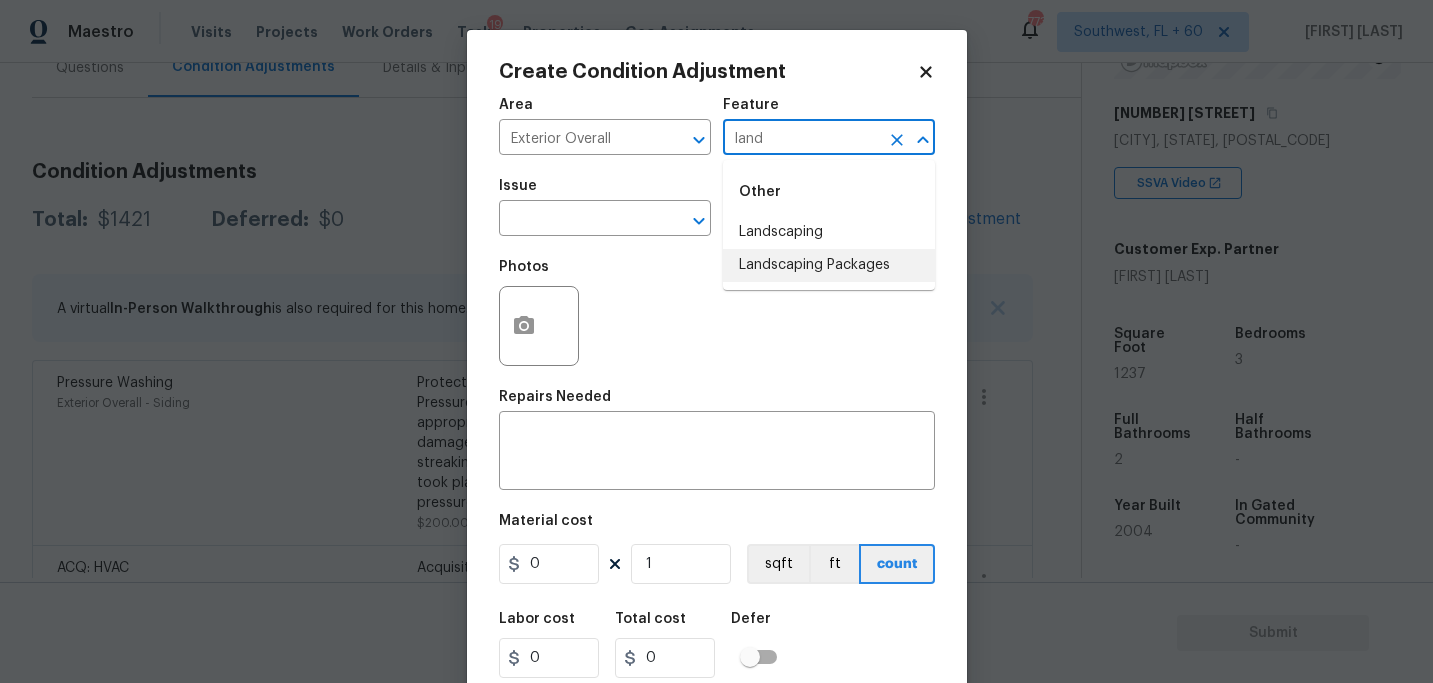 click on "Landscaping Packages" at bounding box center (829, 265) 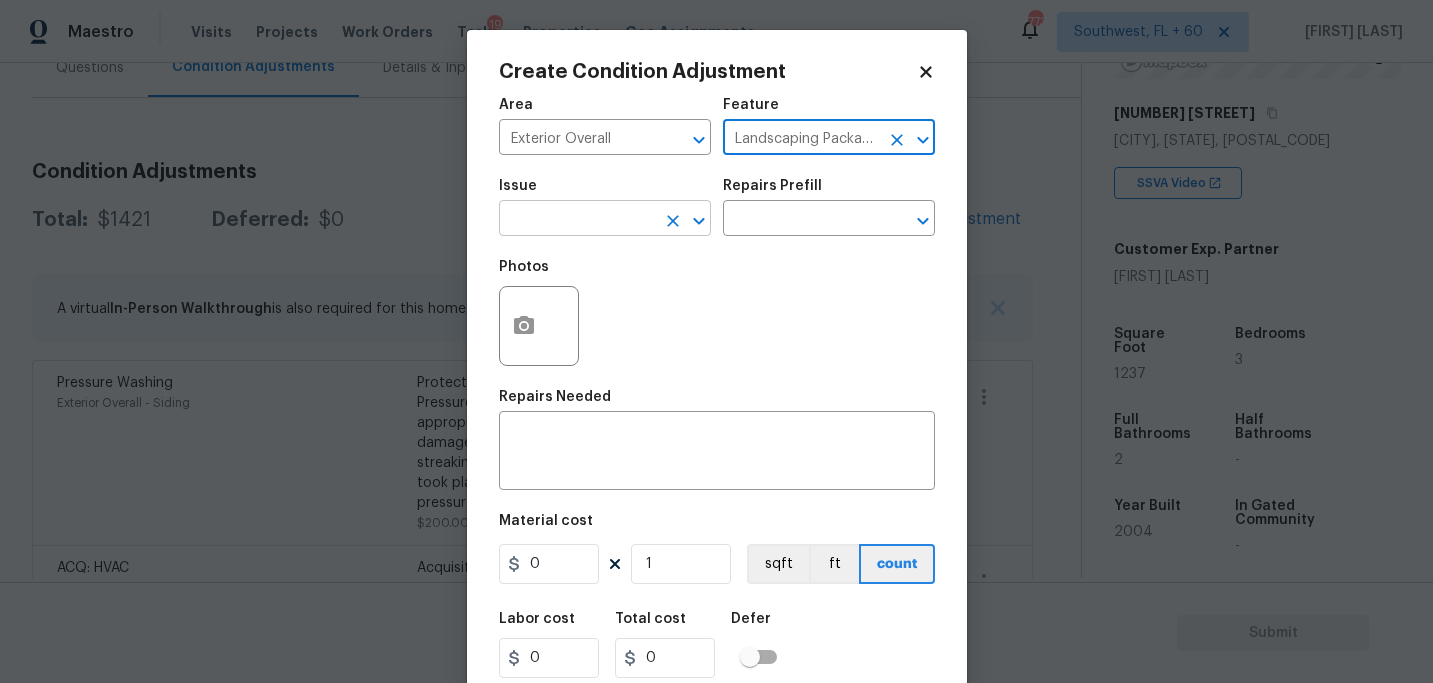 type on "Landscaping Packages" 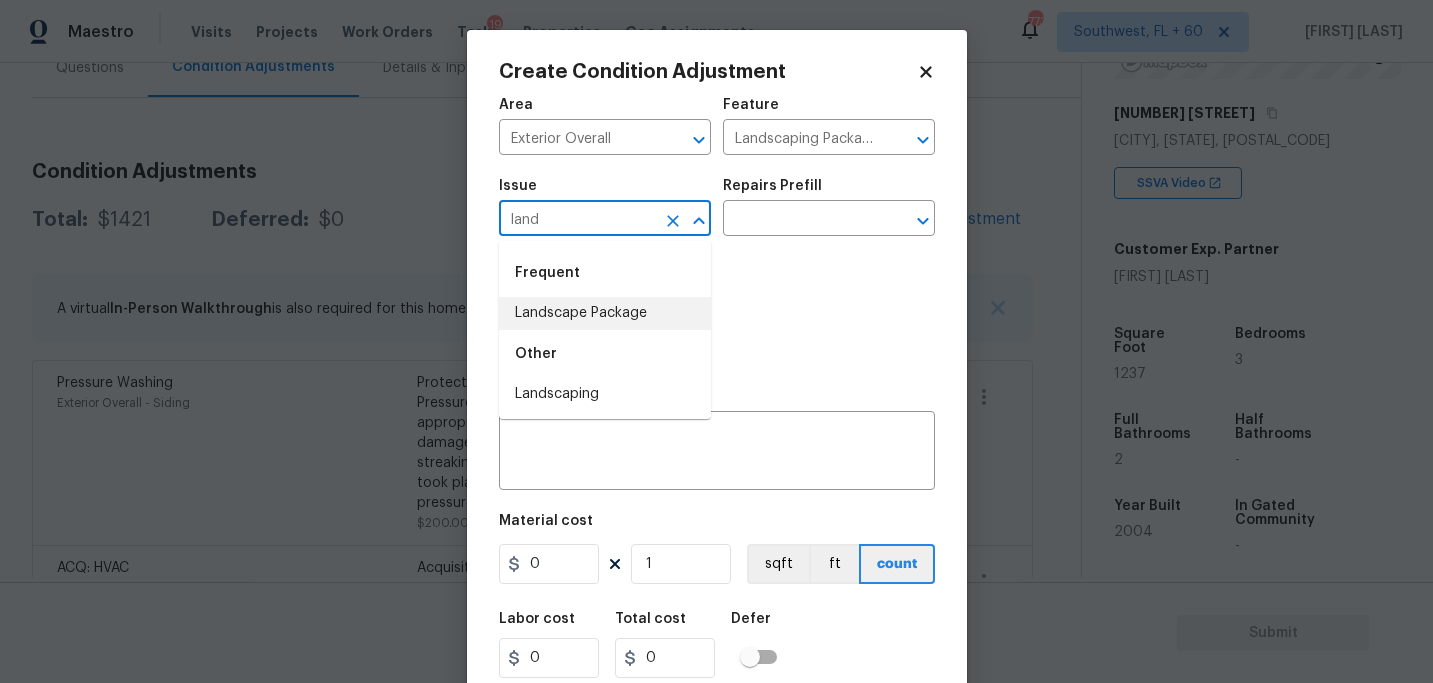 click on "Landscape Package" at bounding box center (605, 313) 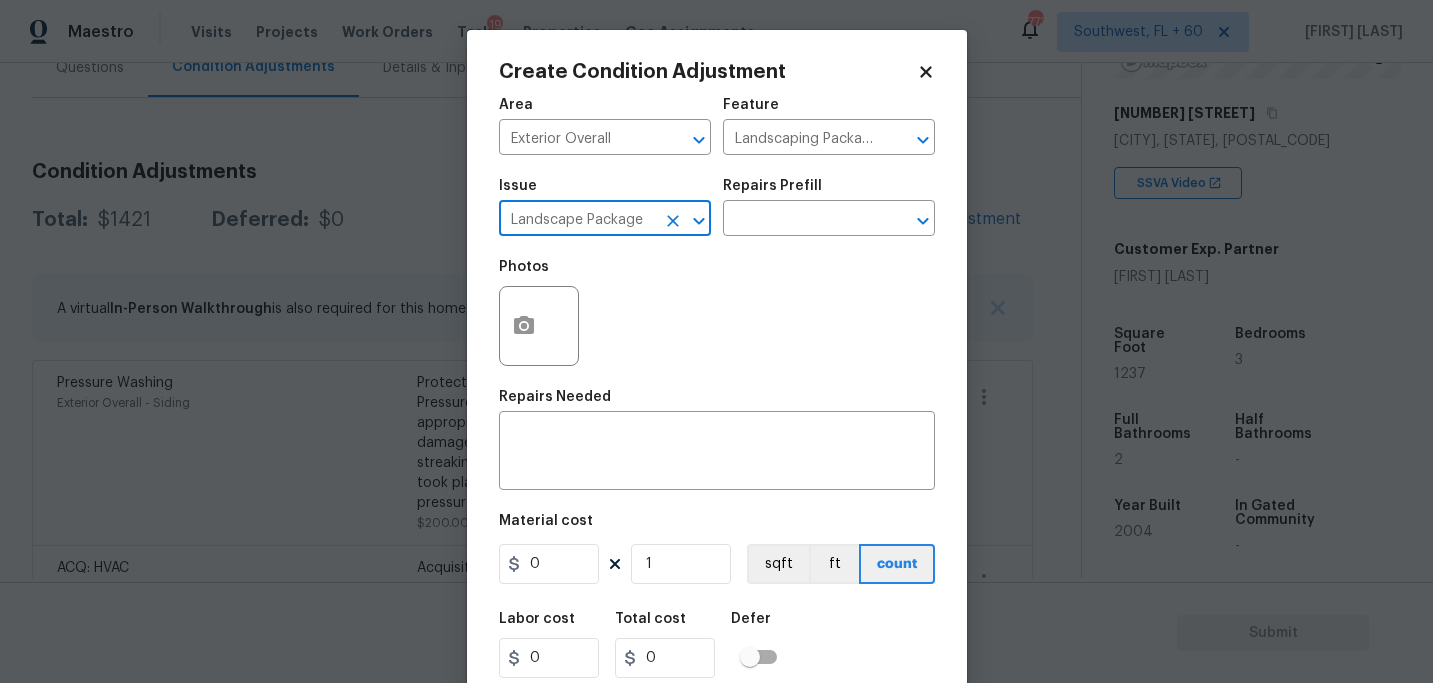 type on "Landscape Package" 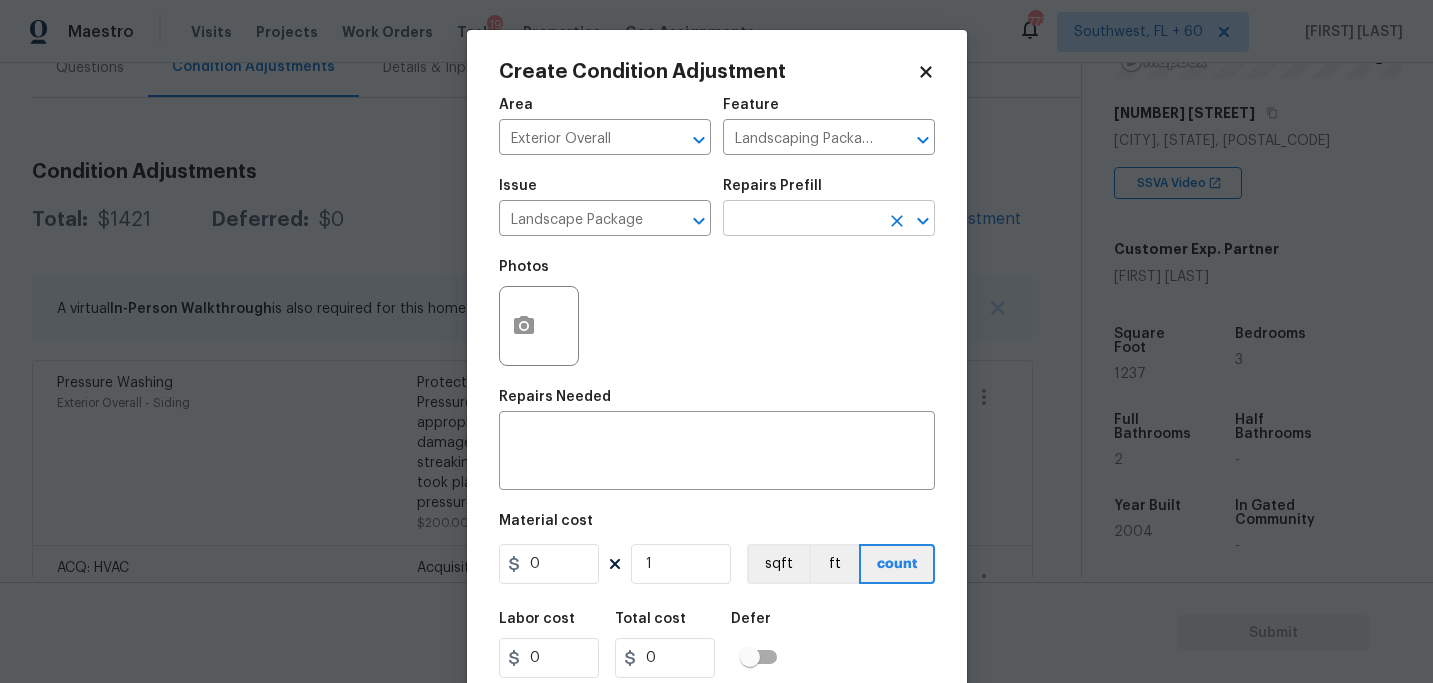 click at bounding box center (801, 220) 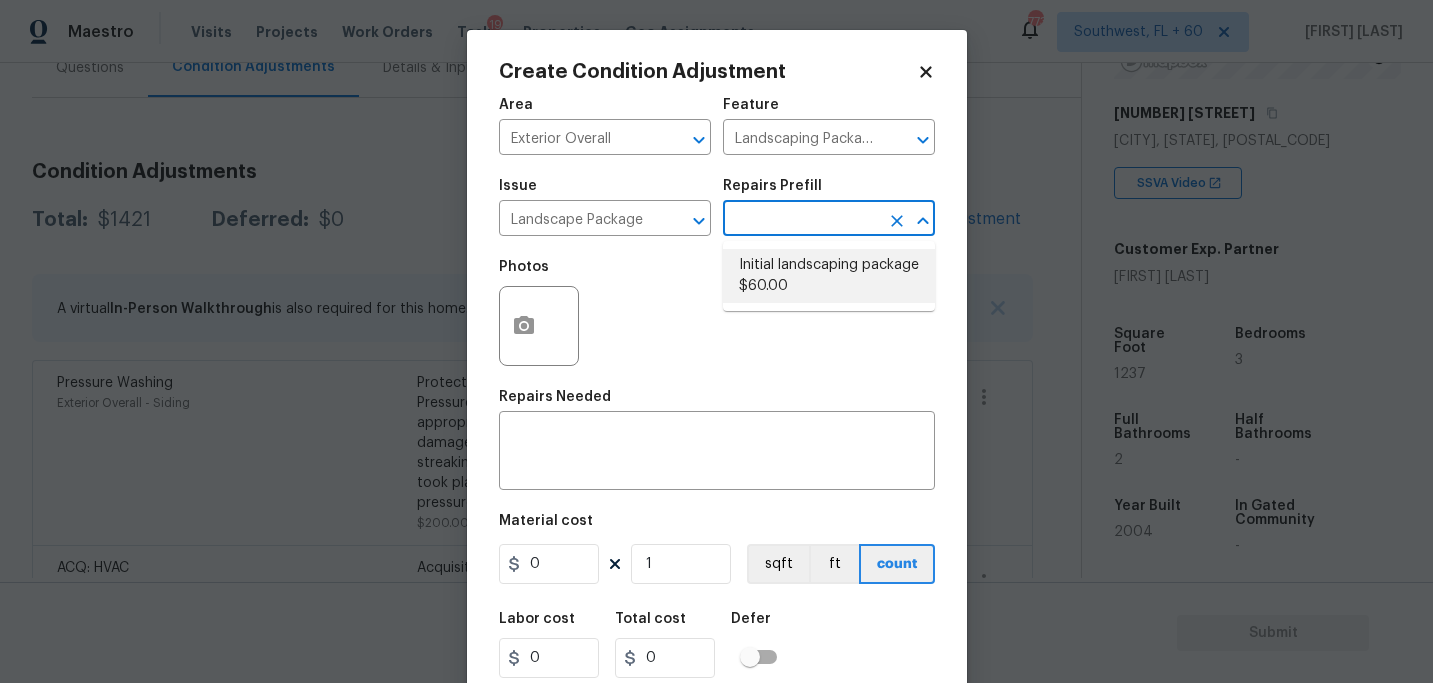 click on "Initial landscaping package $60.00" at bounding box center (829, 276) 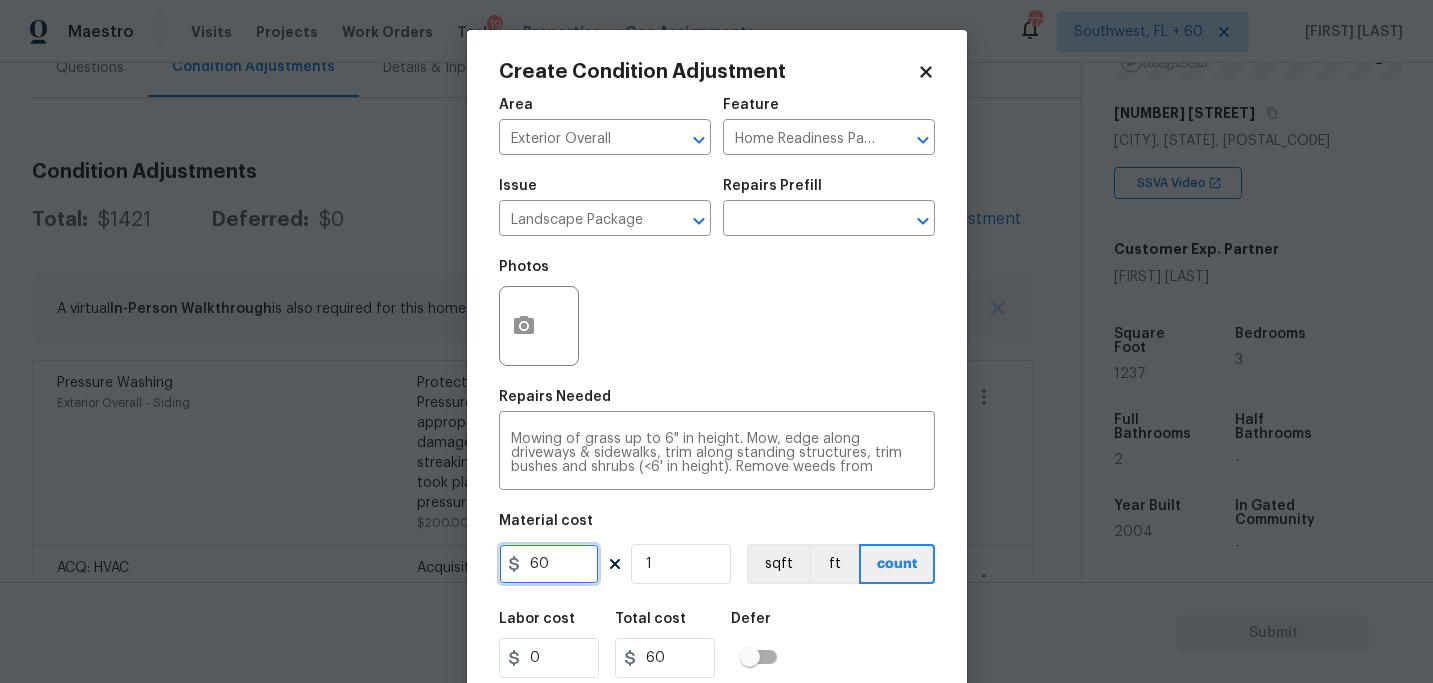 drag, startPoint x: 579, startPoint y: 566, endPoint x: 370, endPoint y: 566, distance: 209 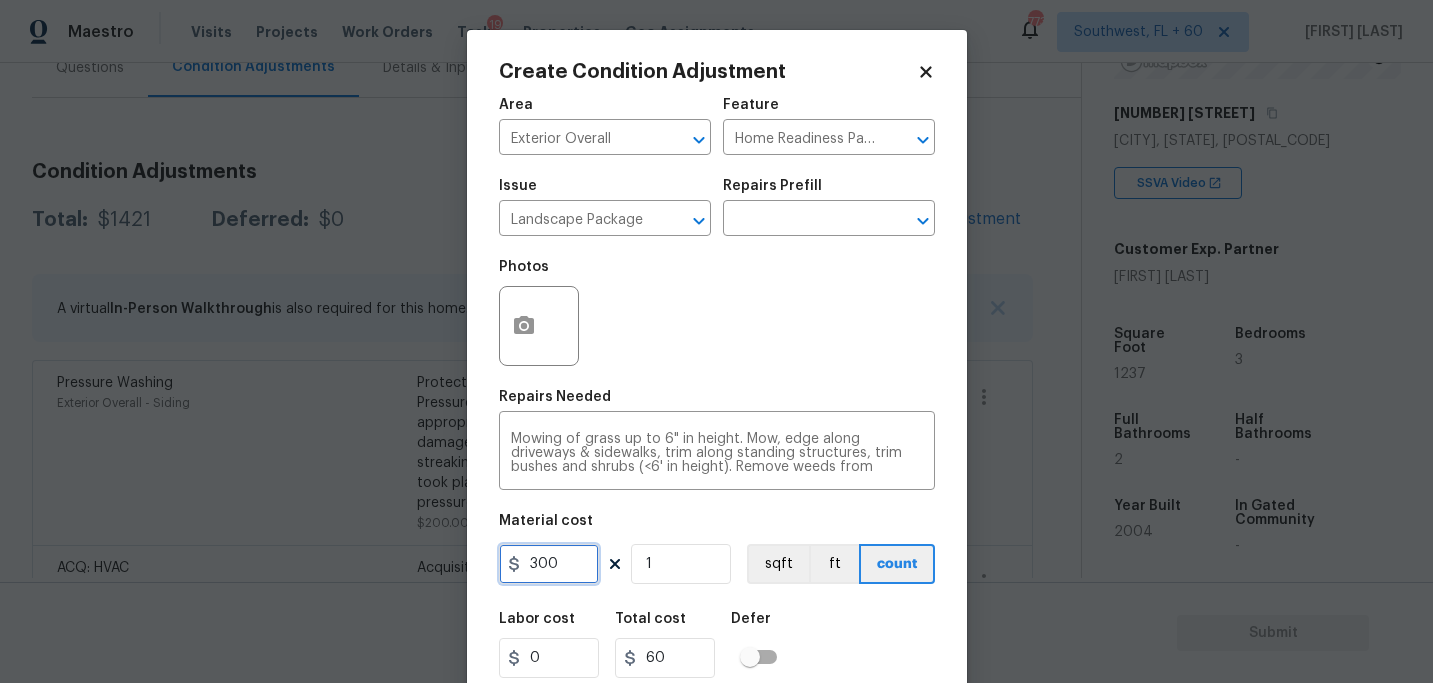 type on "300" 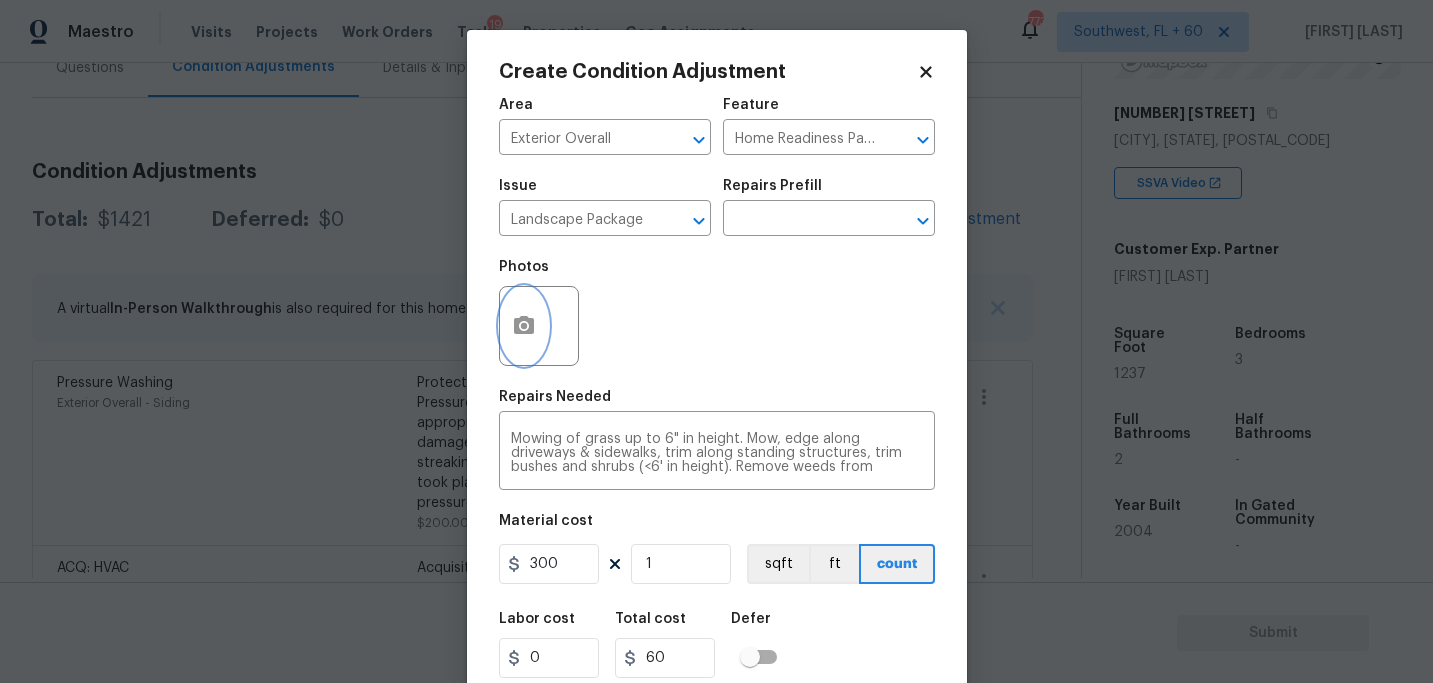 type on "300" 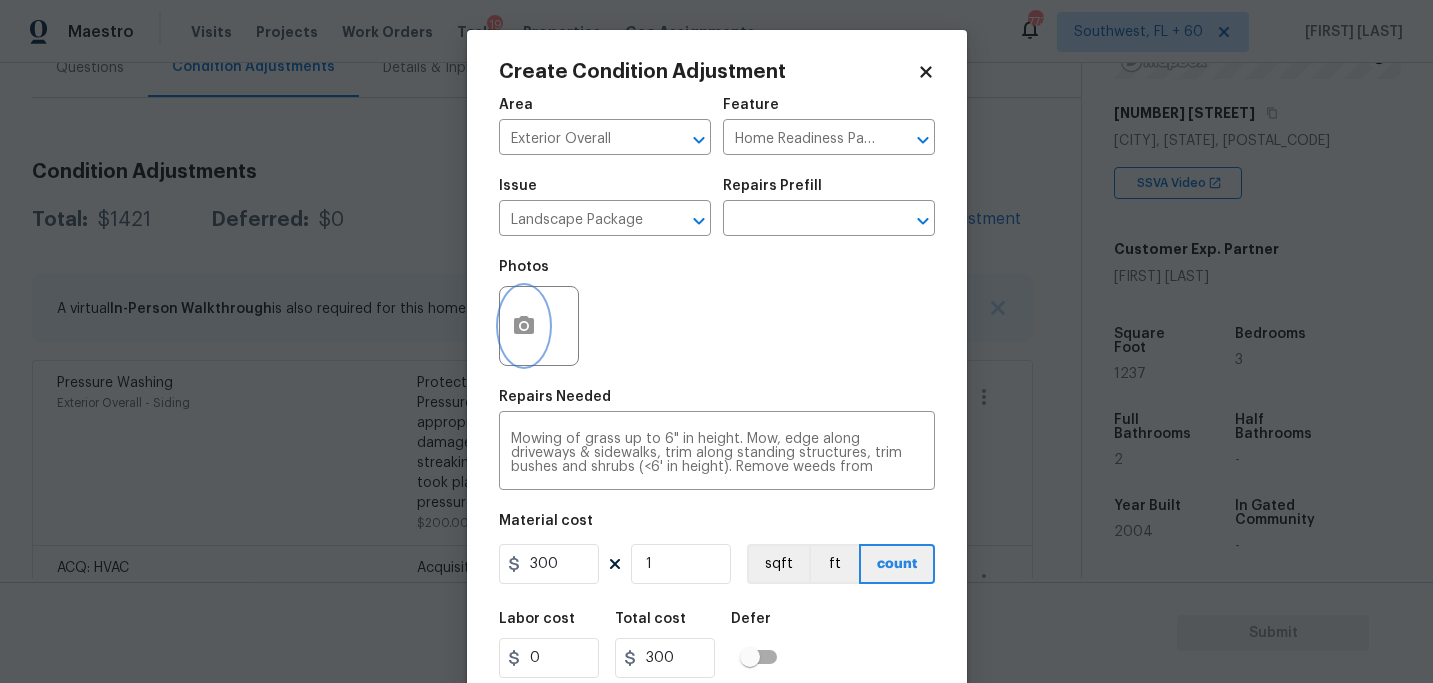 click 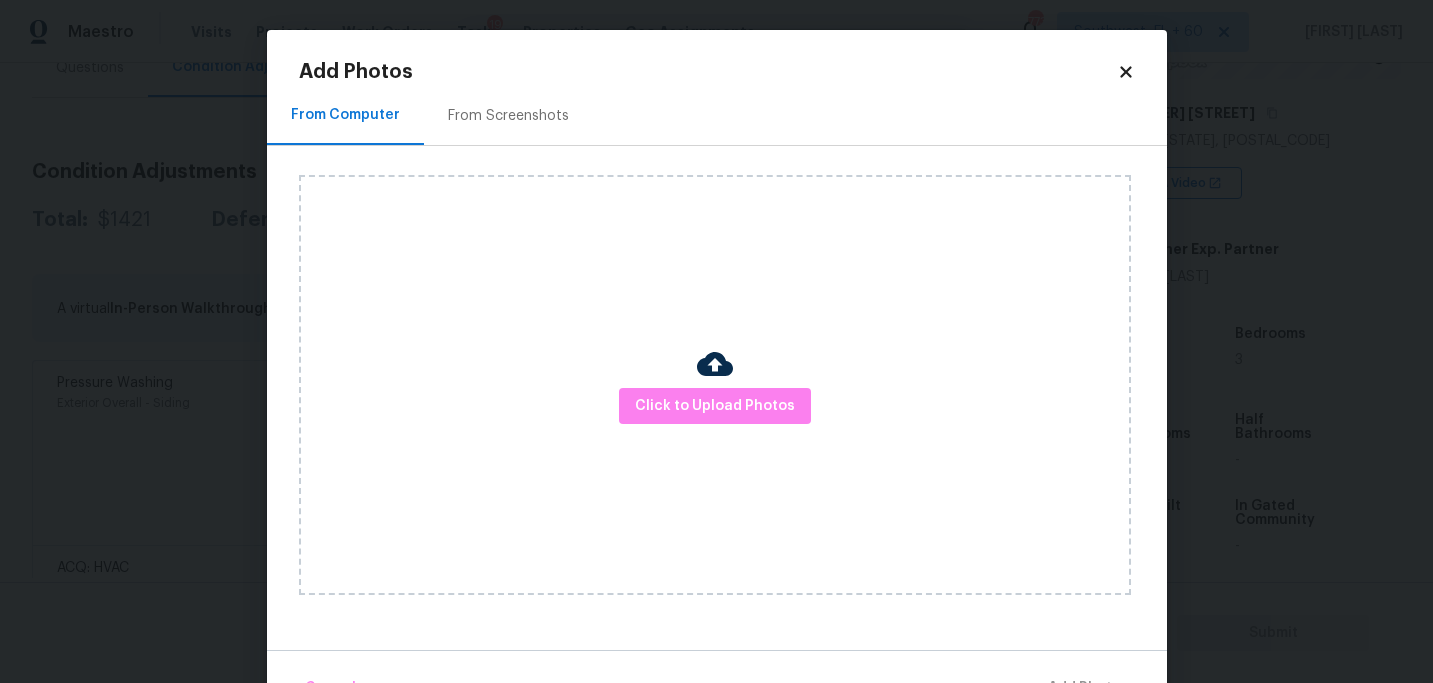 click on "Click to Upload Photos" at bounding box center (715, 385) 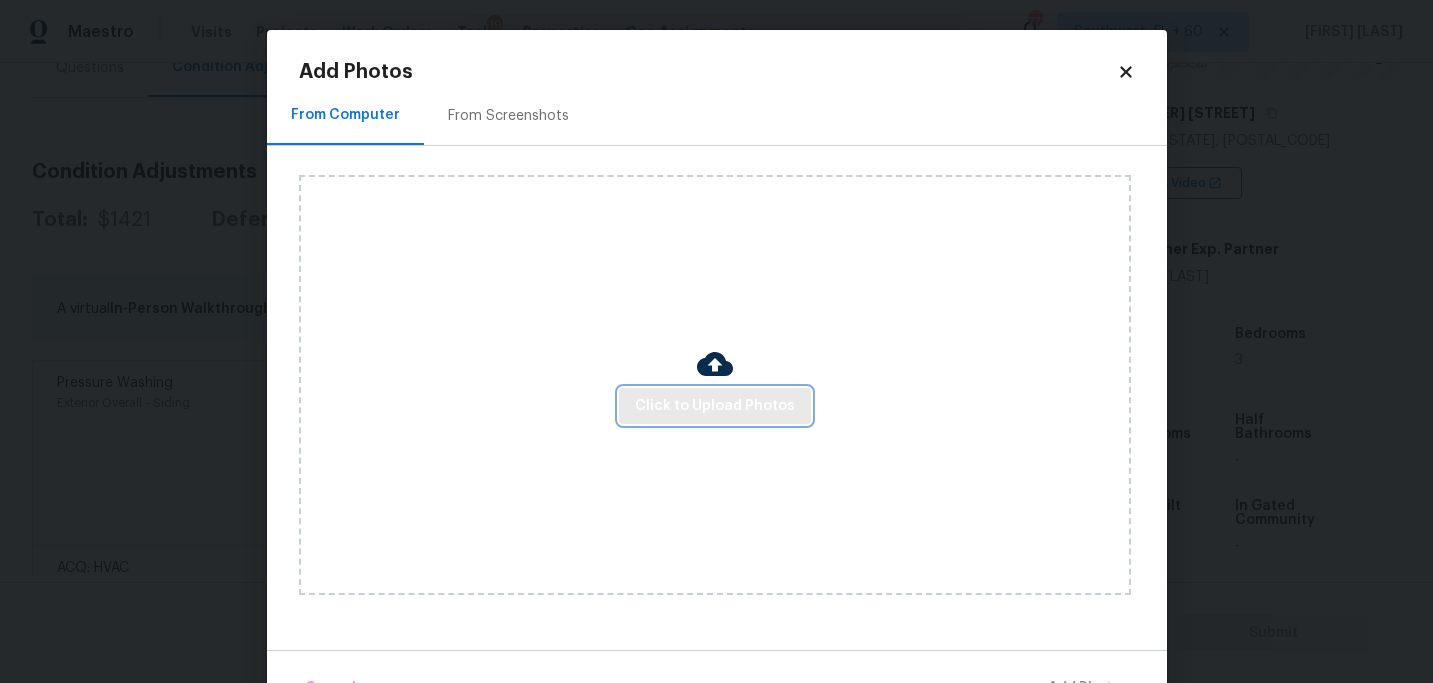 click on "Click to Upload Photos" at bounding box center [715, 406] 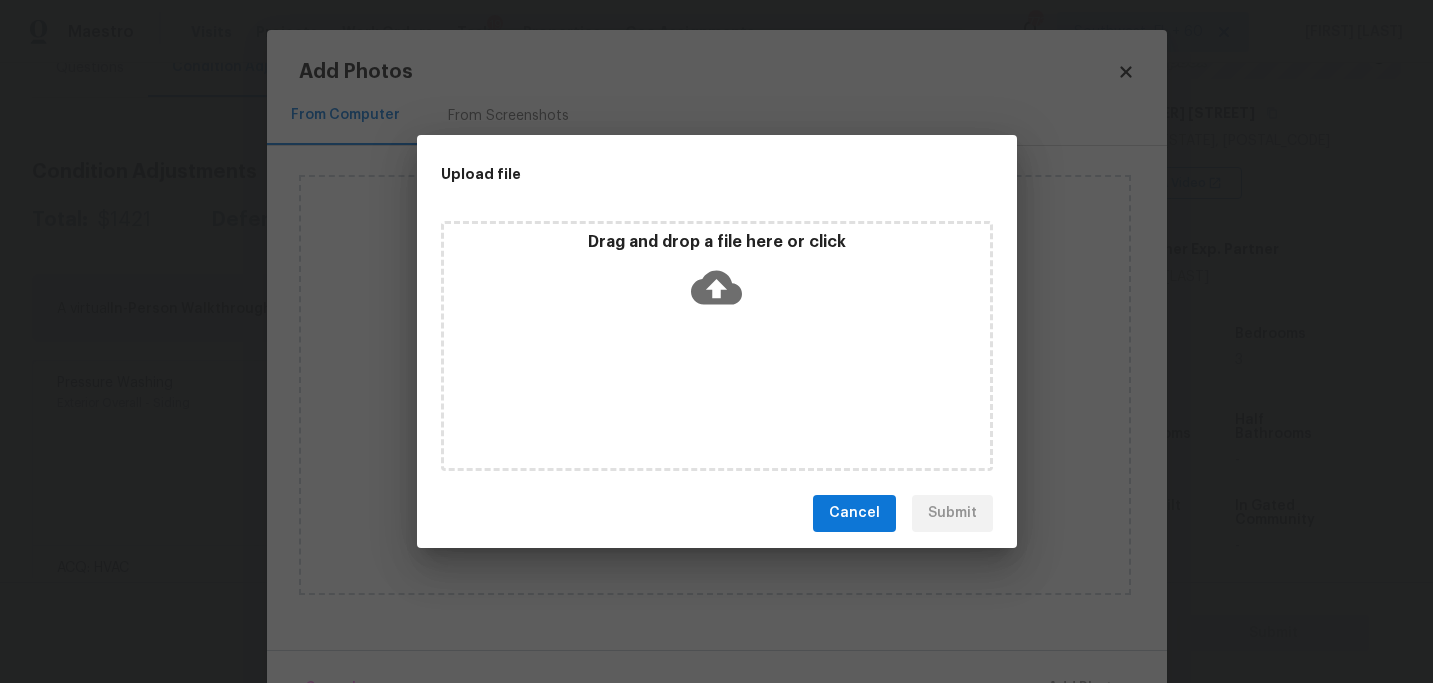 click on "Drag and drop a file here or click" at bounding box center (717, 346) 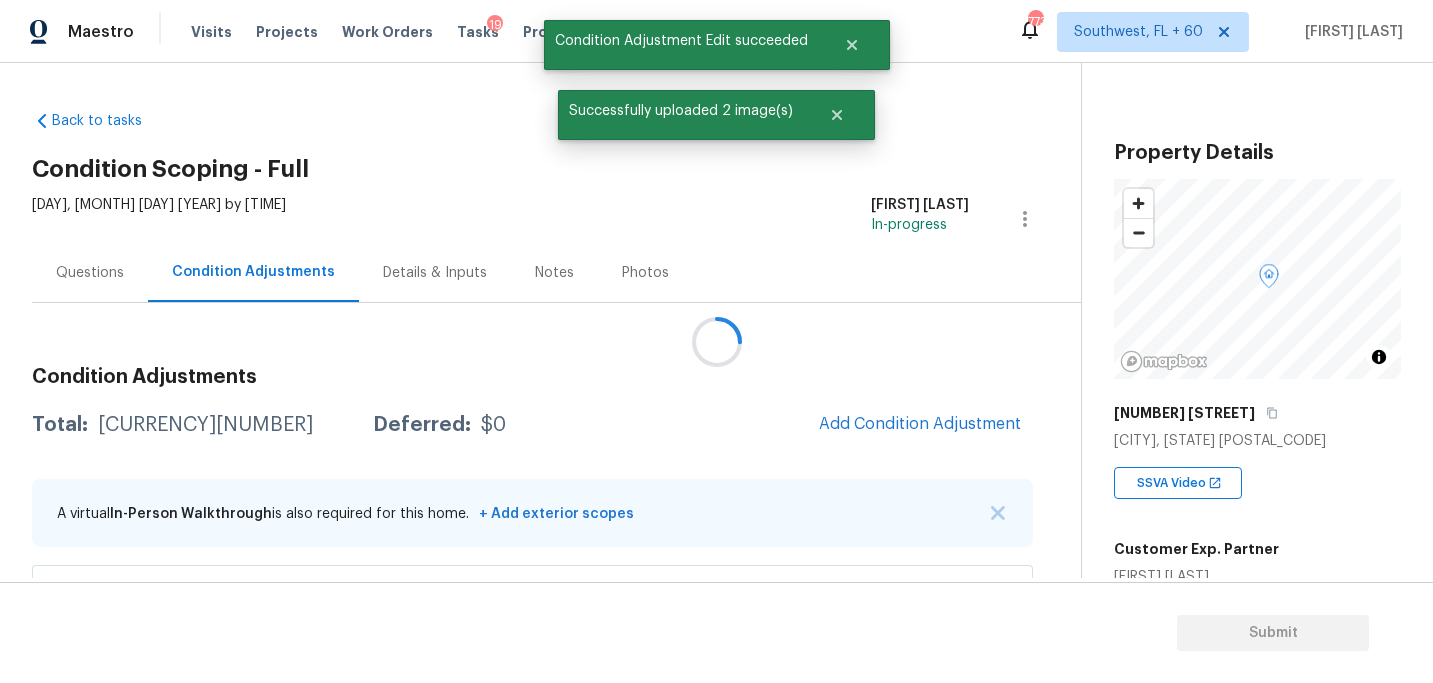 scroll, scrollTop: 0, scrollLeft: 0, axis: both 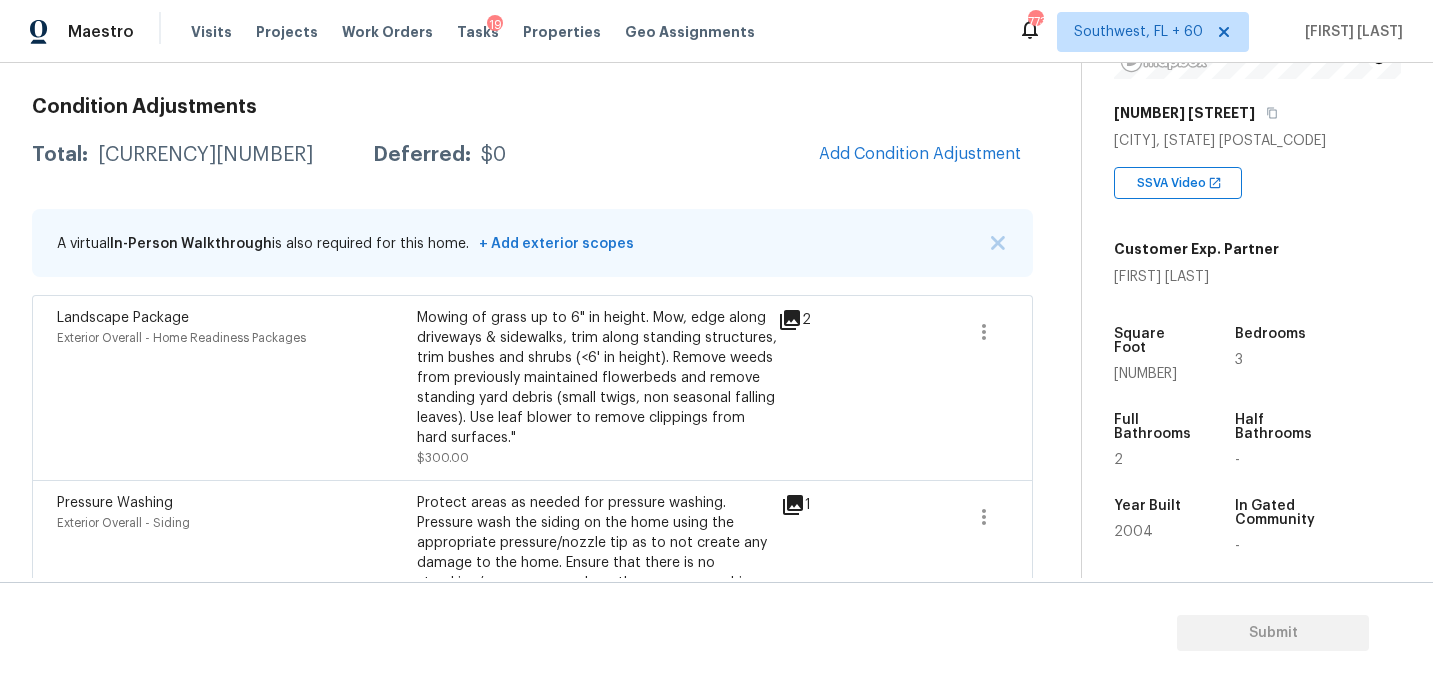 click on "Add Condition Adjustment" at bounding box center [920, 154] 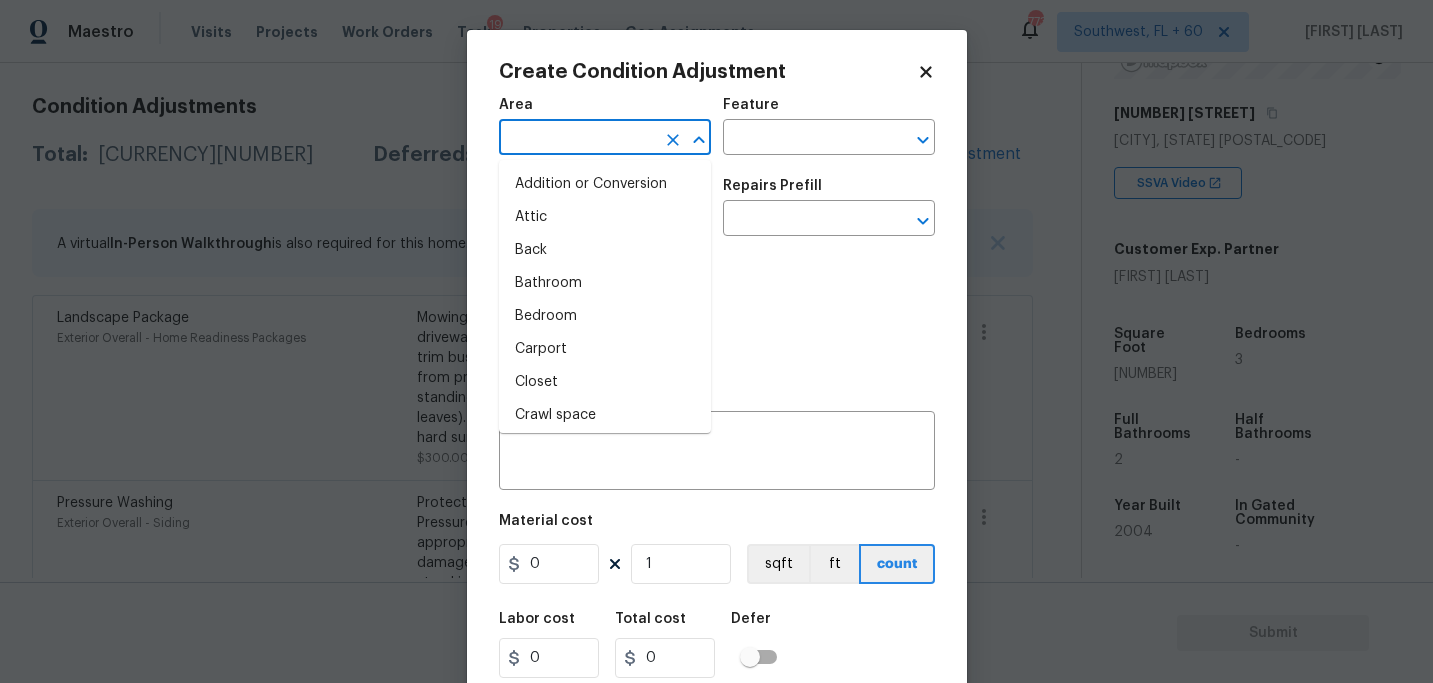 click at bounding box center (577, 139) 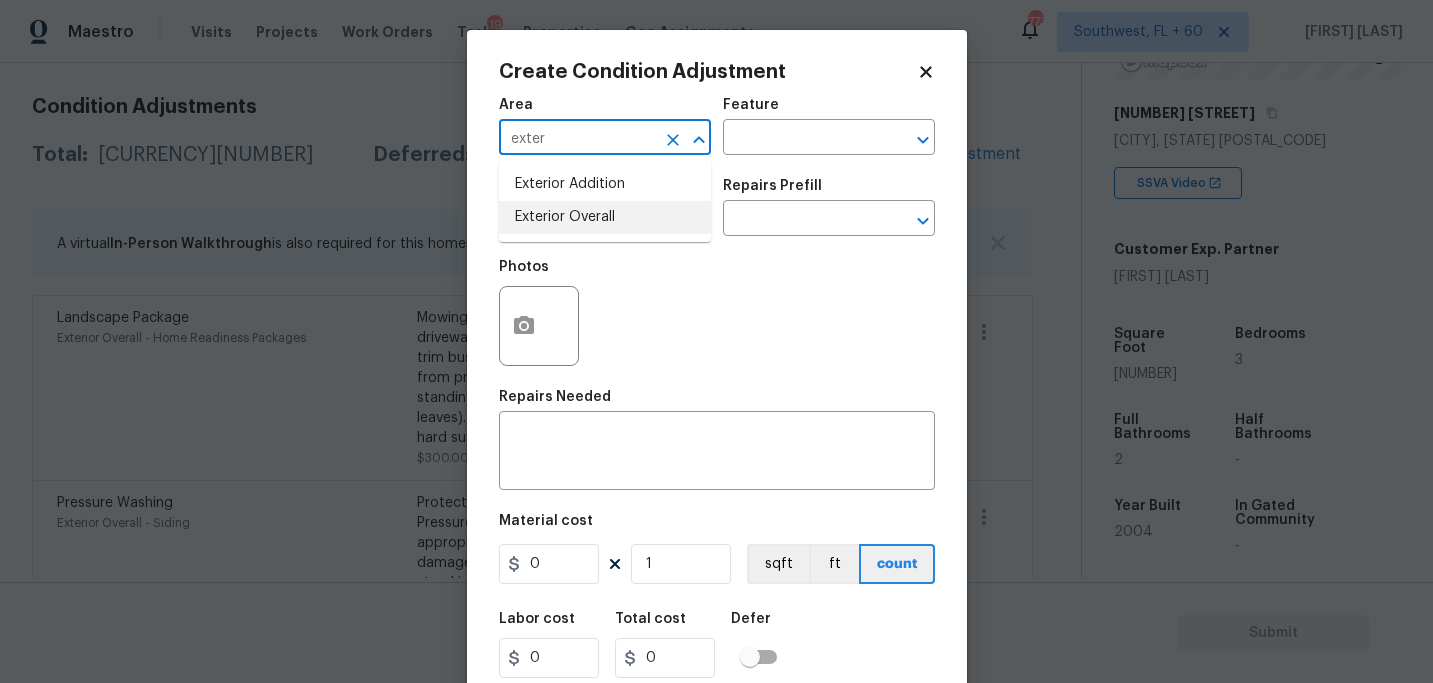 click on "Exterior Overall" at bounding box center [605, 217] 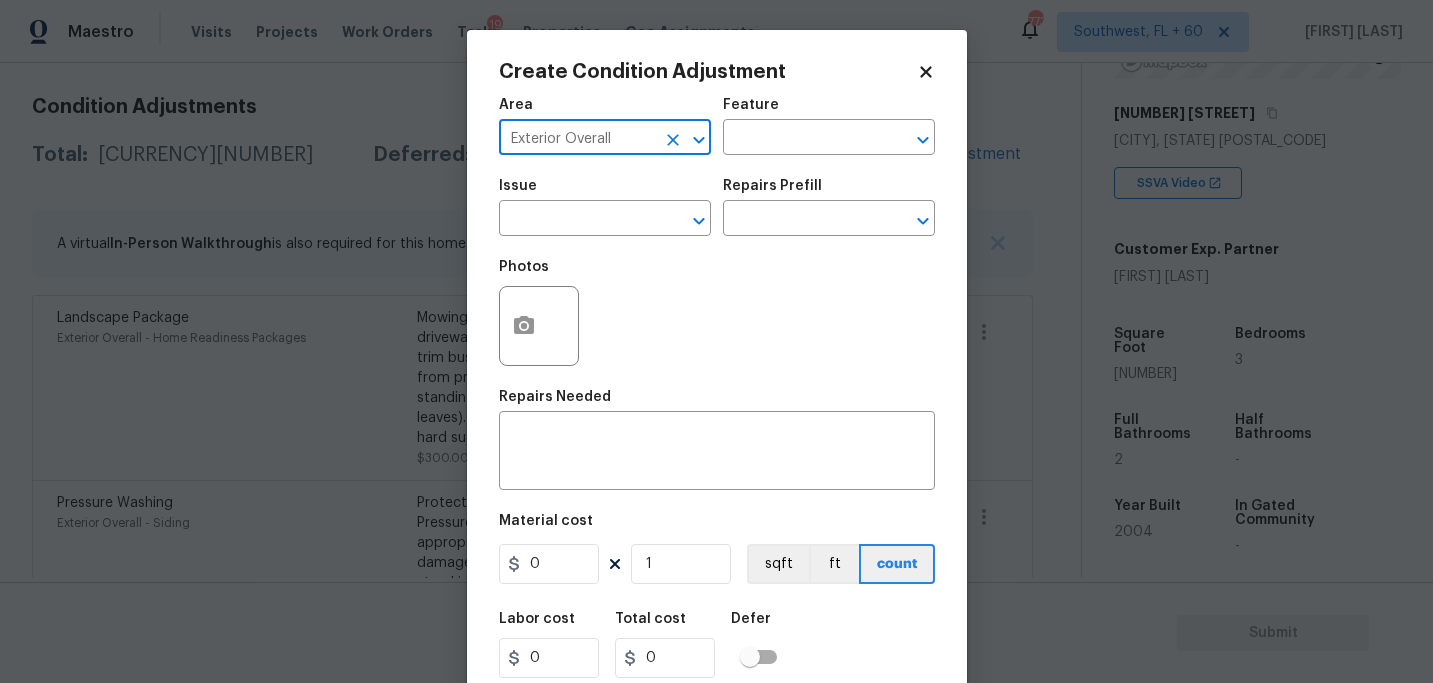 type on "Exterior Overall" 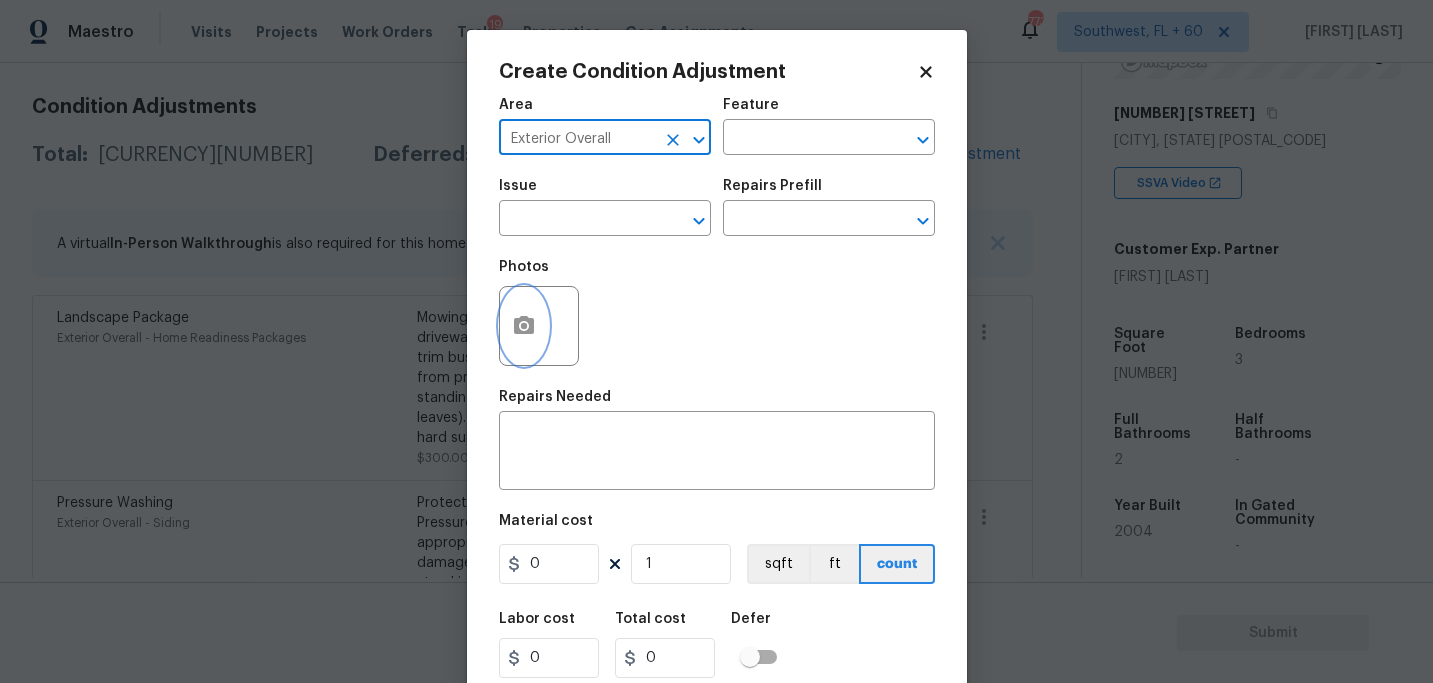 click 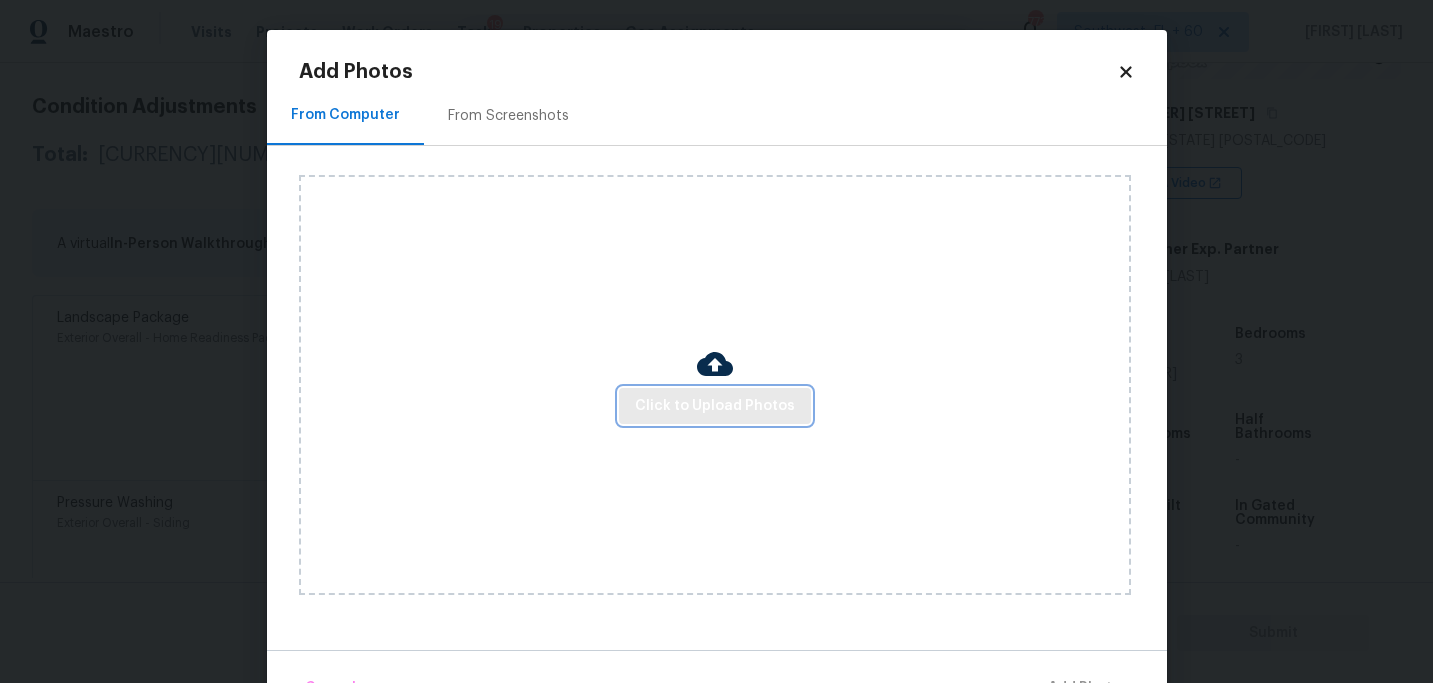 click on "Click to Upload Photos" at bounding box center [715, 406] 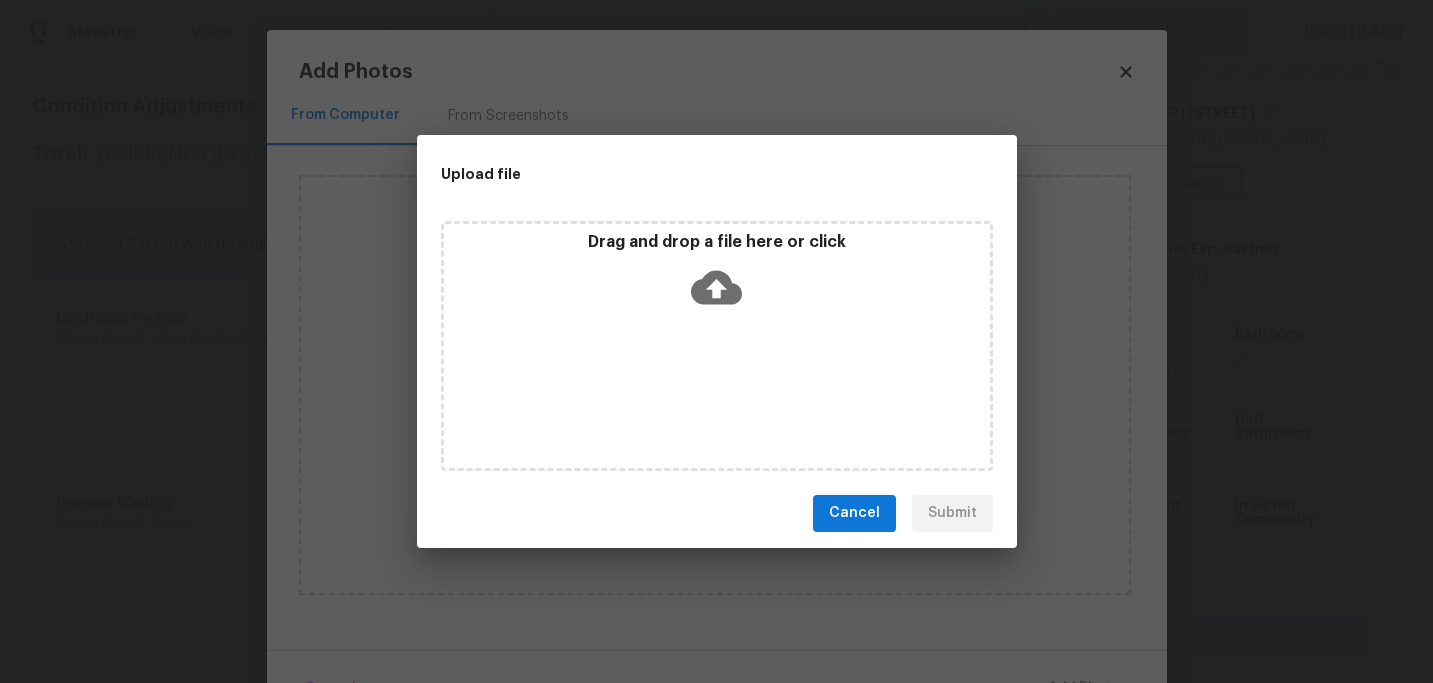 click on "Drag and drop a file here or click" at bounding box center [717, 346] 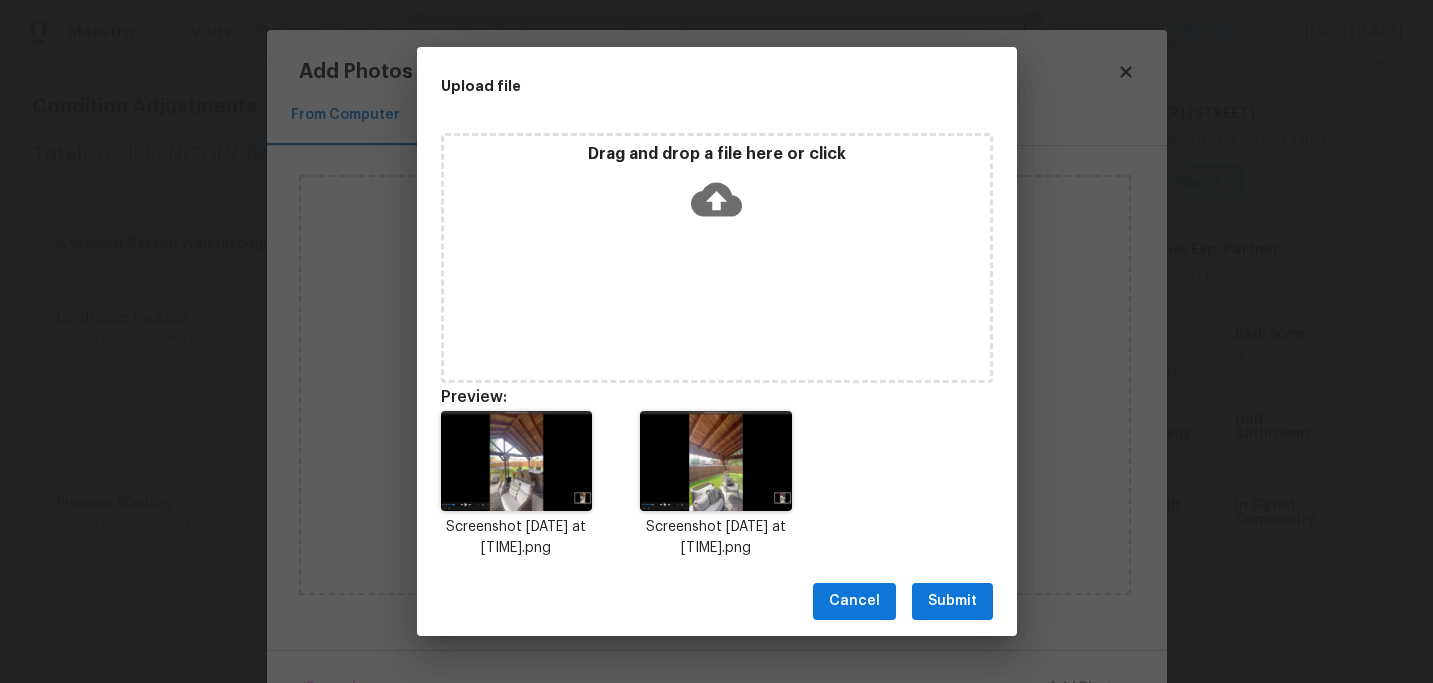click on "Submit" at bounding box center (952, 601) 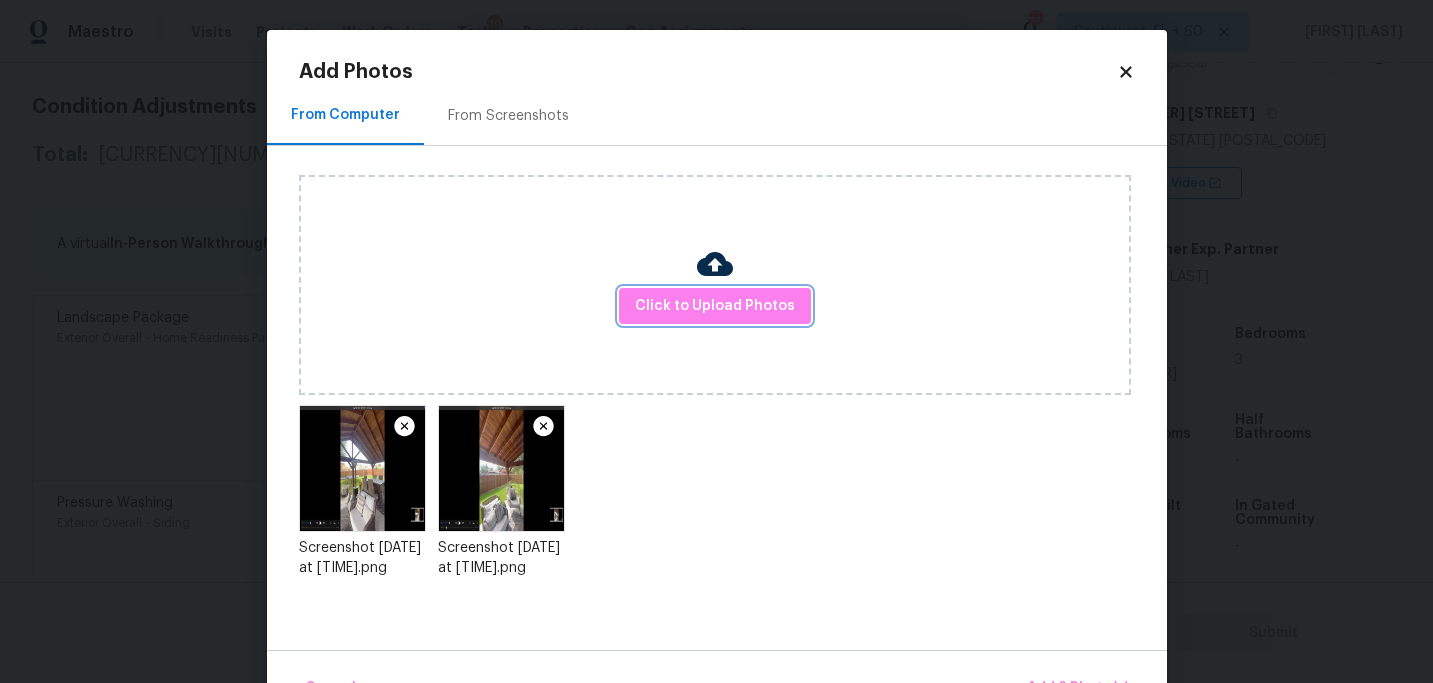 scroll, scrollTop: 57, scrollLeft: 0, axis: vertical 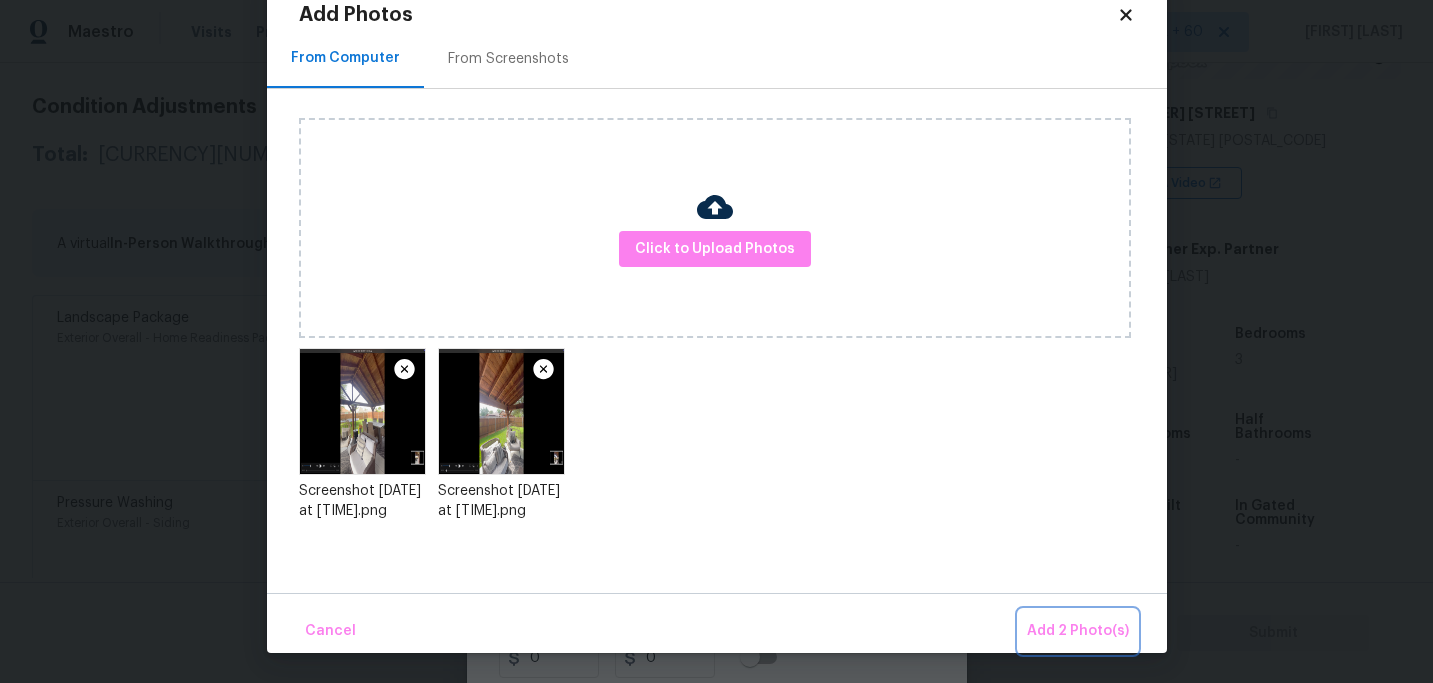 click on "Add 2 Photo(s)" at bounding box center [1078, 631] 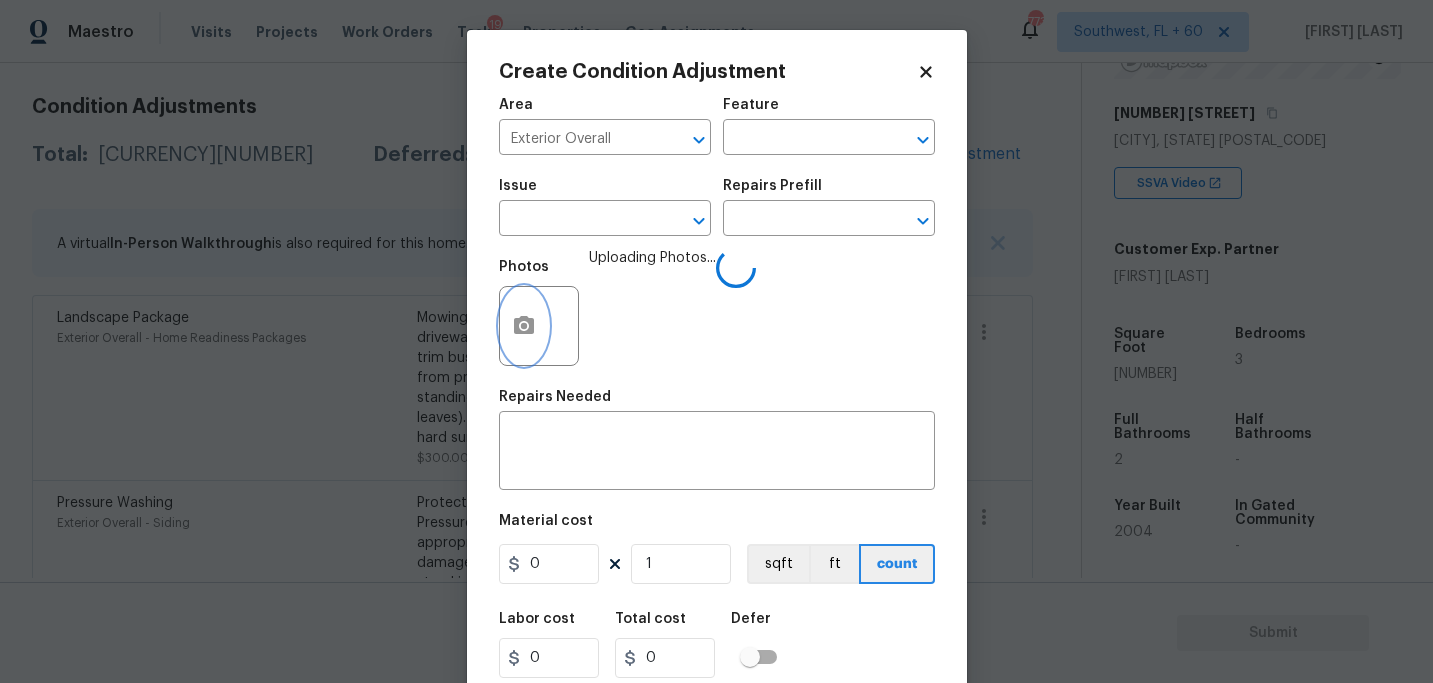 scroll, scrollTop: 0, scrollLeft: 0, axis: both 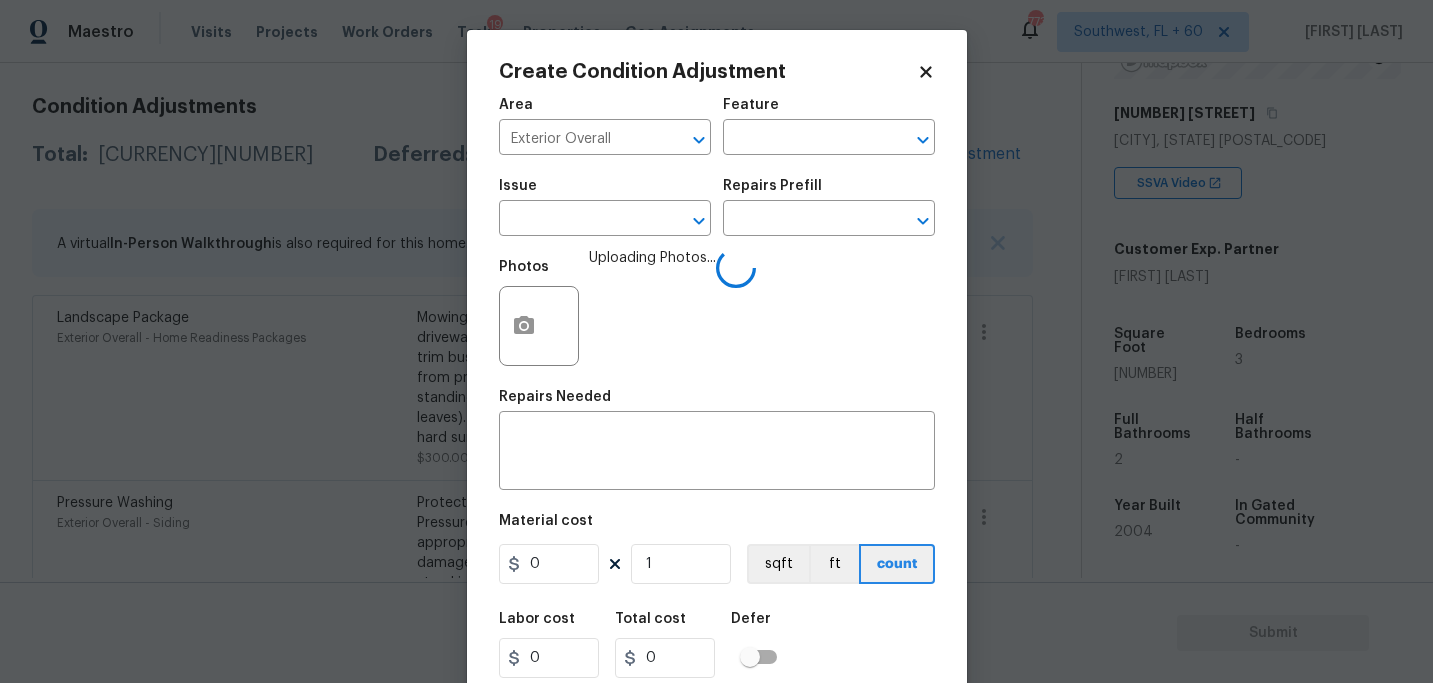 click on "Area Exterior Overall ​ Feature ​" at bounding box center [717, 126] 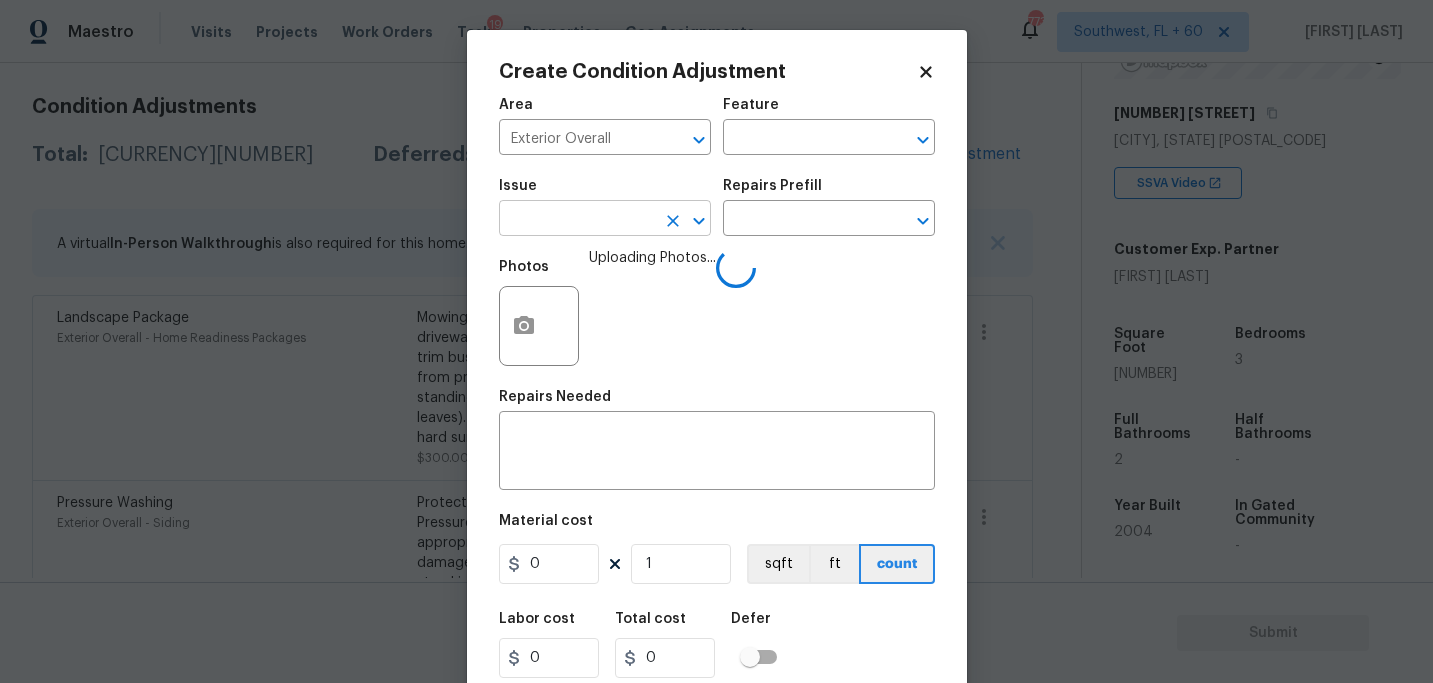 click at bounding box center (577, 220) 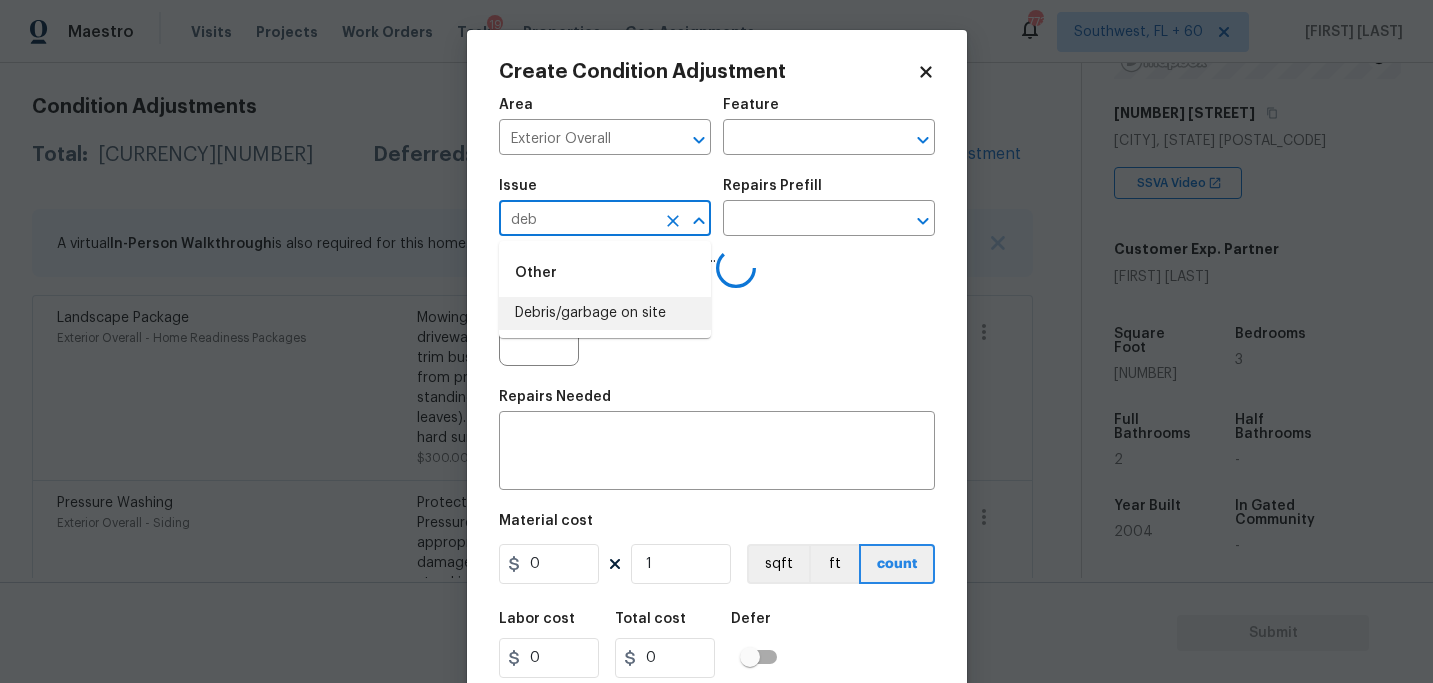 click on "Debris/garbage on site" at bounding box center [605, 313] 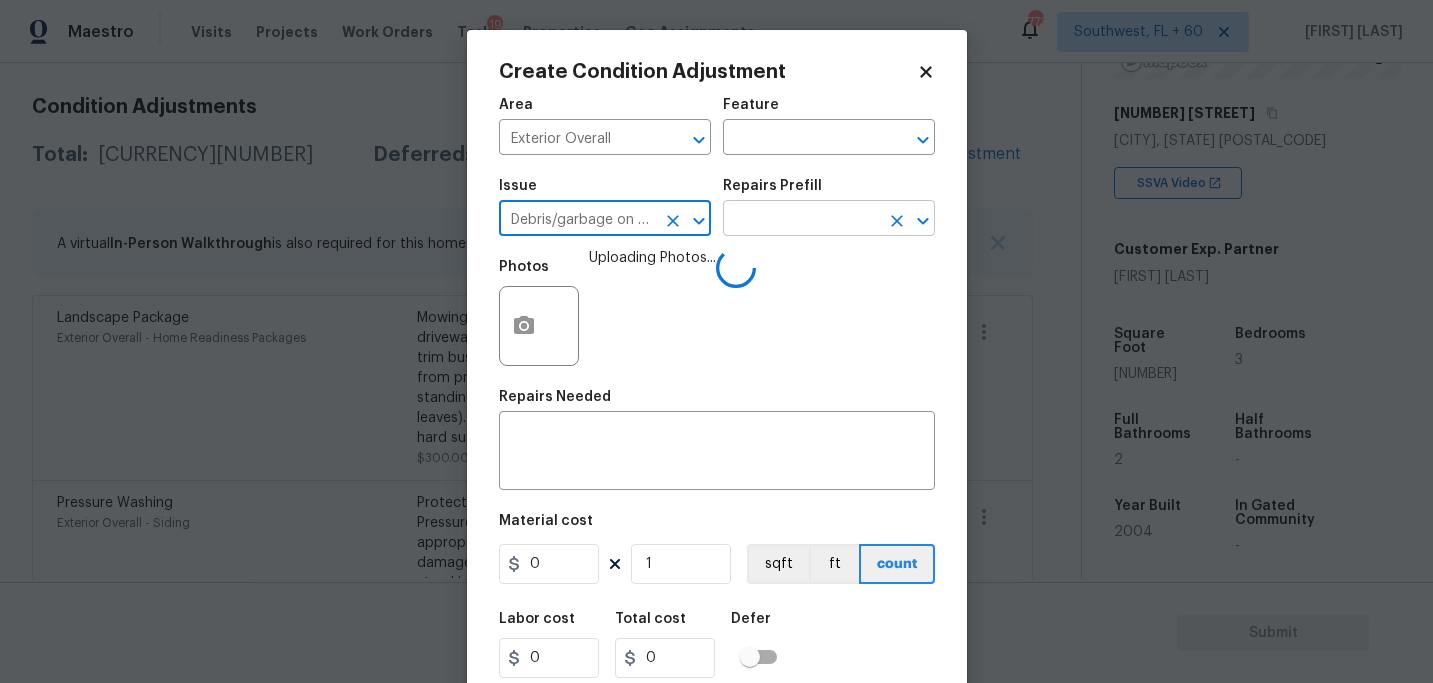 type on "Debris/garbage on site" 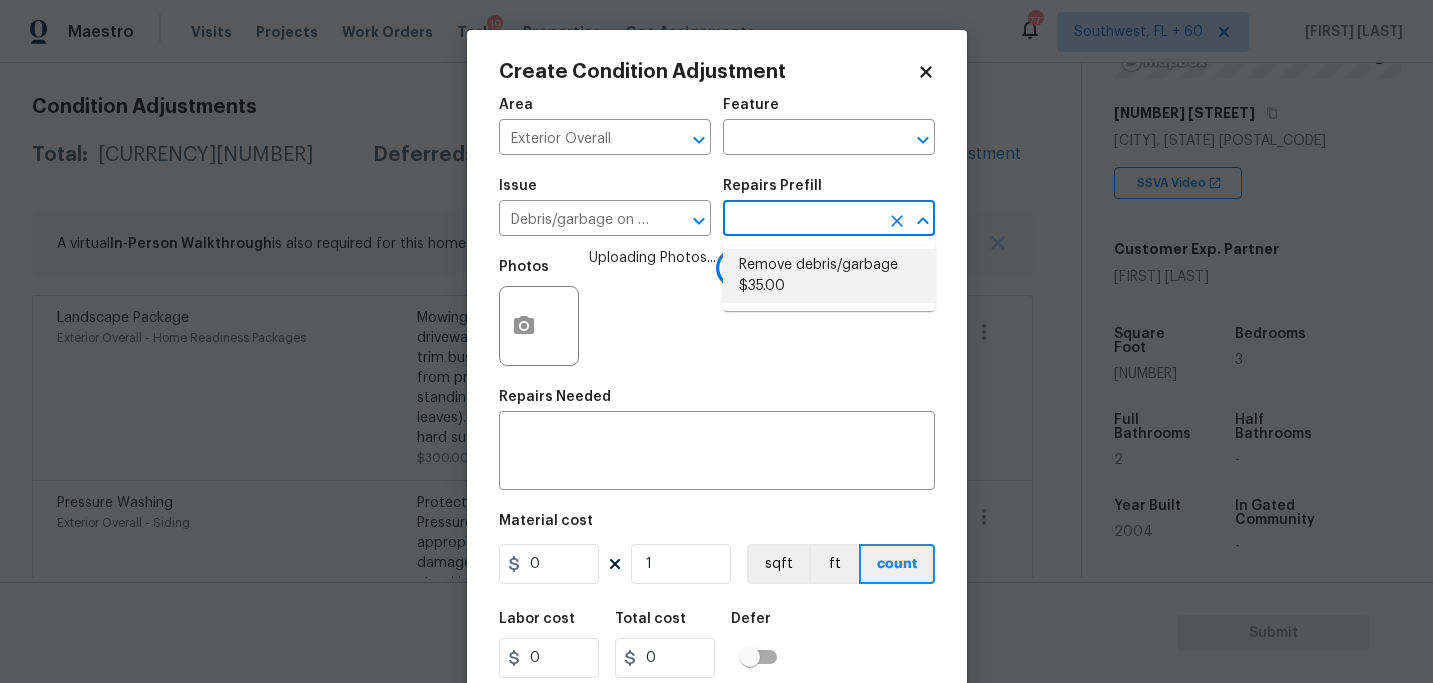 click on "Remove debris/garbage $35.00" at bounding box center [829, 276] 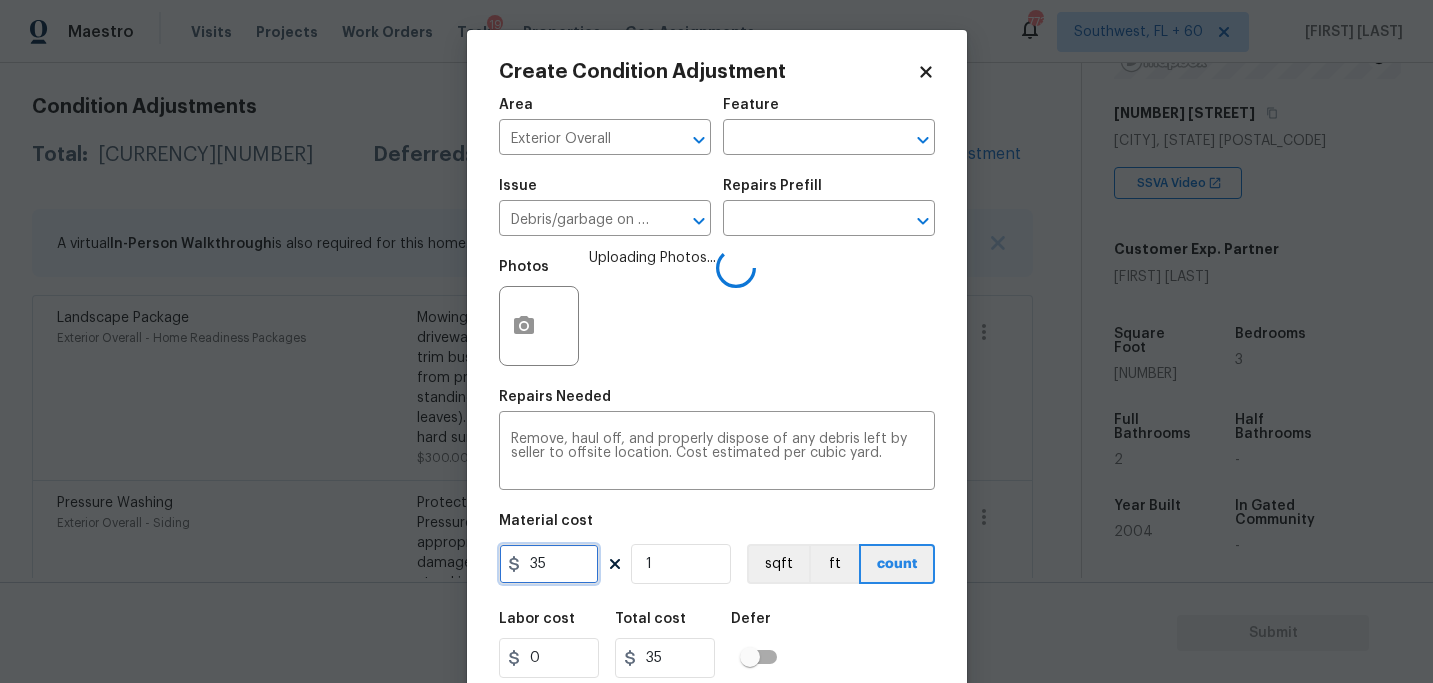 drag, startPoint x: 561, startPoint y: 581, endPoint x: 387, endPoint y: 580, distance: 174.00287 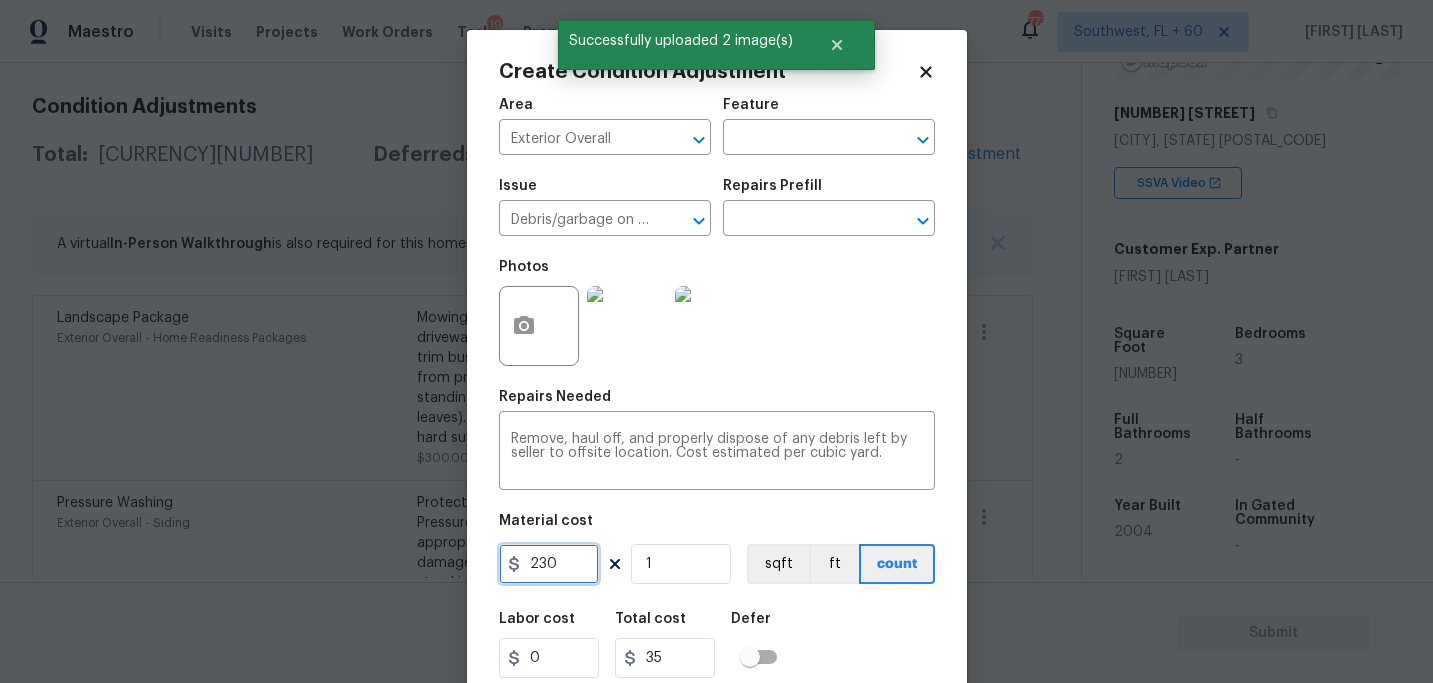 drag, startPoint x: 539, startPoint y: 564, endPoint x: 582, endPoint y: 564, distance: 43 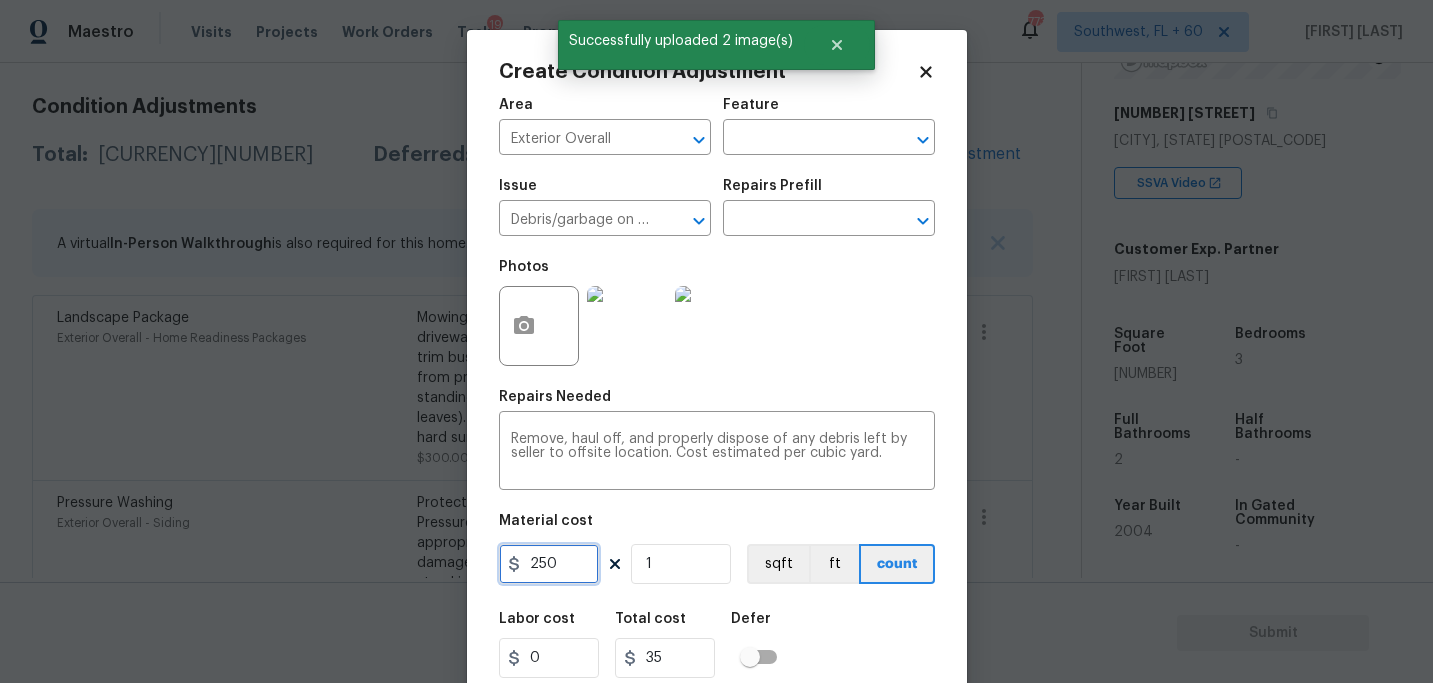 type on "250" 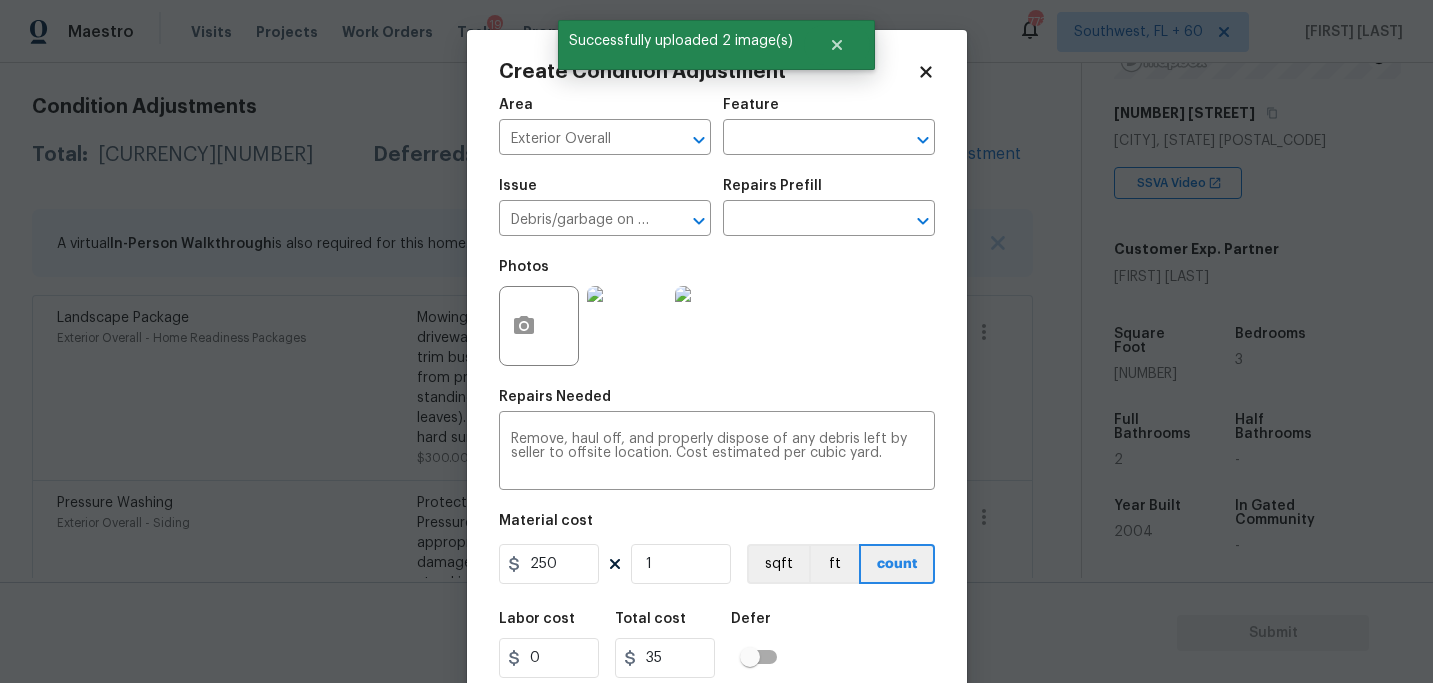 type on "250" 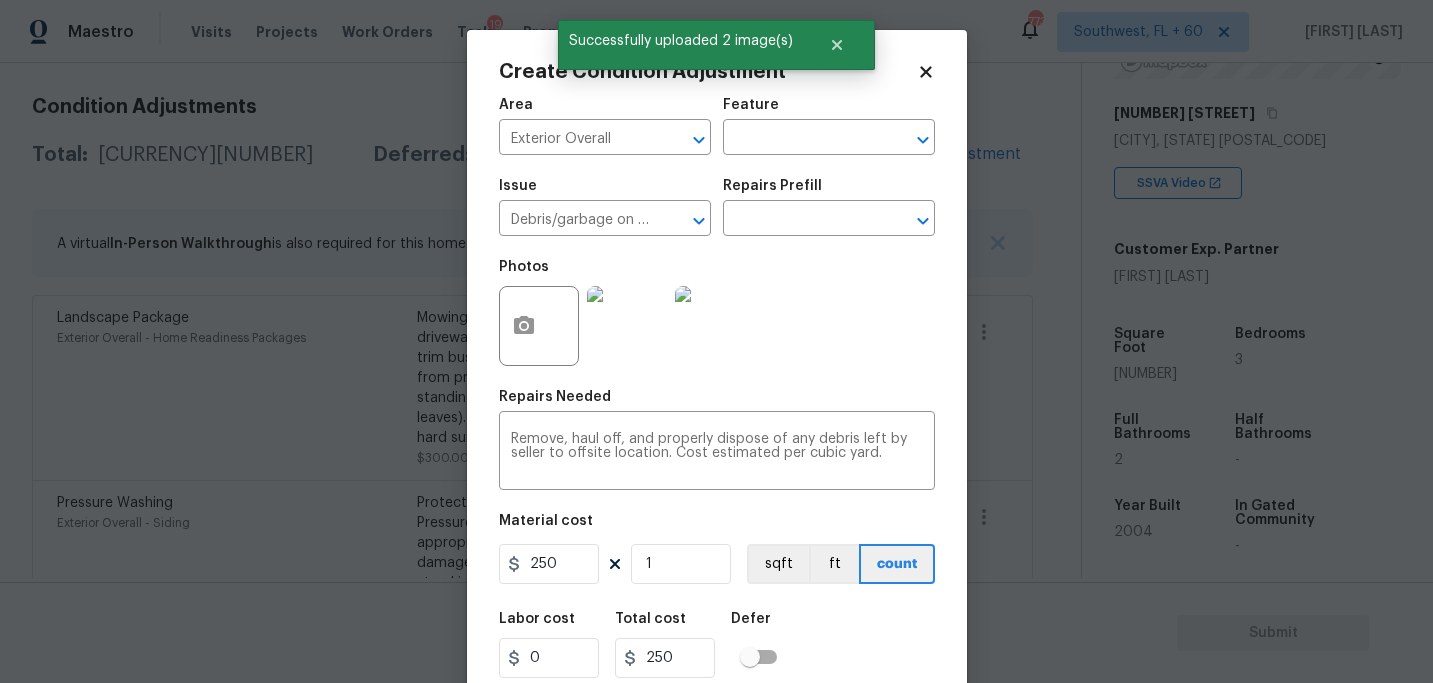 click on "Labor cost 0 Total cost 250 Defer" at bounding box center (717, 645) 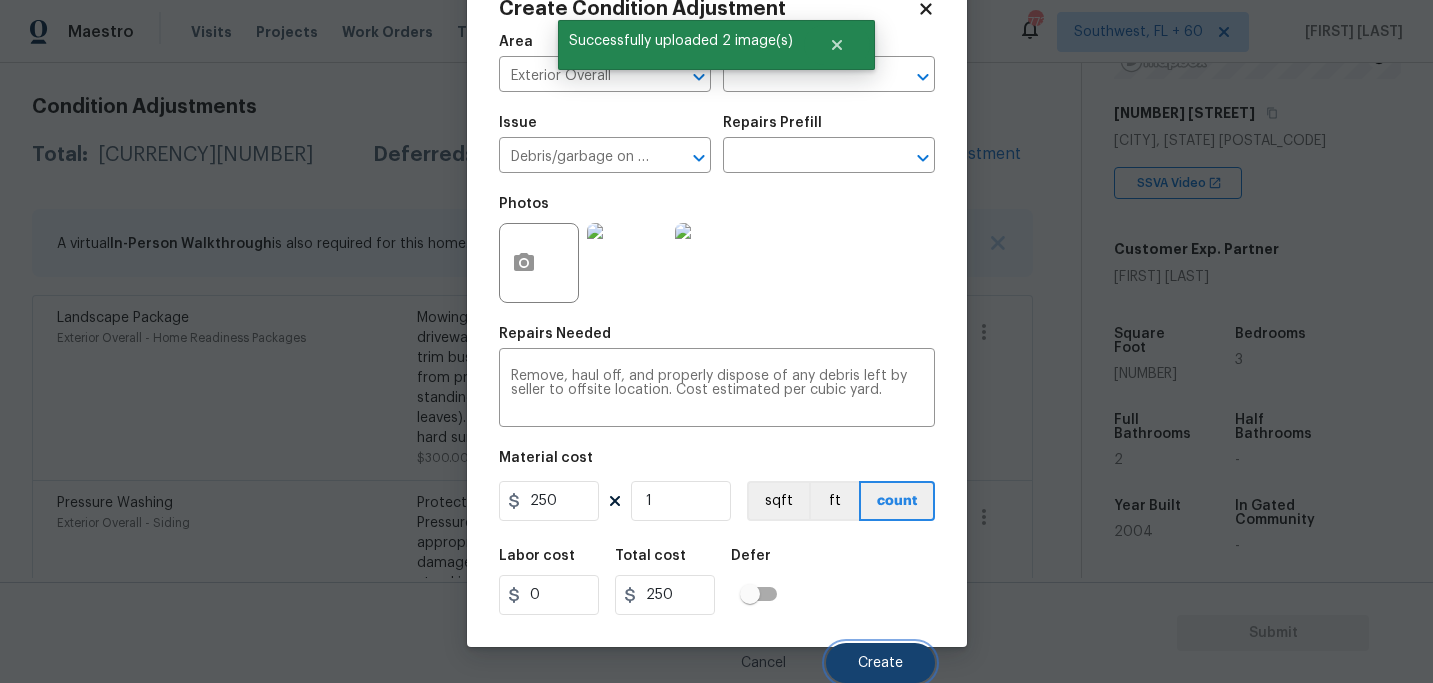click on "Create" at bounding box center [880, 663] 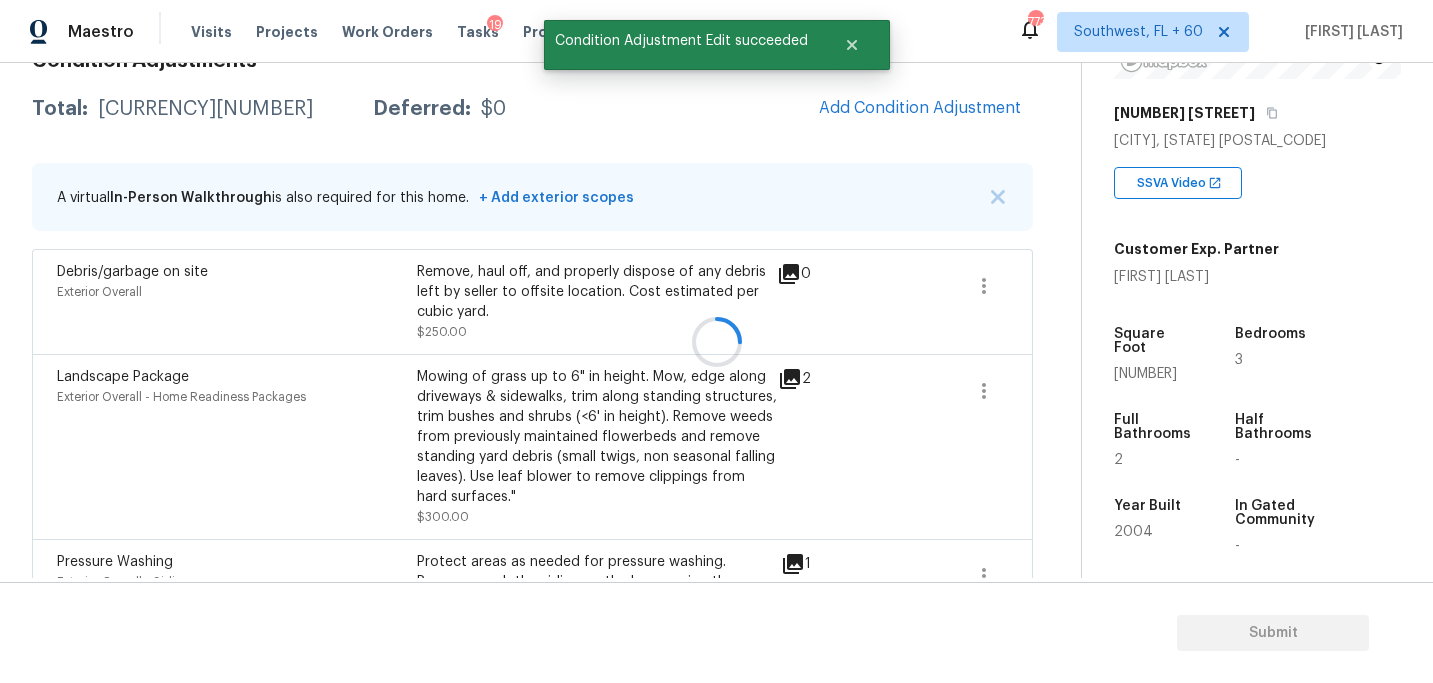 scroll, scrollTop: 270, scrollLeft: 0, axis: vertical 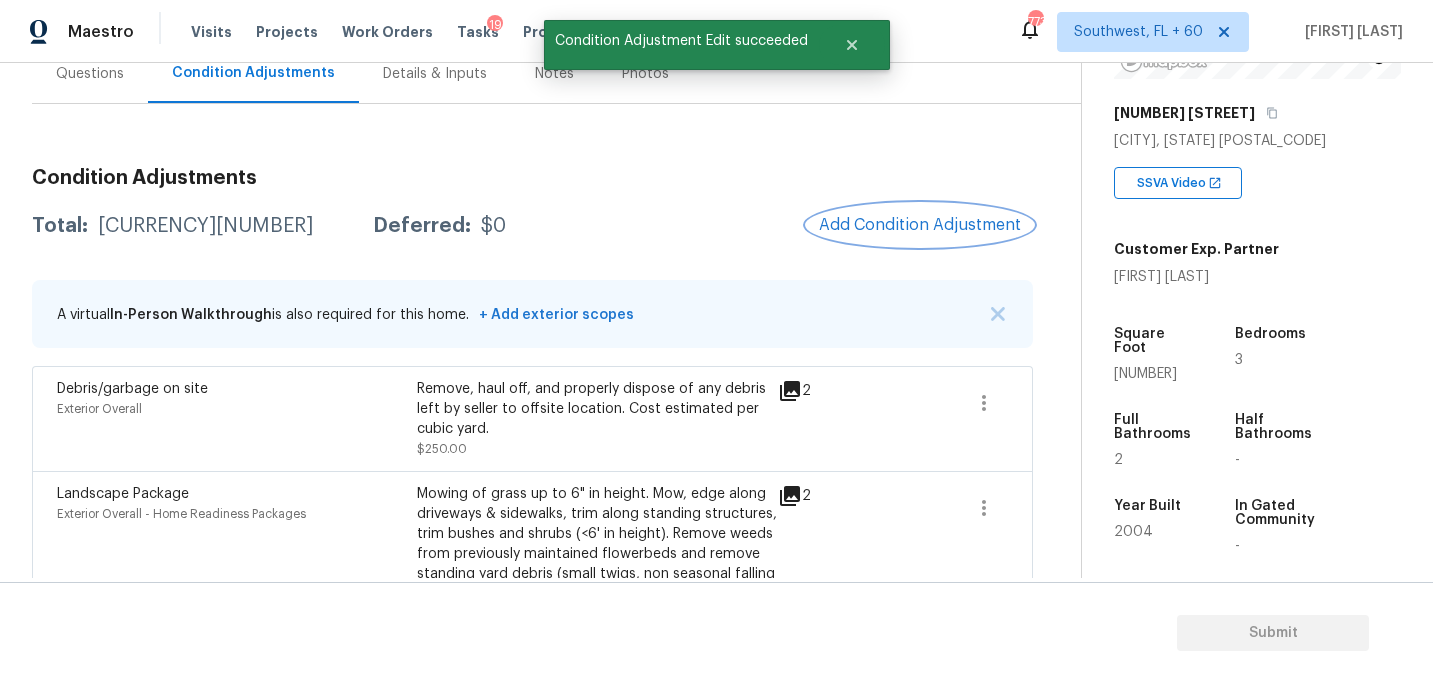 click on "Add Condition Adjustment" at bounding box center (920, 225) 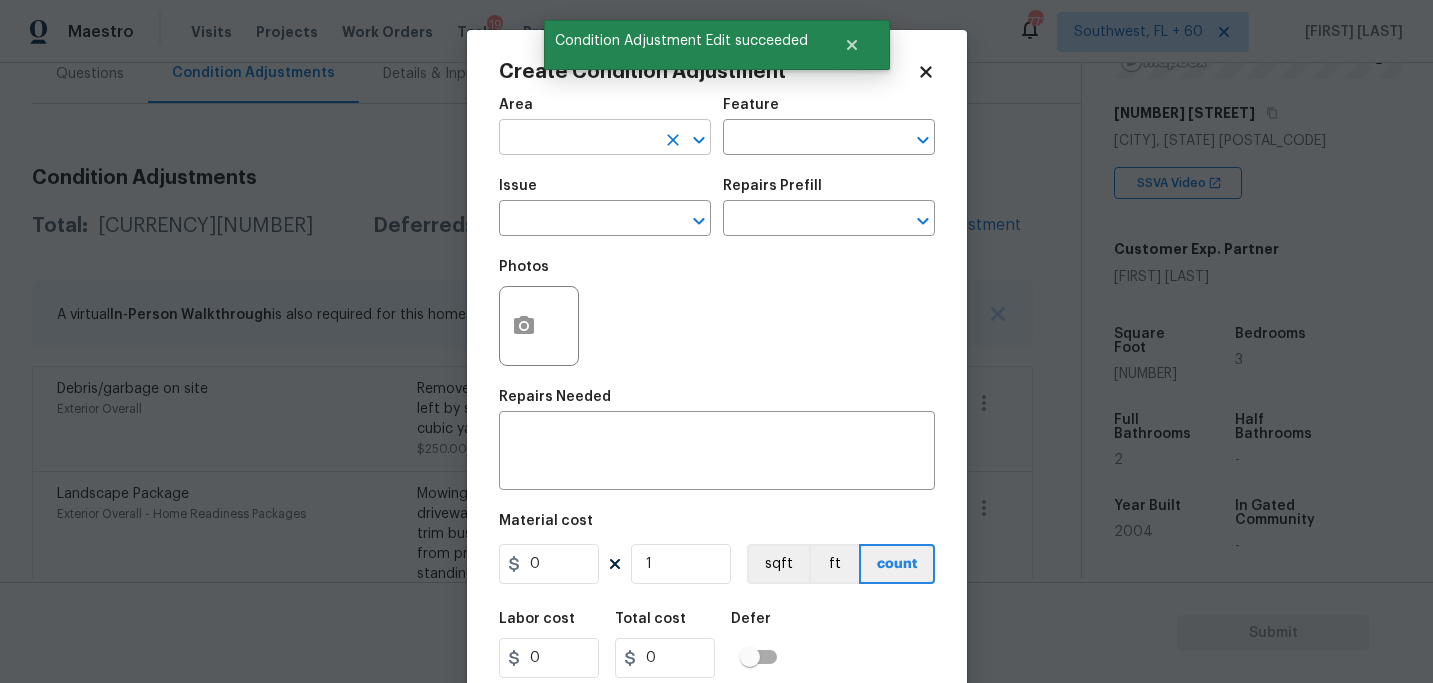 click at bounding box center [577, 139] 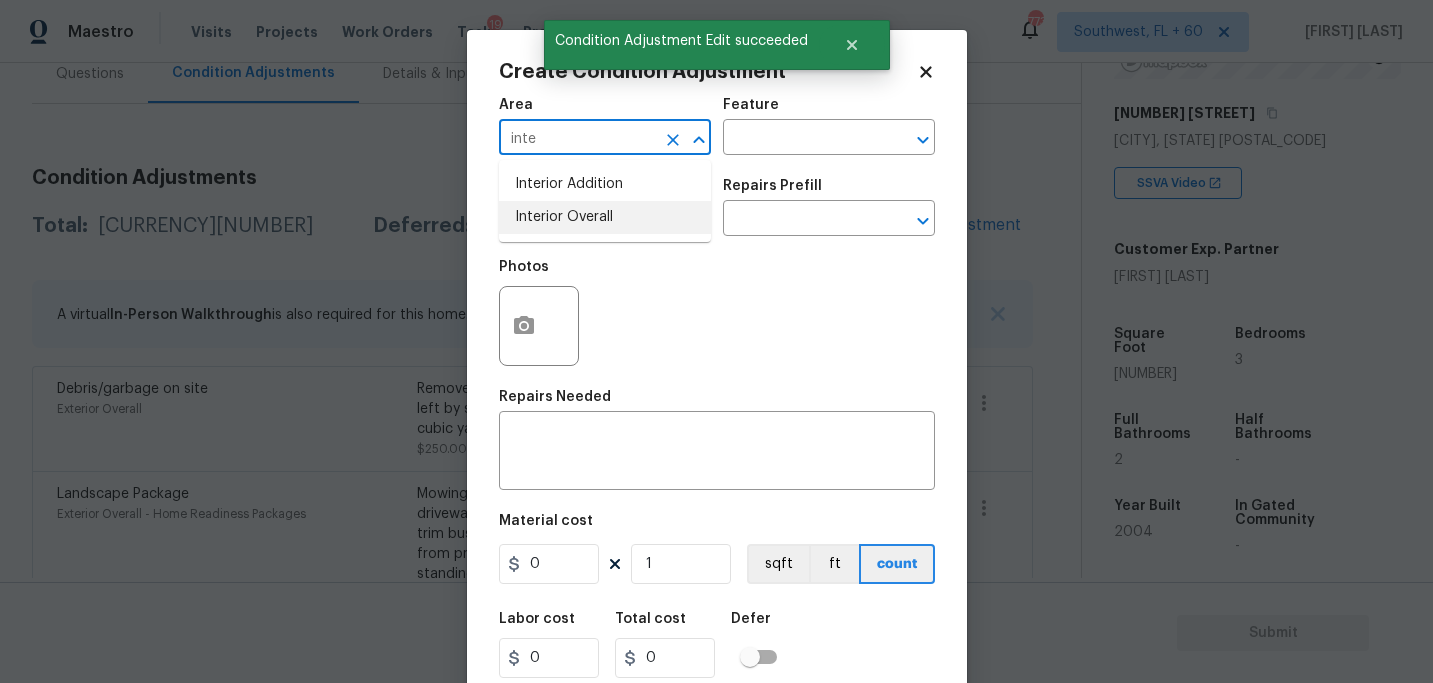 click on "Interior Overall" at bounding box center (605, 217) 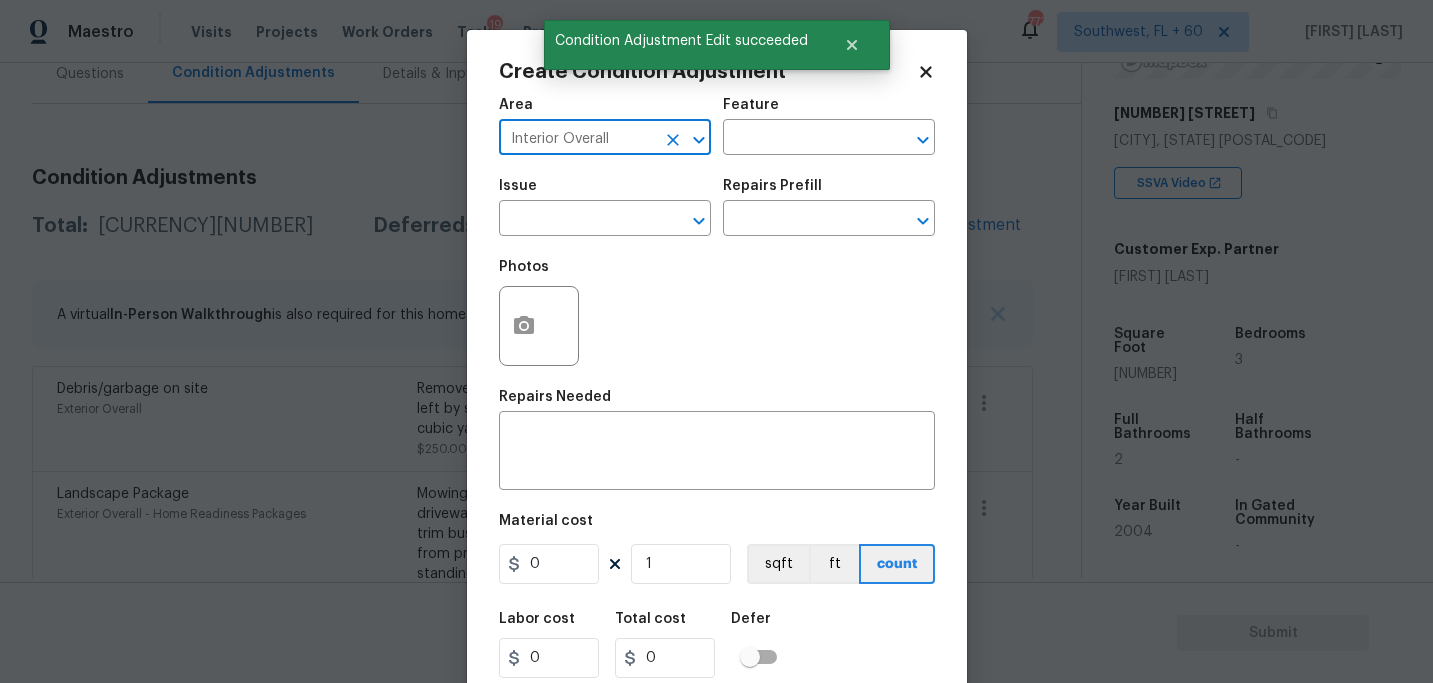 type on "Interior Overall" 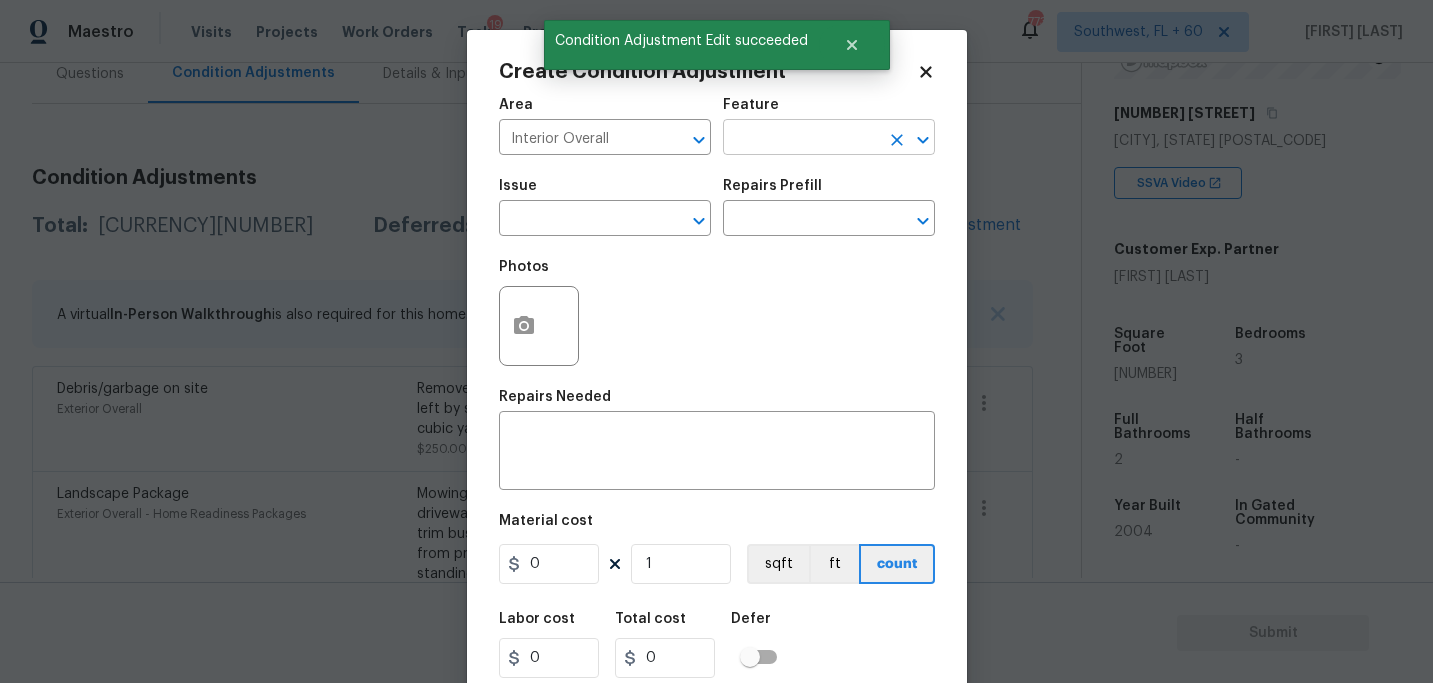 click at bounding box center [801, 139] 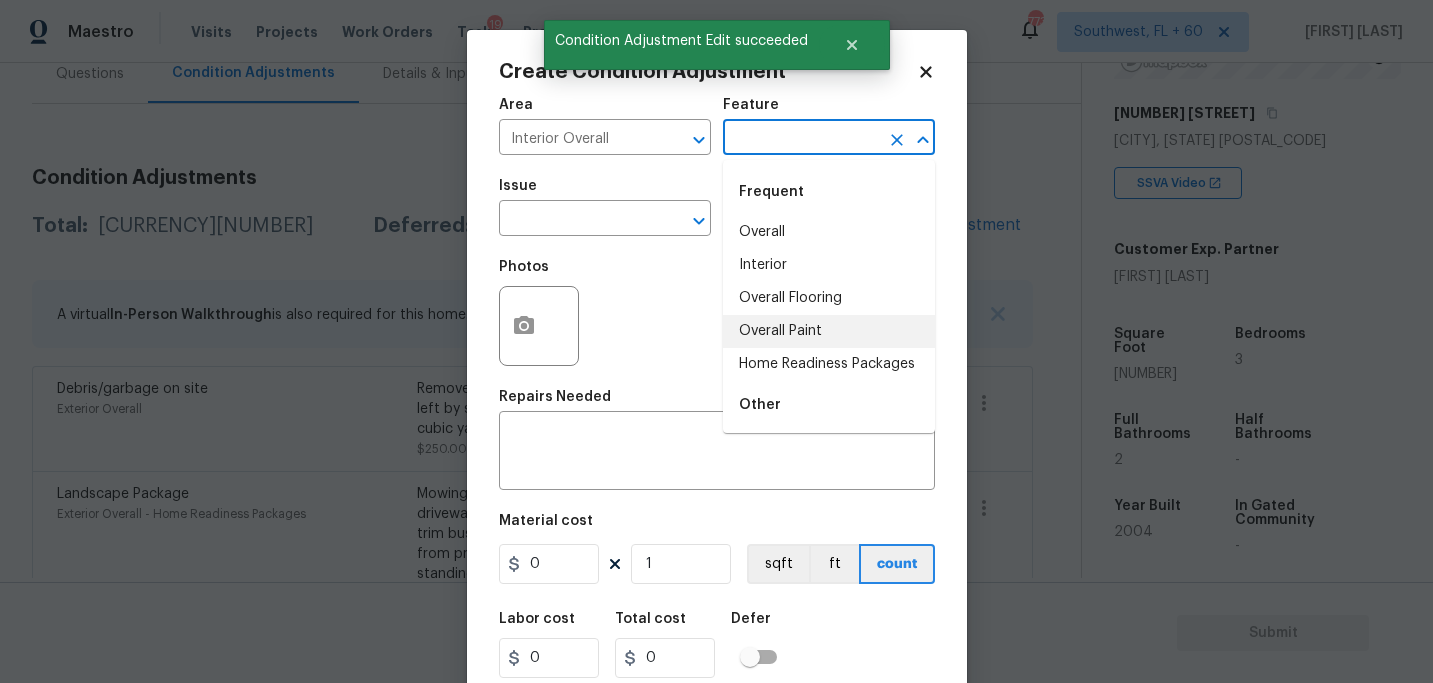 click on "Overall Paint" at bounding box center [829, 331] 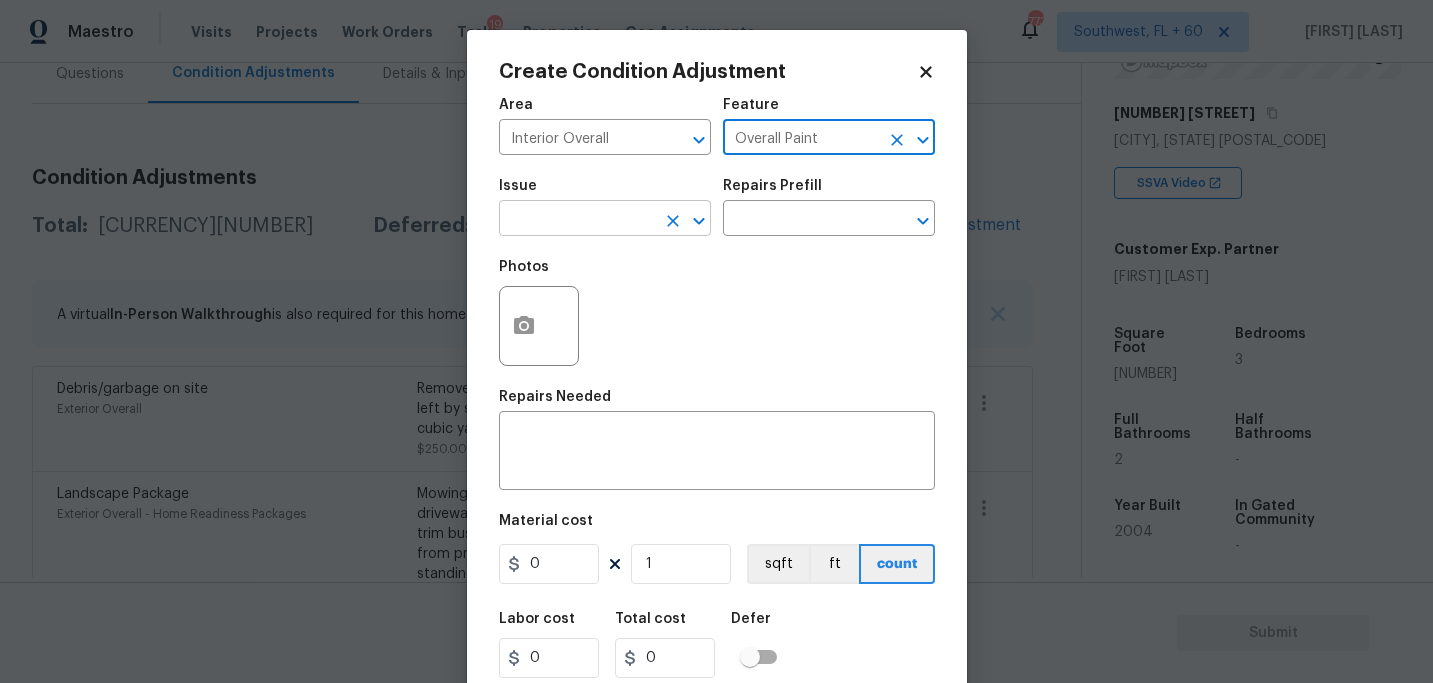 click at bounding box center (577, 220) 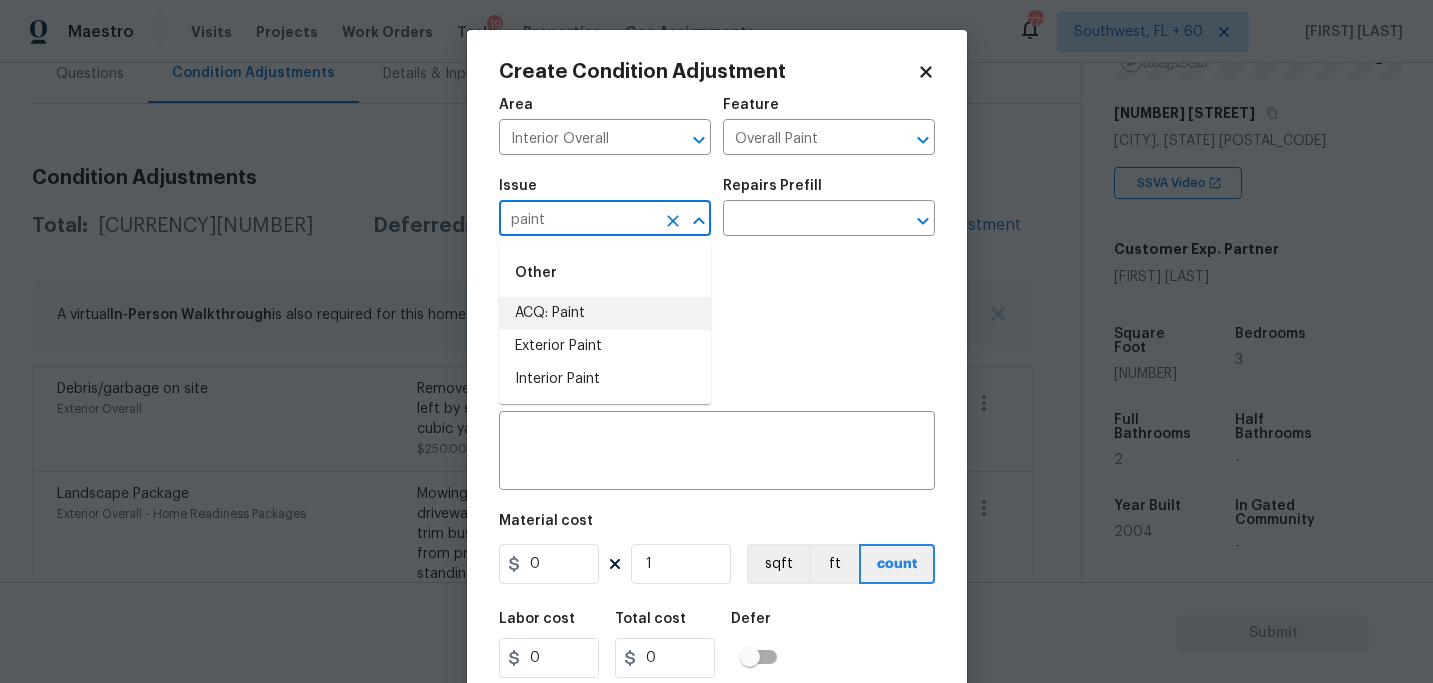 click on "ACQ: Paint" at bounding box center [605, 313] 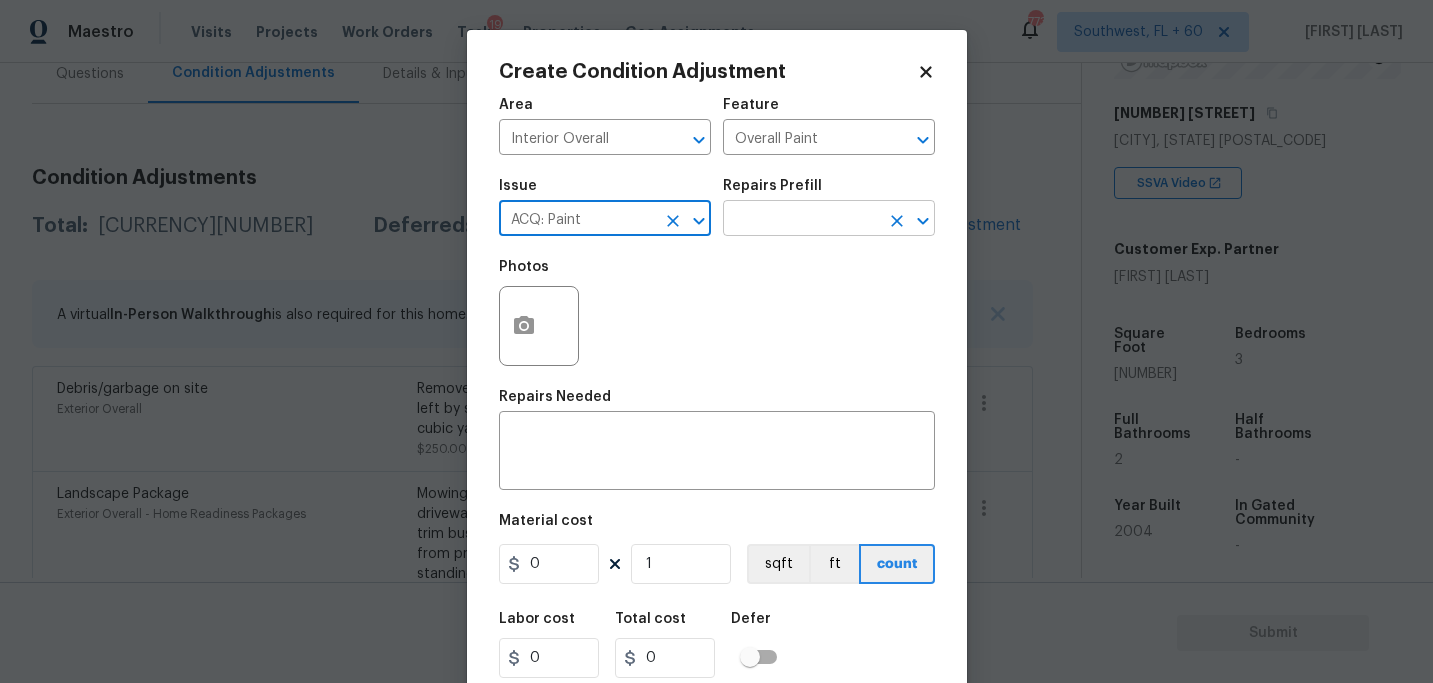 type on "ACQ: Paint" 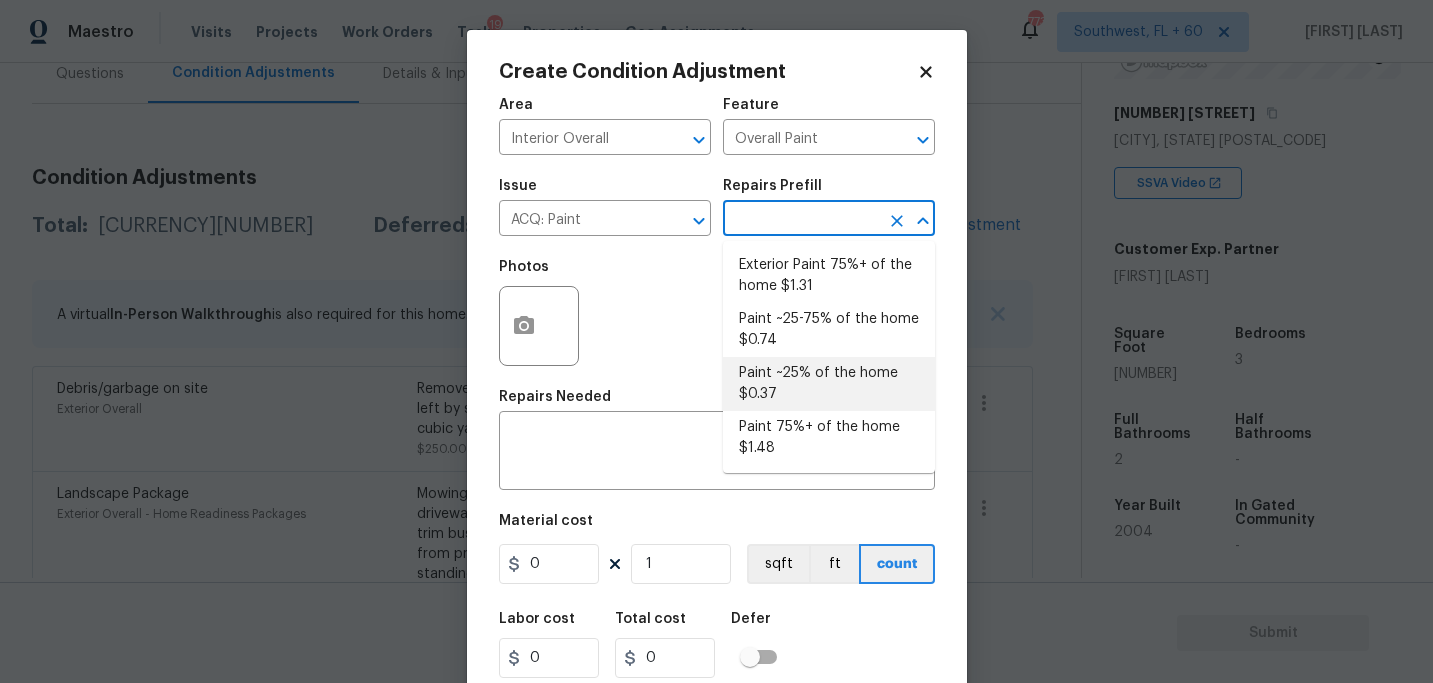 click on "Paint ~25% of the home $0.37" at bounding box center (829, 384) 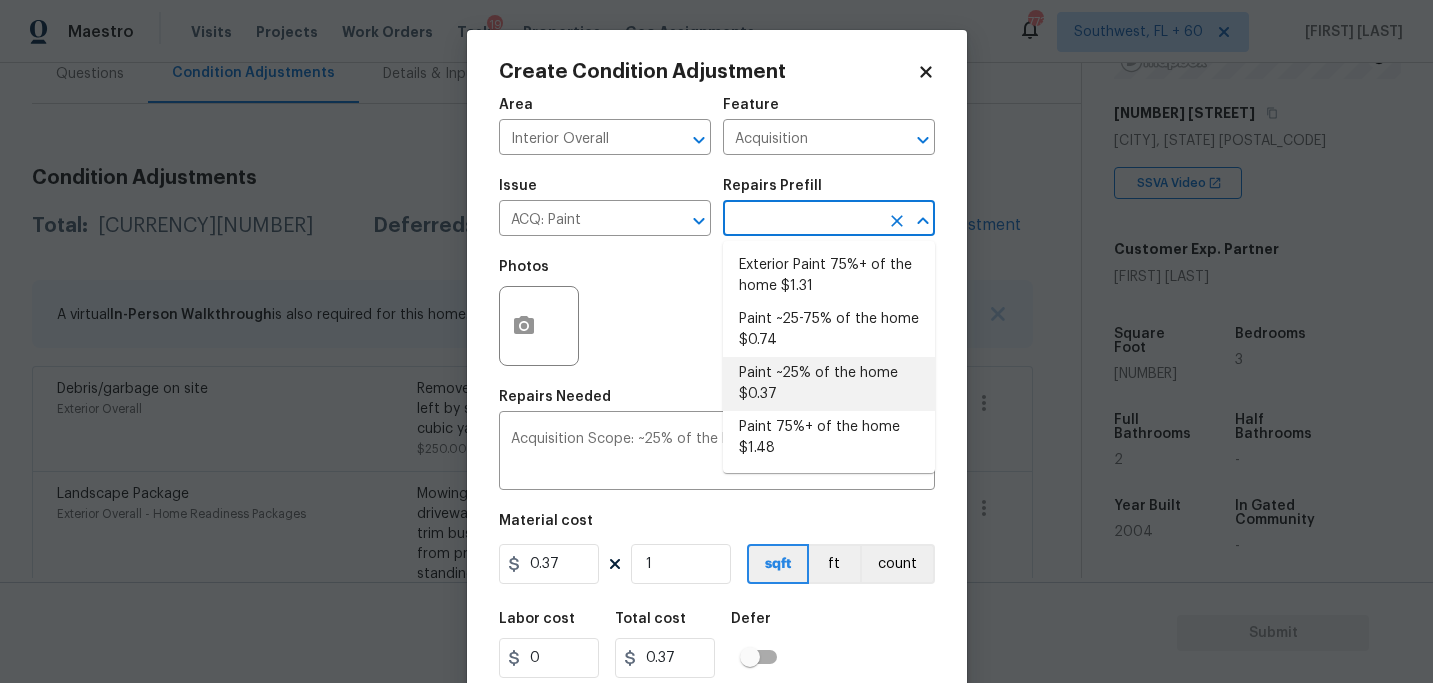 click on "Material cost 0.37 1 sqft ft count" at bounding box center (717, 551) 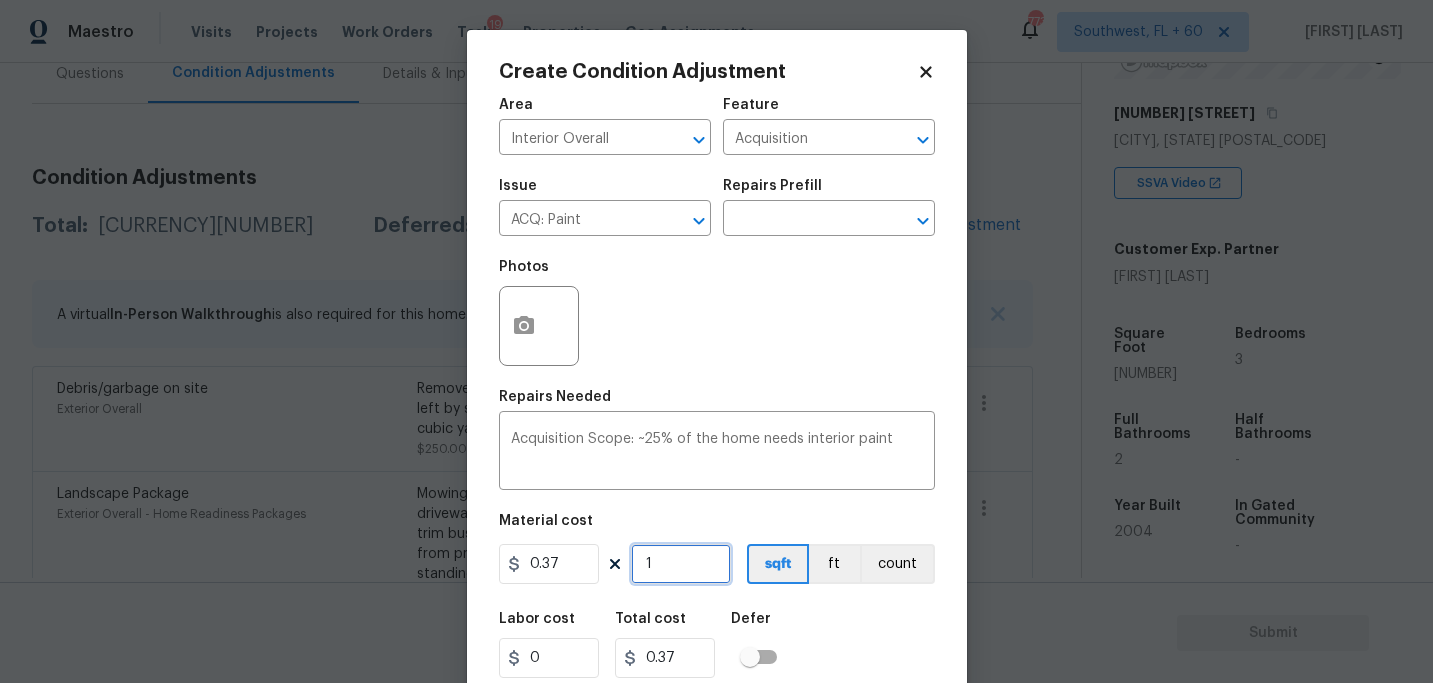 click on "1" at bounding box center (681, 564) 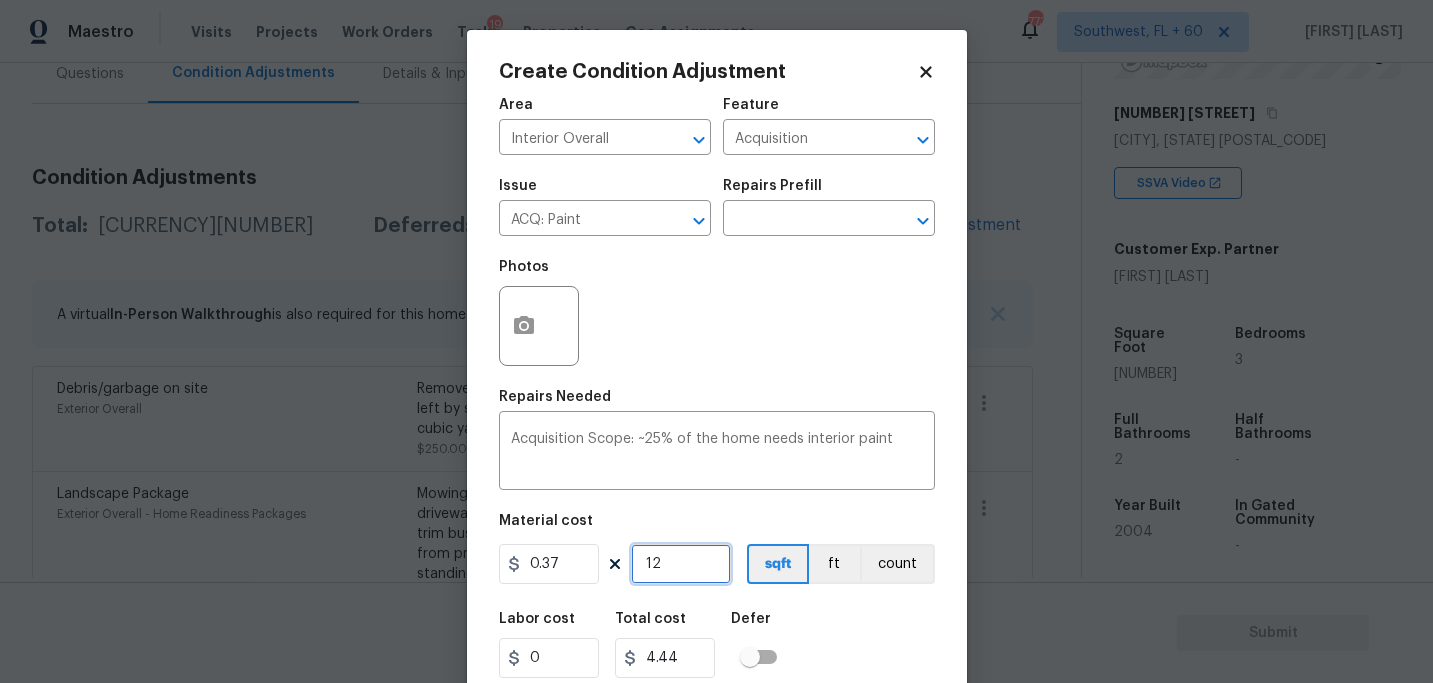 type on "123" 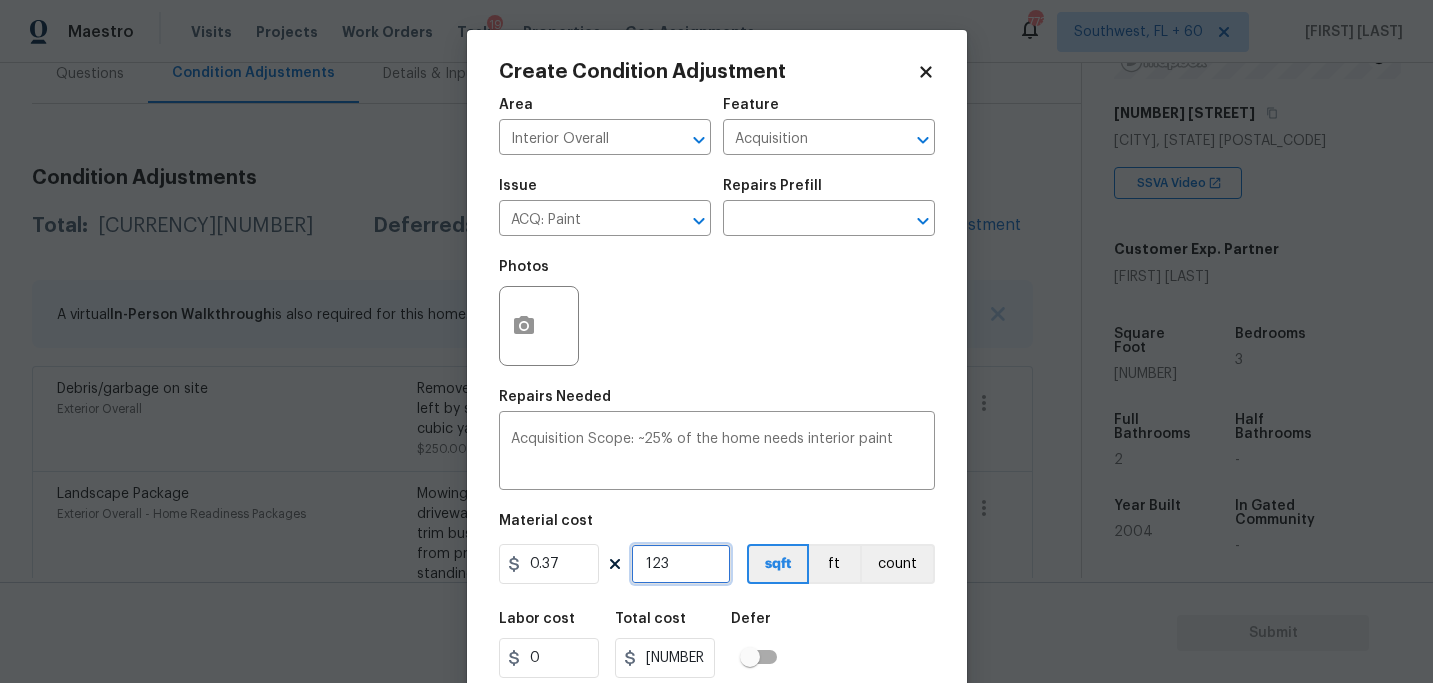 type on "1237" 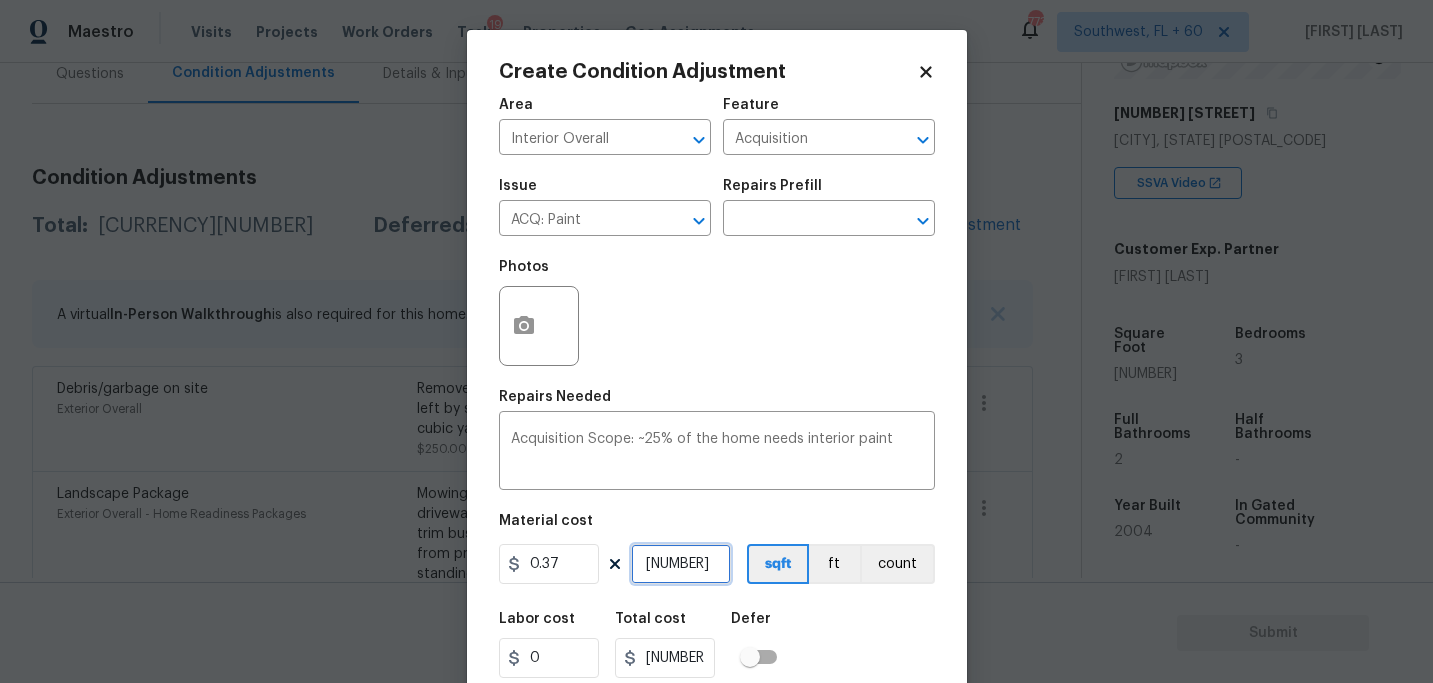 type on "1237" 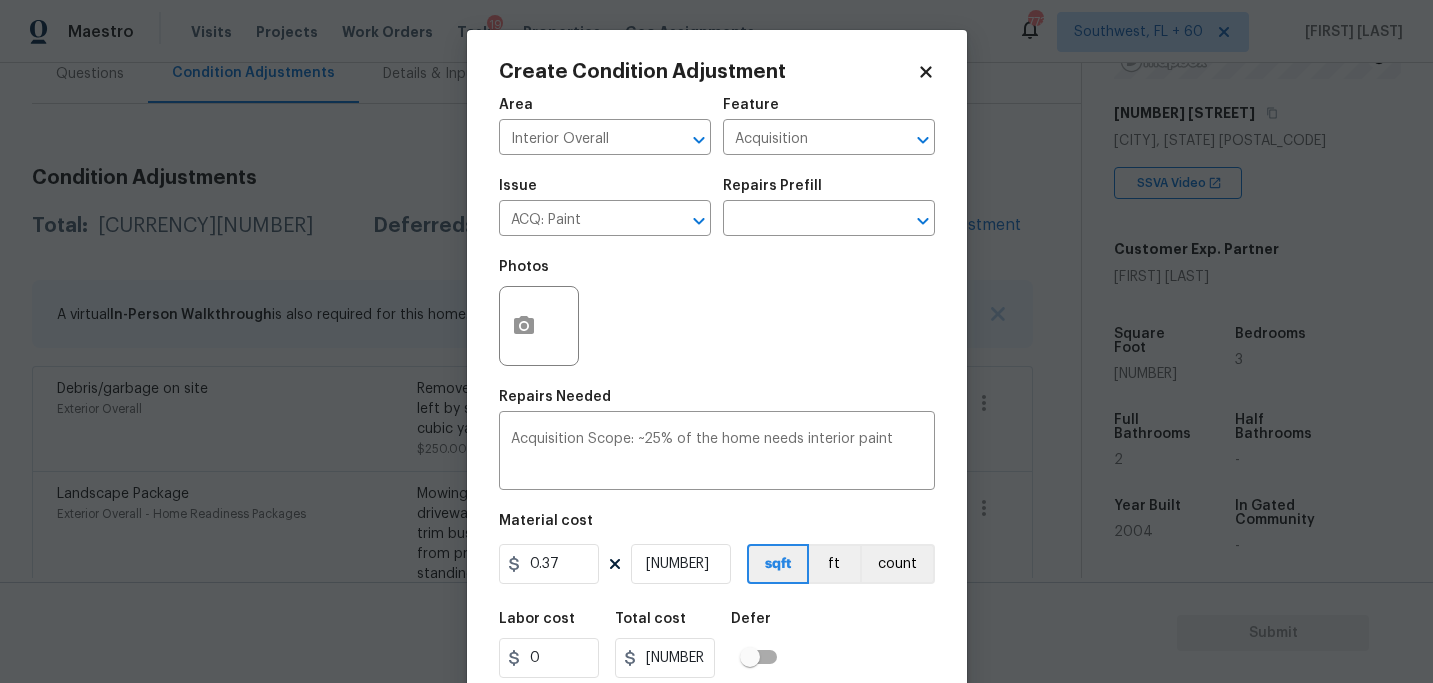 click on "Labor cost 0 Total cost 457.69 Defer" at bounding box center [717, 645] 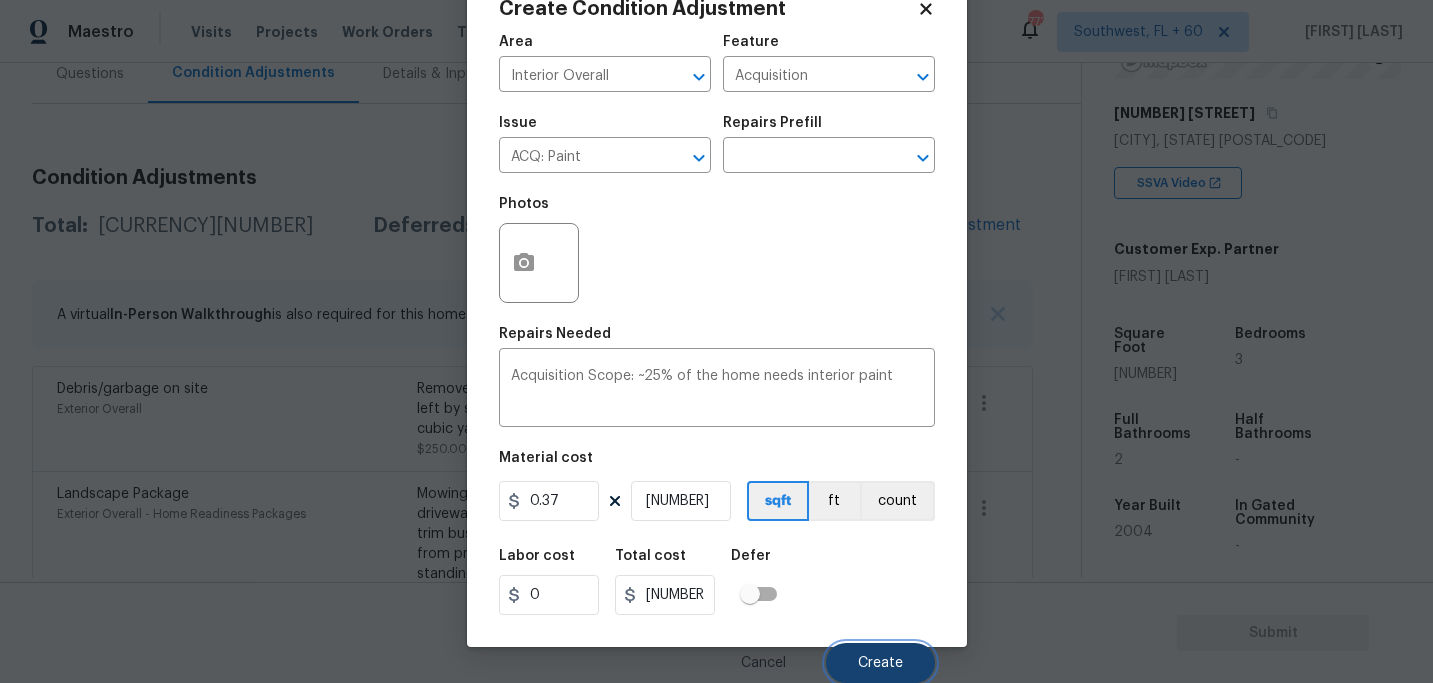click on "Create" at bounding box center [880, 663] 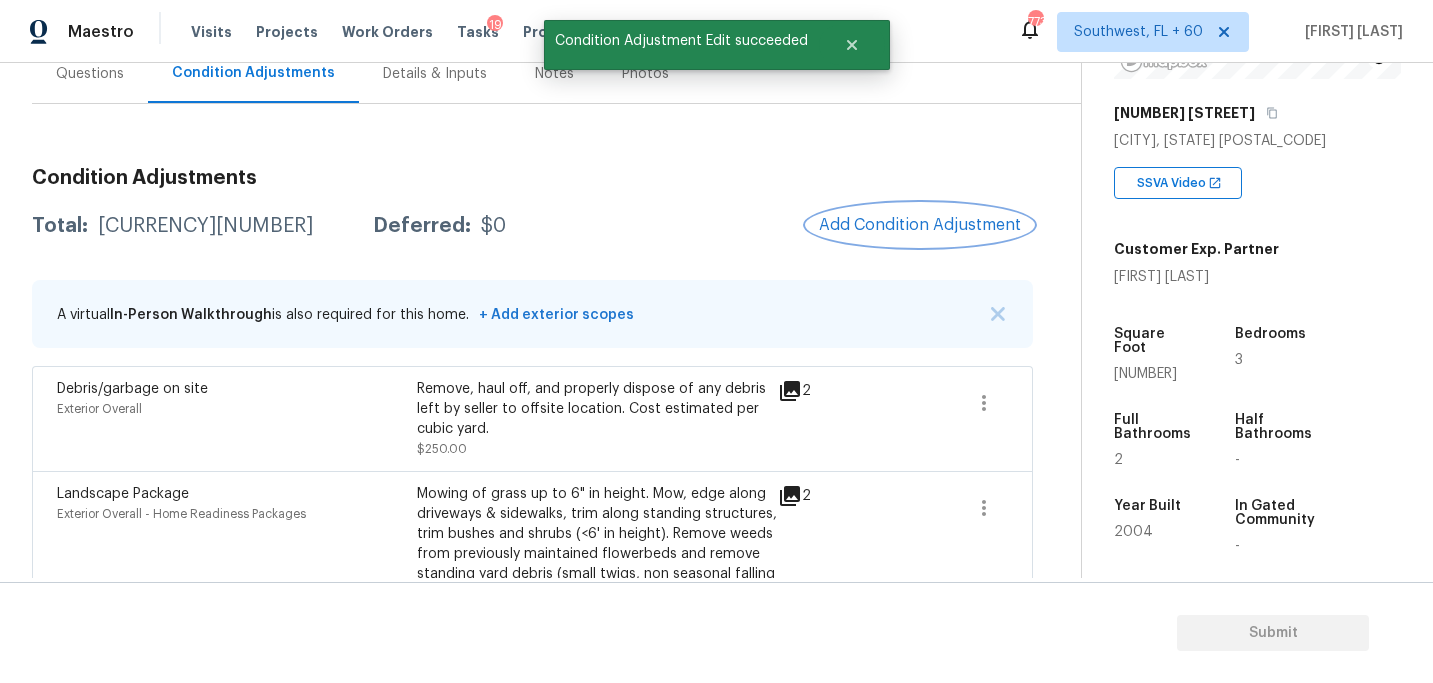 scroll, scrollTop: 0, scrollLeft: 0, axis: both 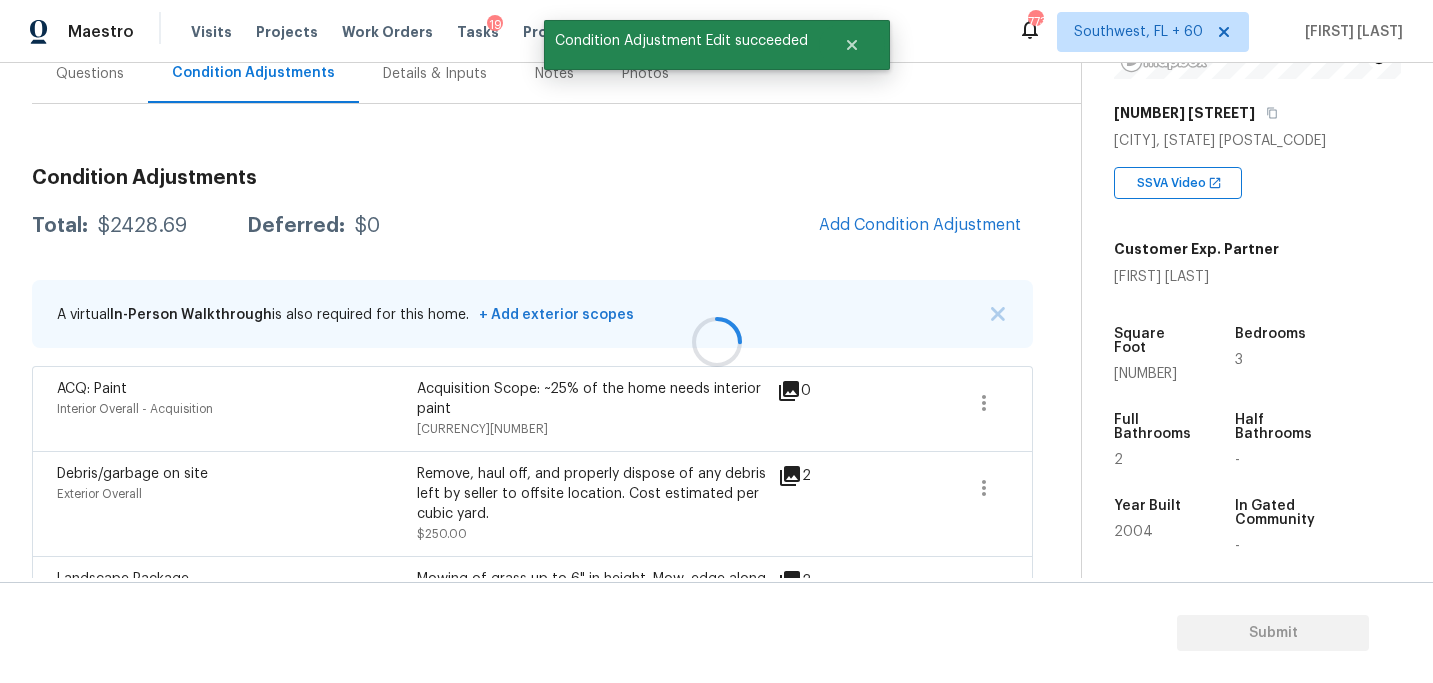 click at bounding box center (716, 341) 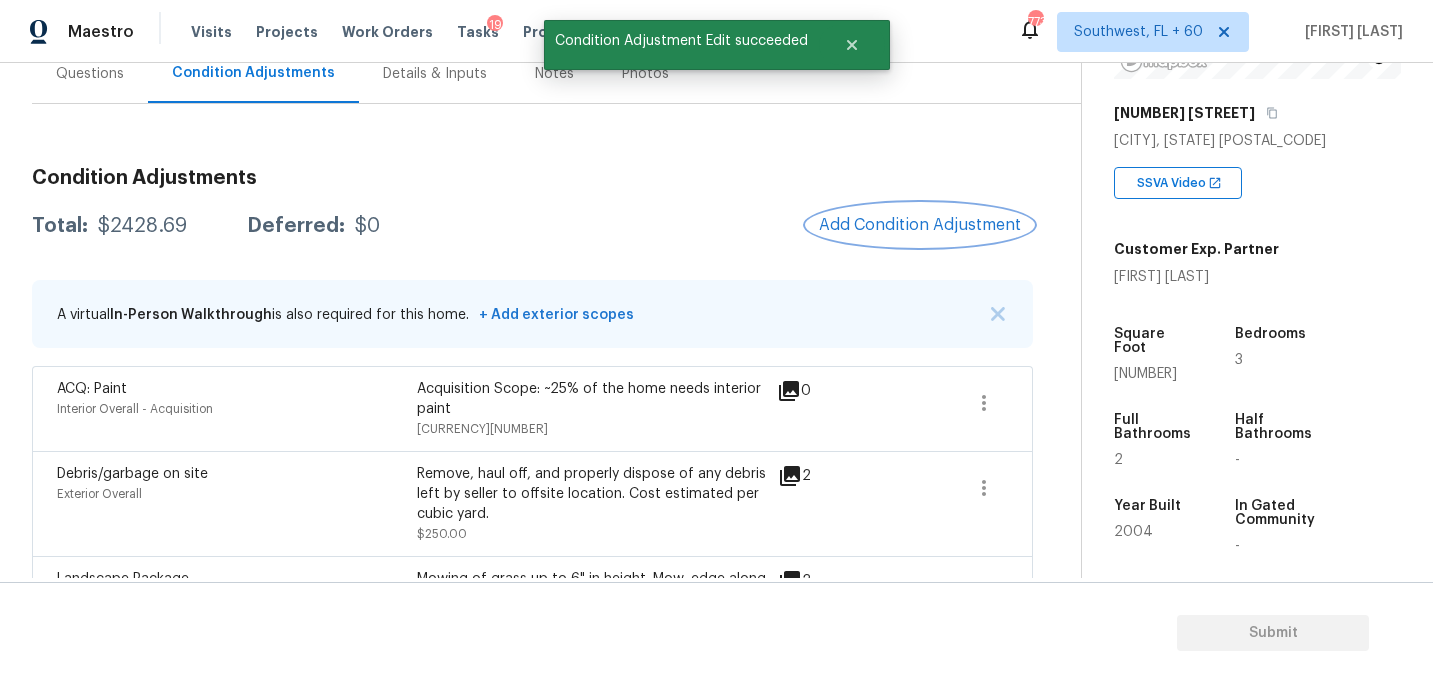 click on "Add Condition Adjustment" at bounding box center [920, 225] 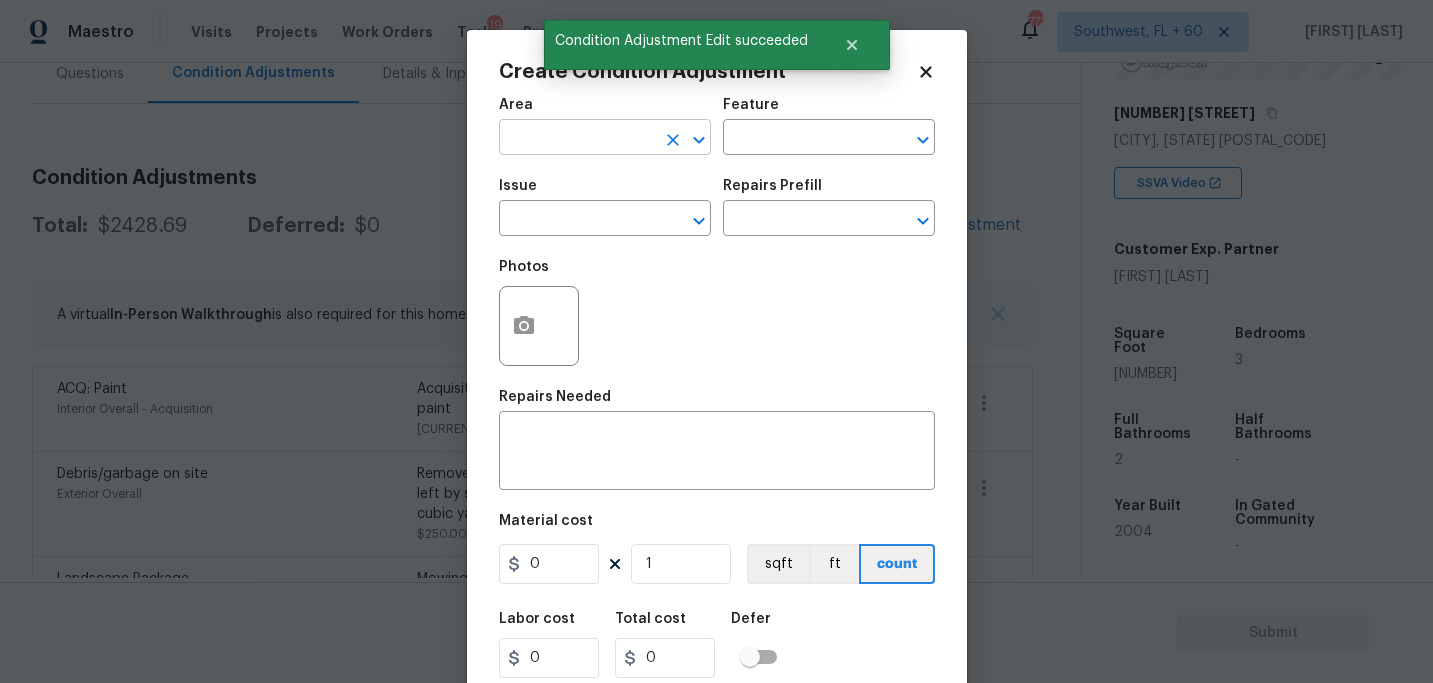click at bounding box center [577, 139] 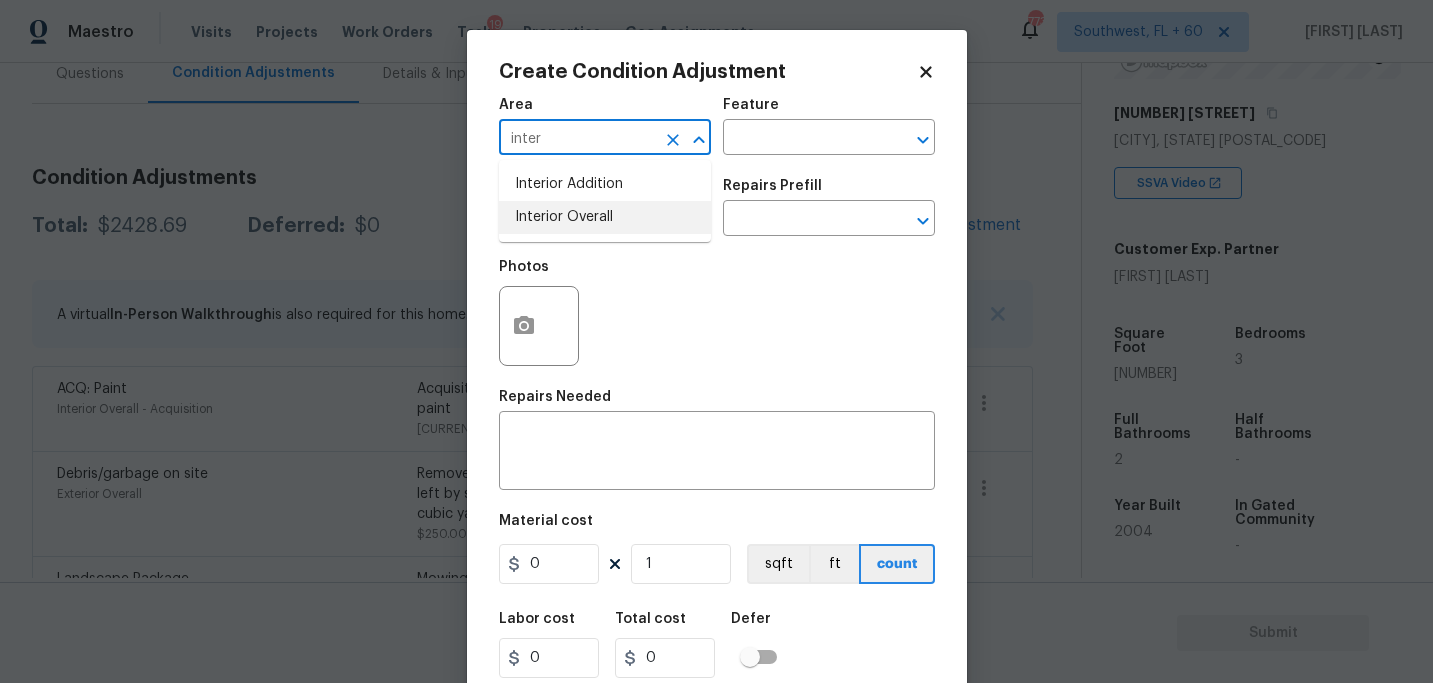 click on "Interior Overall" at bounding box center (605, 217) 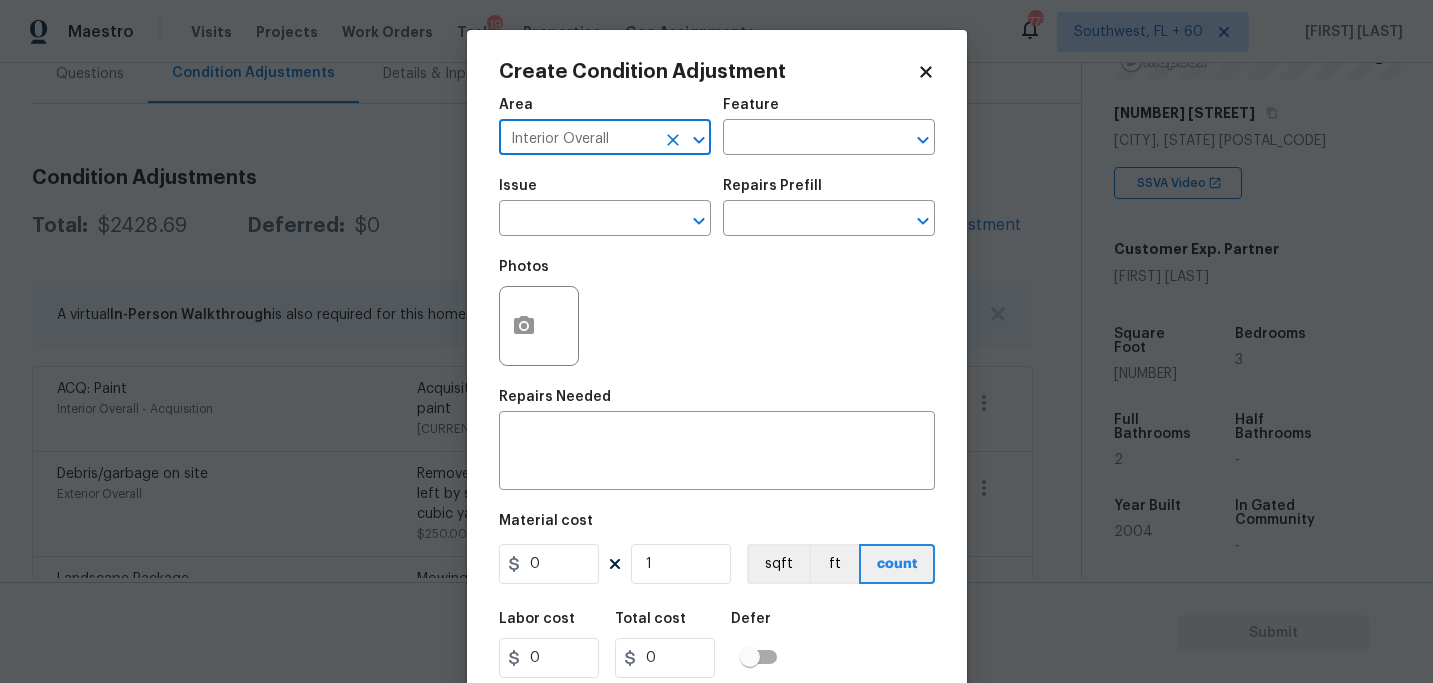 type on "Interior Overall" 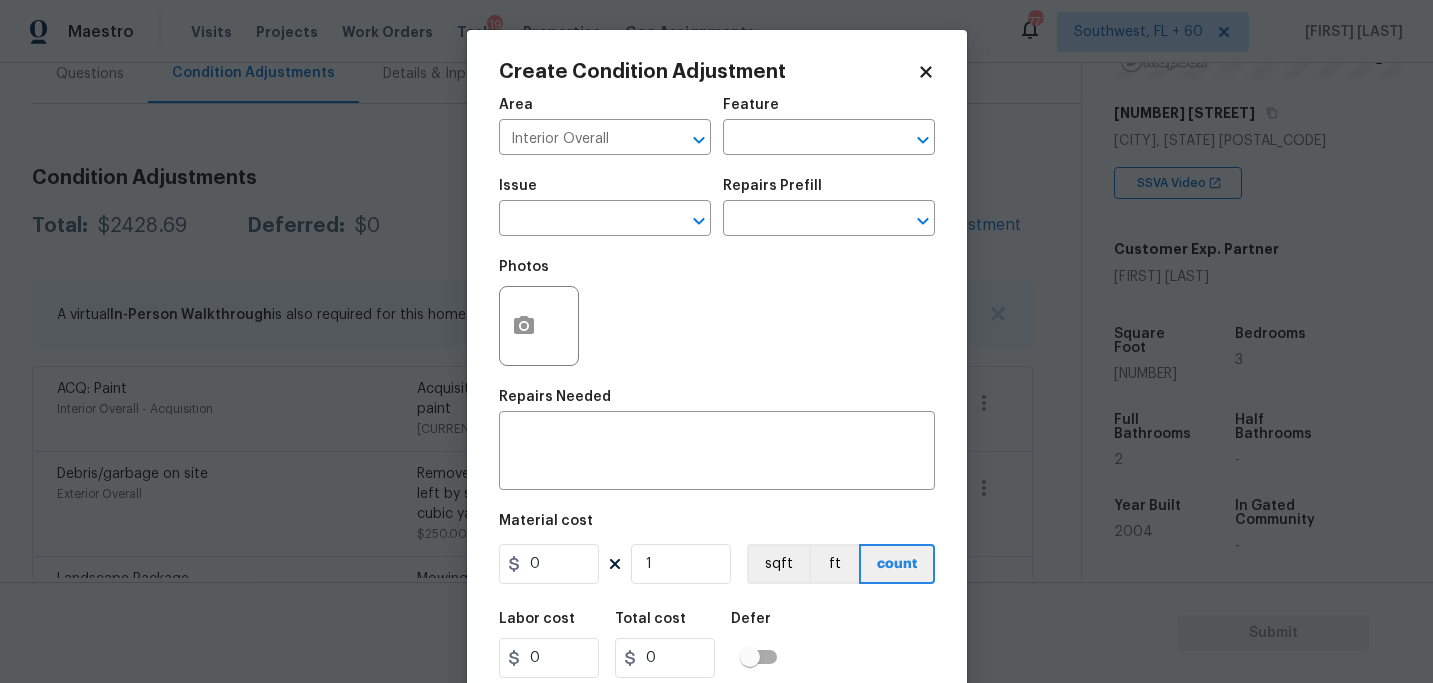 click on "Area Interior Overall ​ Feature ​" at bounding box center (717, 126) 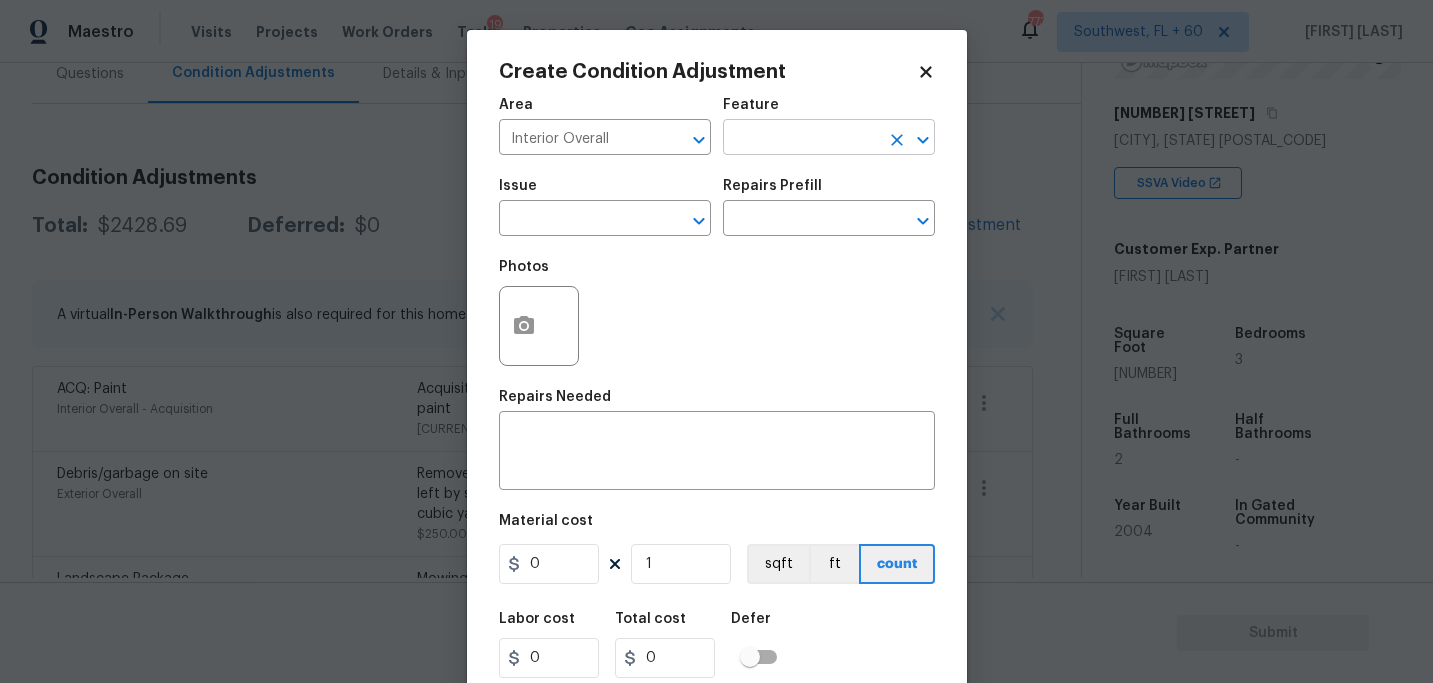 click at bounding box center (801, 139) 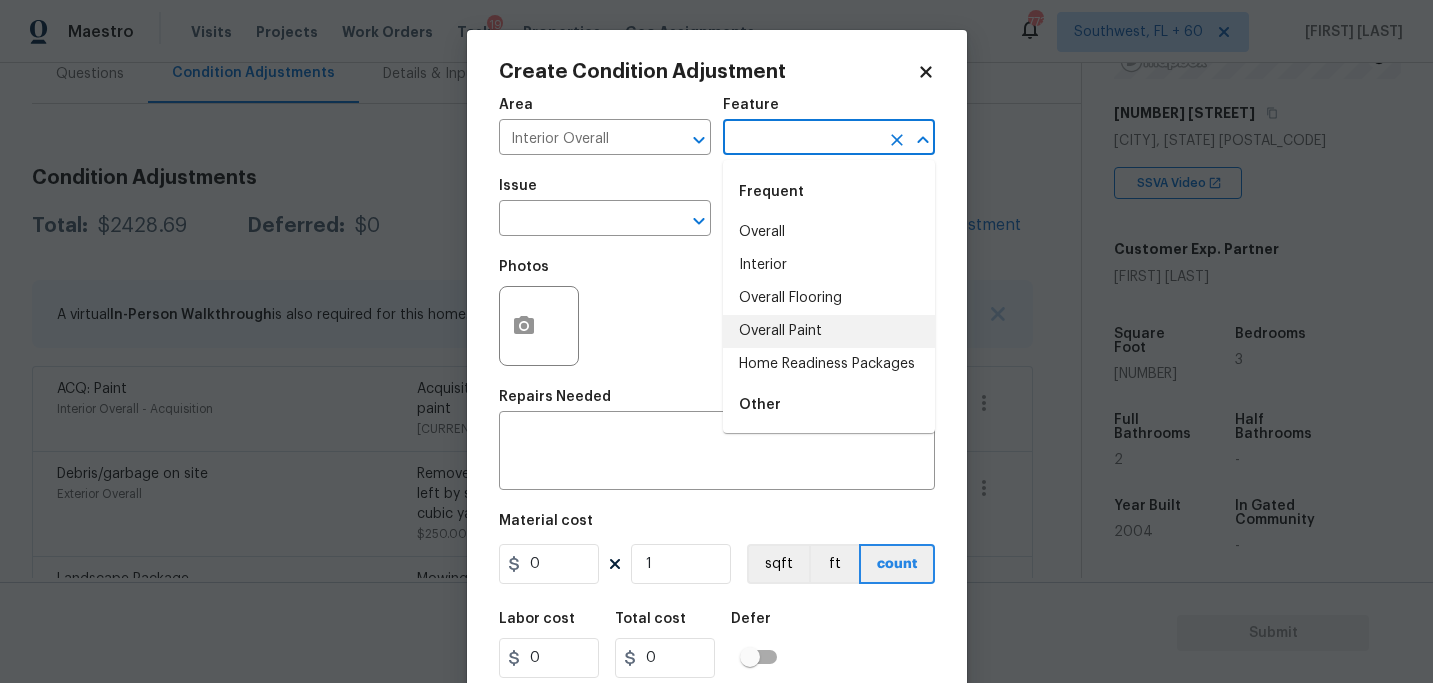 click on "Overall Flooring" at bounding box center [829, 298] 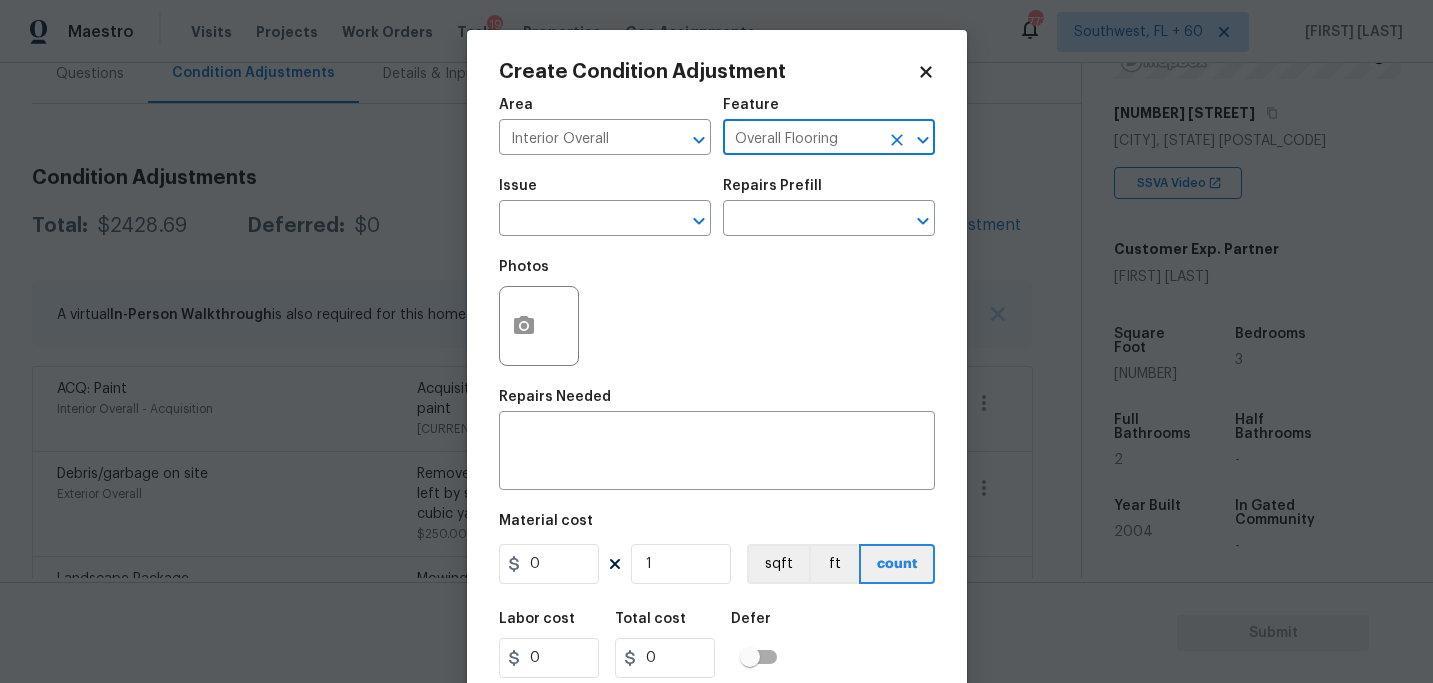 click on "Issue ​" at bounding box center (605, 207) 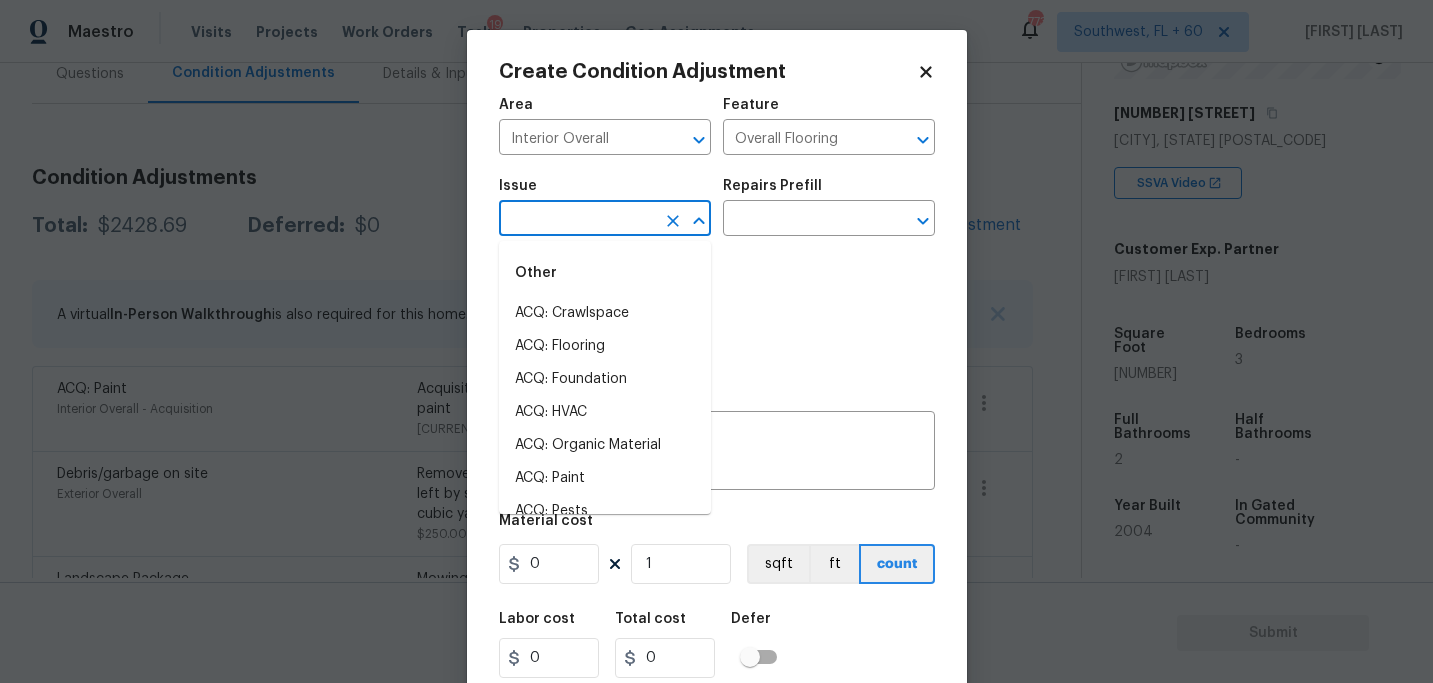 click at bounding box center [577, 220] 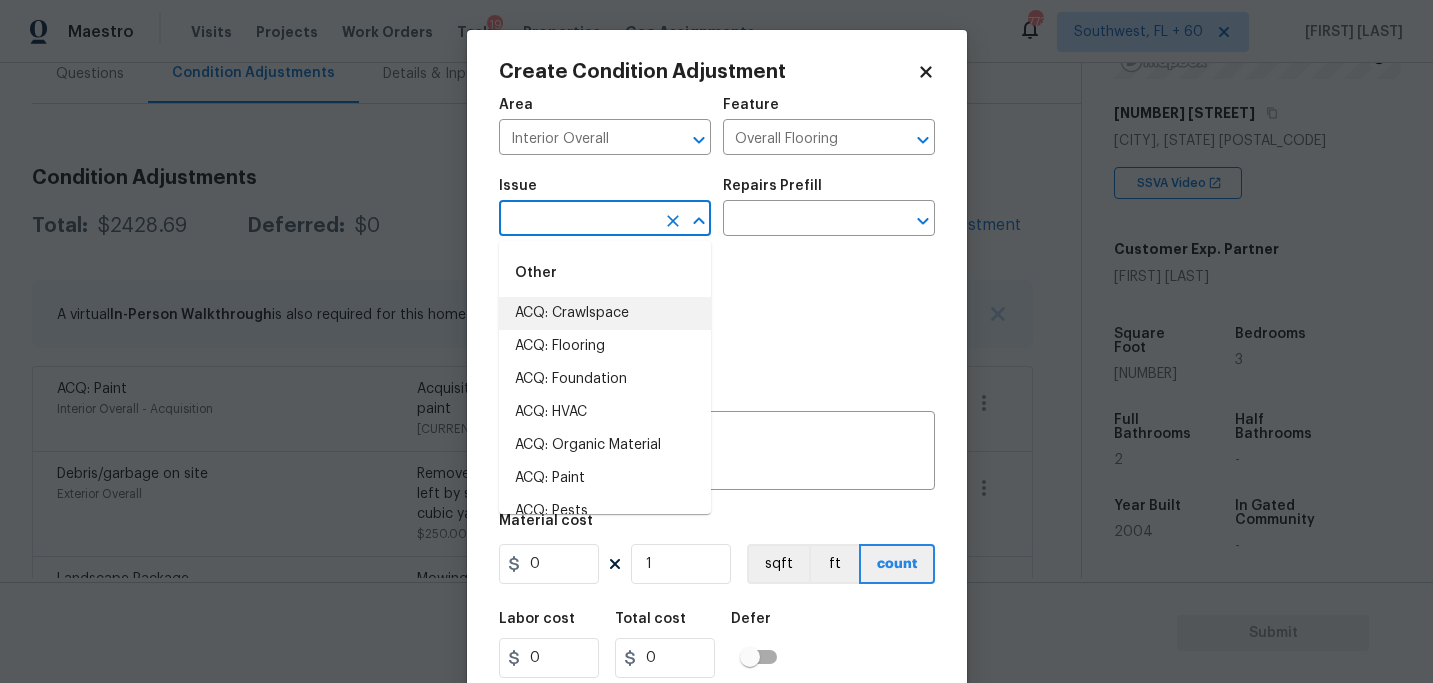 click on "ACQ: Flooring" at bounding box center [605, 346] 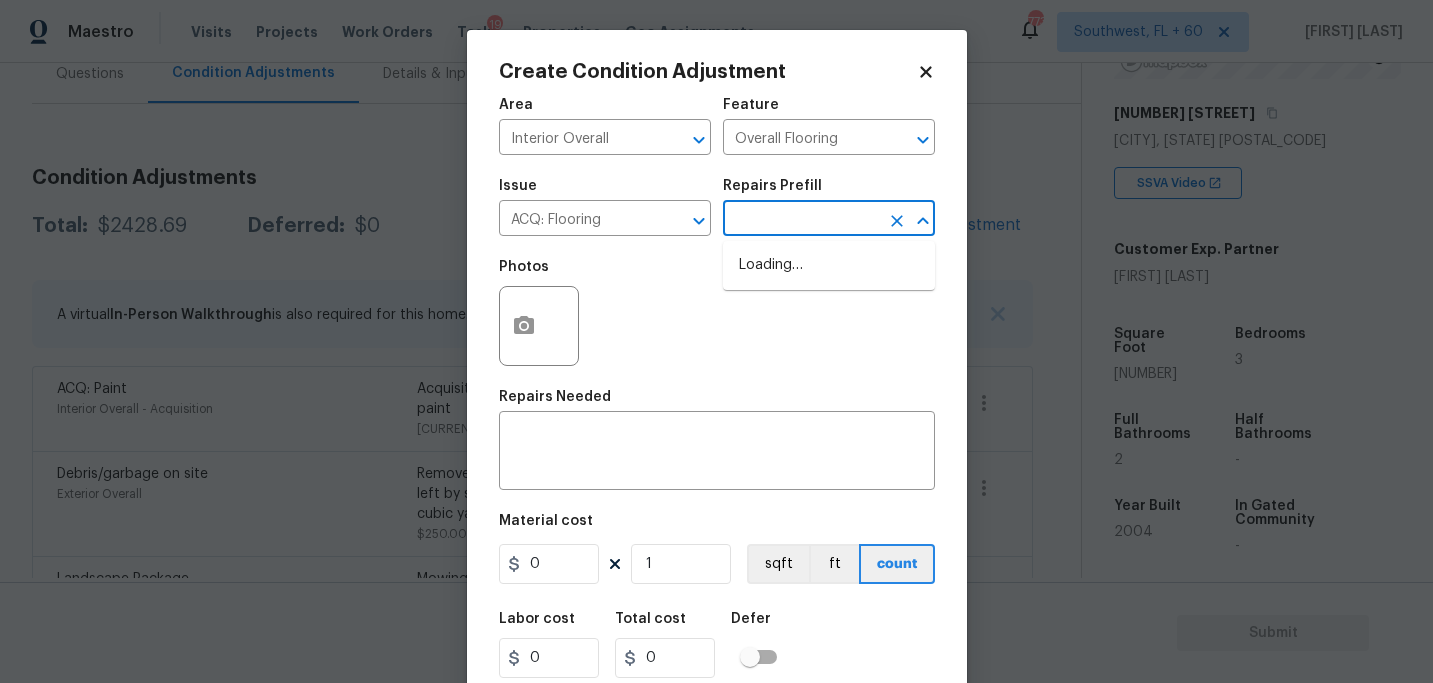 click at bounding box center [801, 220] 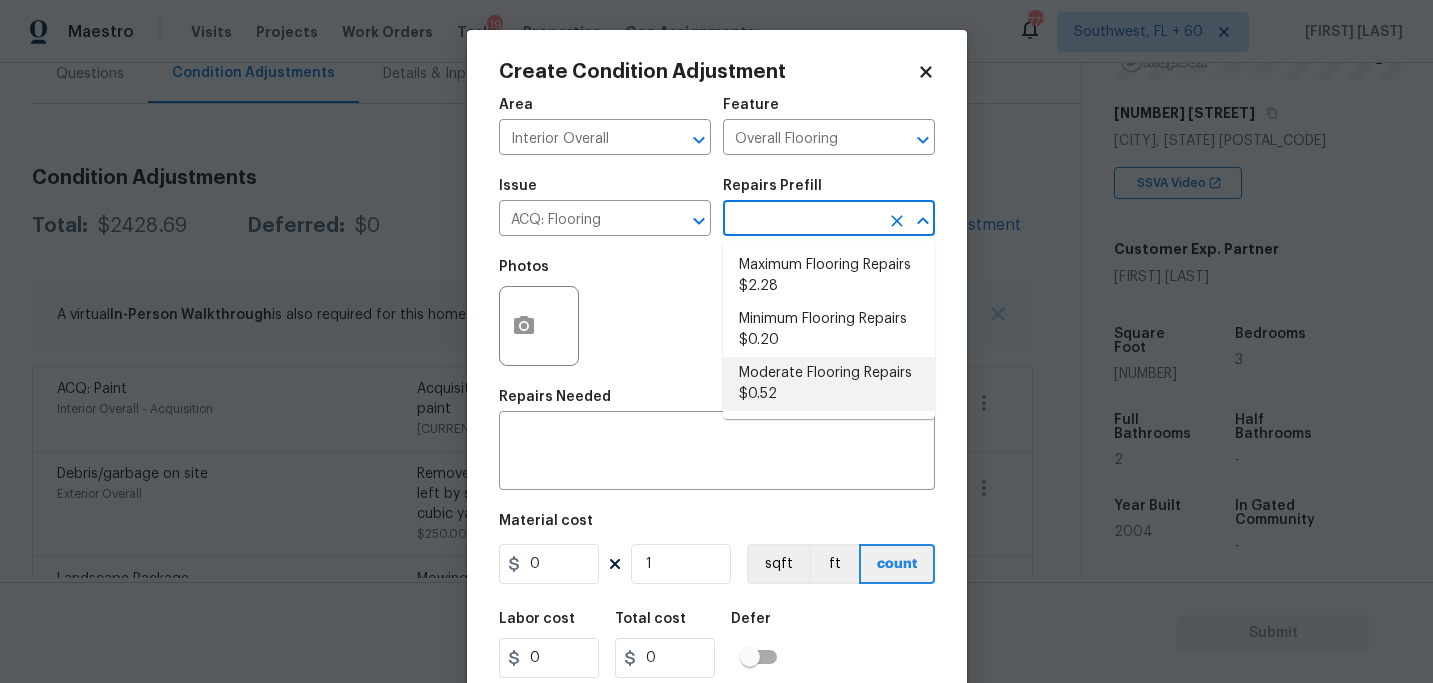 click on "Moderate Flooring Repairs $0.52" at bounding box center (829, 384) 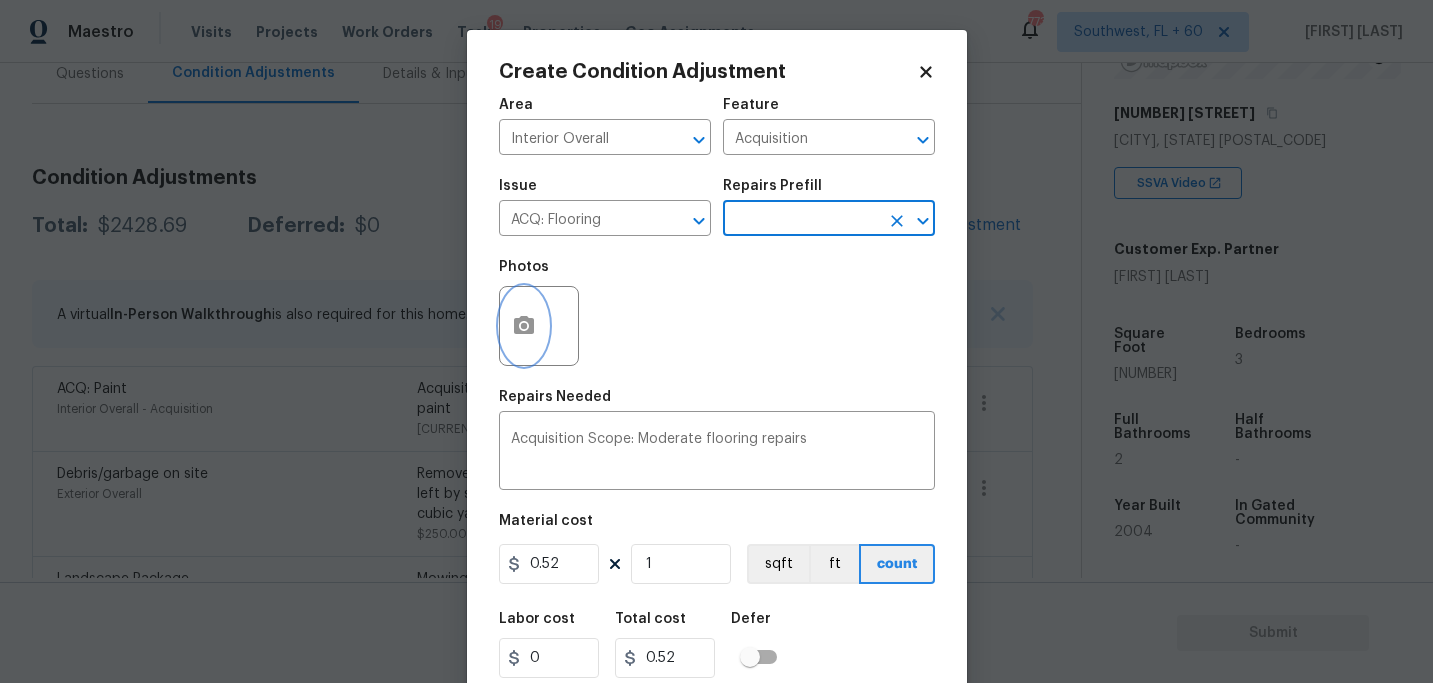 click 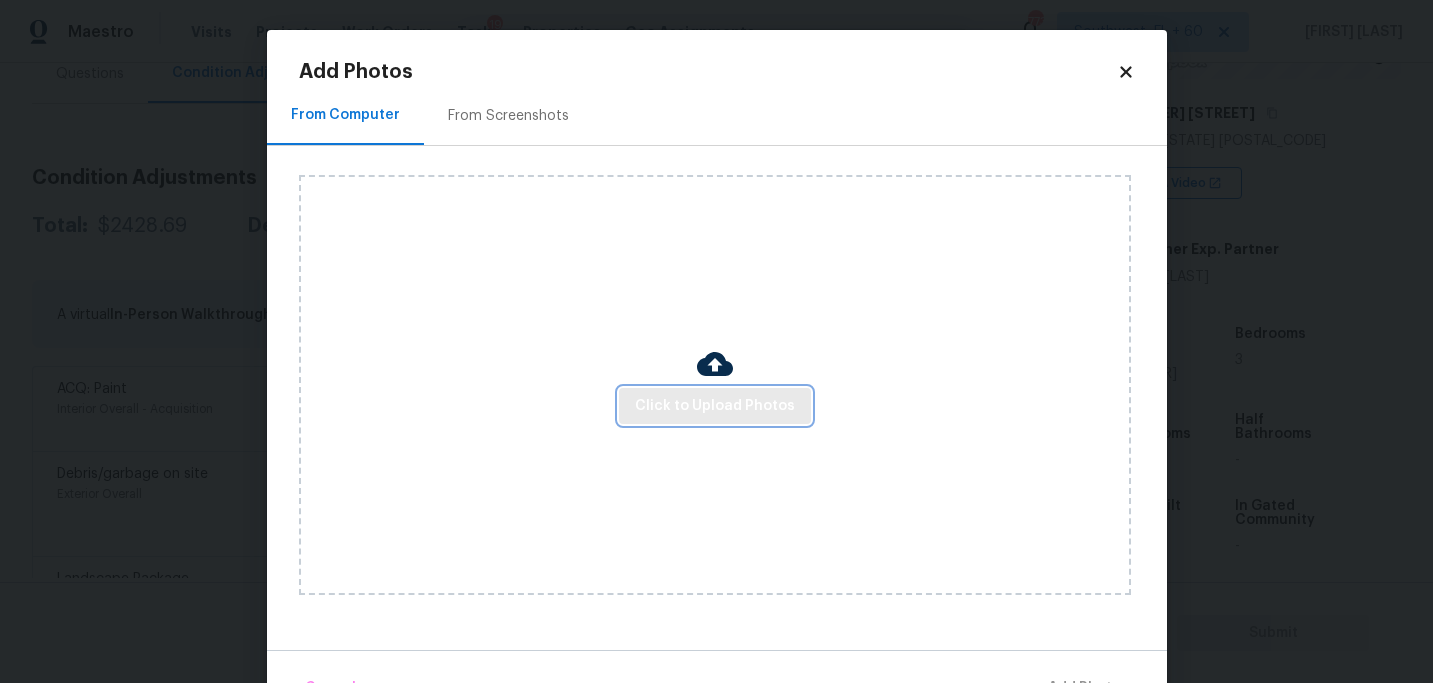 click on "Click to Upload Photos" at bounding box center [715, 406] 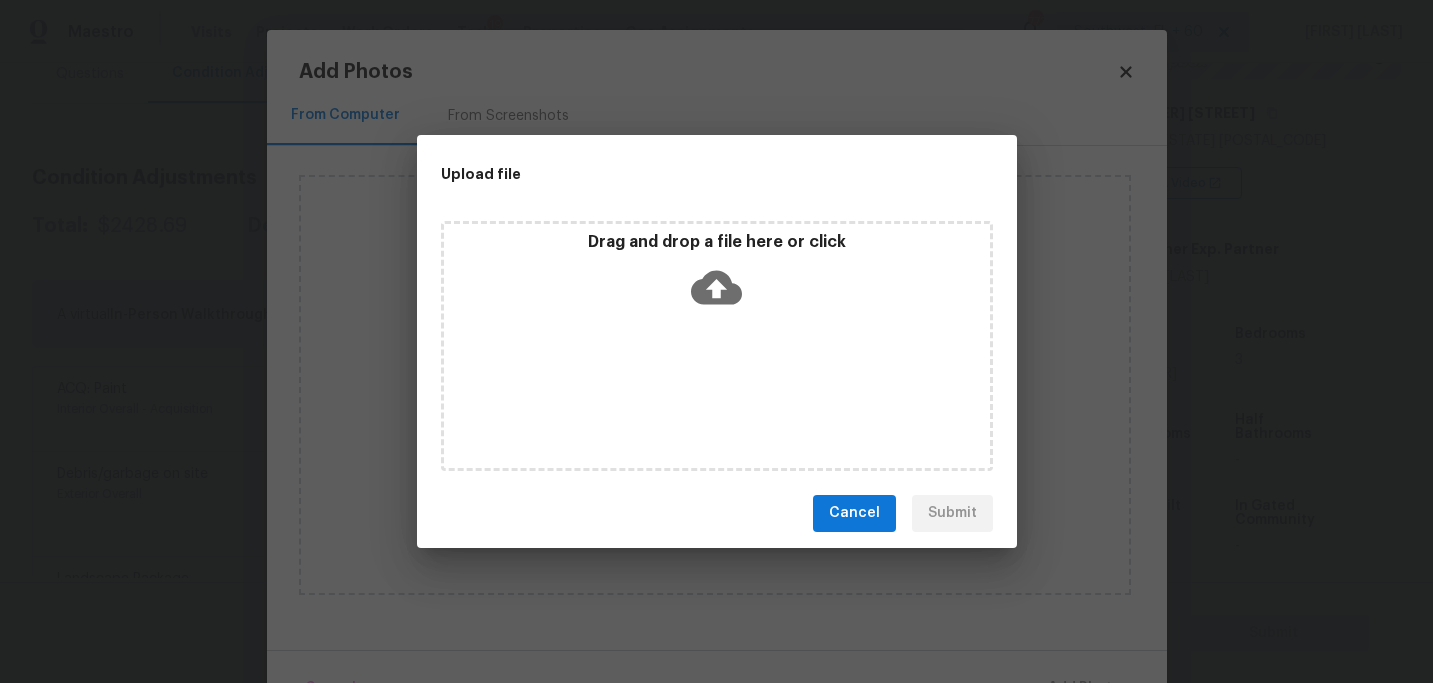 click on "Drag and drop a file here or click" at bounding box center [717, 346] 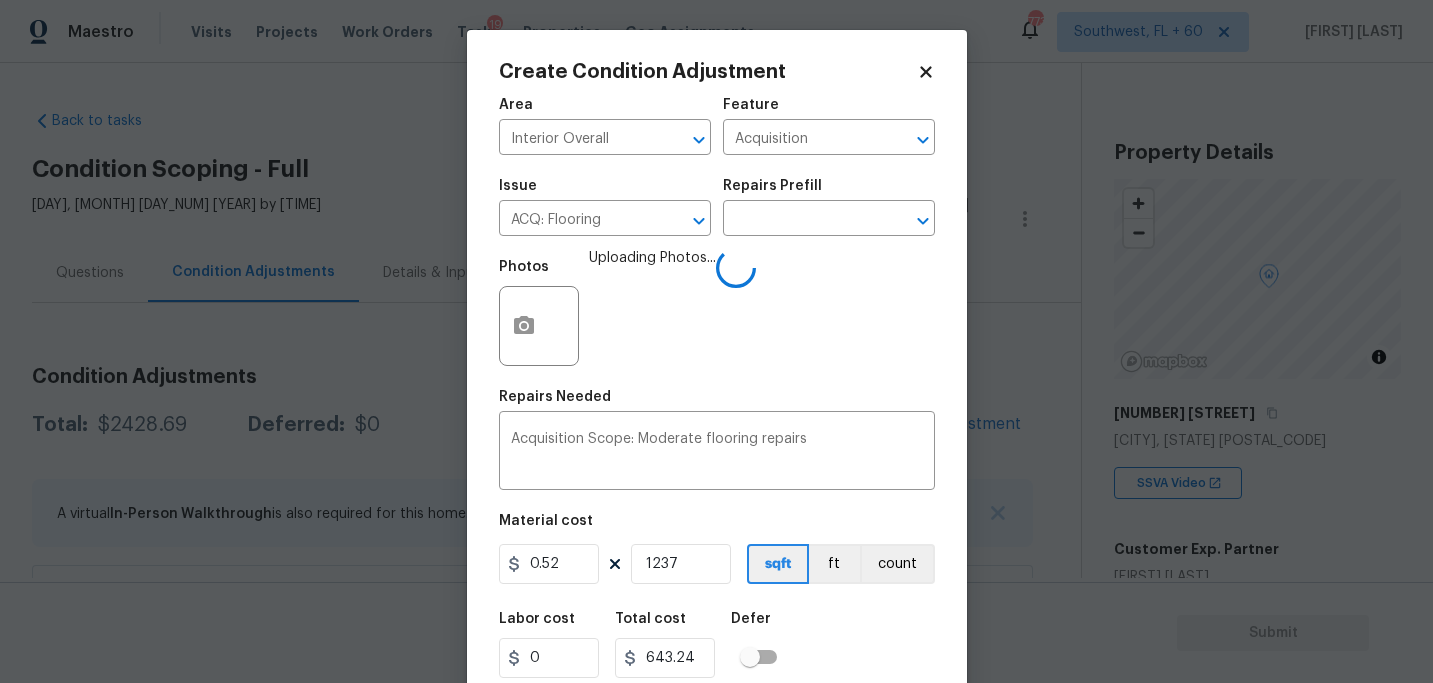 scroll, scrollTop: 0, scrollLeft: 0, axis: both 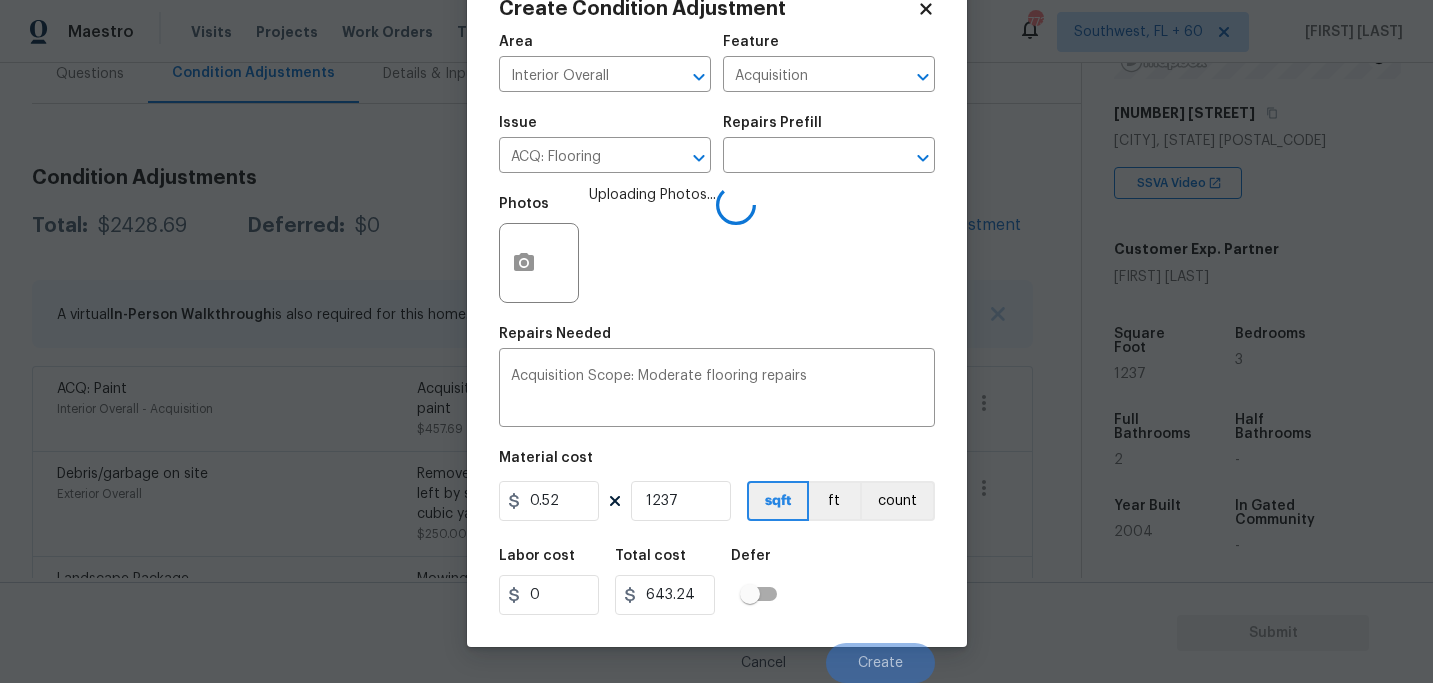 click on "Labor cost 0 Total cost 643.24 Defer" at bounding box center (717, 582) 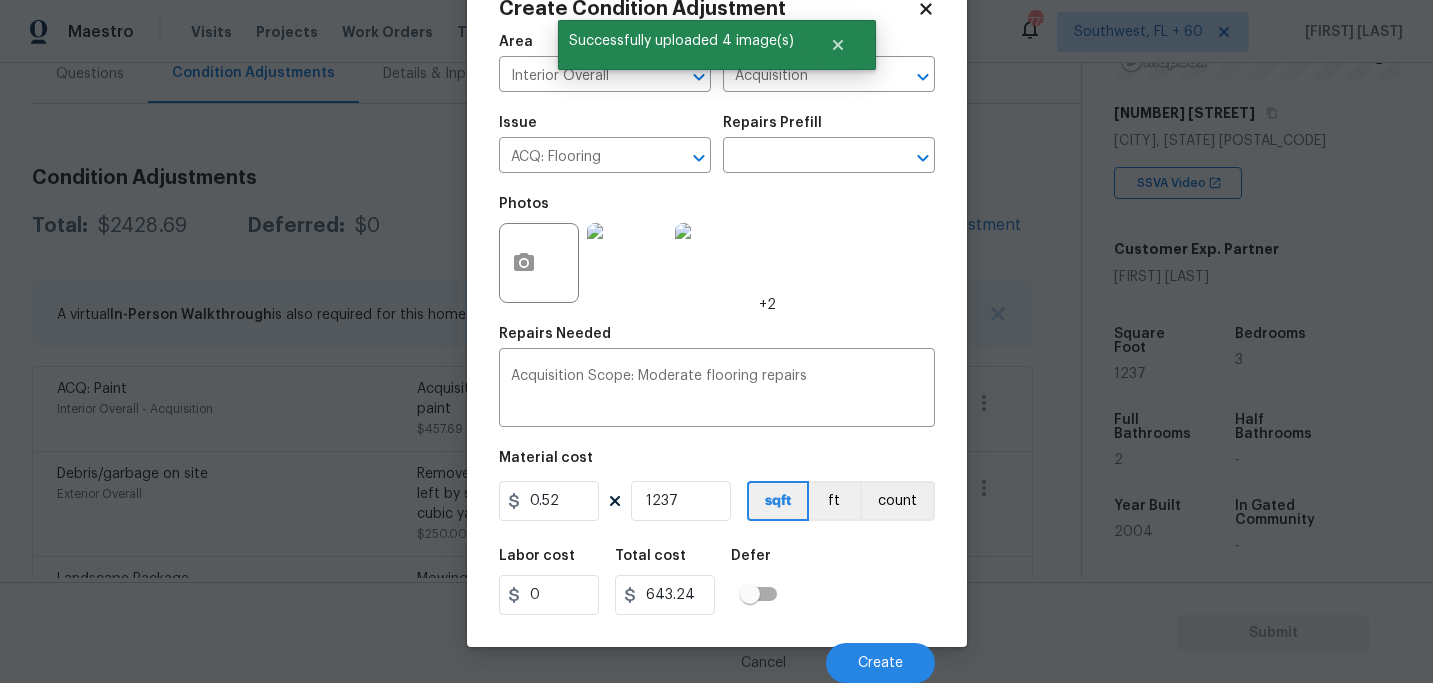click on "Labor cost 0 Total cost 643.24 Defer" at bounding box center [717, 582] 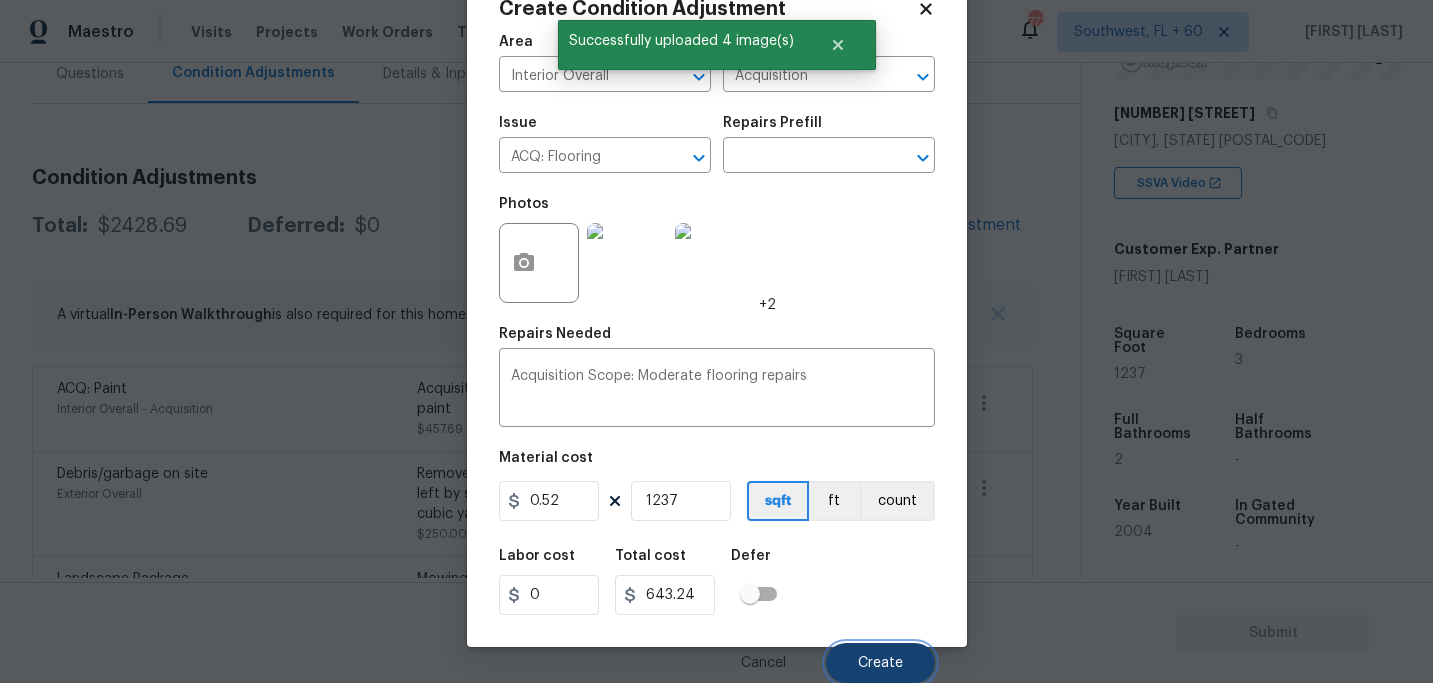 click on "Create" at bounding box center [880, 663] 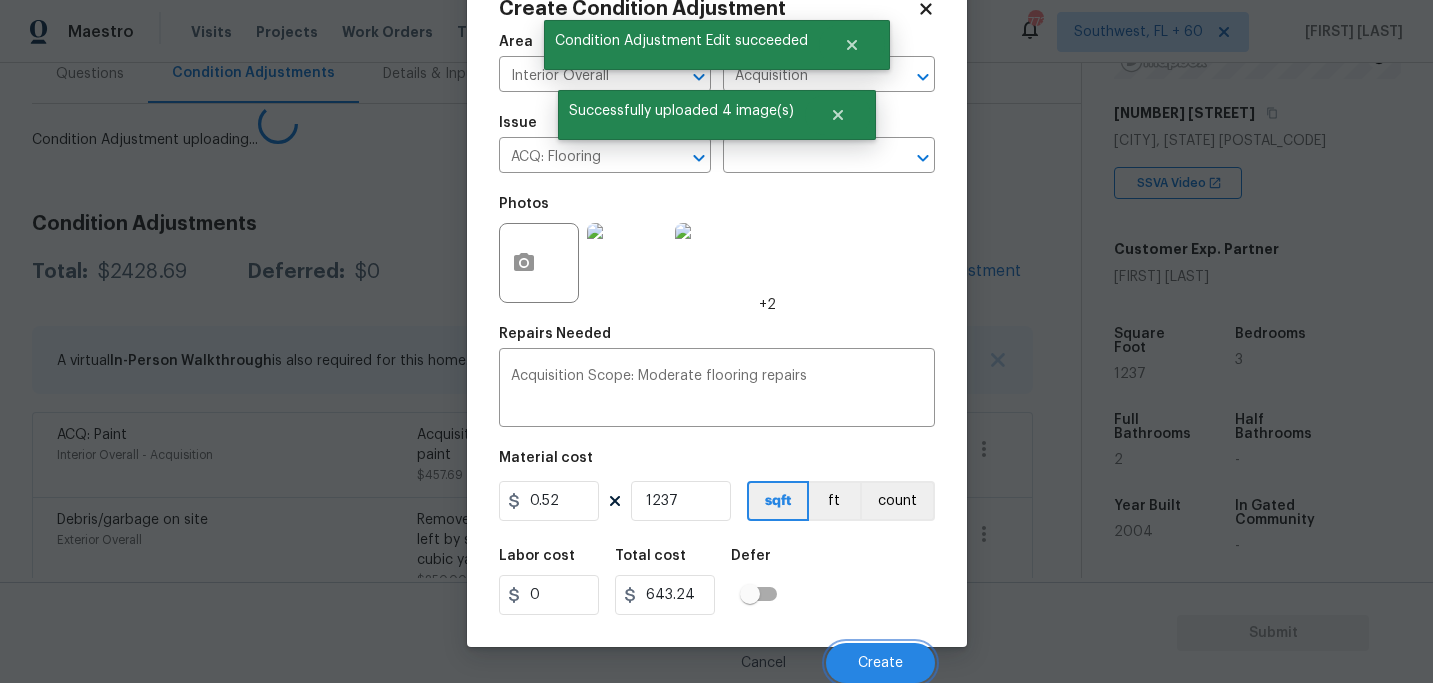 scroll, scrollTop: 57, scrollLeft: 0, axis: vertical 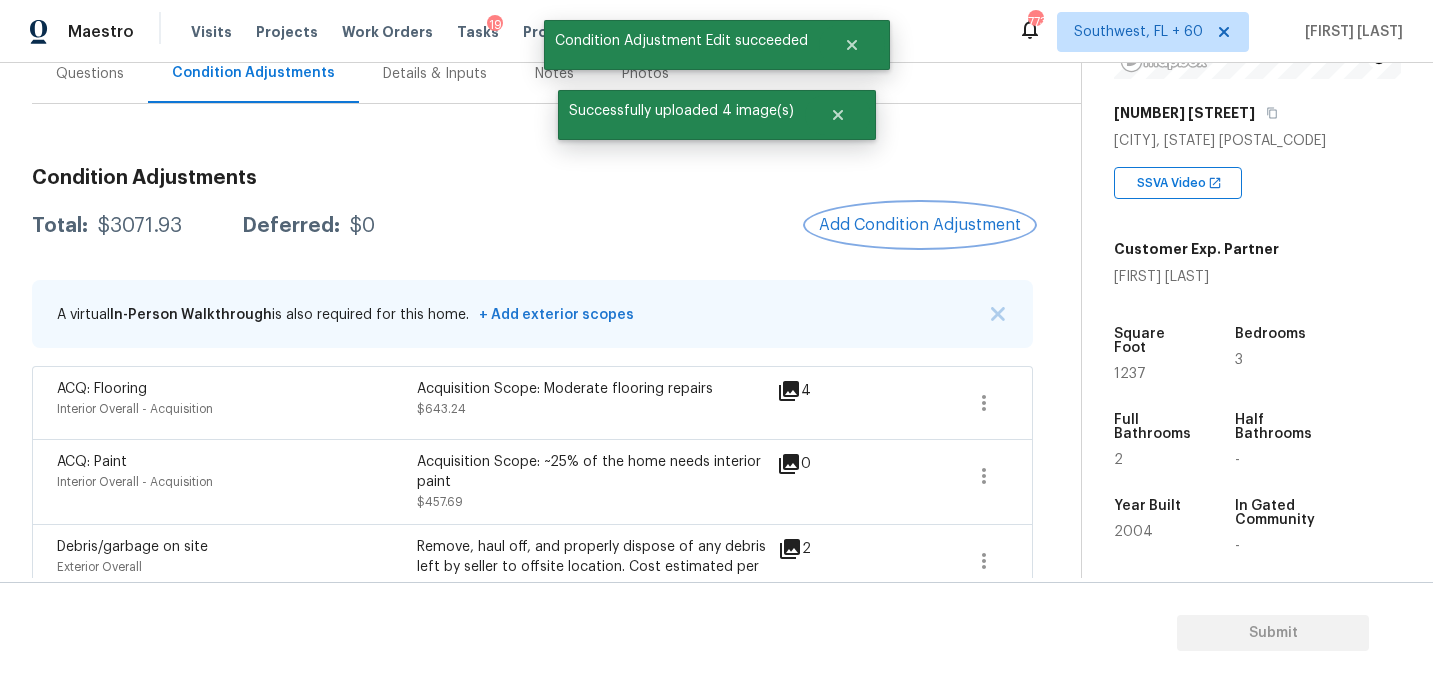 click on "Add Condition Adjustment" at bounding box center [920, 225] 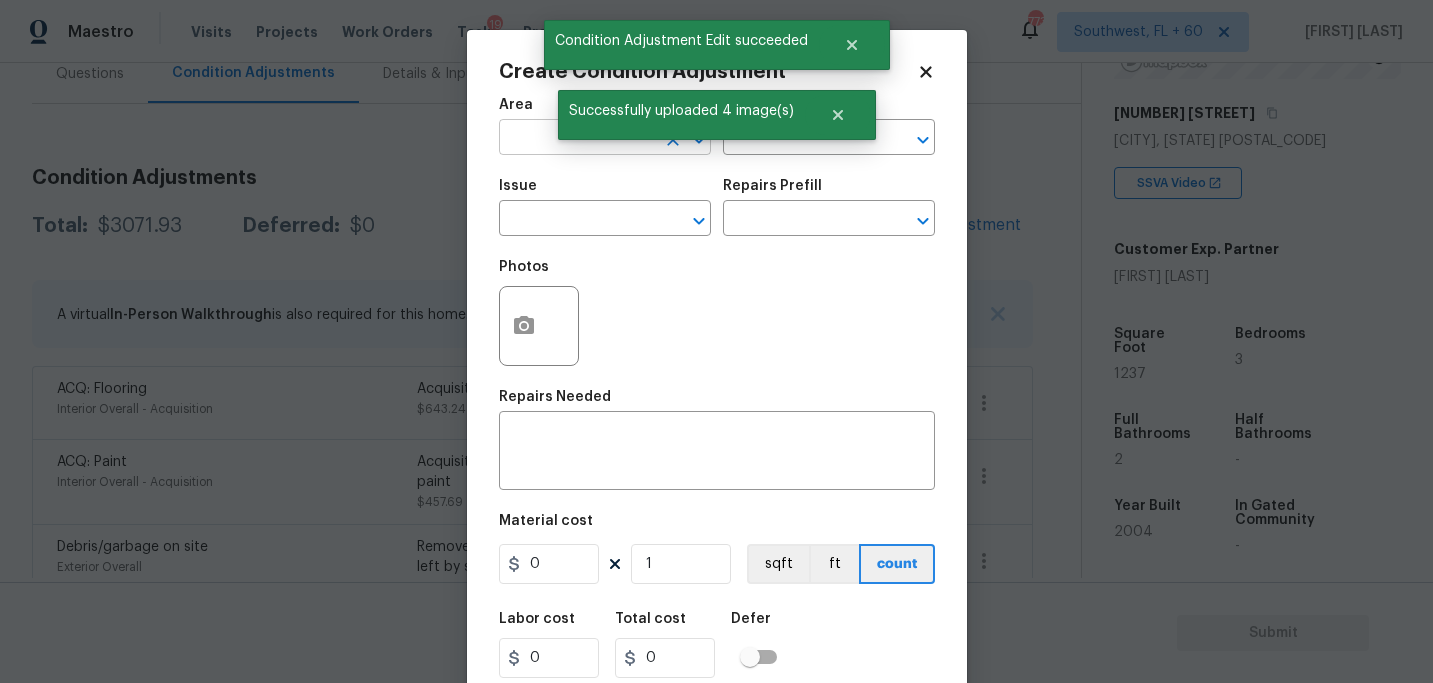 click at bounding box center [577, 139] 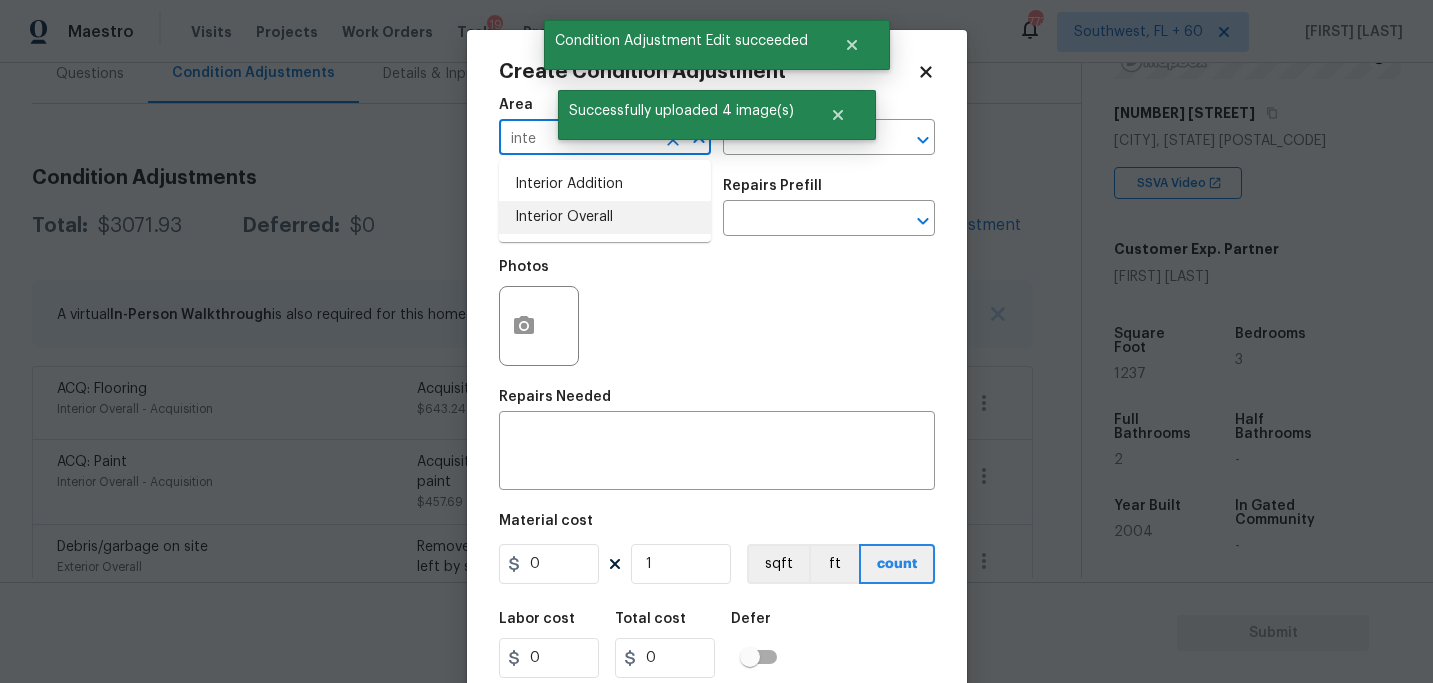 click on "Interior Overall" at bounding box center [605, 217] 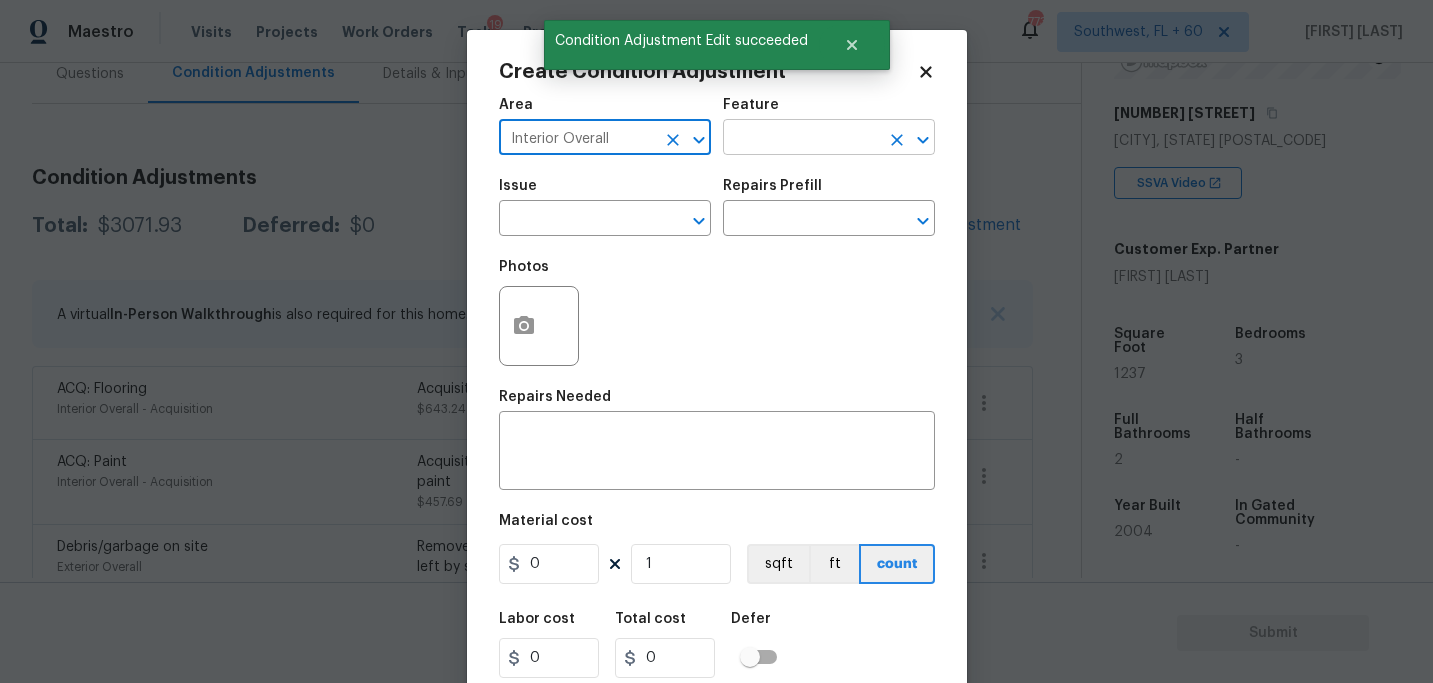 type on "Interior Overall" 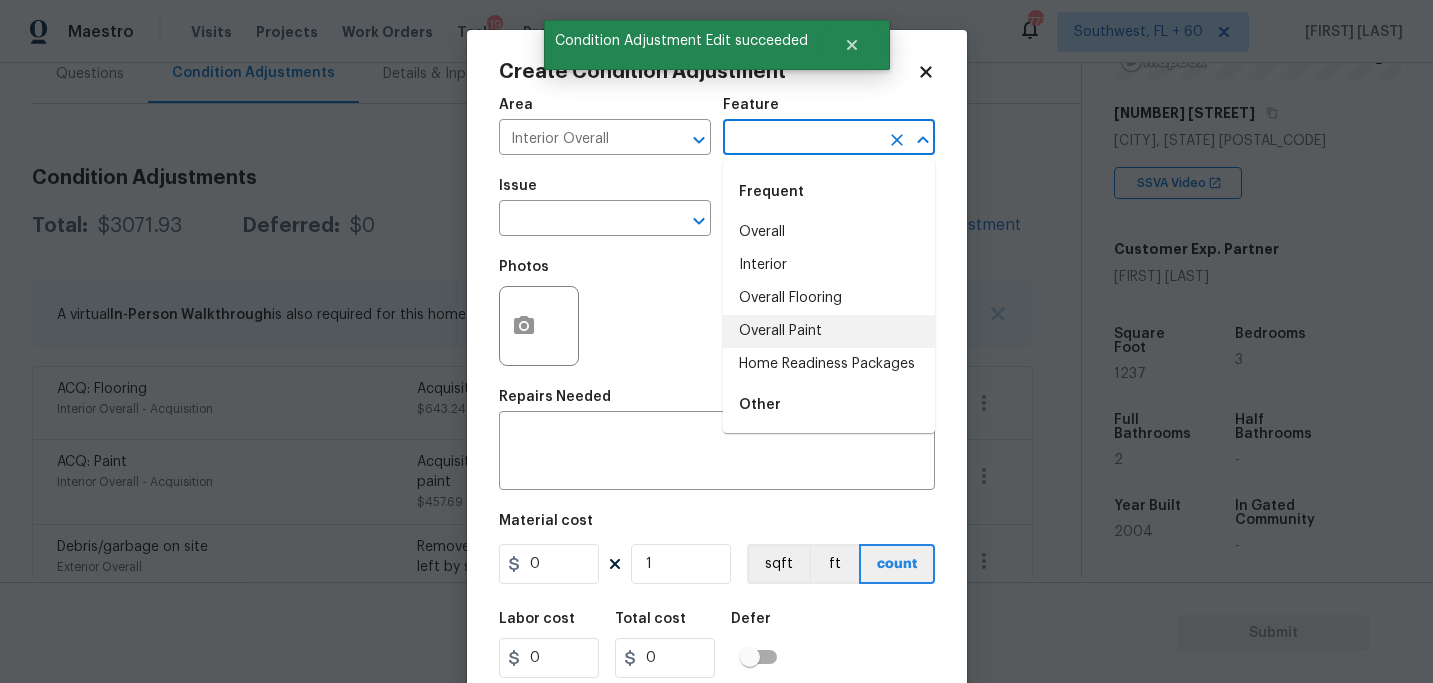 click on "Home Readiness Packages" at bounding box center (829, 364) 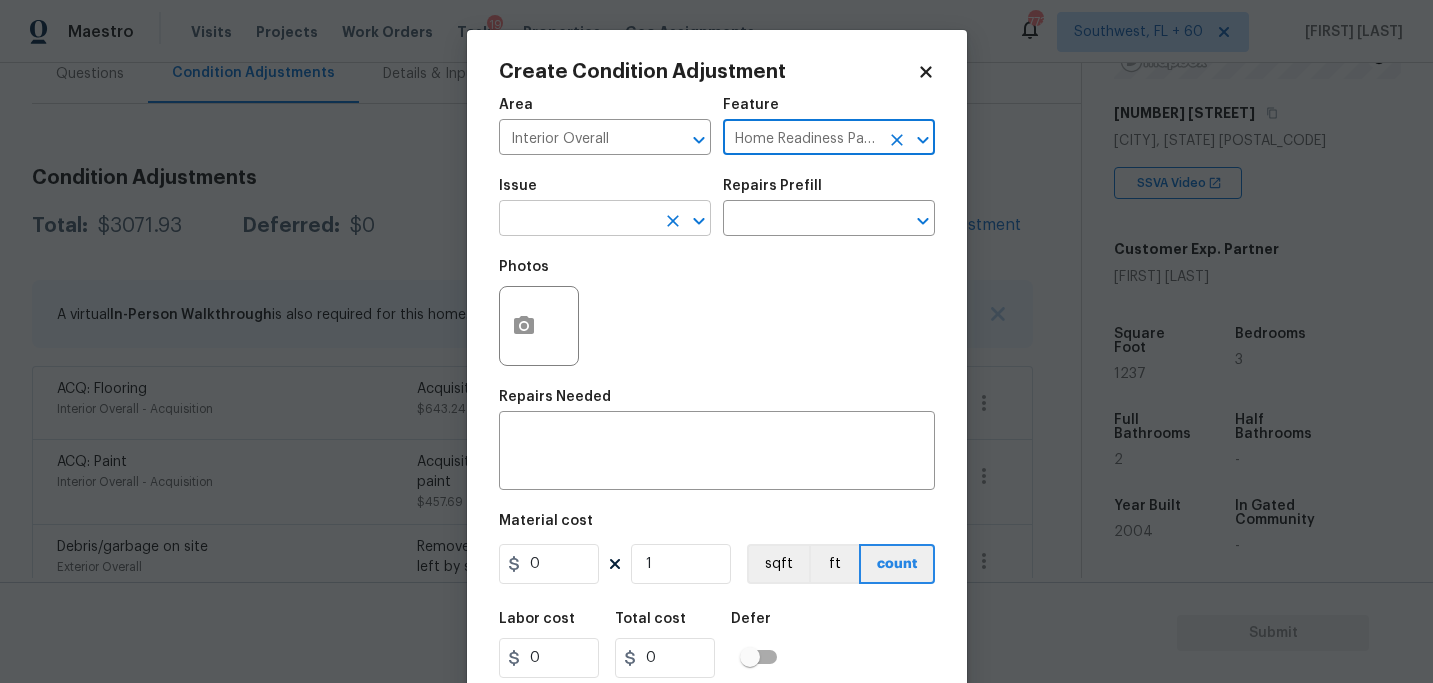 click at bounding box center (577, 220) 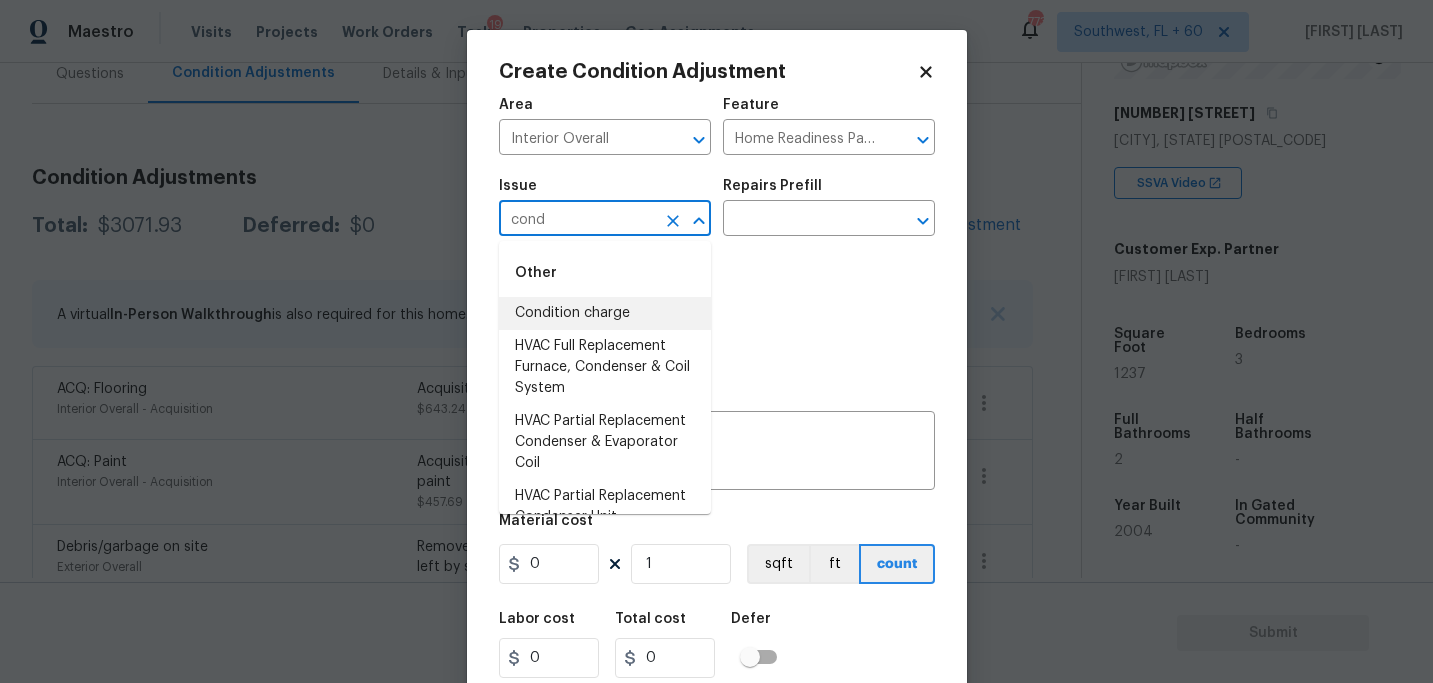click on "Condition charge" at bounding box center (605, 313) 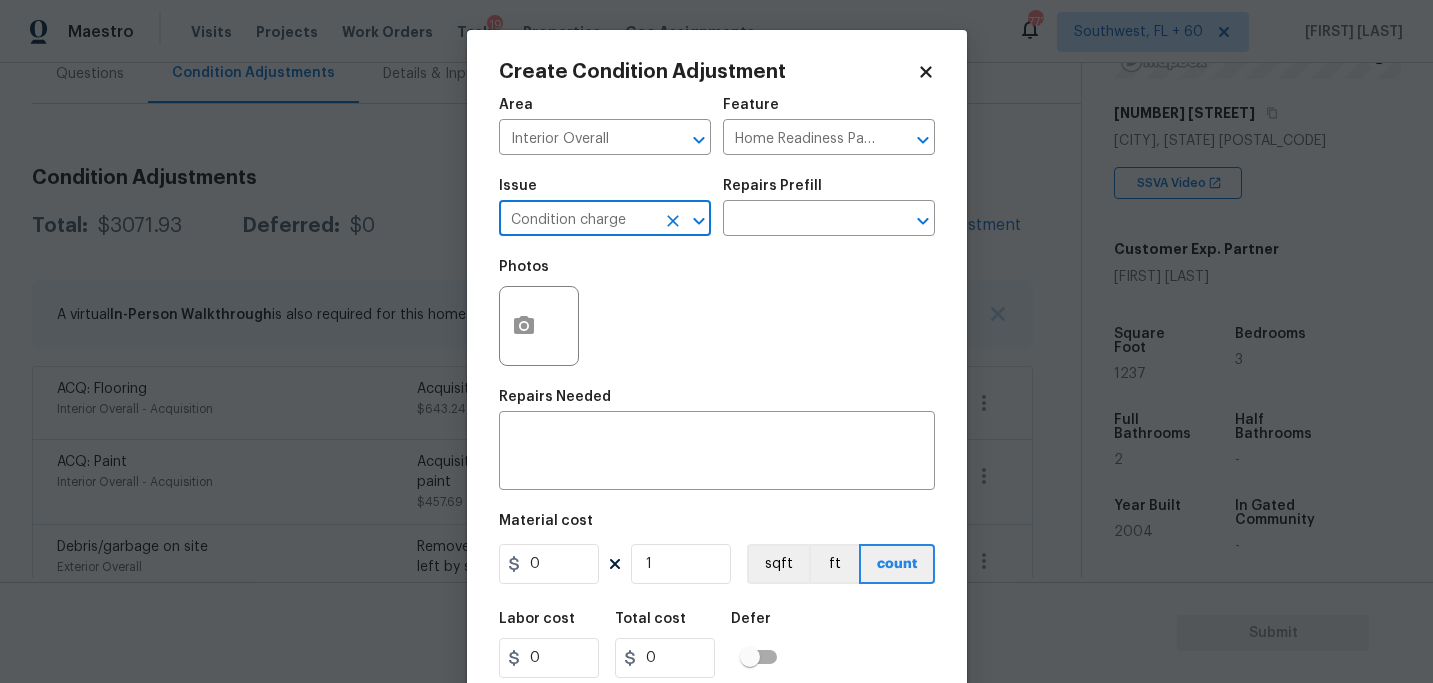 type on "Condition charge" 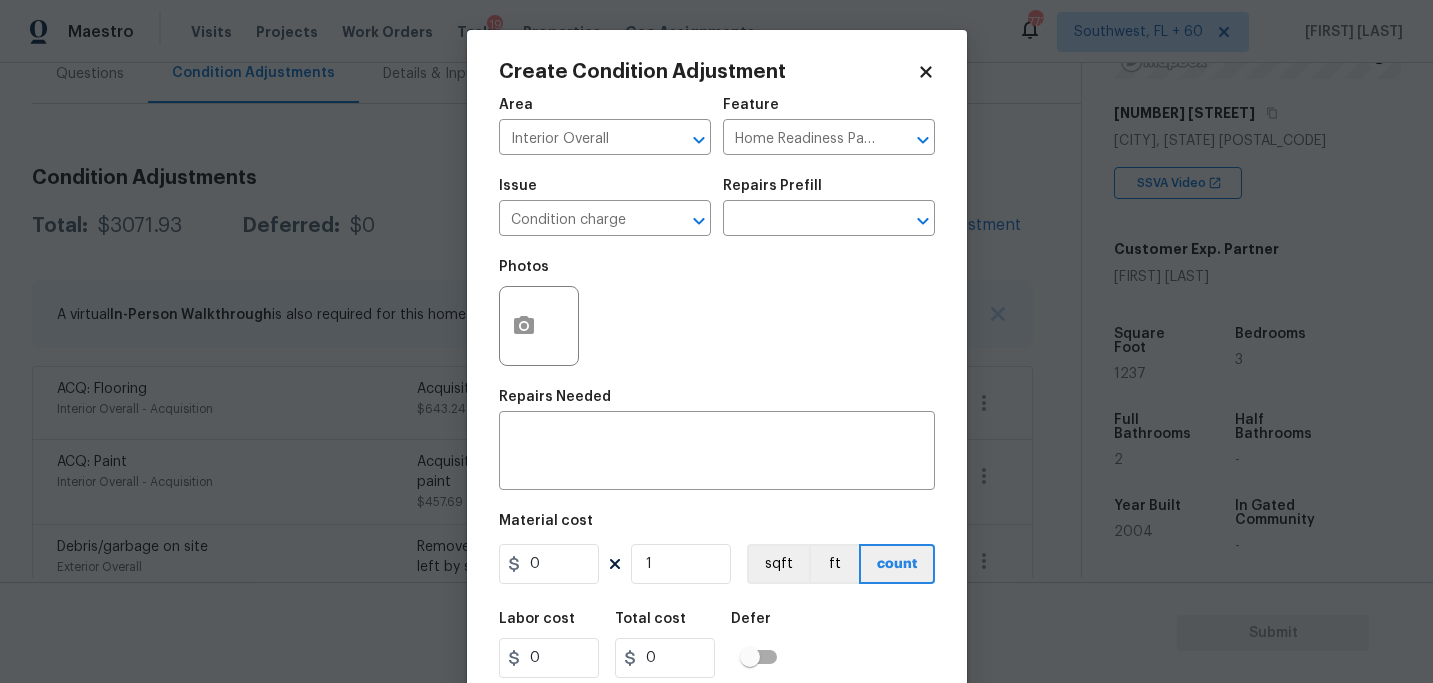 click on "Issue Condition charge ​ Repairs Prefill ​" at bounding box center (717, 207) 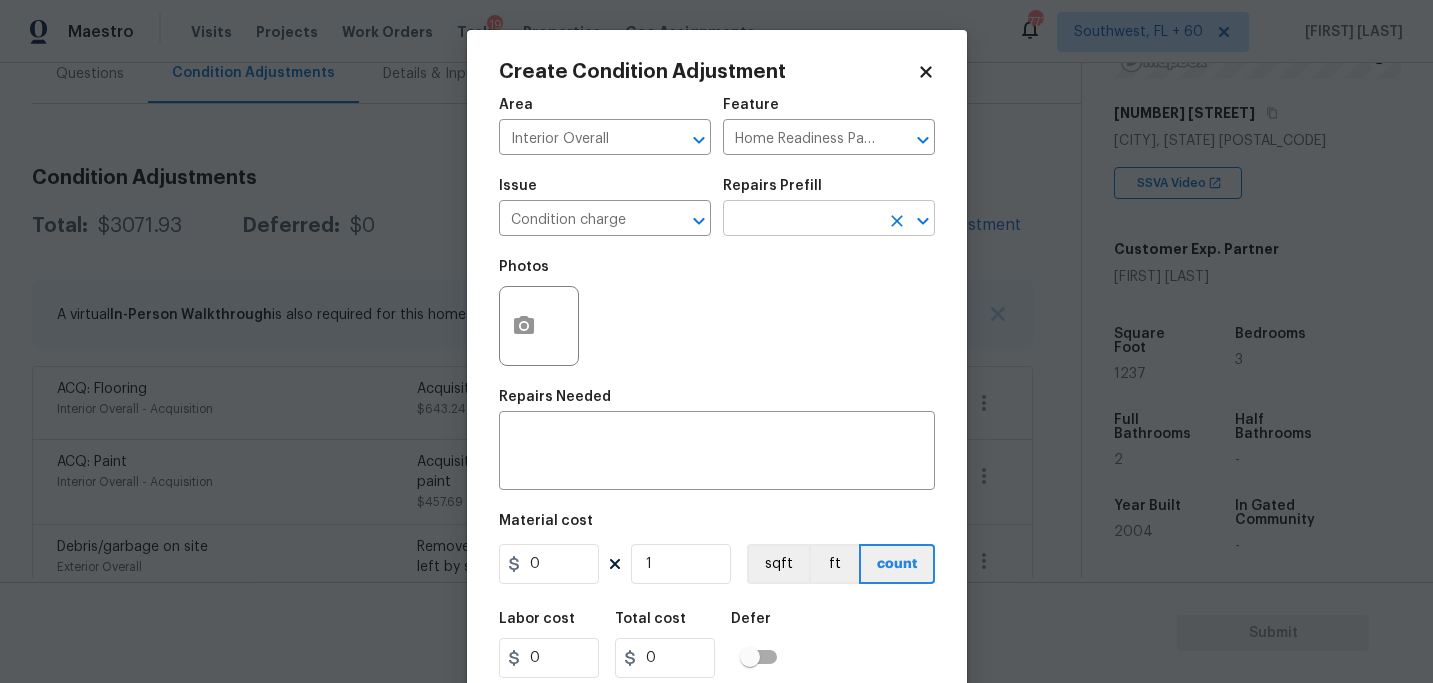 click at bounding box center (801, 220) 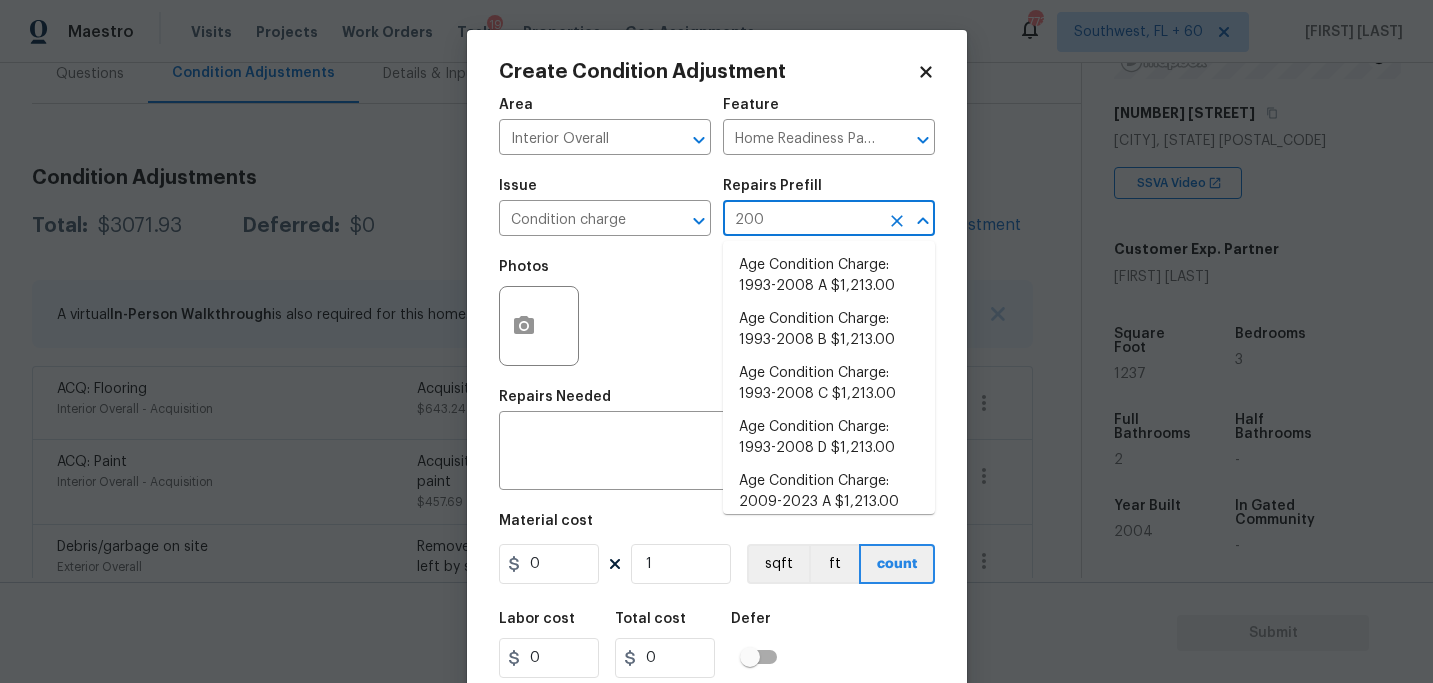 type on "2008" 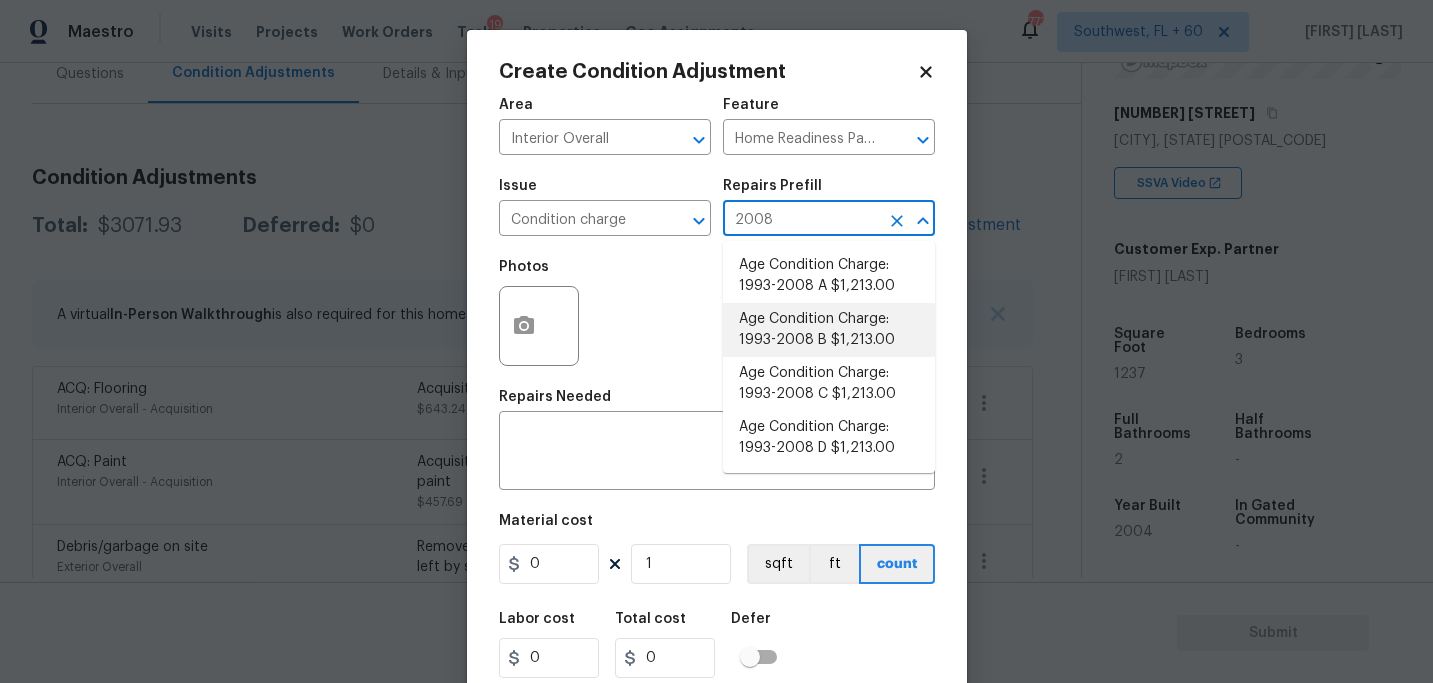 click on "Age Condition Charge: 1993-2008 B	 $1,213.00" at bounding box center [829, 330] 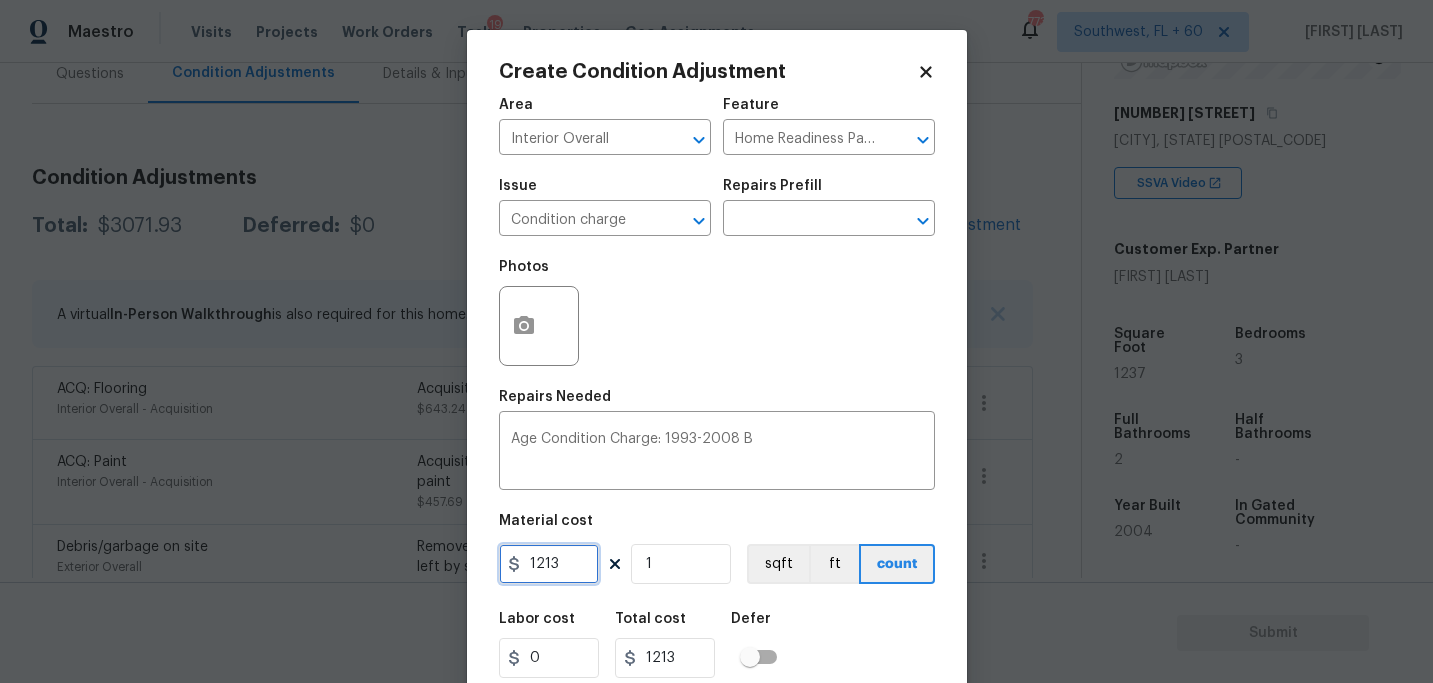 drag, startPoint x: 554, startPoint y: 569, endPoint x: 476, endPoint y: 569, distance: 78 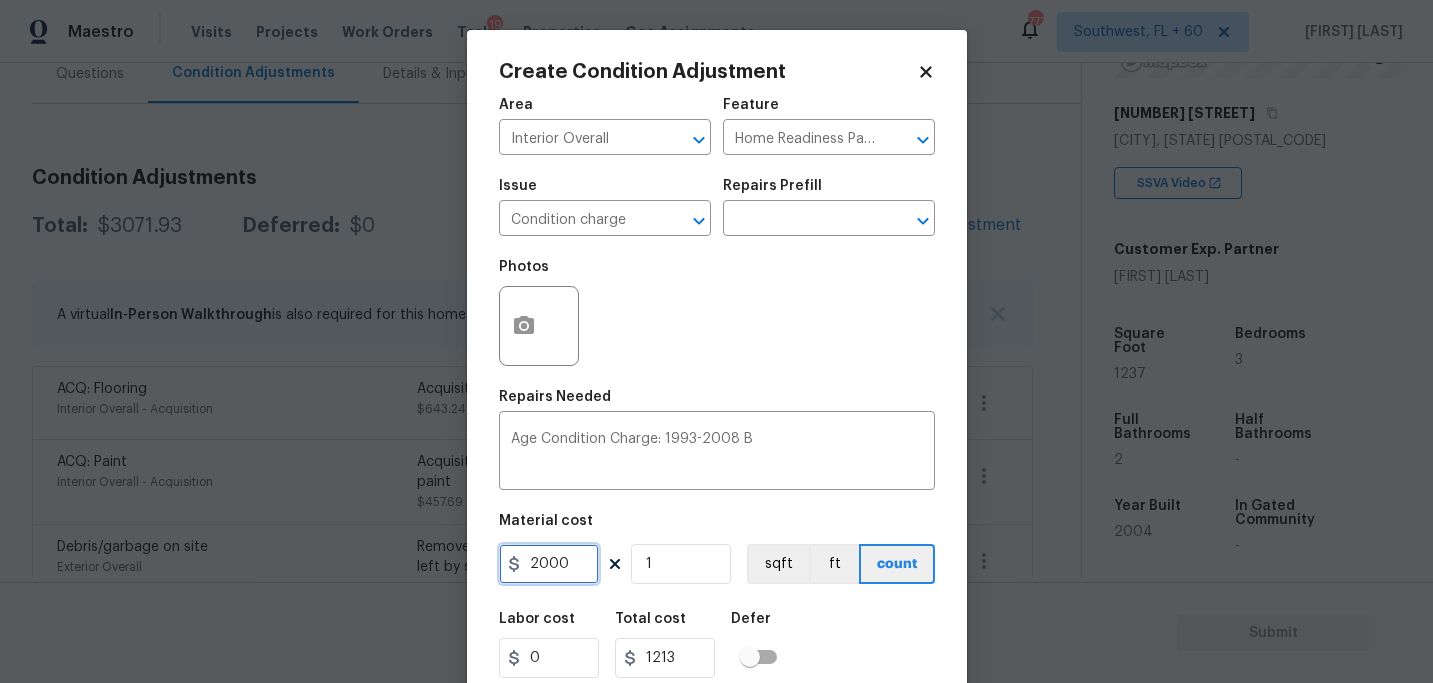 type on "2000" 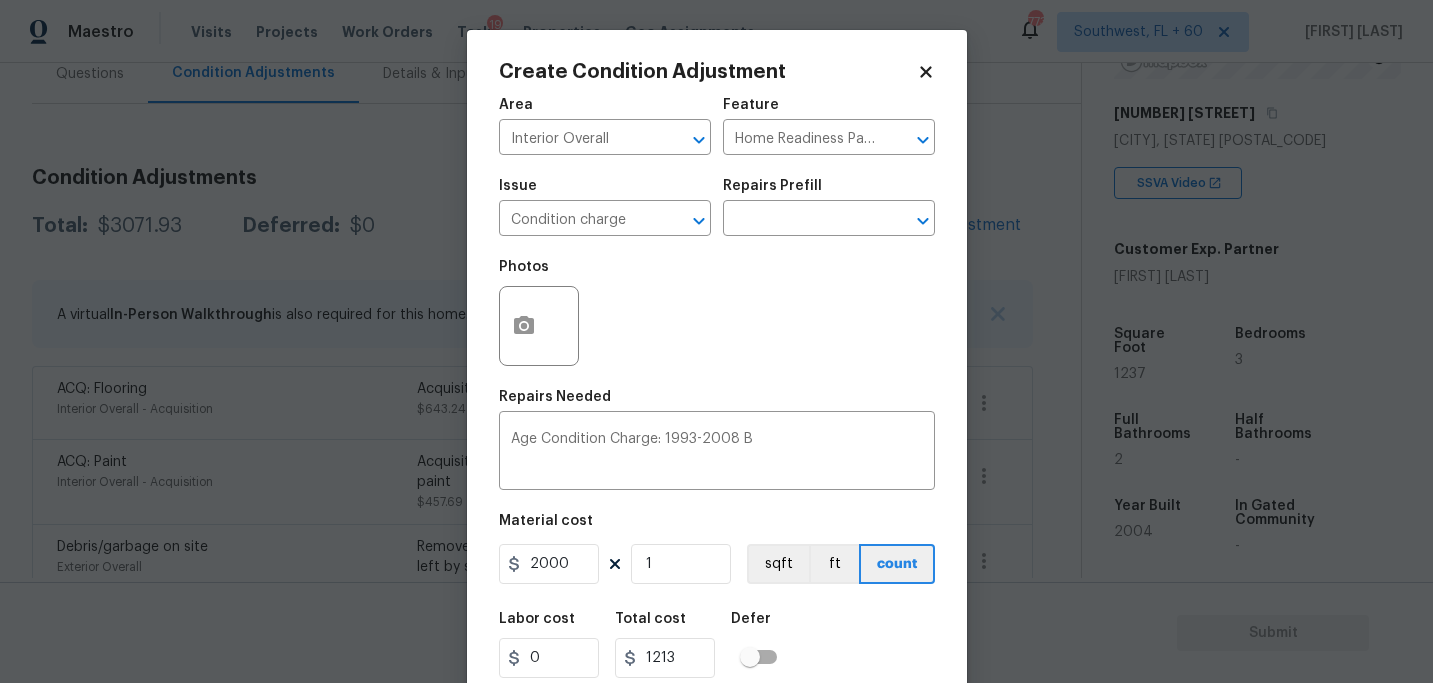 type on "2000" 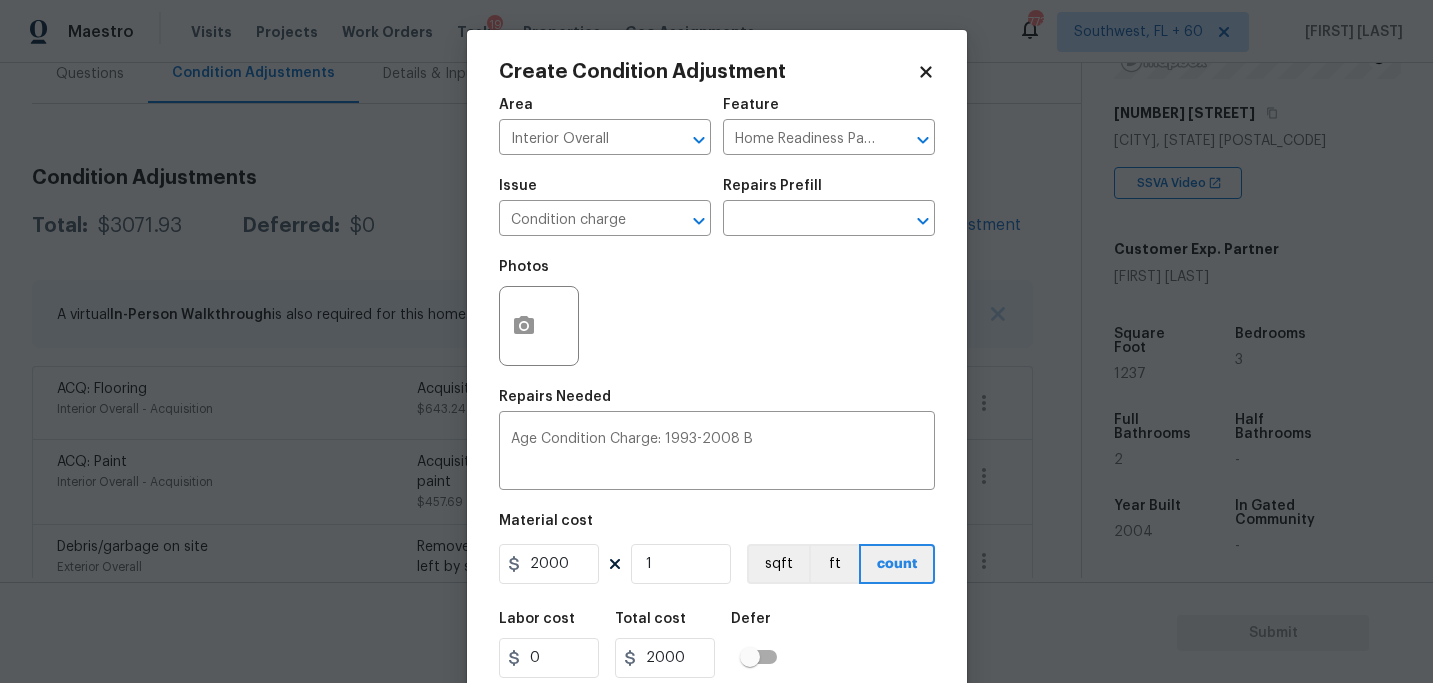 click on "Labor cost 0 Total cost 2000 Defer" at bounding box center (717, 645) 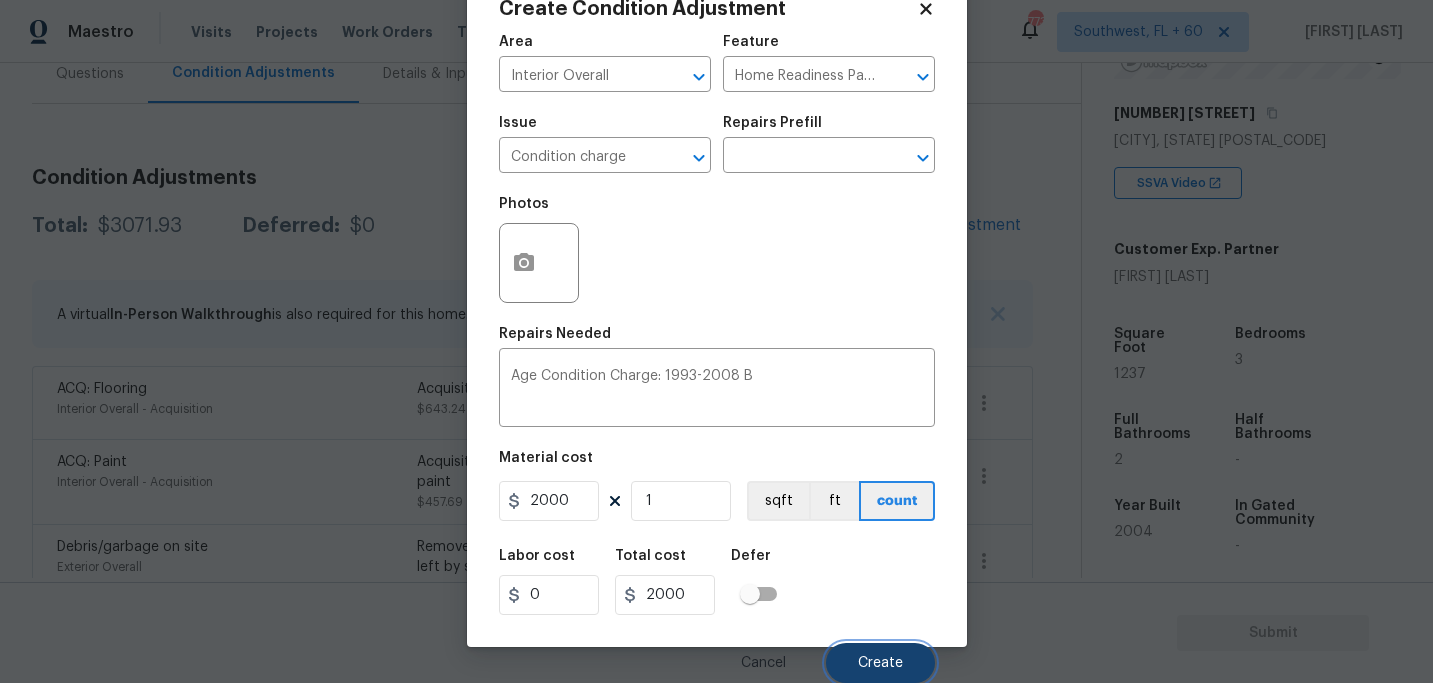 click on "Create" at bounding box center [880, 663] 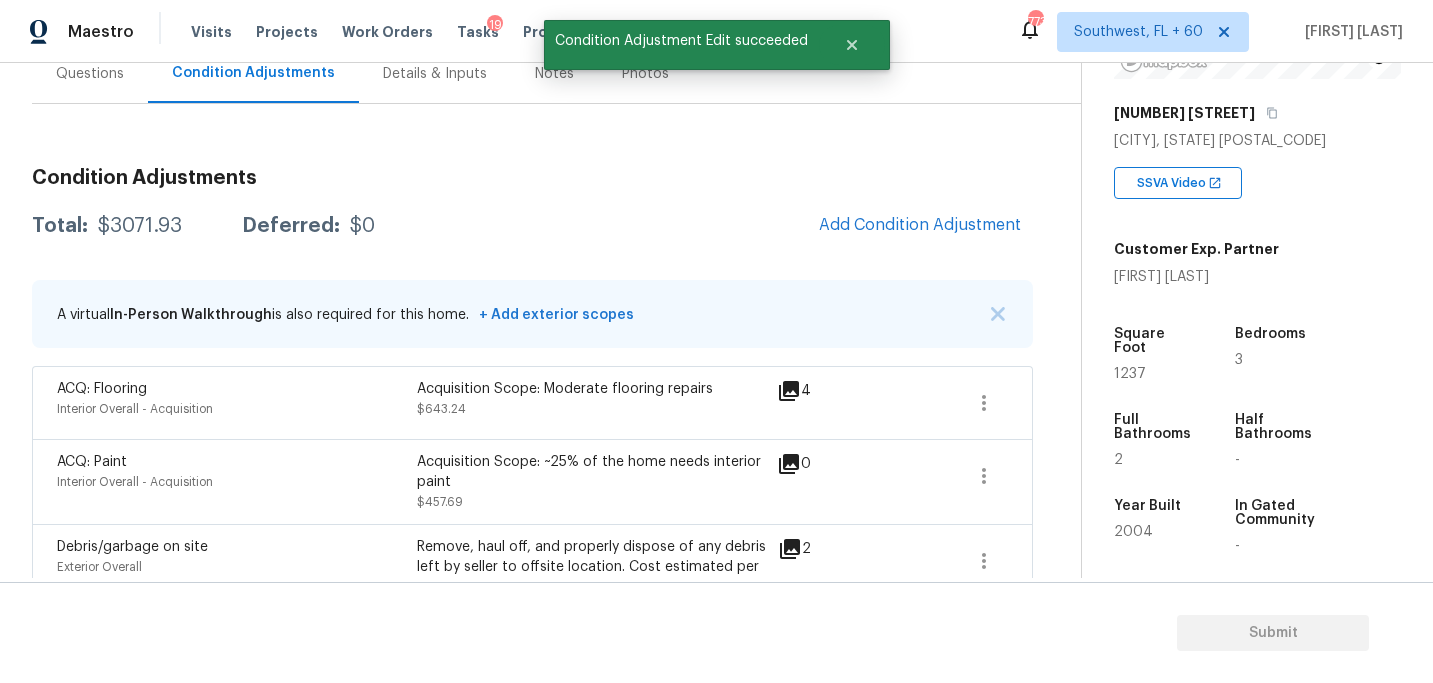 scroll, scrollTop: 57, scrollLeft: 0, axis: vertical 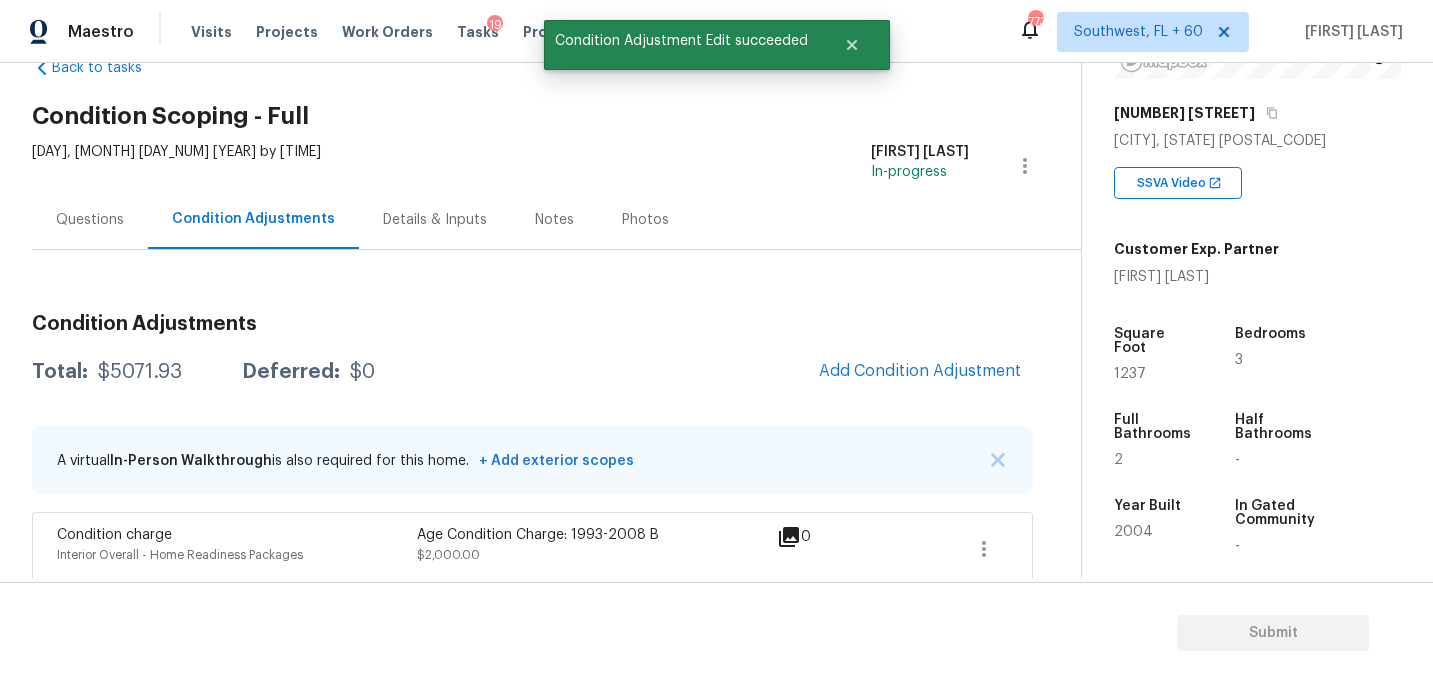 click on "Questions" at bounding box center [90, 220] 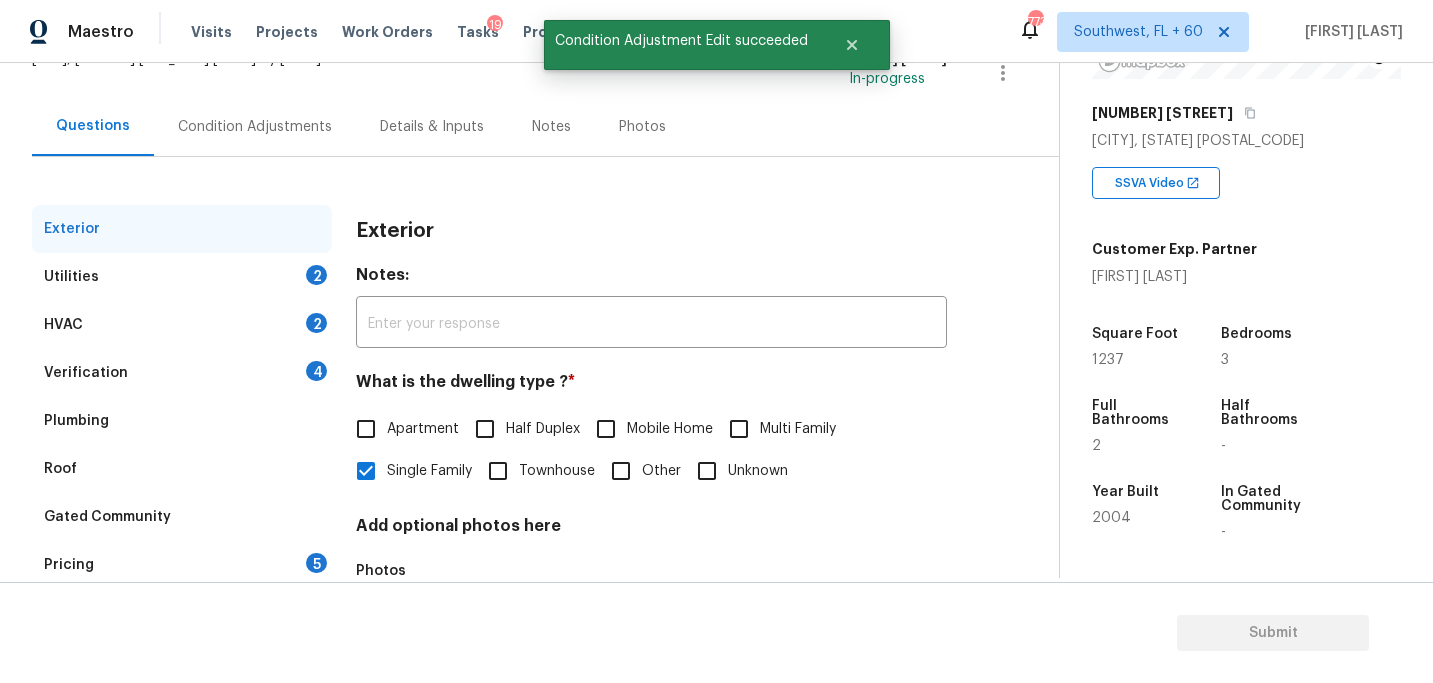 scroll, scrollTop: 179, scrollLeft: 0, axis: vertical 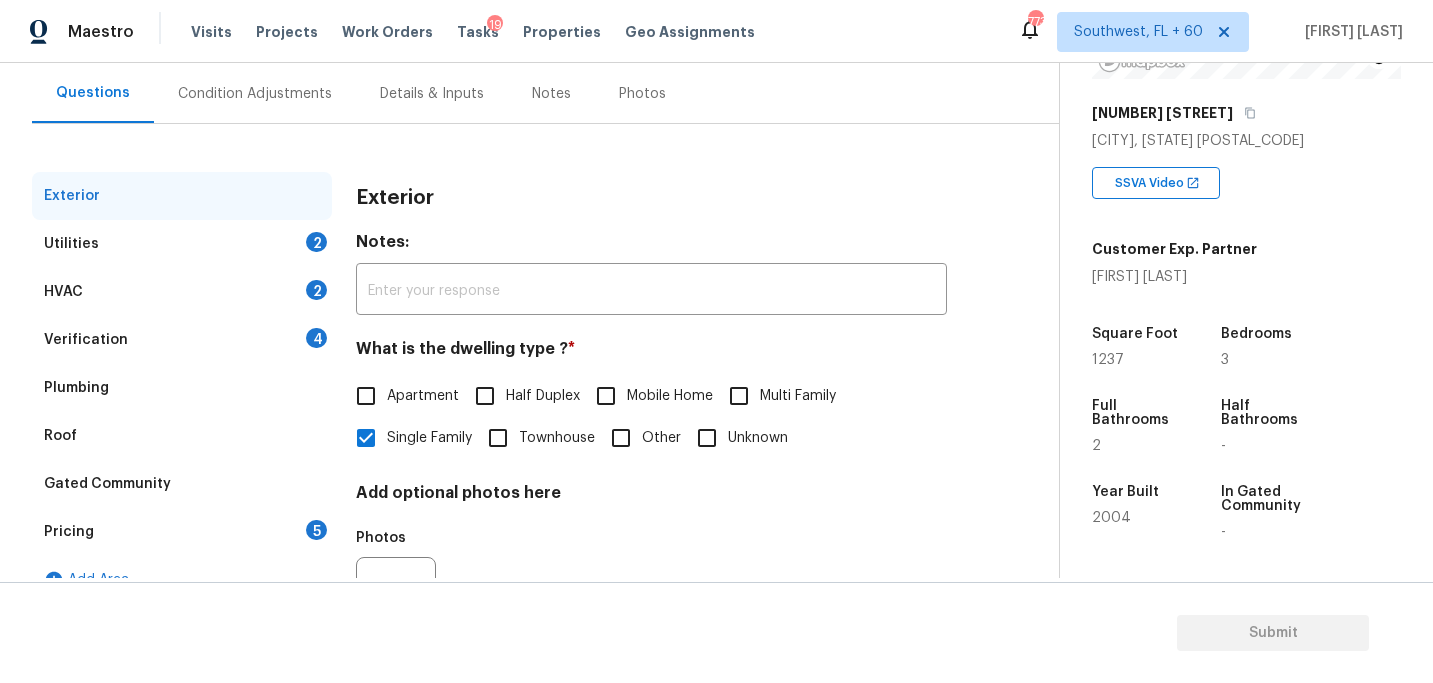 click on "Utilities 2" at bounding box center (182, 244) 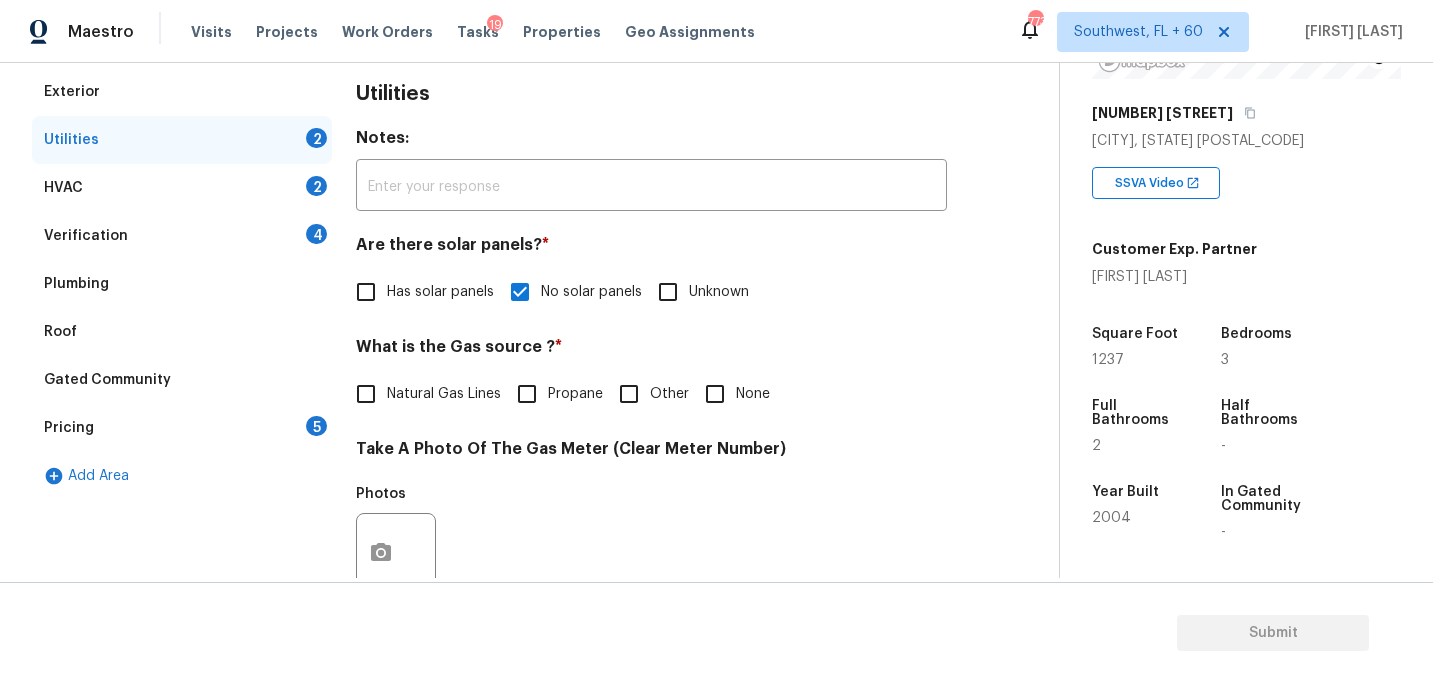 click on "Natural Gas Lines" at bounding box center [444, 394] 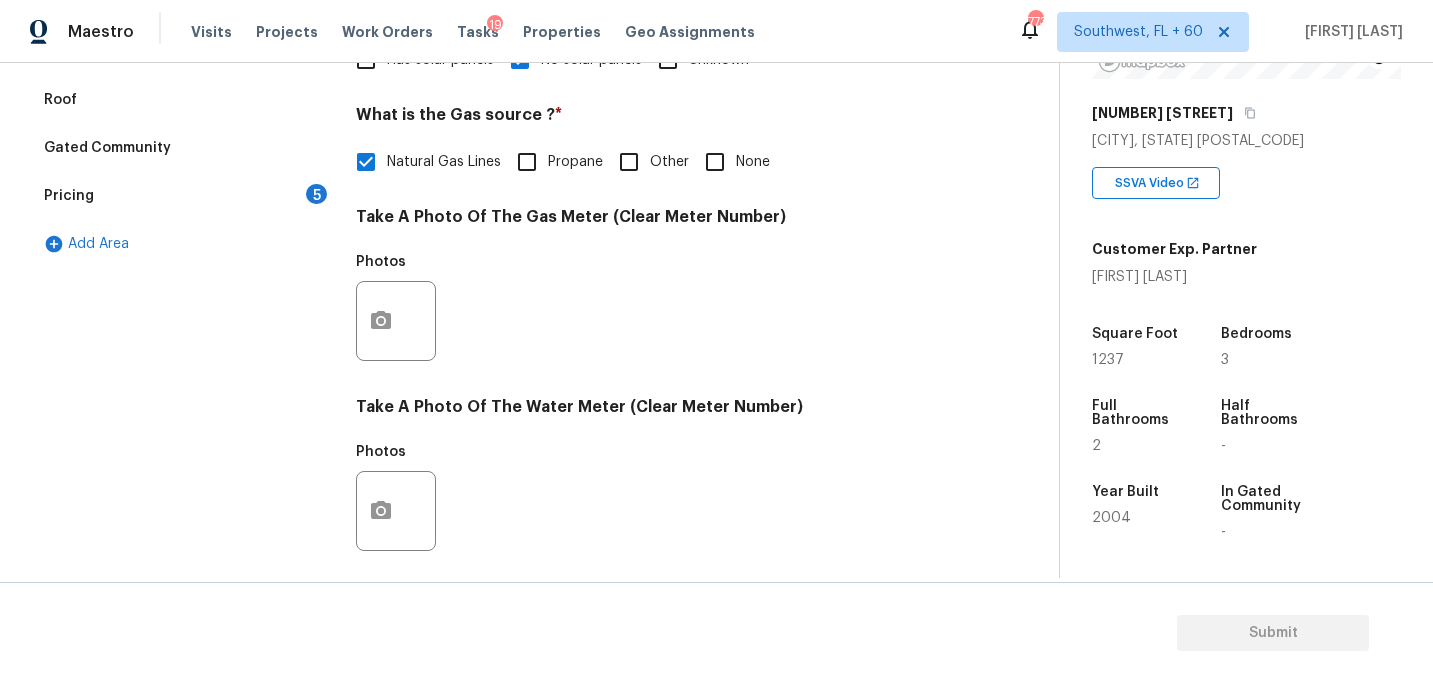 scroll, scrollTop: 450, scrollLeft: 0, axis: vertical 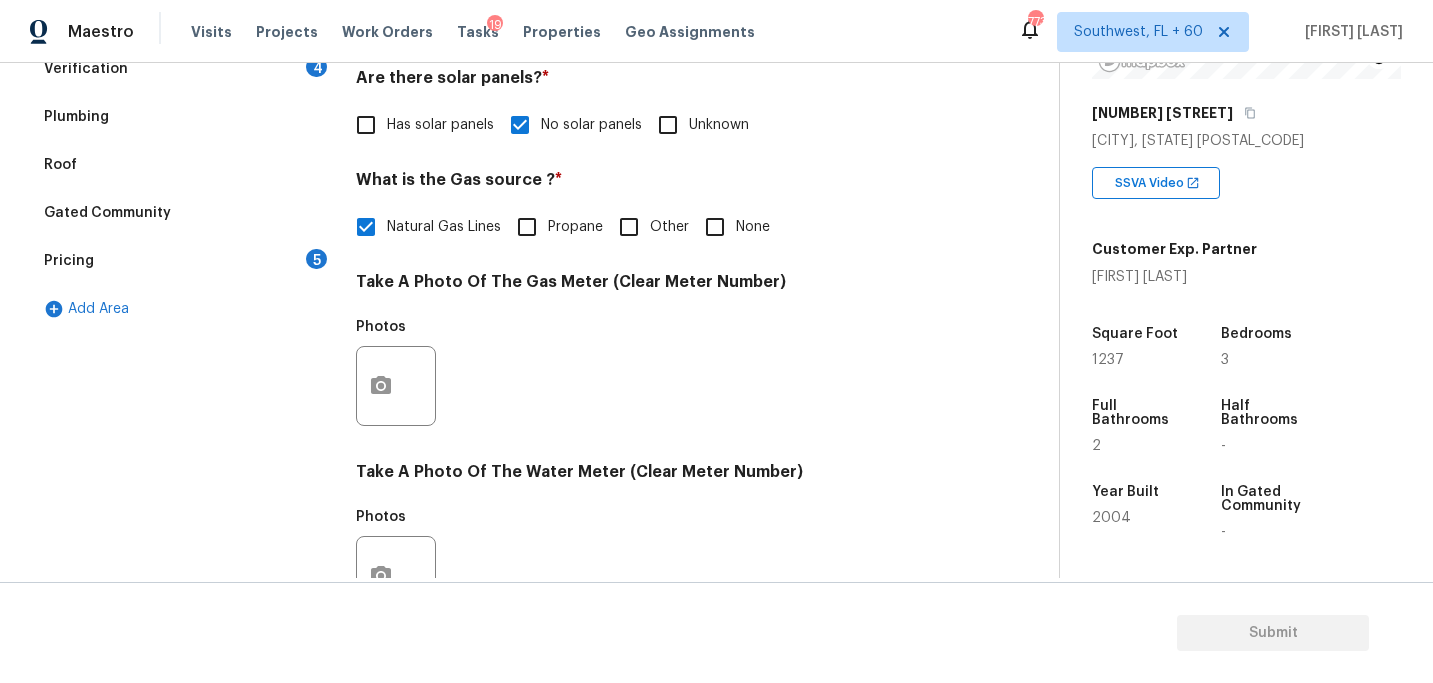 click on "None" at bounding box center (715, 227) 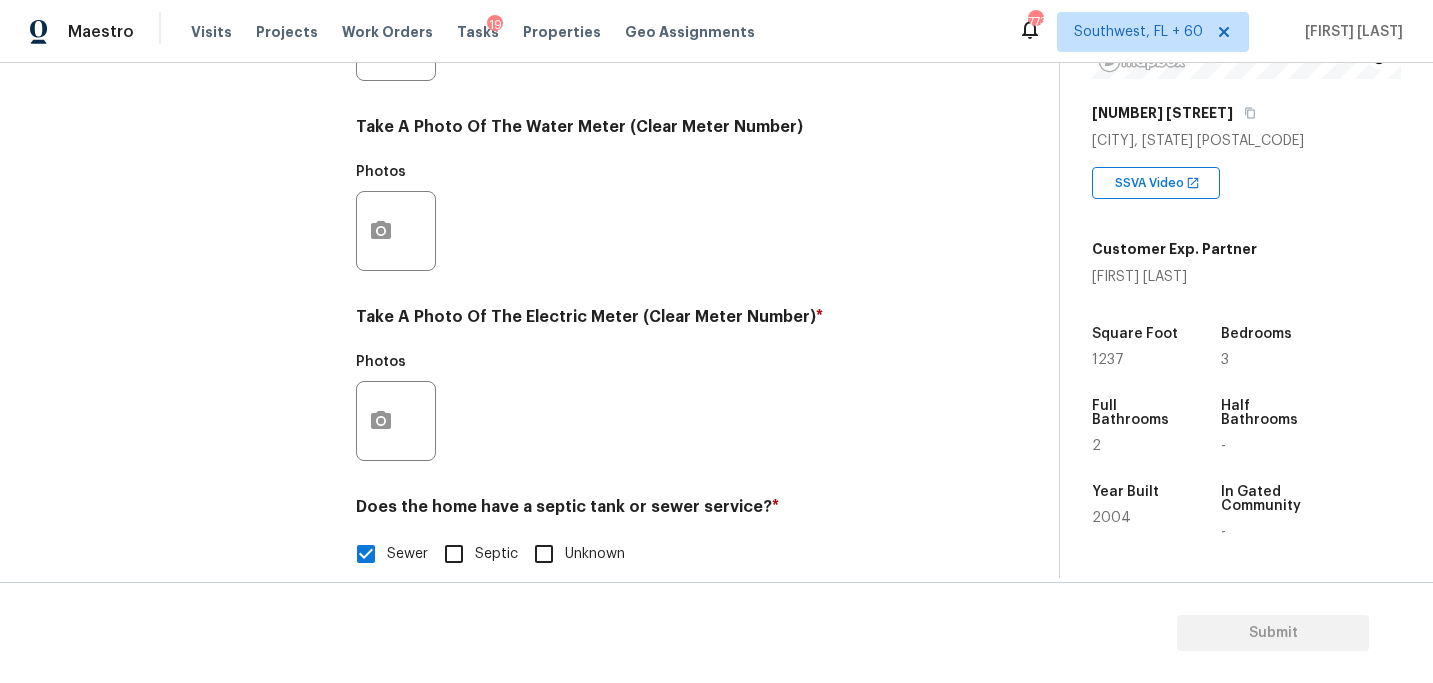 scroll, scrollTop: 822, scrollLeft: 0, axis: vertical 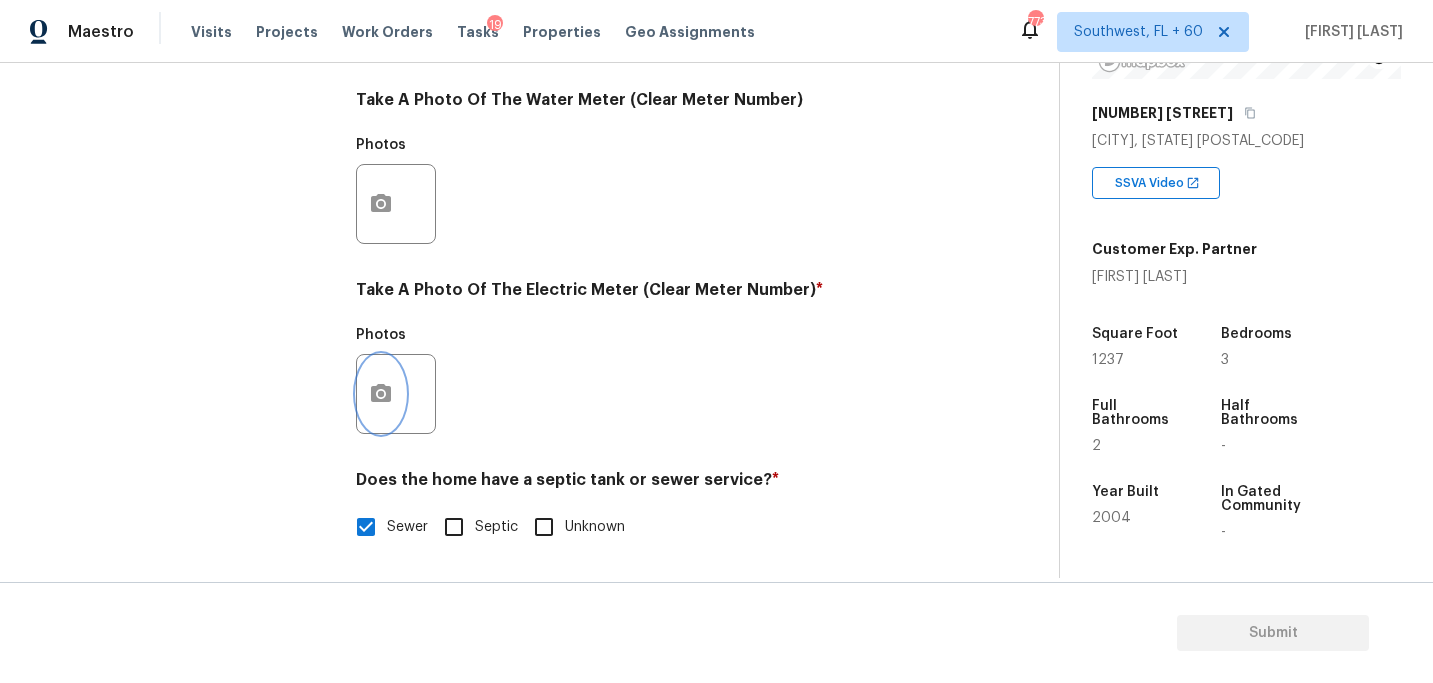 click at bounding box center (381, 394) 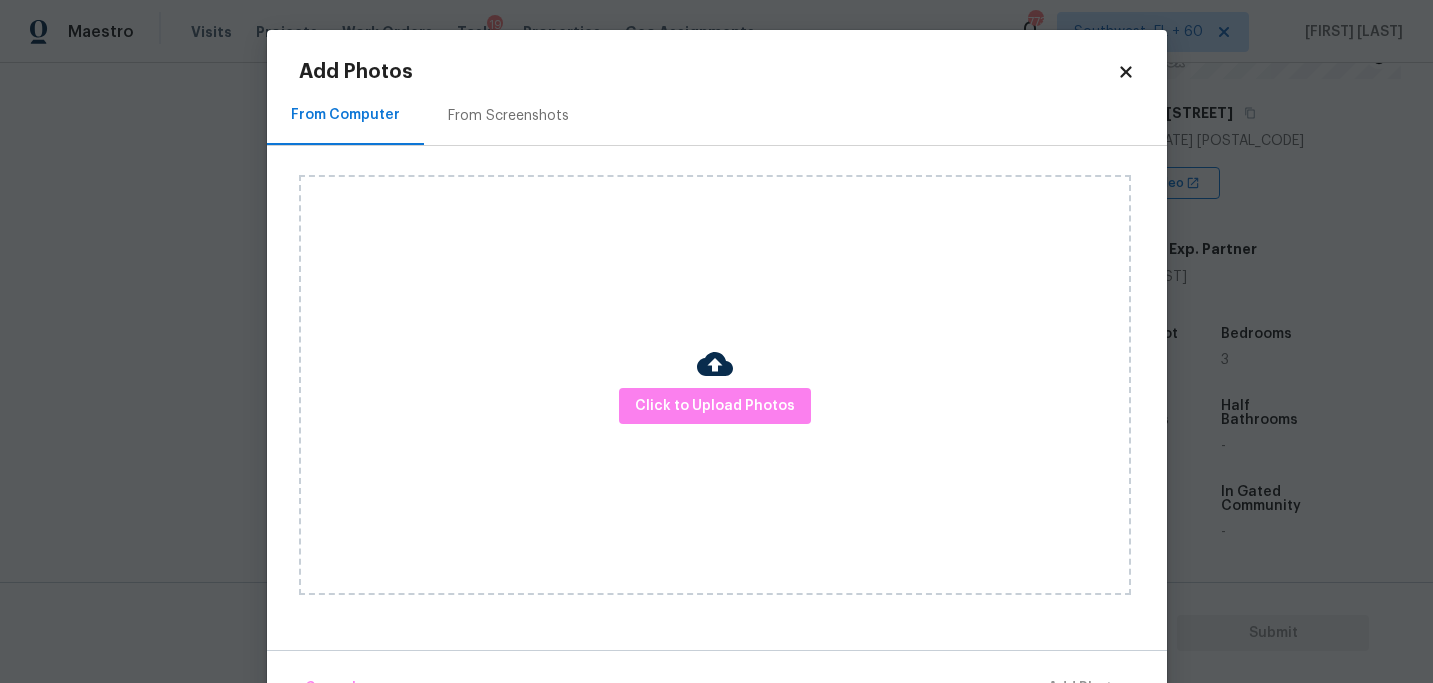 click on "Click to Upload Photos" at bounding box center [715, 385] 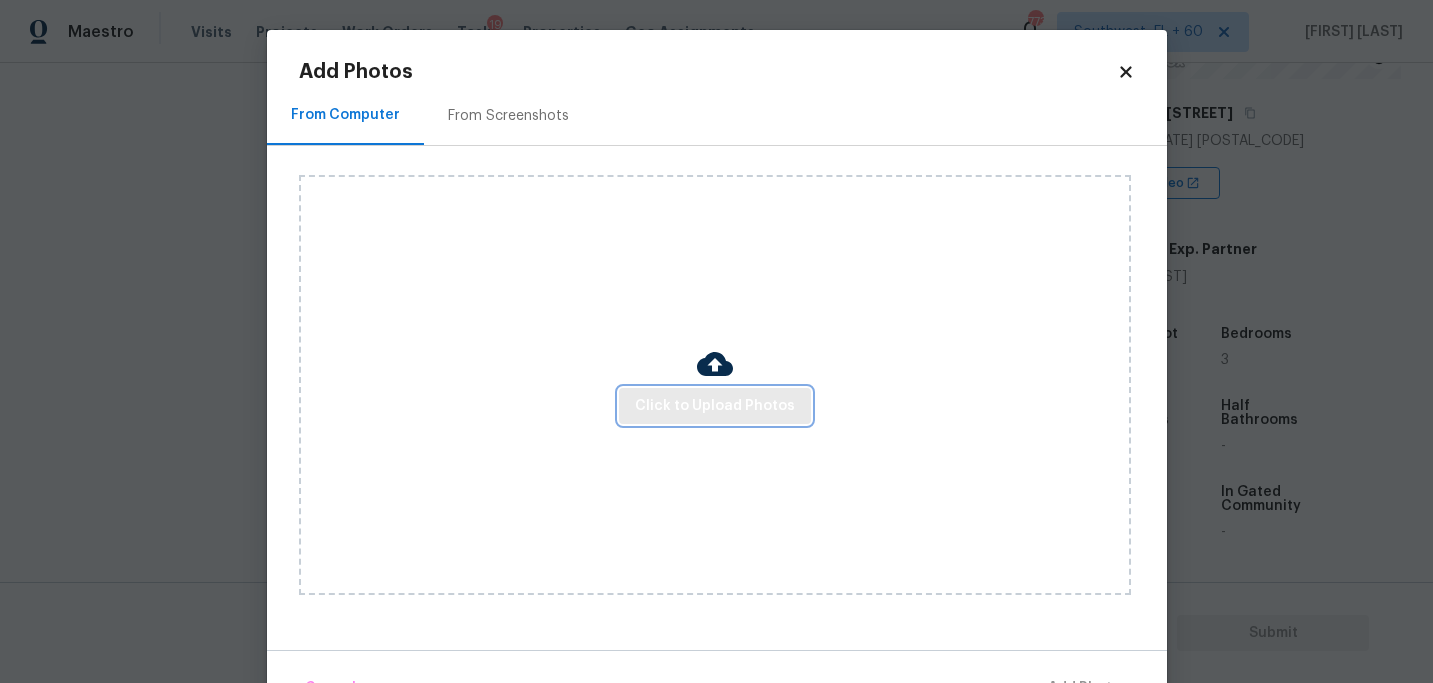 click on "Click to Upload Photos" at bounding box center (715, 406) 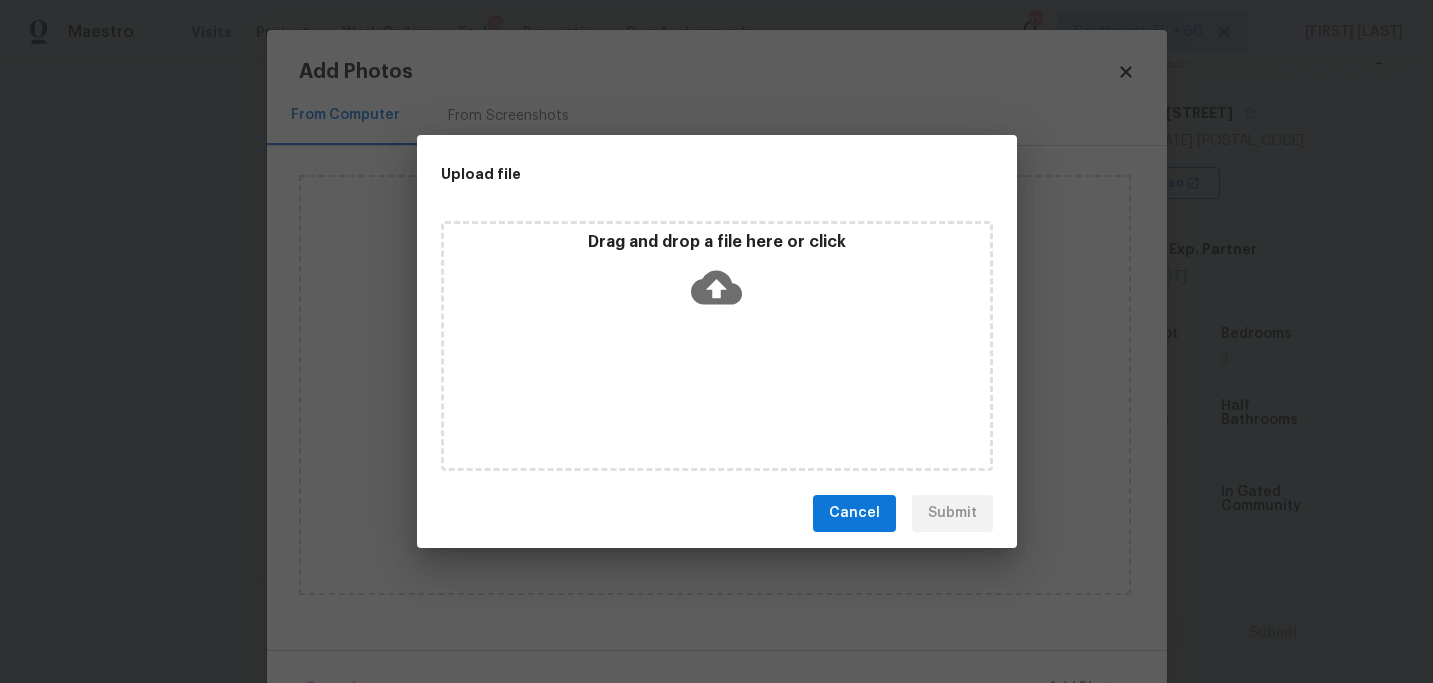 click on "Drag and drop a file here or click" at bounding box center [717, 346] 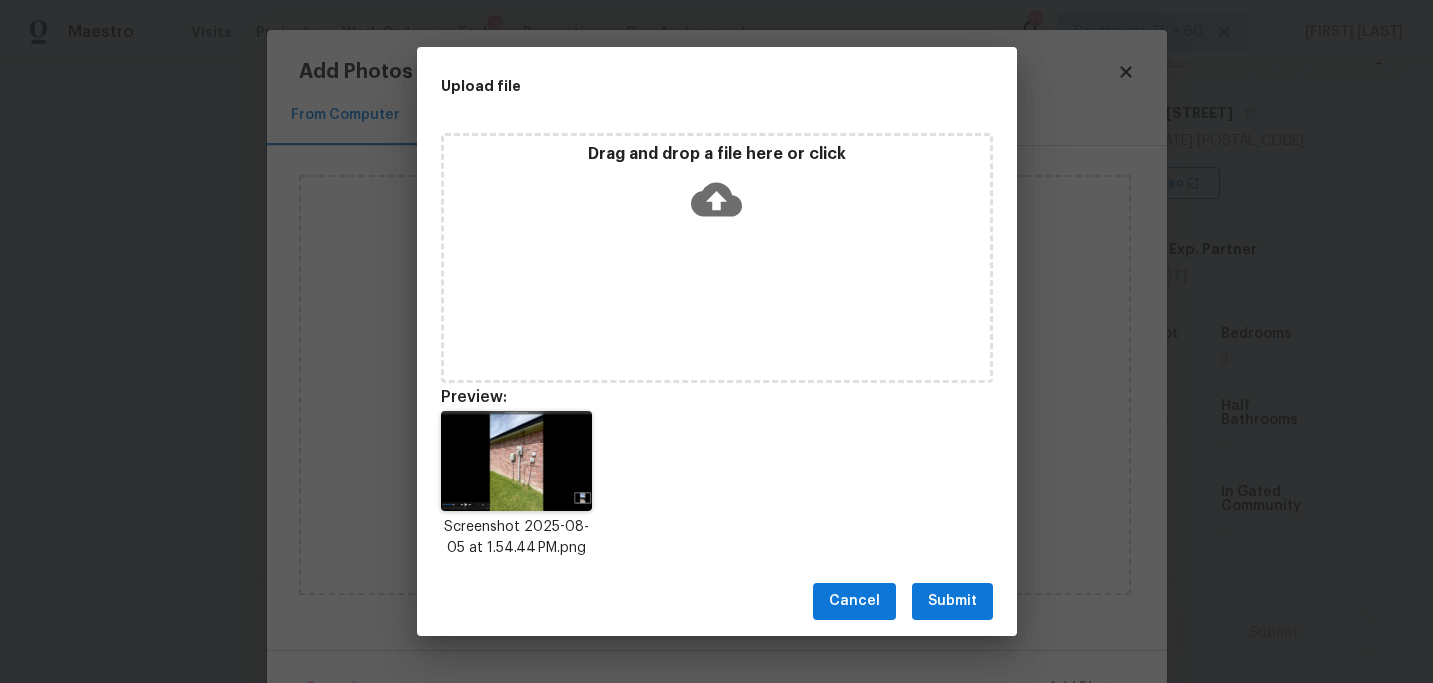 click on "Submit" at bounding box center [952, 601] 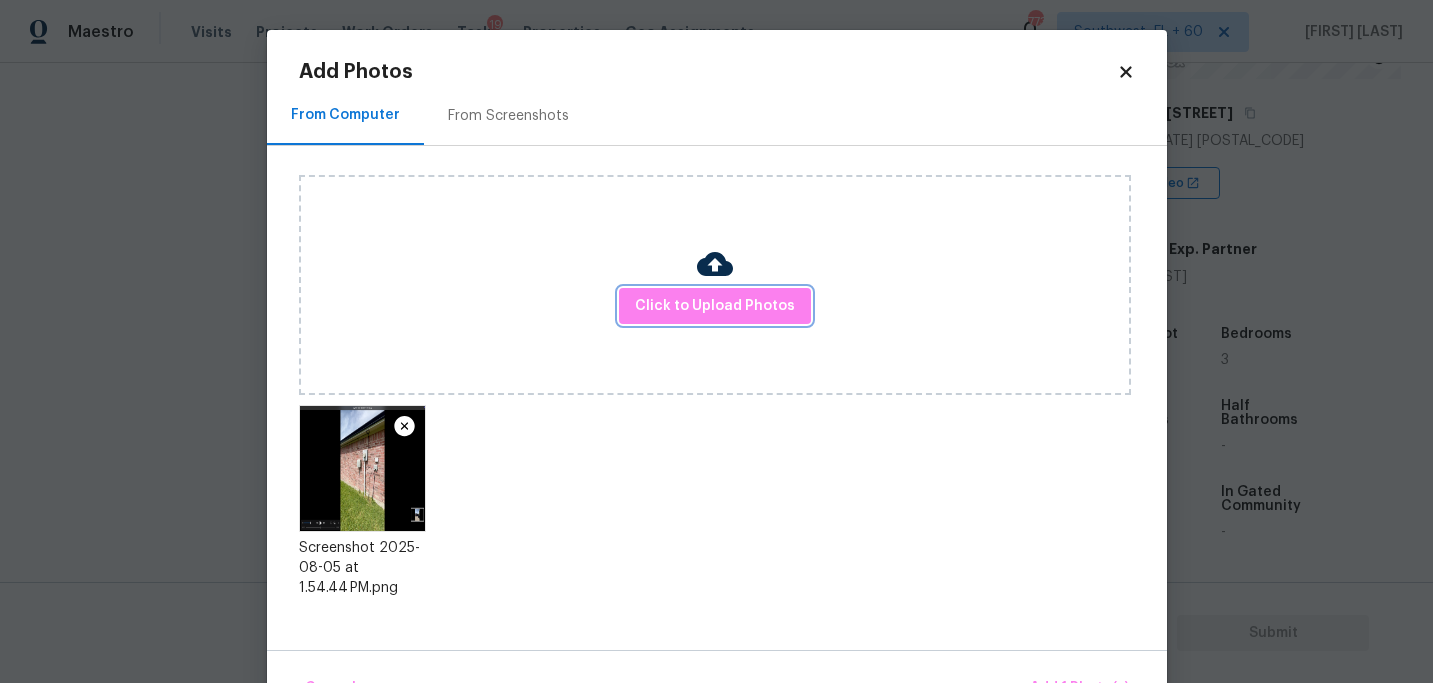 scroll, scrollTop: 57, scrollLeft: 0, axis: vertical 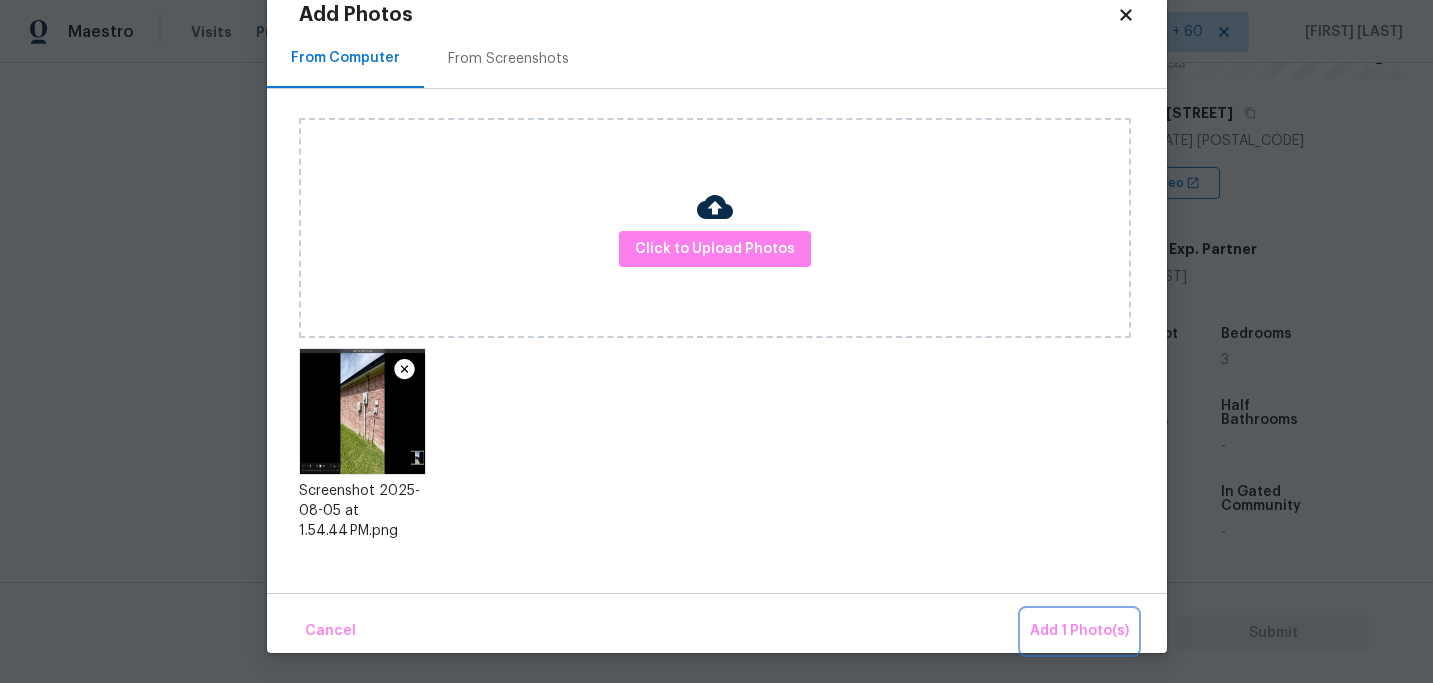 click on "Add 1 Photo(s)" at bounding box center [1079, 631] 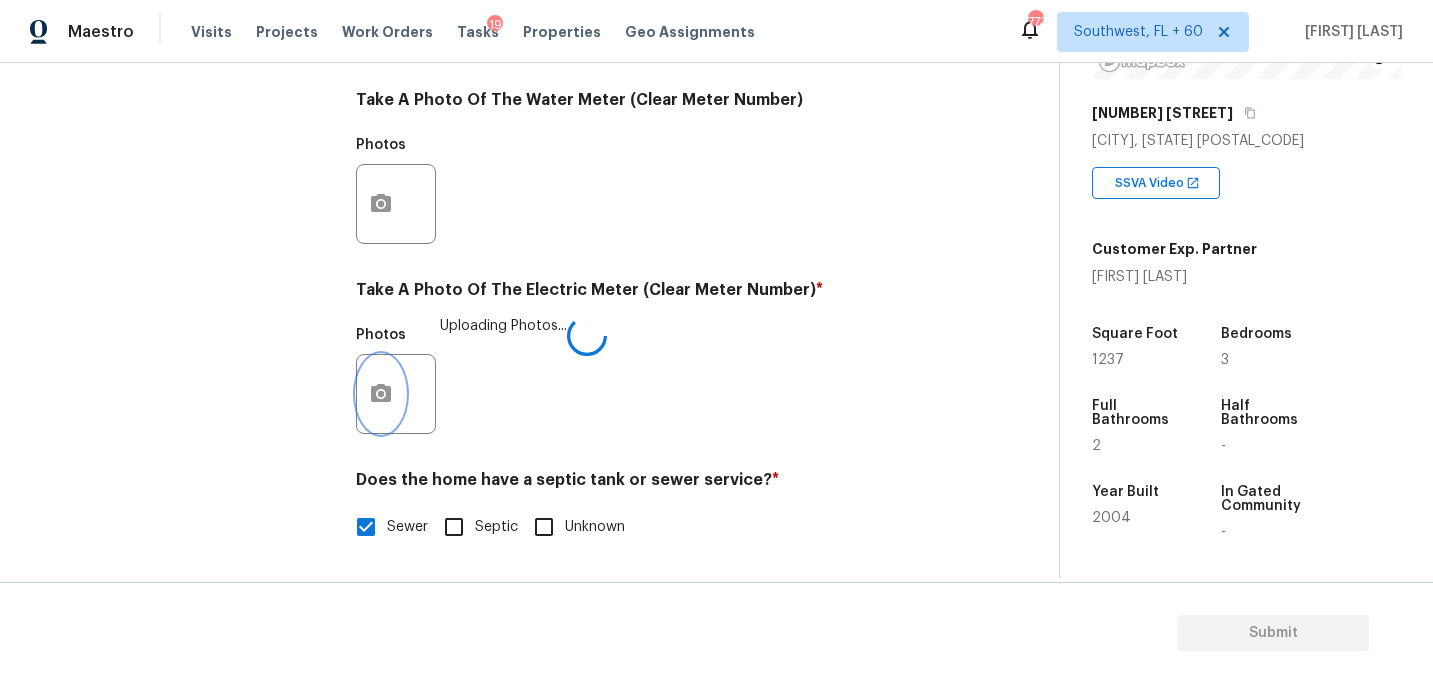 scroll, scrollTop: 0, scrollLeft: 0, axis: both 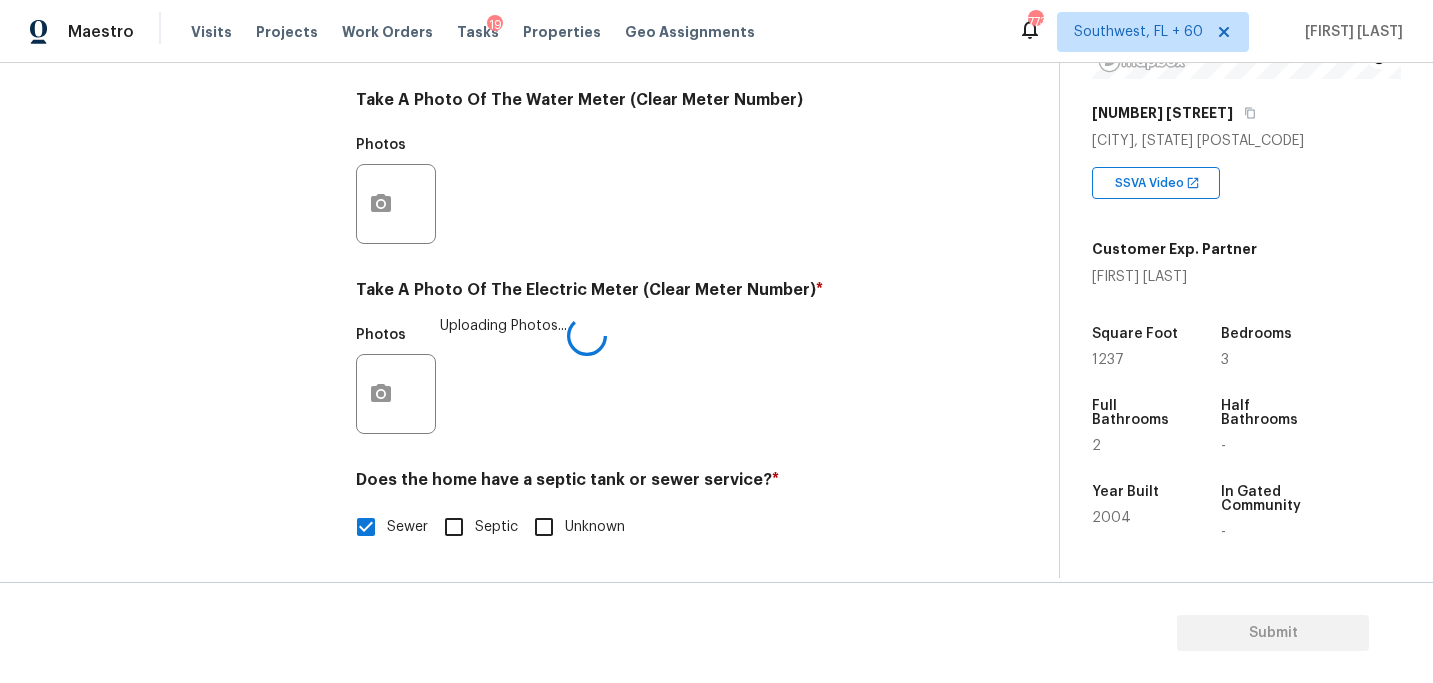 click on "Photos Uploading Photos..." at bounding box center [651, 381] 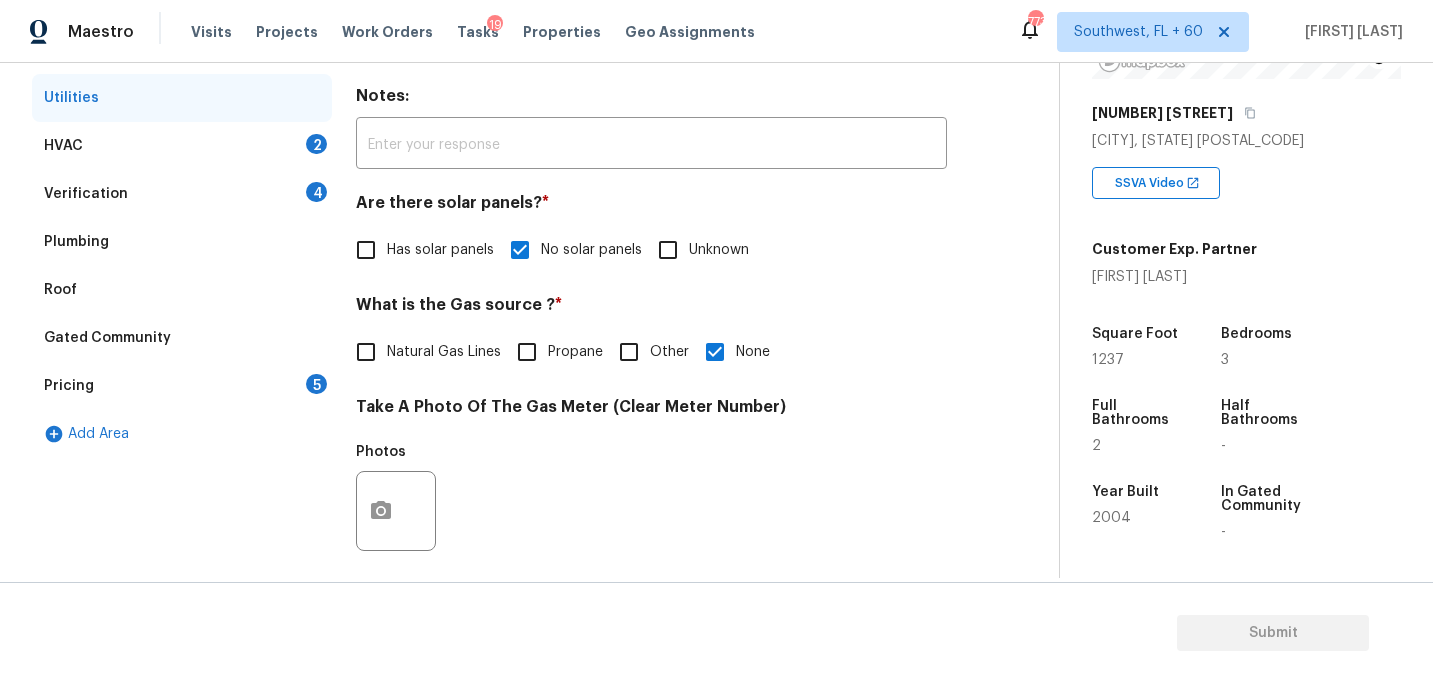 scroll, scrollTop: 224, scrollLeft: 0, axis: vertical 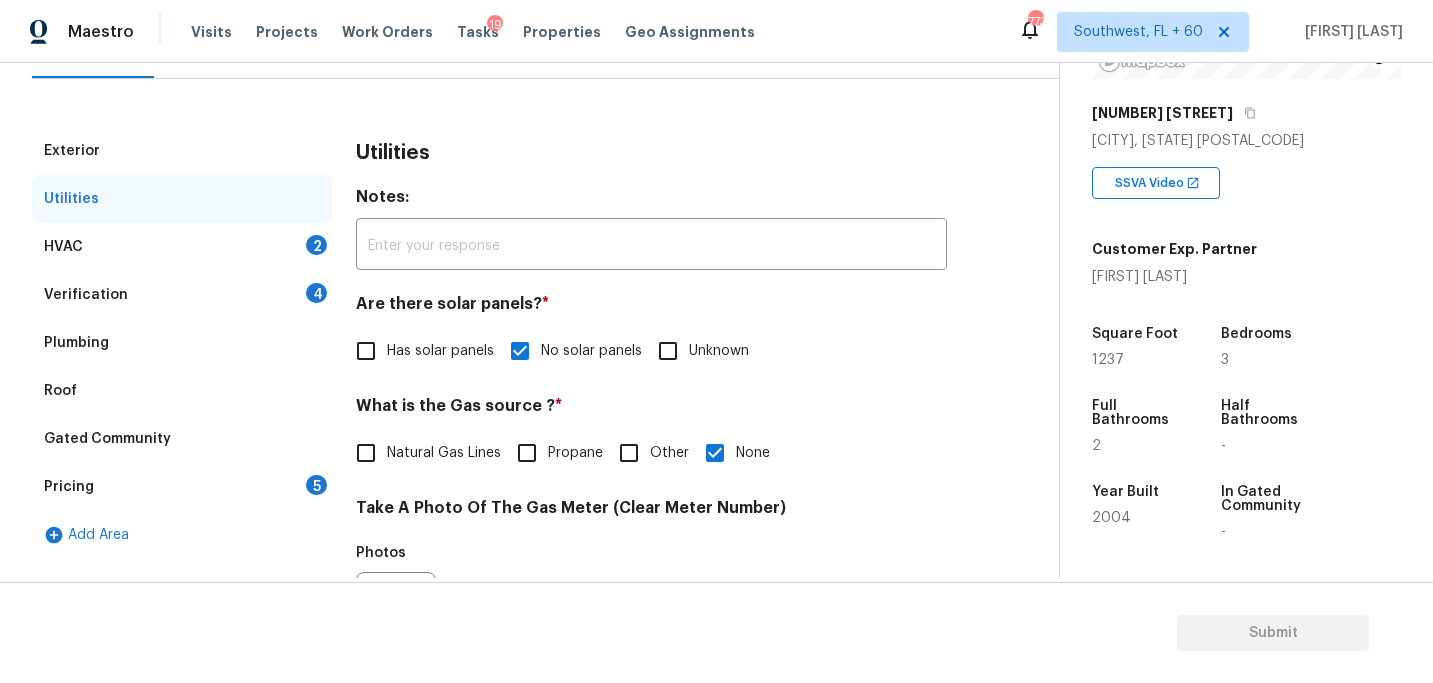click on "HVAC 2" at bounding box center (182, 247) 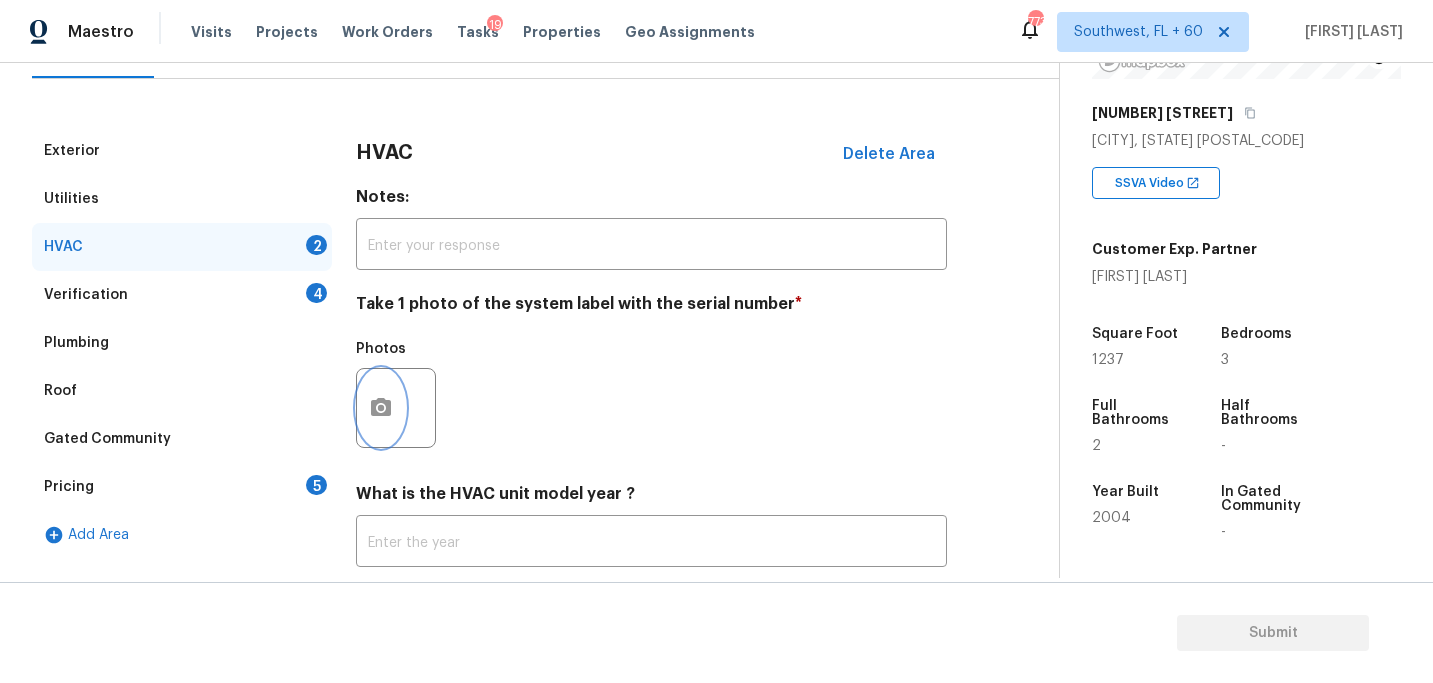 click at bounding box center (381, 408) 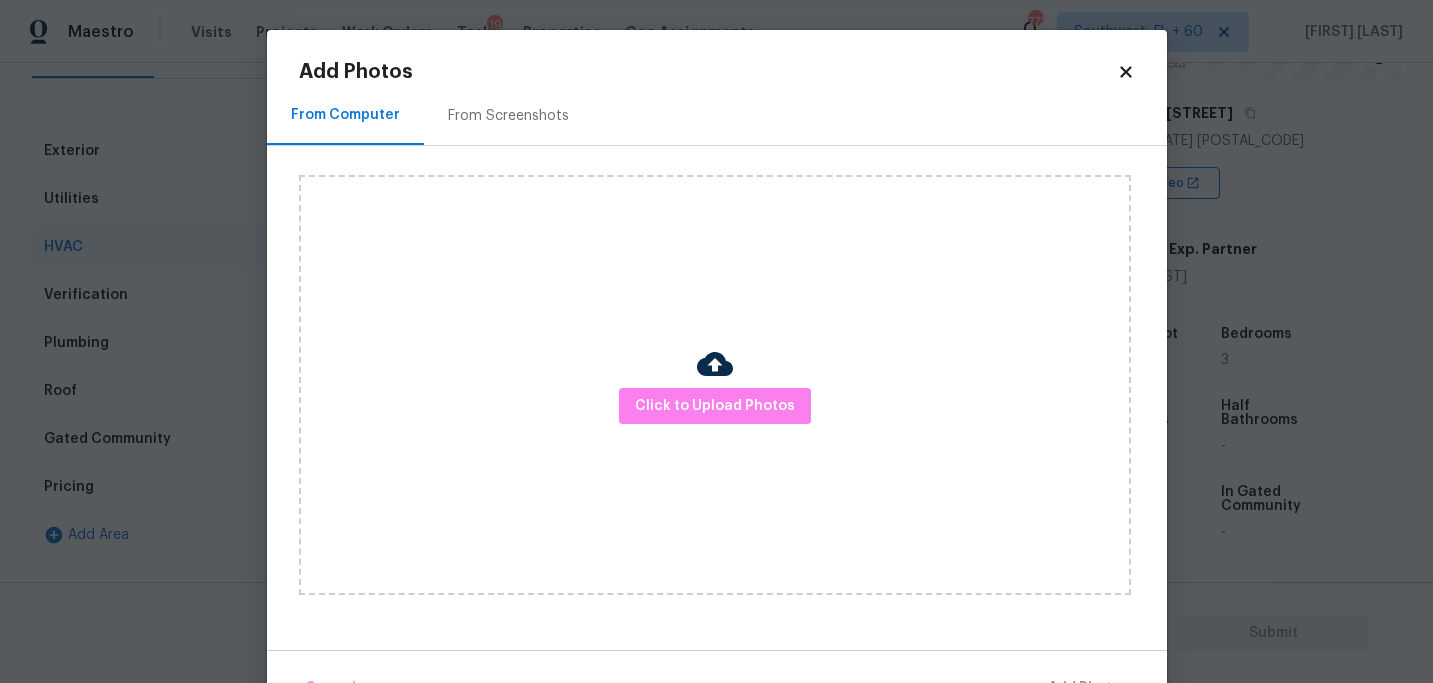 click on "Click to Upload Photos" at bounding box center (715, 385) 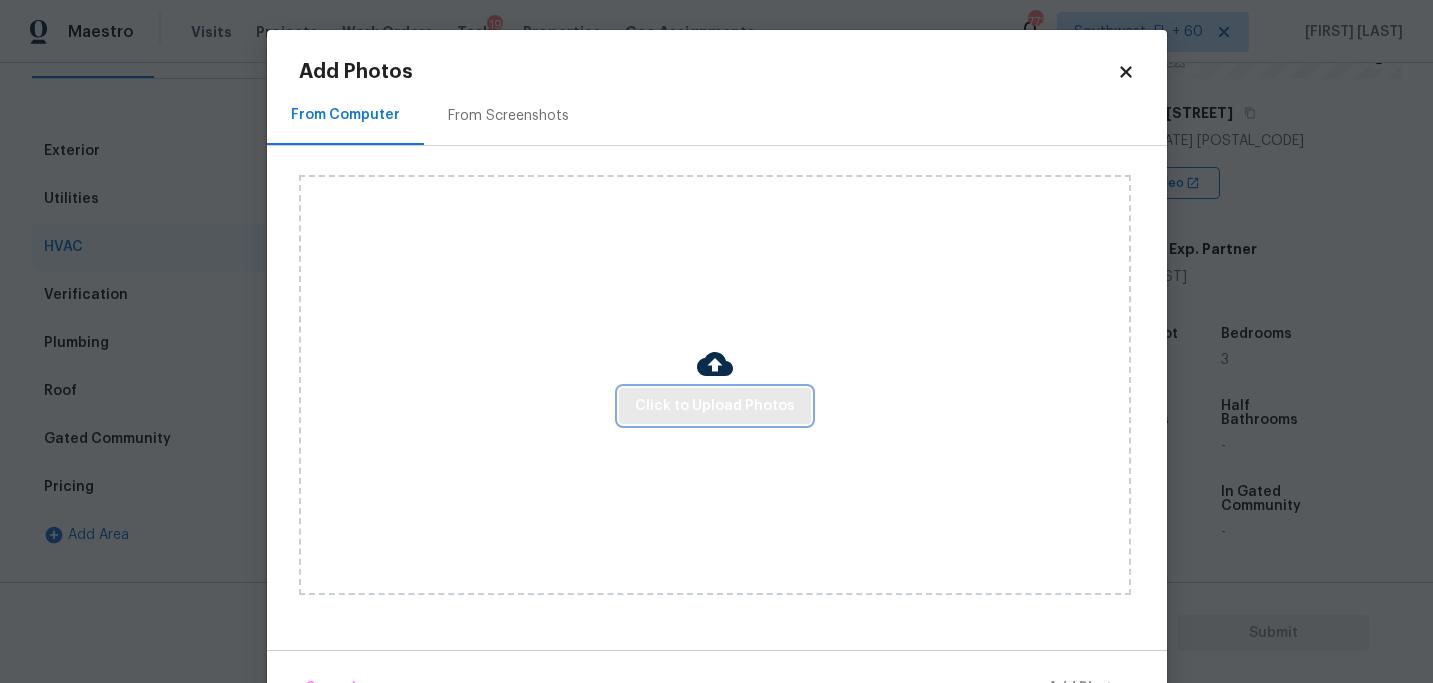 click on "Click to Upload Photos" at bounding box center [715, 406] 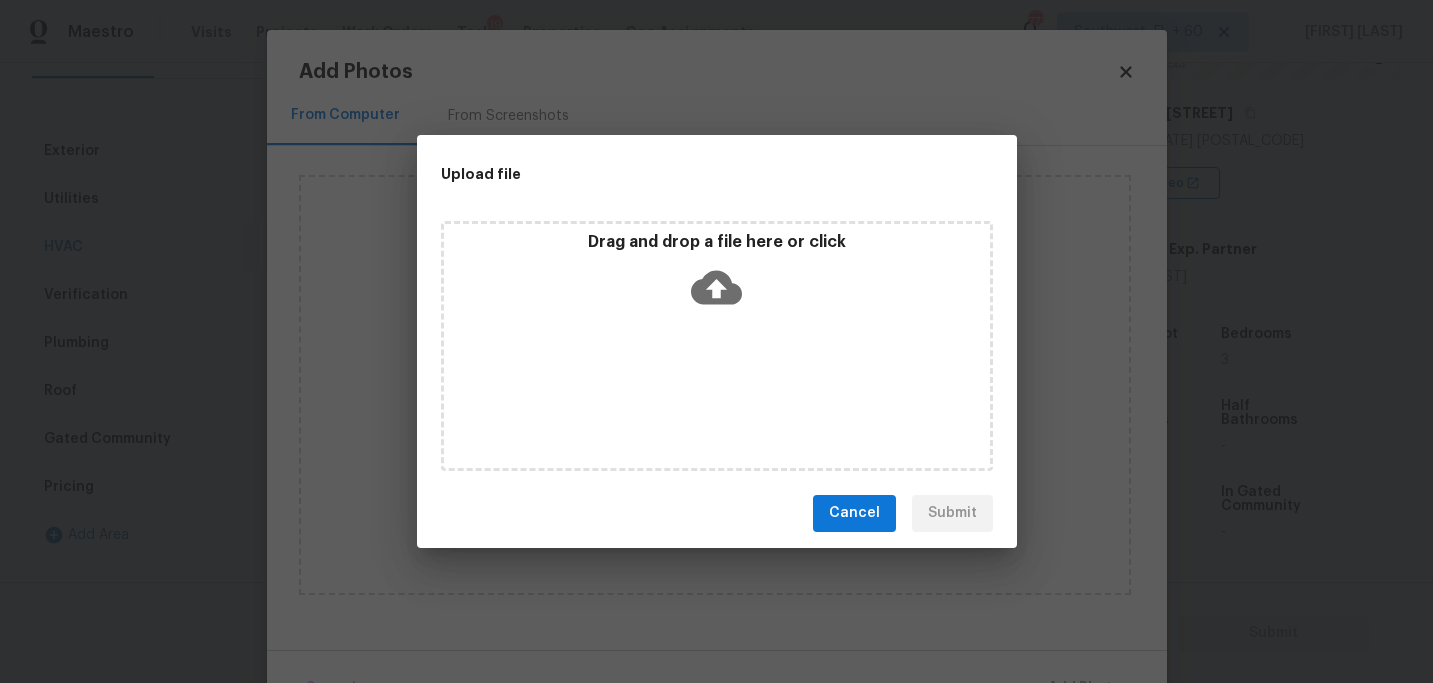 click on "Drag and drop a file here or click" at bounding box center [717, 346] 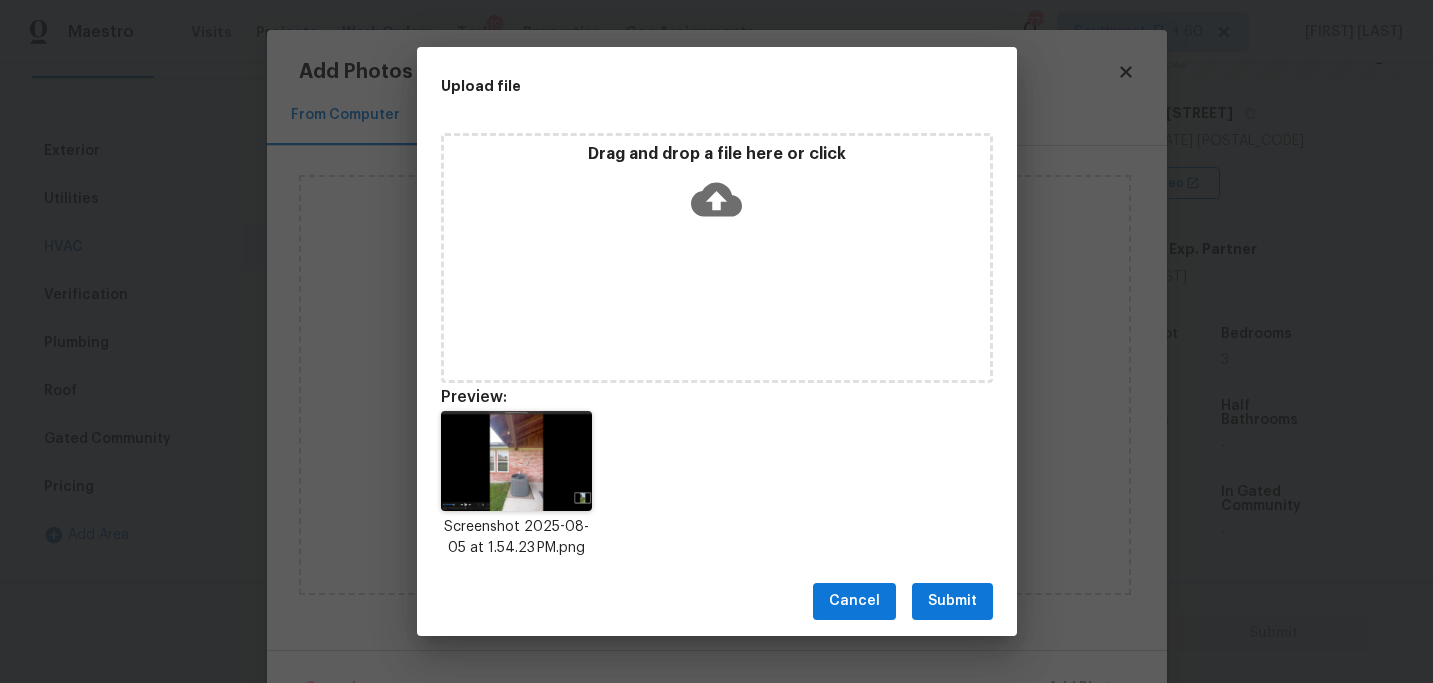 click on "Submit" at bounding box center [952, 601] 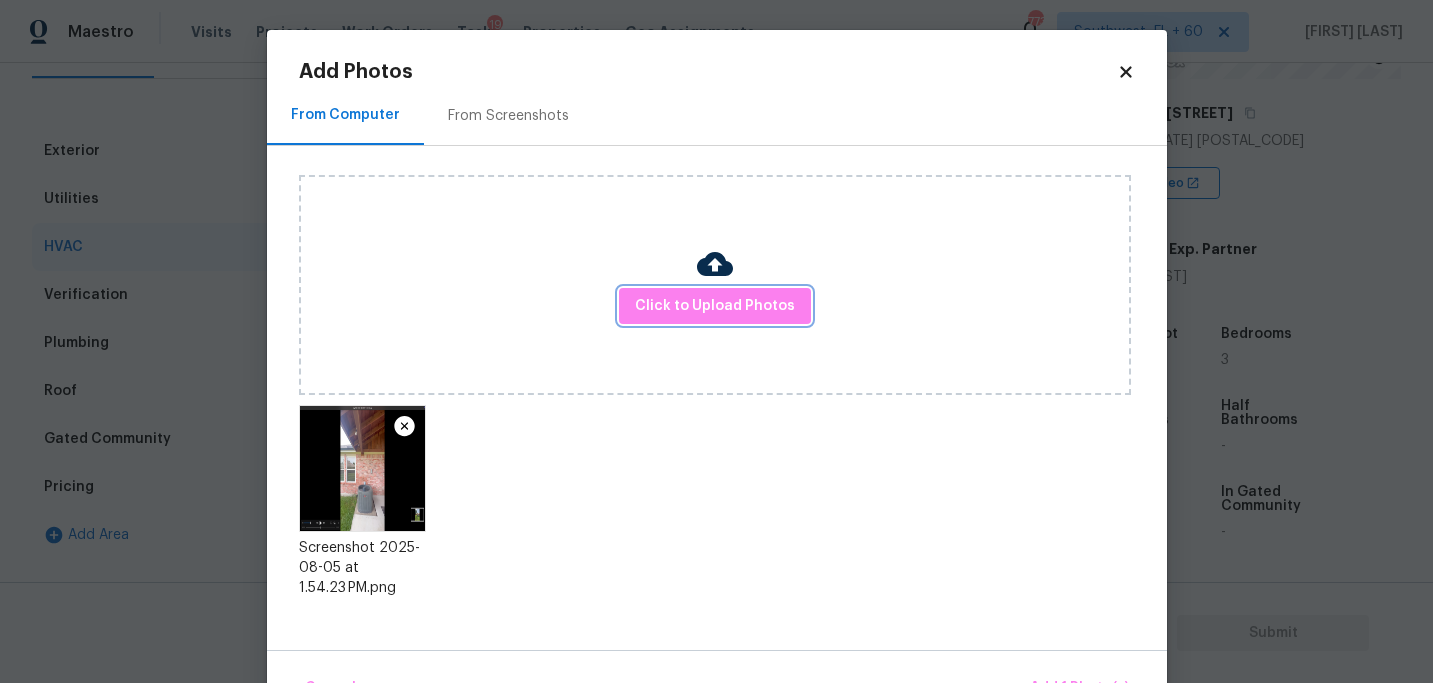 scroll, scrollTop: 57, scrollLeft: 0, axis: vertical 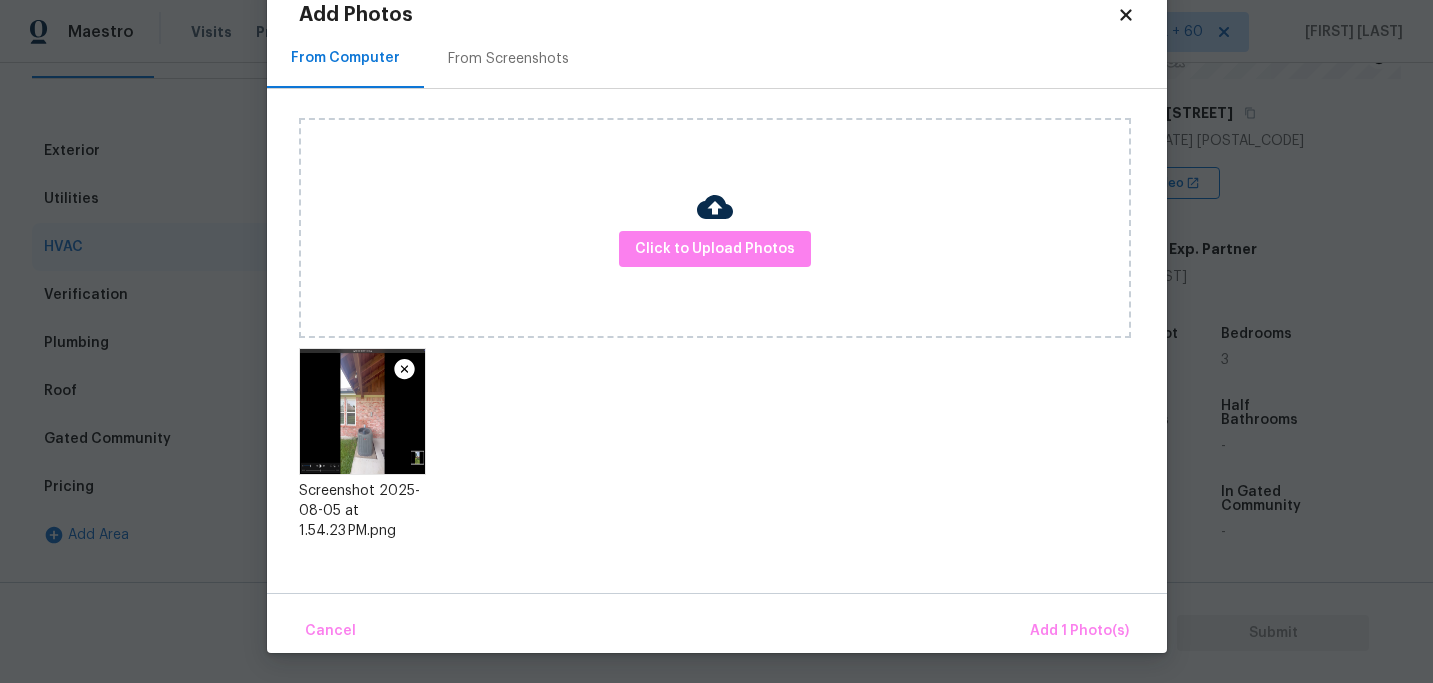 click on "Cancel Add 1 Photo(s)" at bounding box center [717, 623] 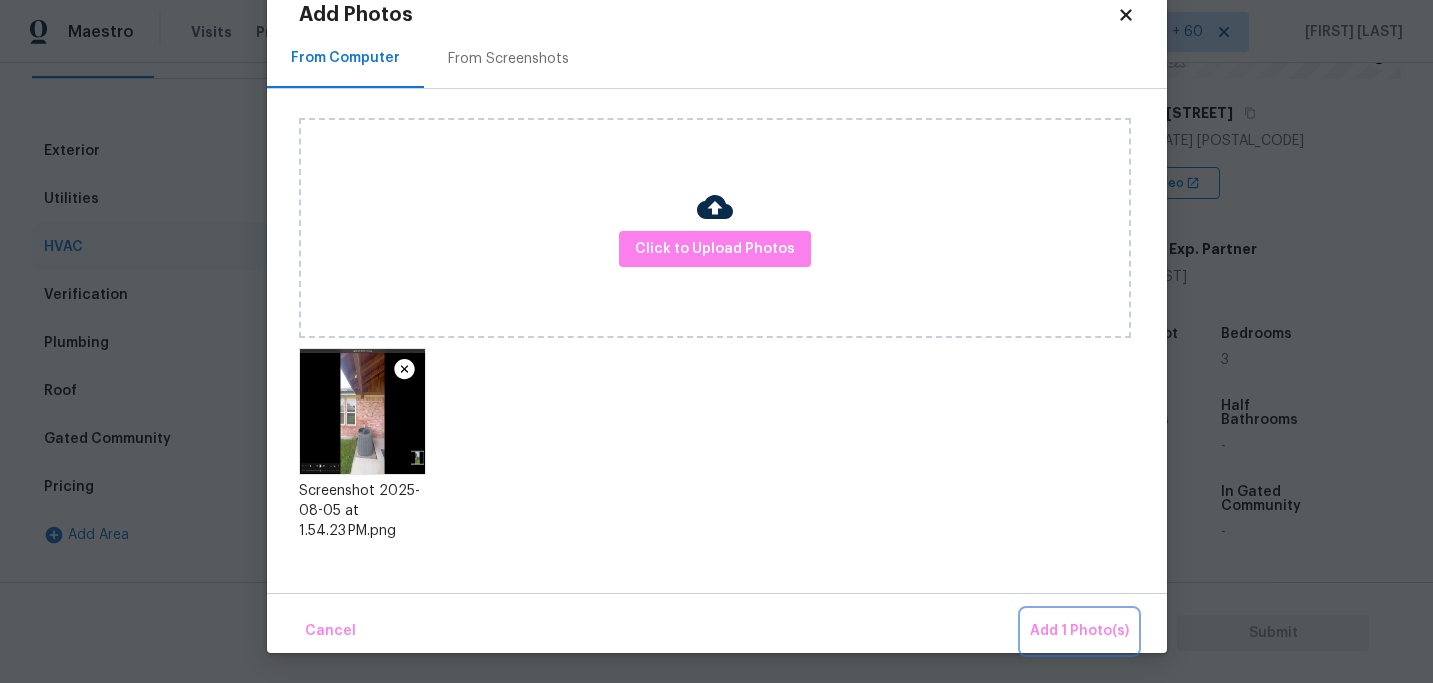 click on "Add 1 Photo(s)" at bounding box center [1079, 631] 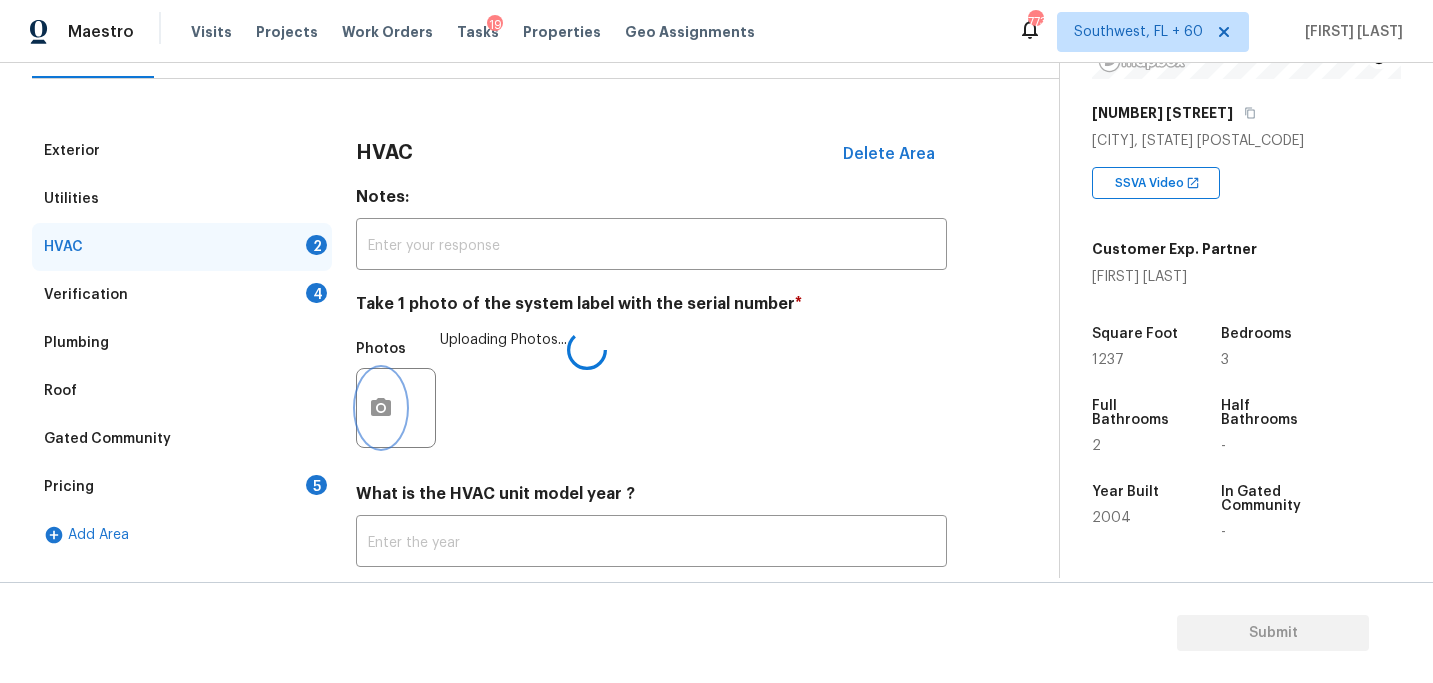 scroll, scrollTop: 0, scrollLeft: 0, axis: both 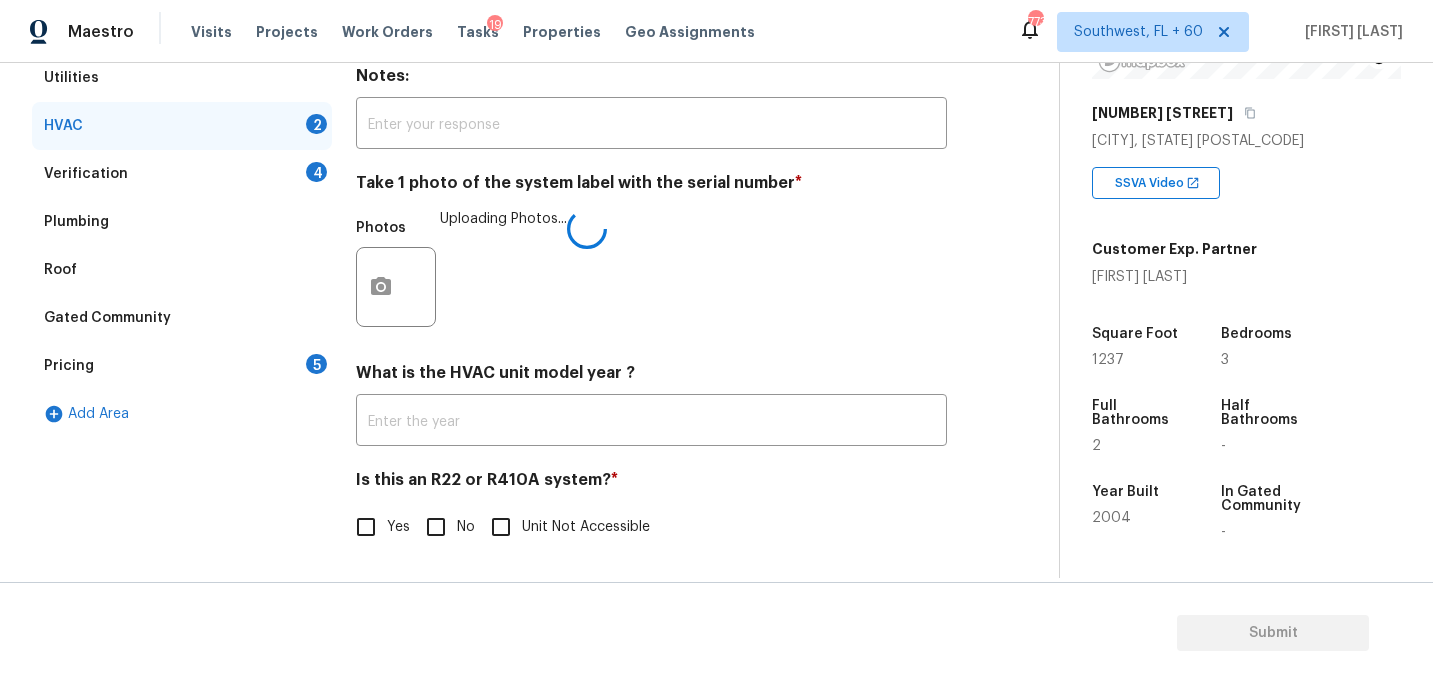 click on "No" at bounding box center [436, 527] 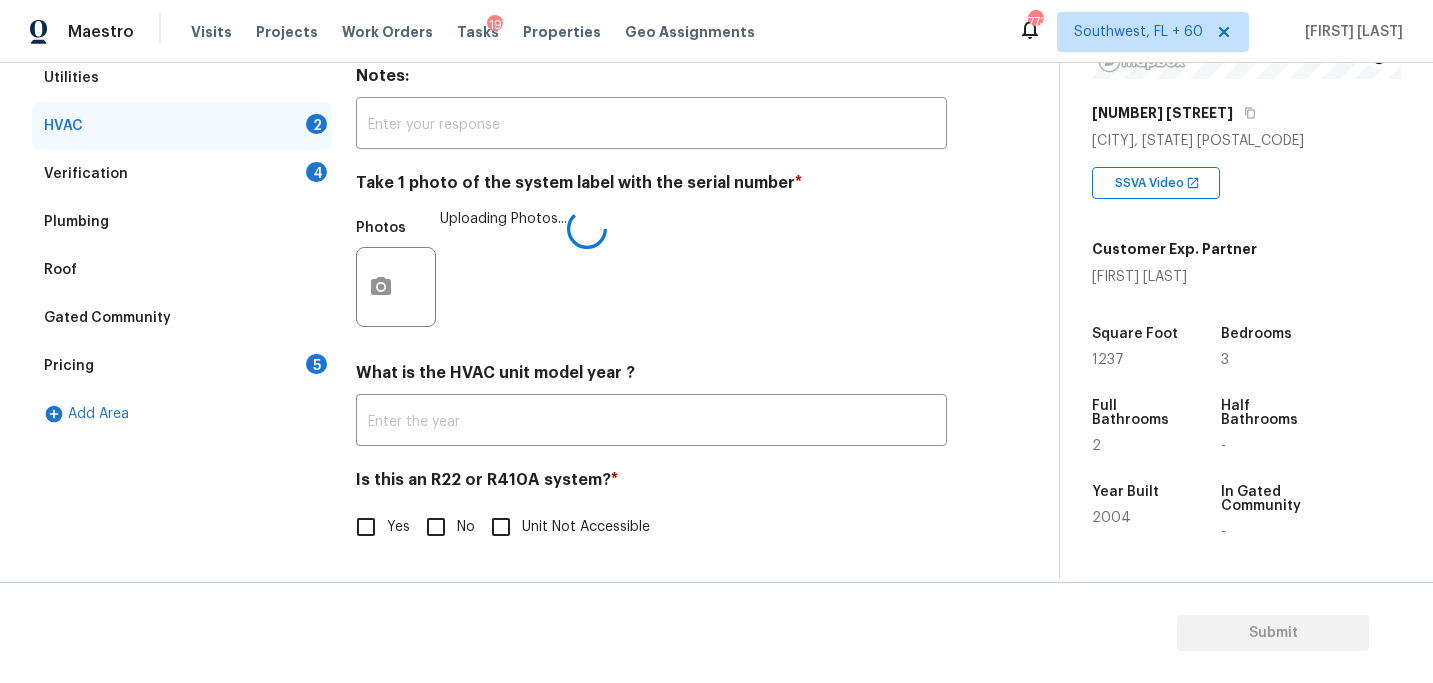 checkbox on "true" 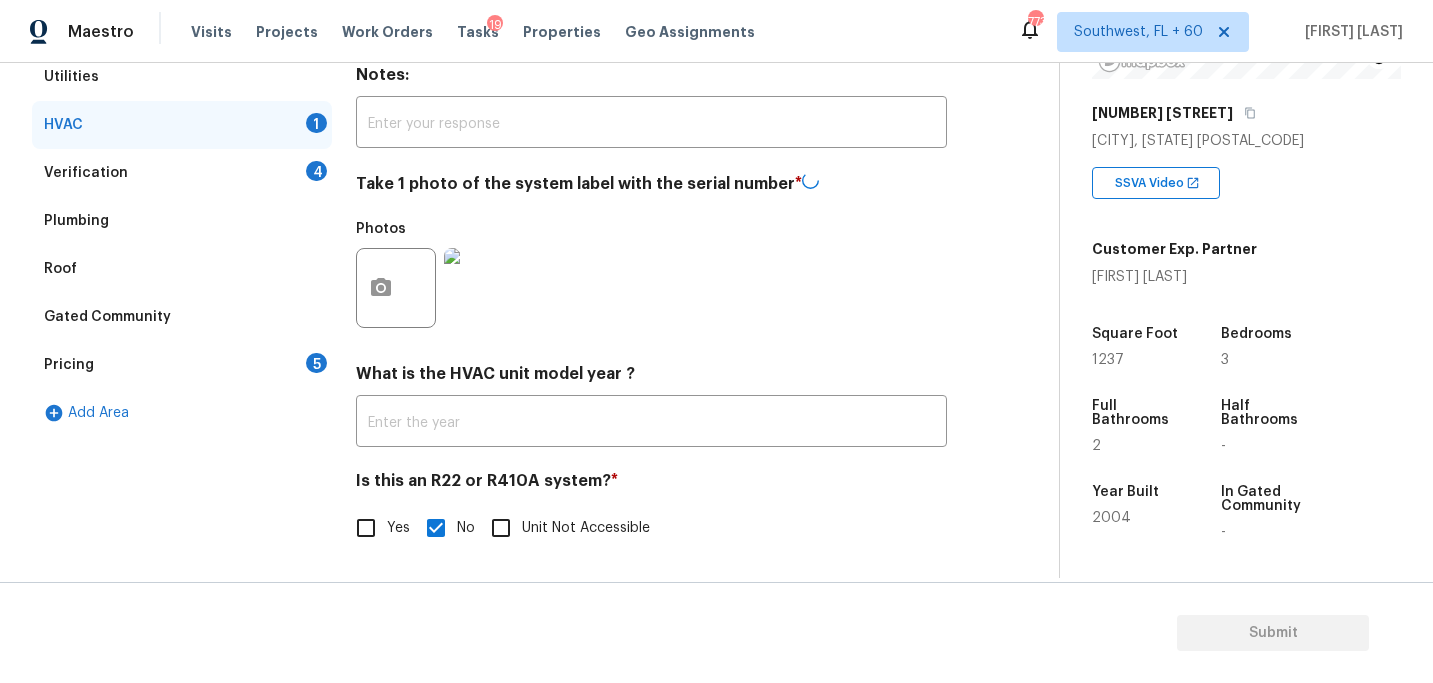 scroll, scrollTop: 55, scrollLeft: 0, axis: vertical 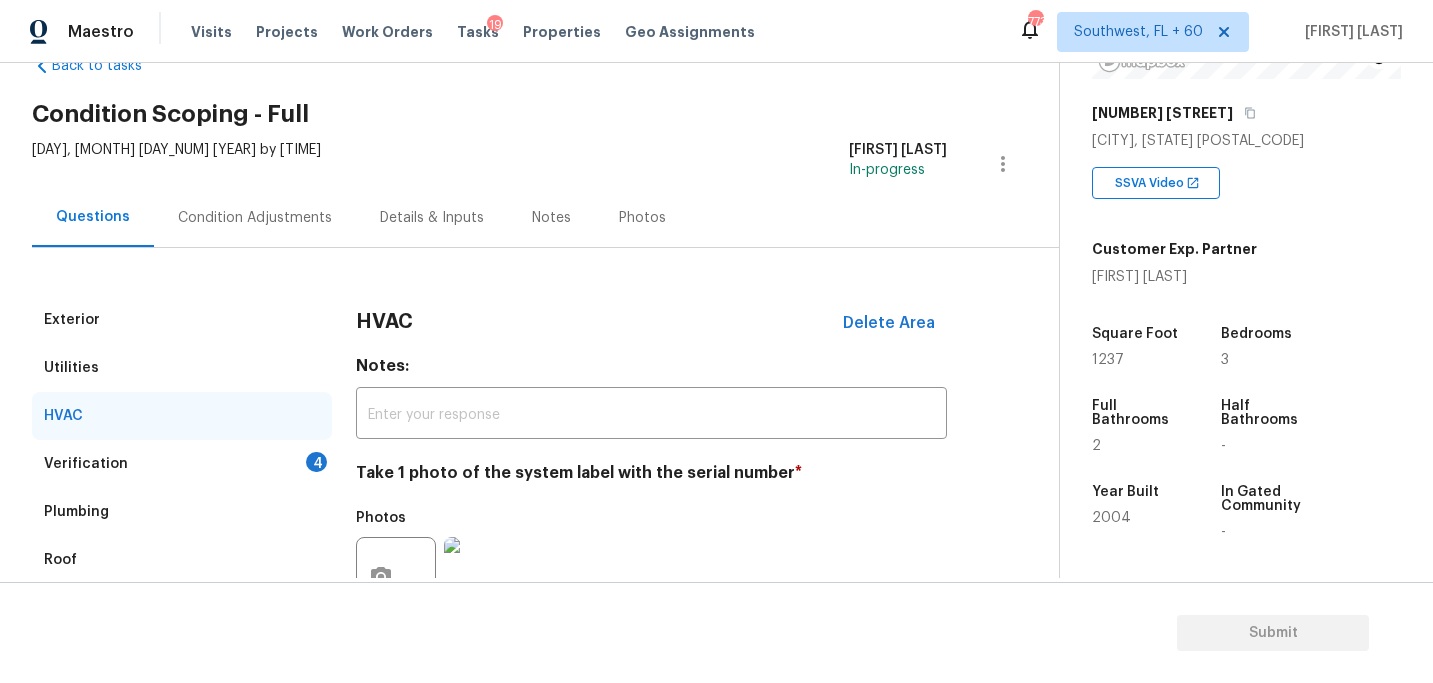 click on "Condition Adjustments" at bounding box center [255, 218] 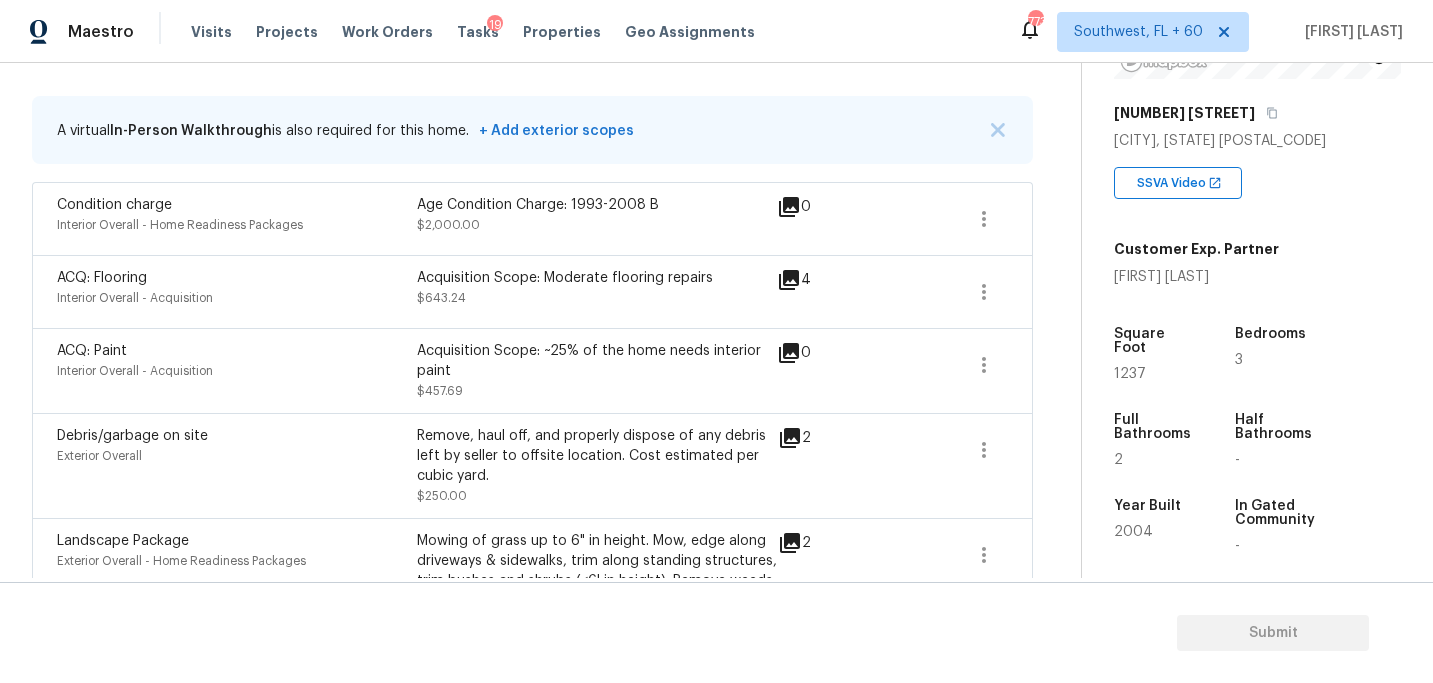 scroll, scrollTop: 403, scrollLeft: 0, axis: vertical 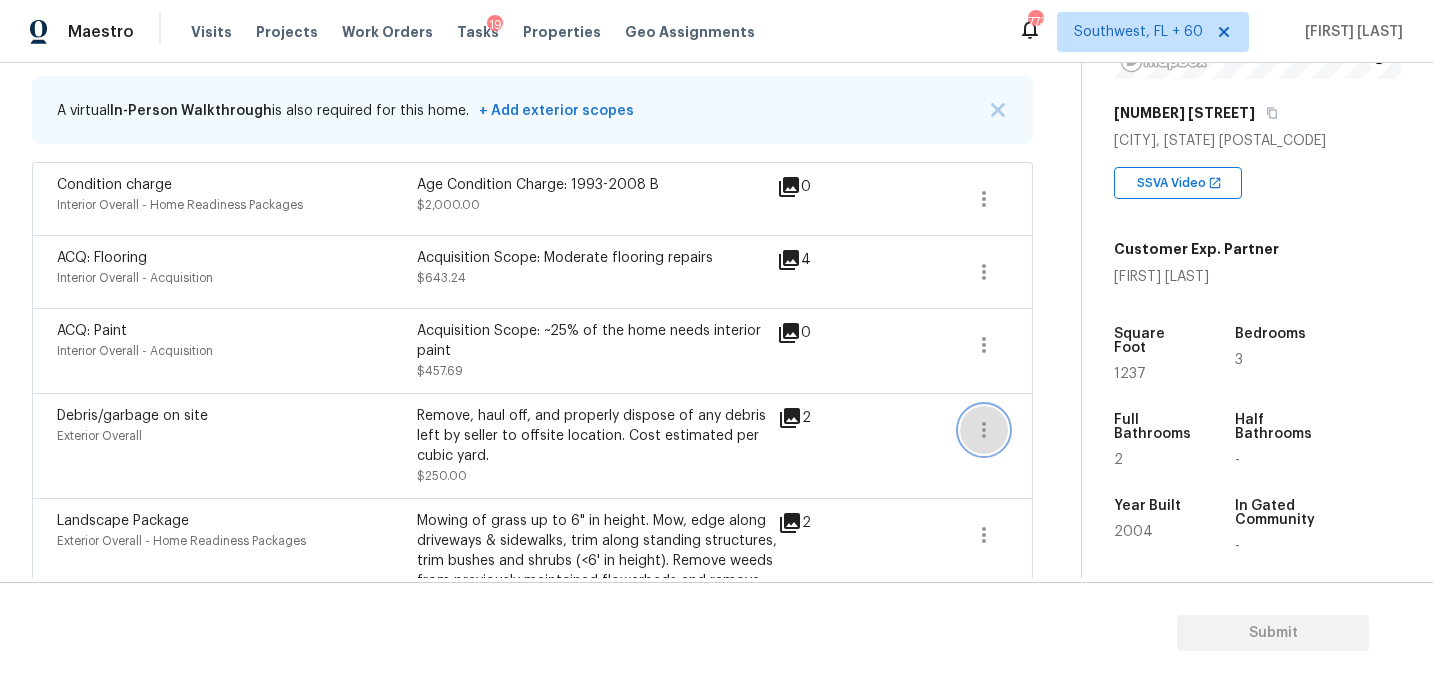 click 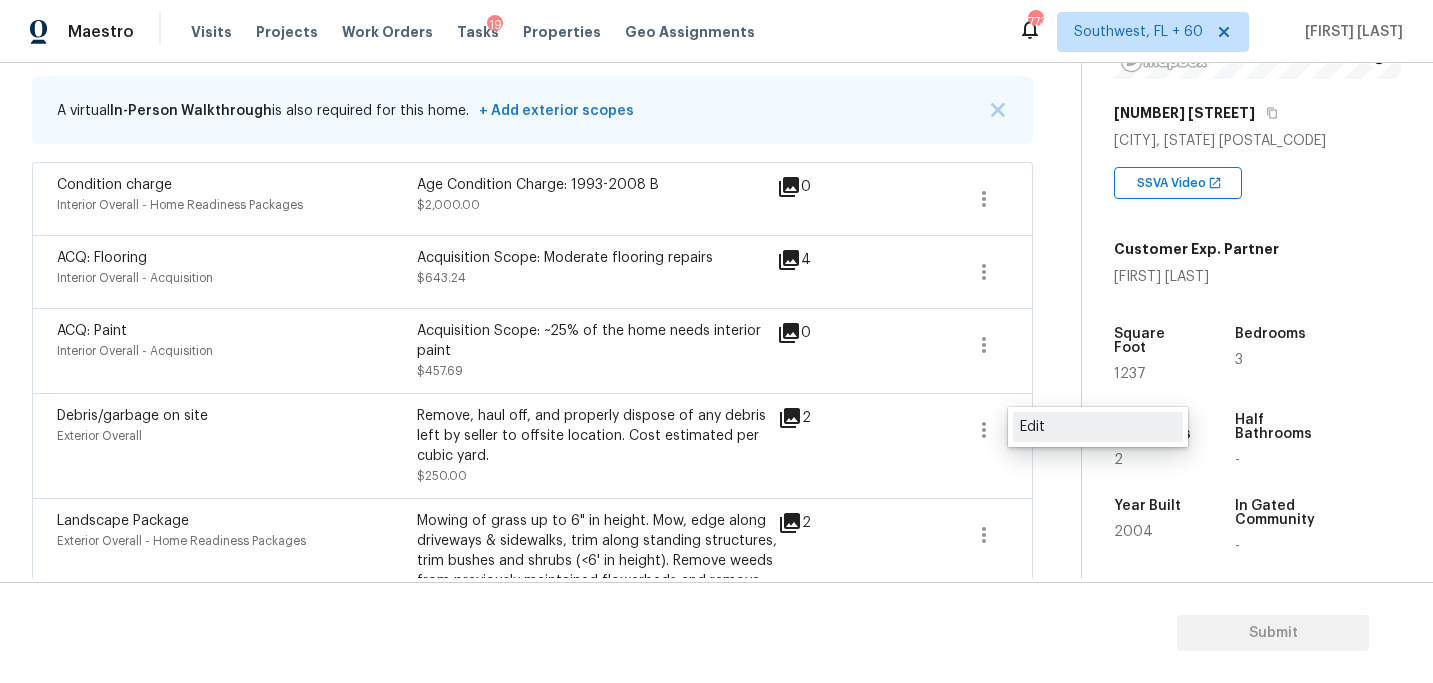 click on "Edit" at bounding box center (1098, 427) 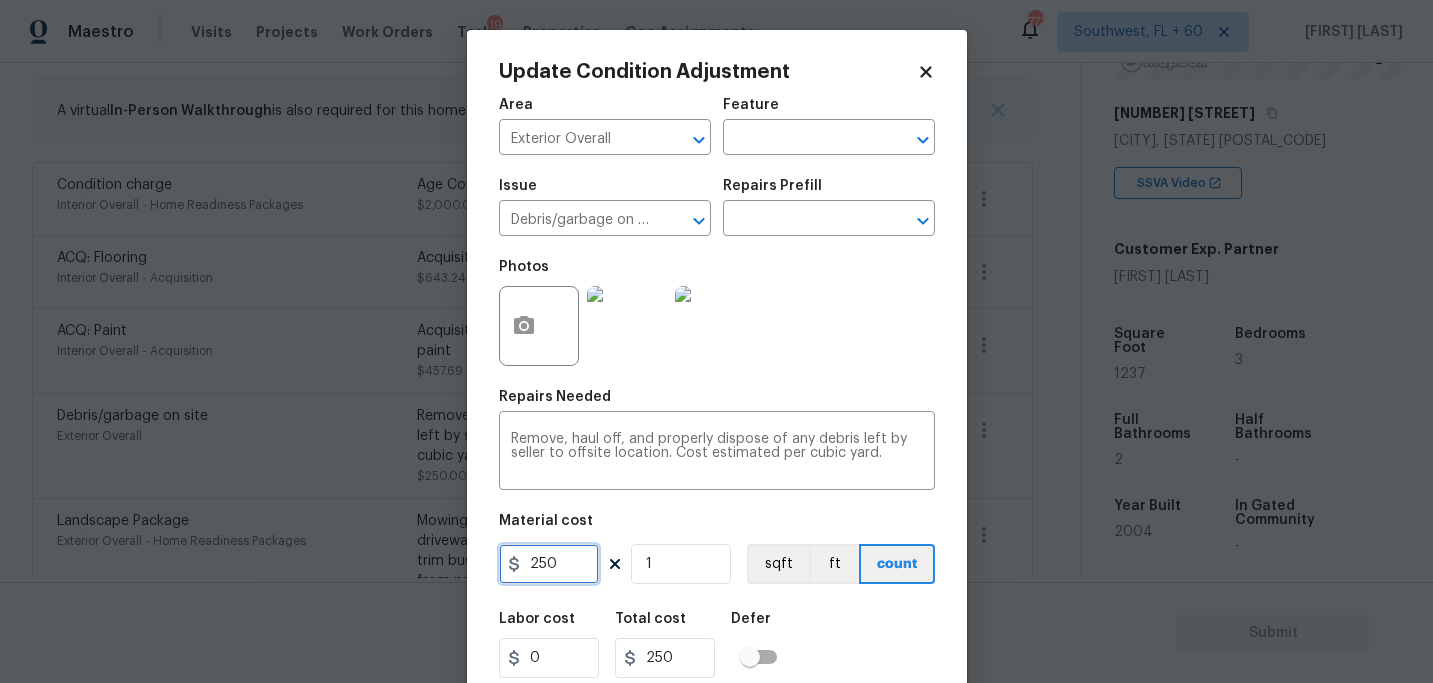 drag, startPoint x: 572, startPoint y: 567, endPoint x: 437, endPoint y: 567, distance: 135 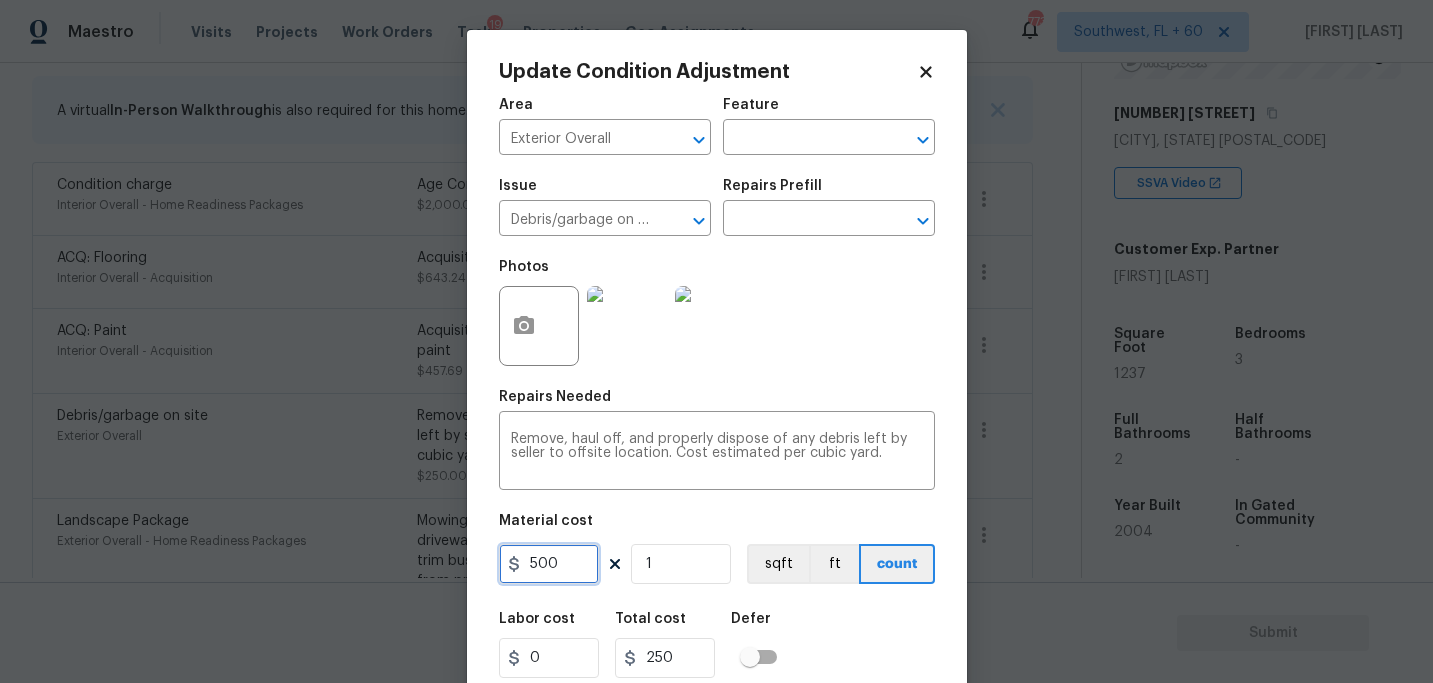 type on "500" 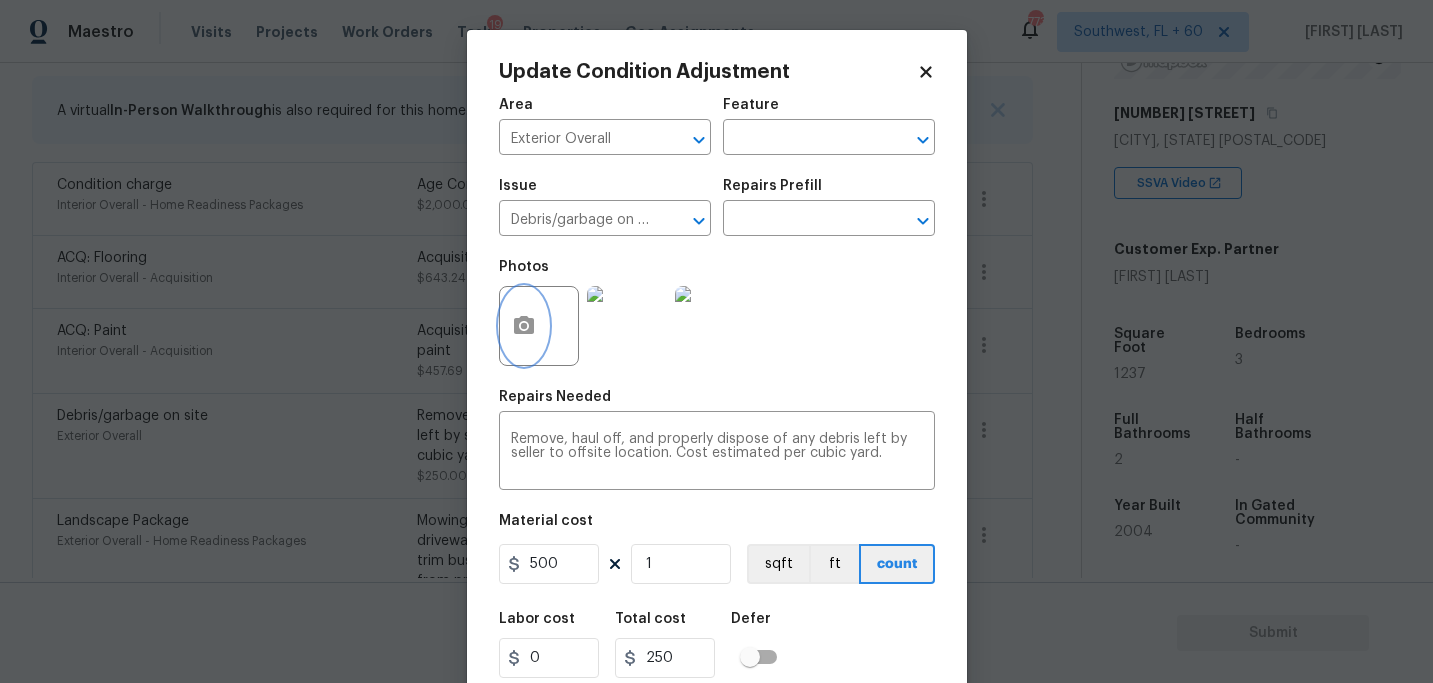 type on "500" 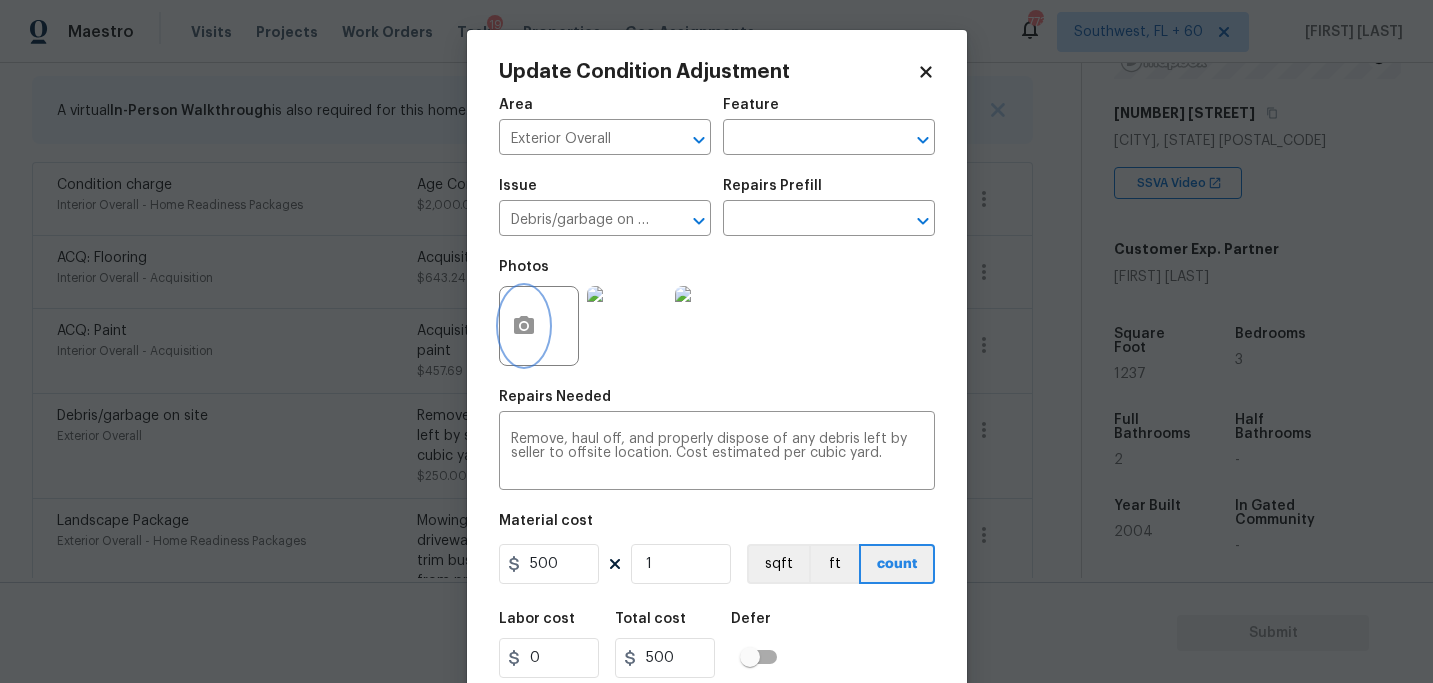 click 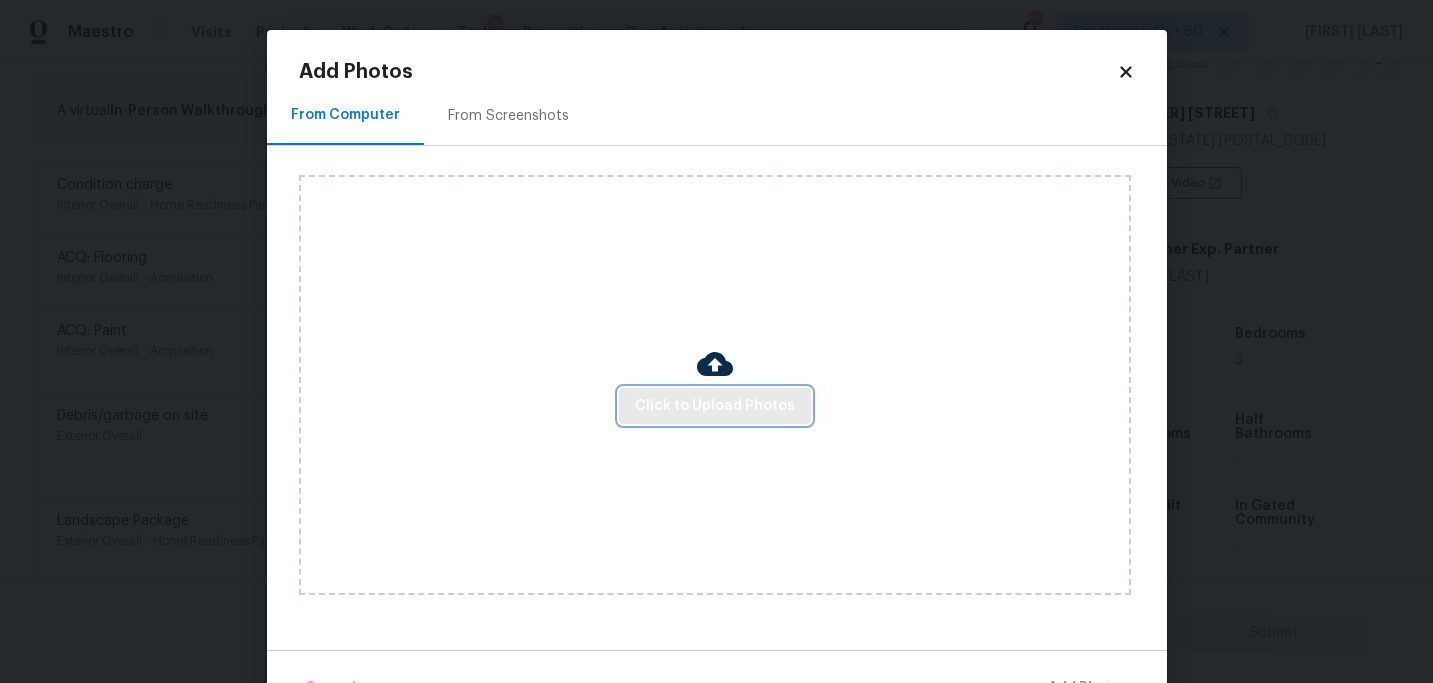 click on "Click to Upload Photos" at bounding box center (715, 406) 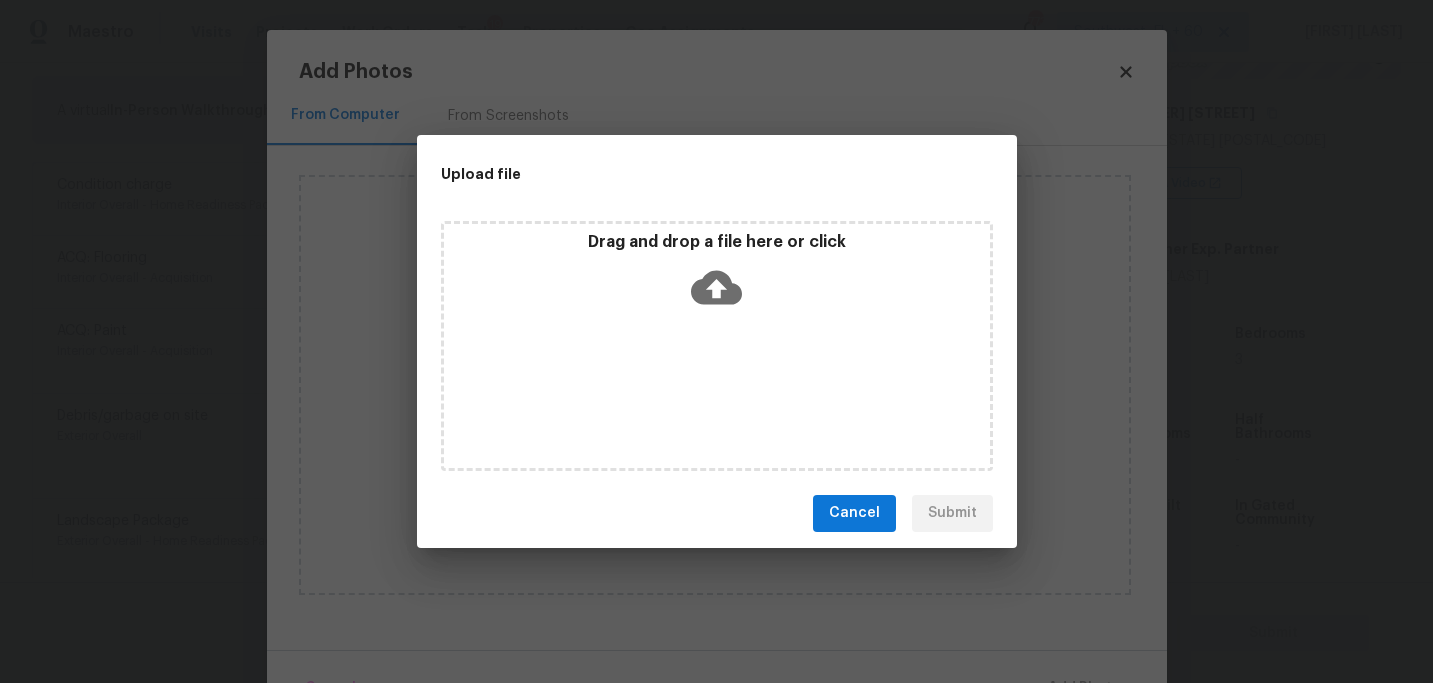 click on "Drag and drop a file here or click" at bounding box center [717, 346] 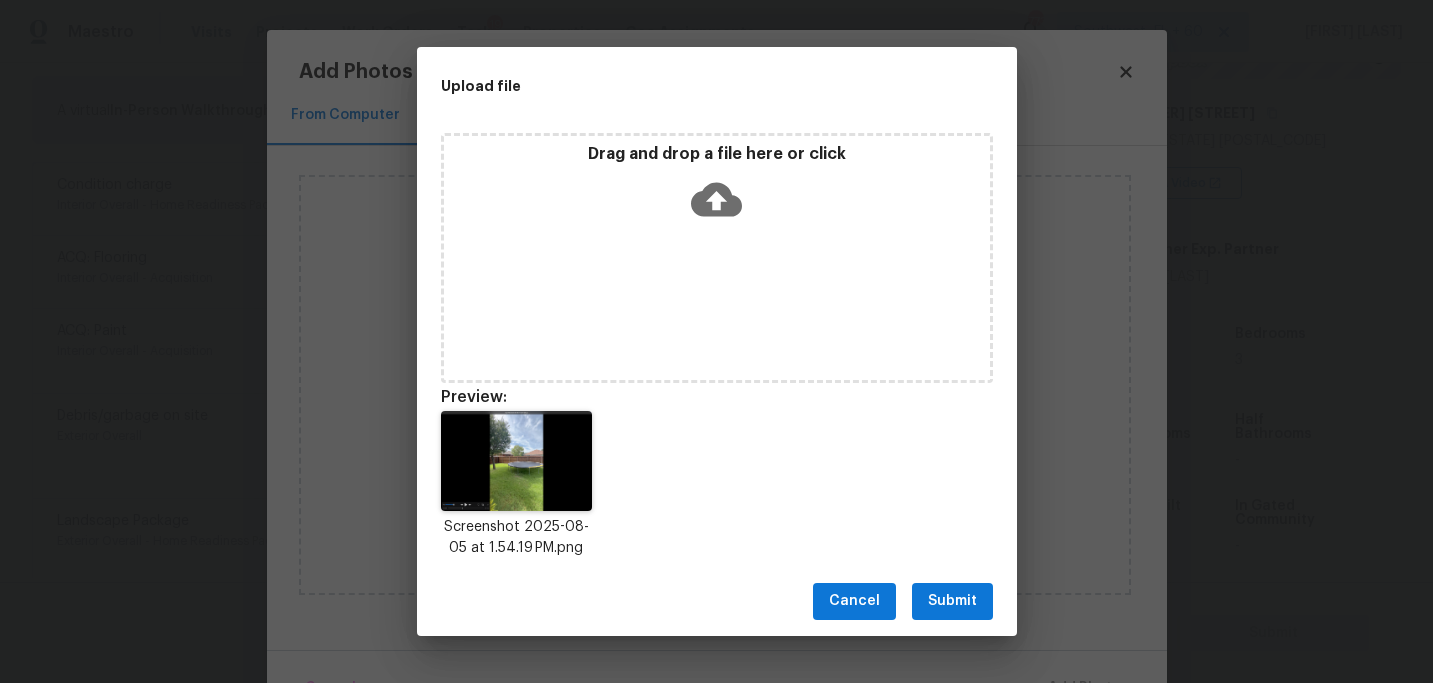 click on "Submit" at bounding box center (952, 601) 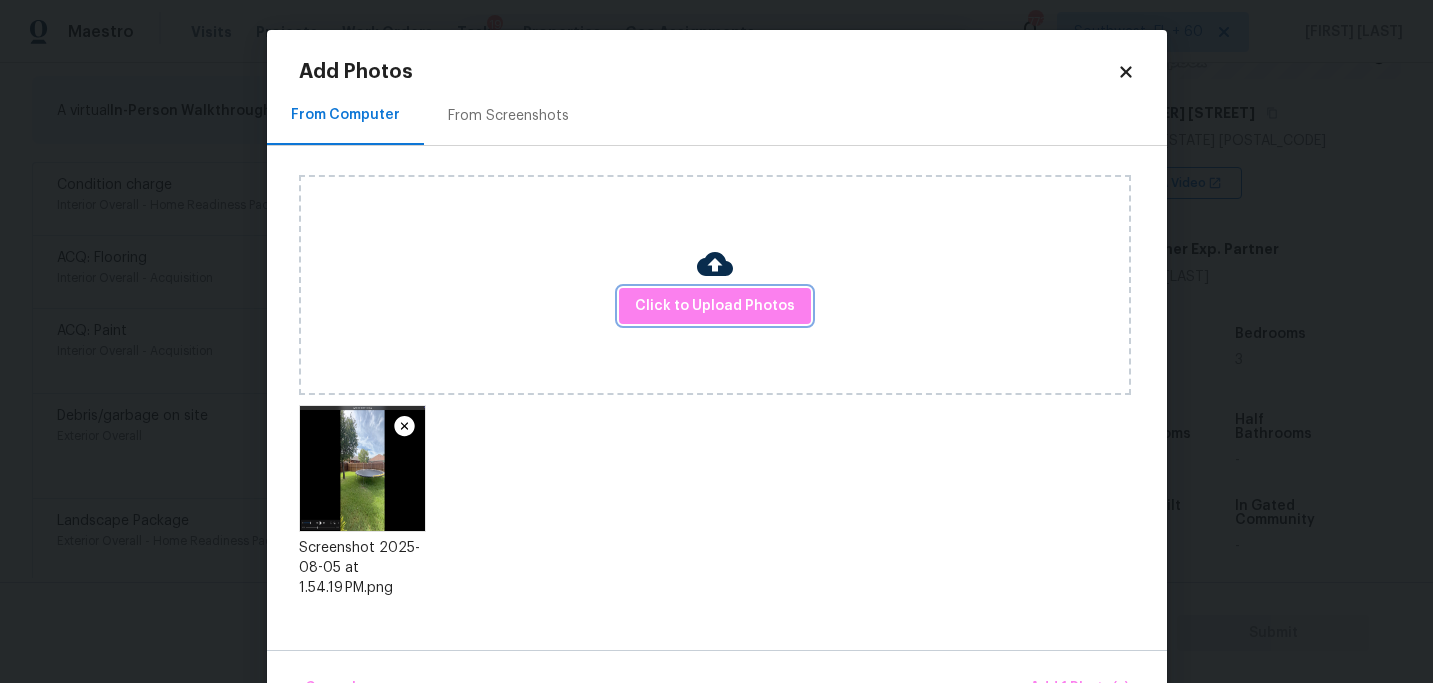 scroll, scrollTop: 57, scrollLeft: 0, axis: vertical 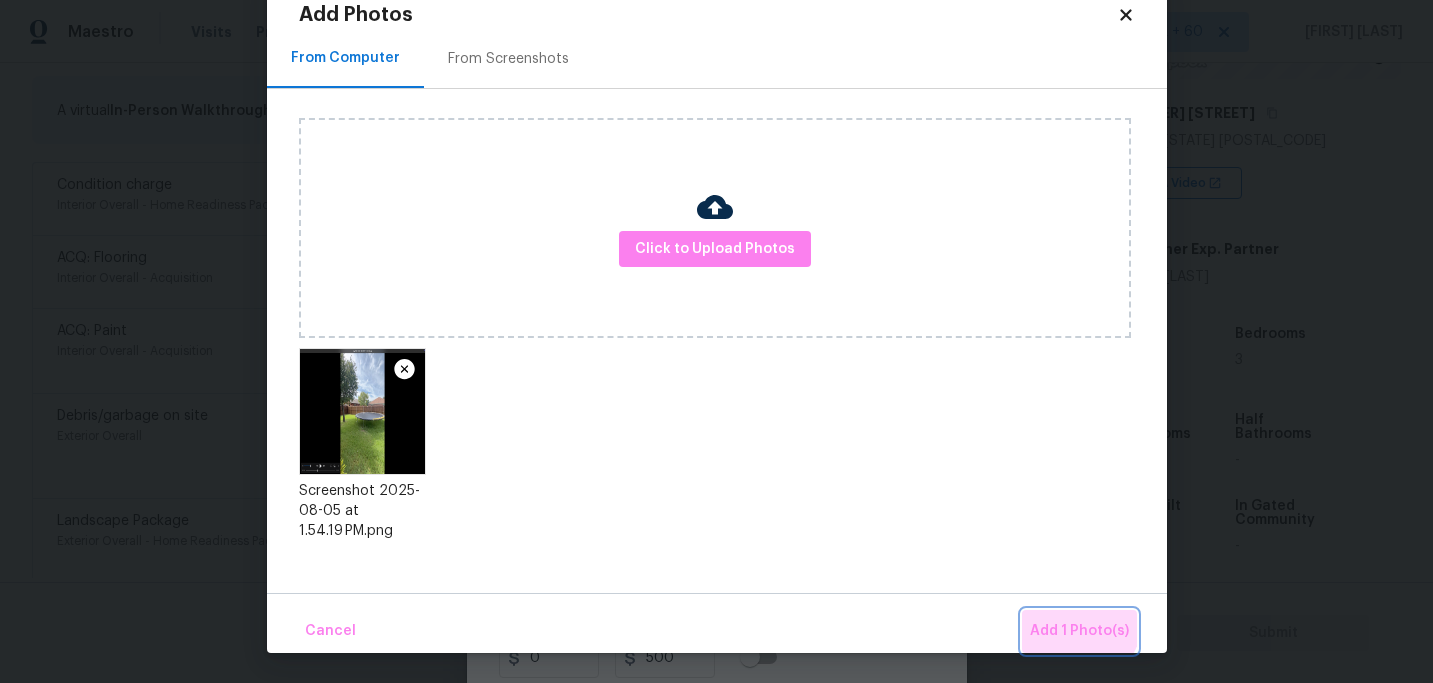 click on "Add 1 Photo(s)" at bounding box center [1079, 631] 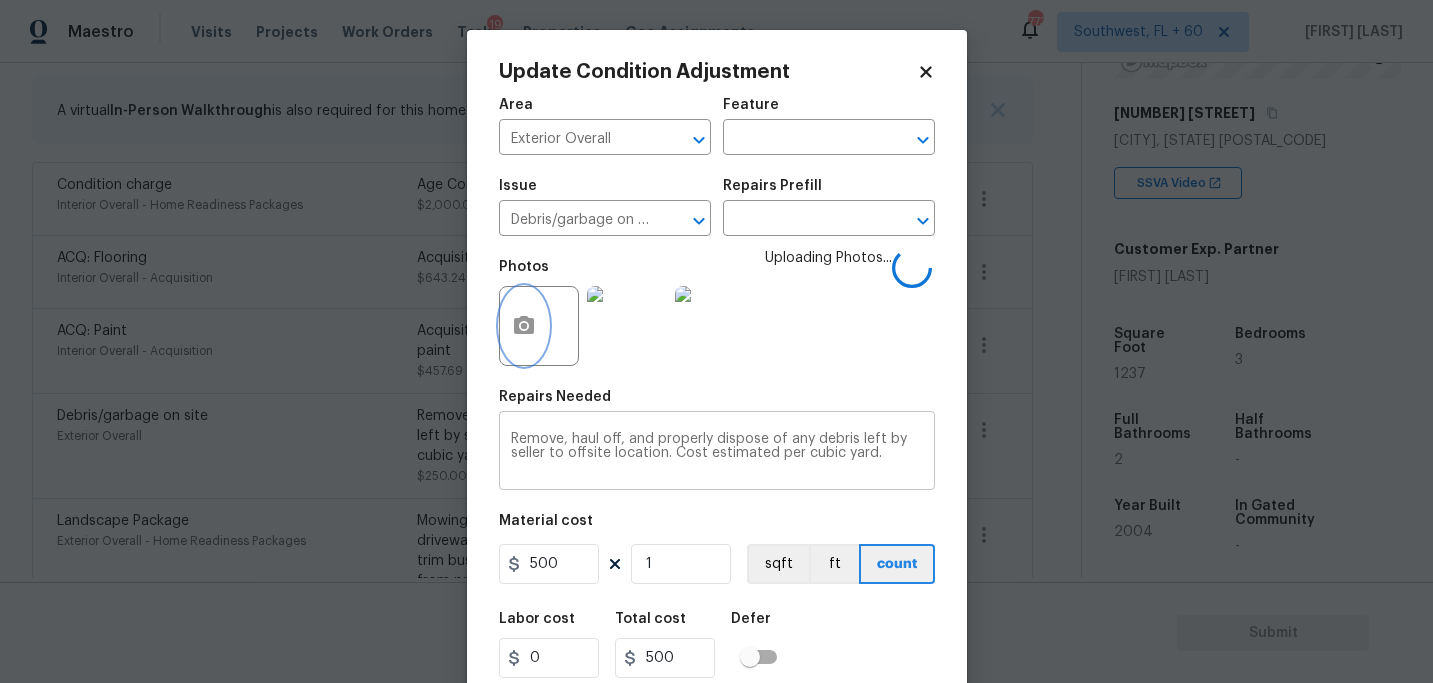 scroll, scrollTop: 0, scrollLeft: 0, axis: both 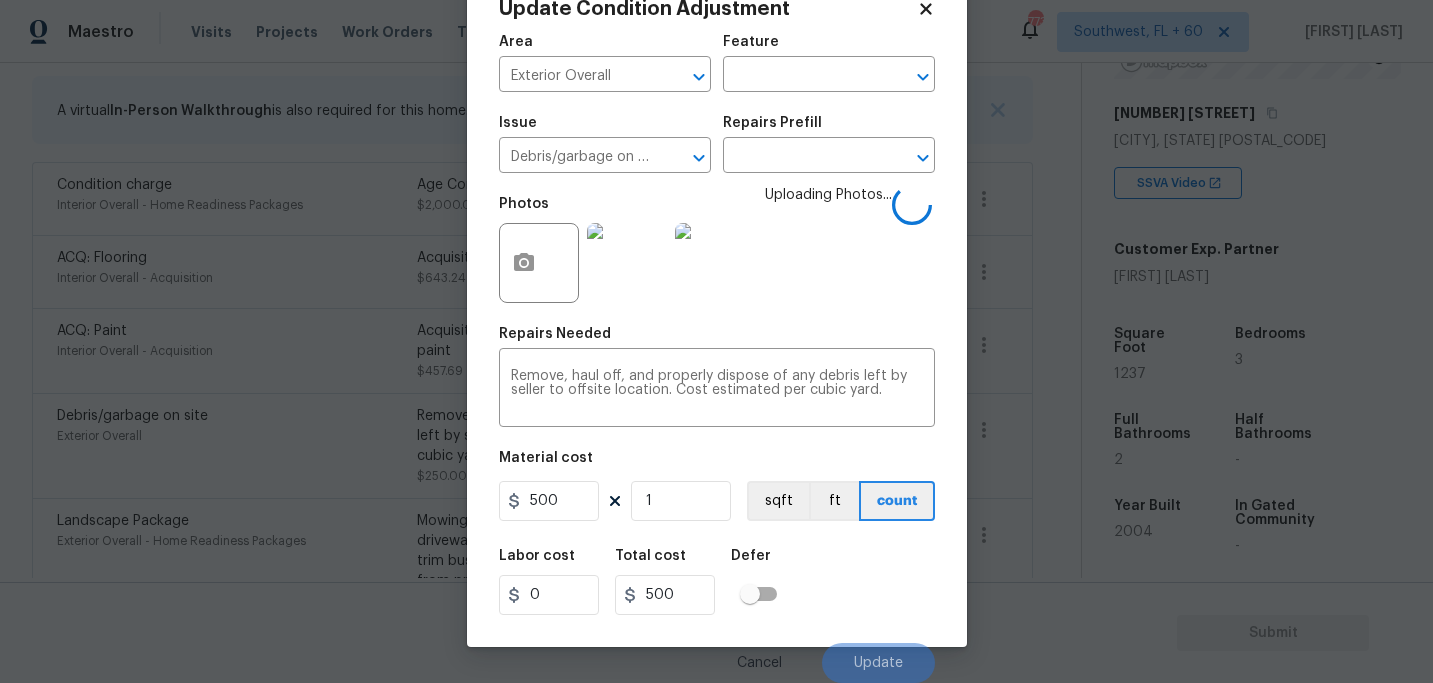 click on "Labor cost 0 Total cost 500 Defer" at bounding box center [717, 582] 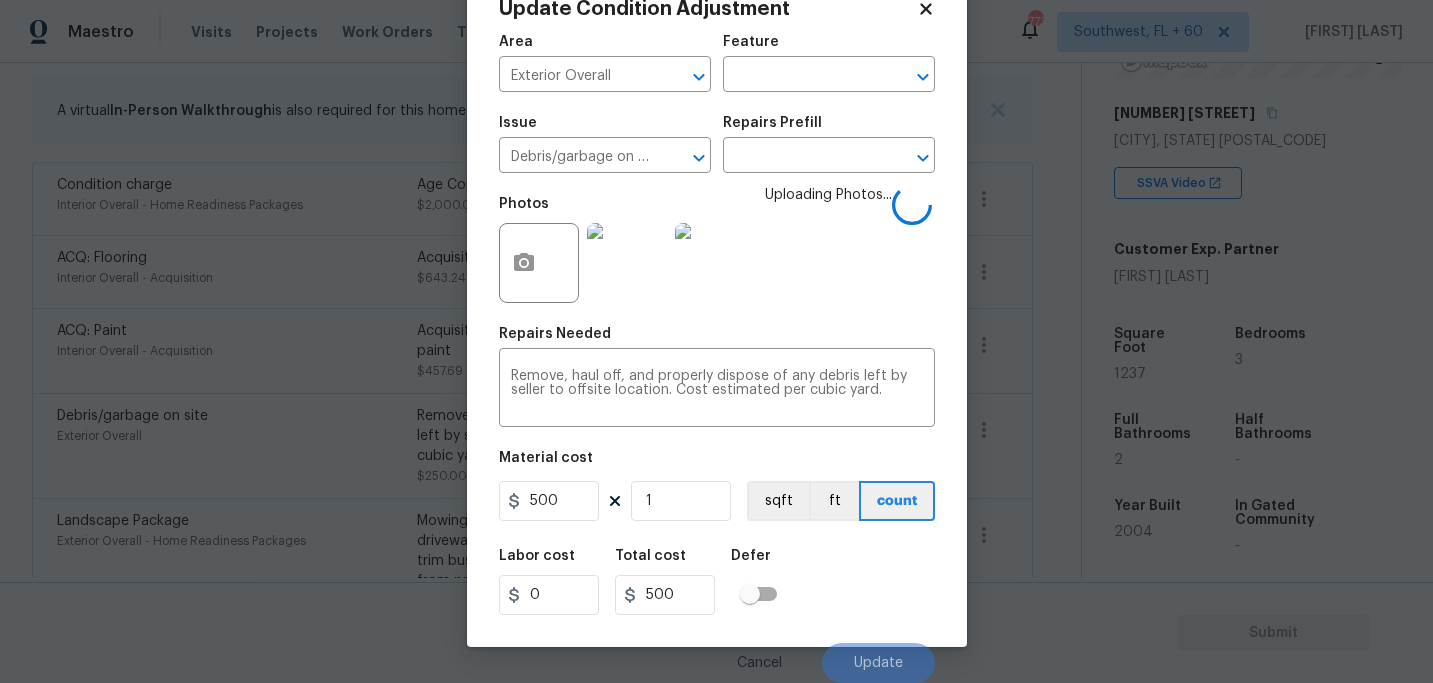 click on "Labor cost 0 Total cost 500 Defer" at bounding box center (717, 582) 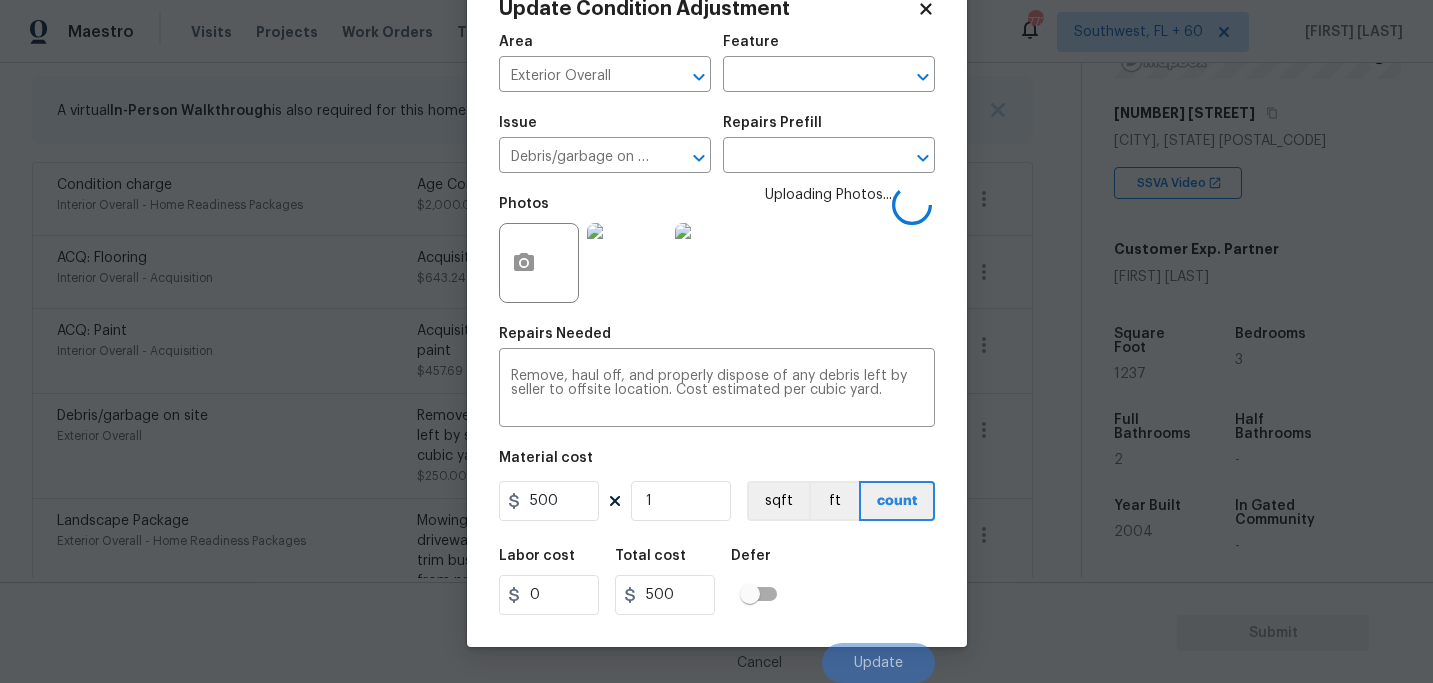 click on "Labor cost 0 Total cost 500 Defer" at bounding box center [717, 582] 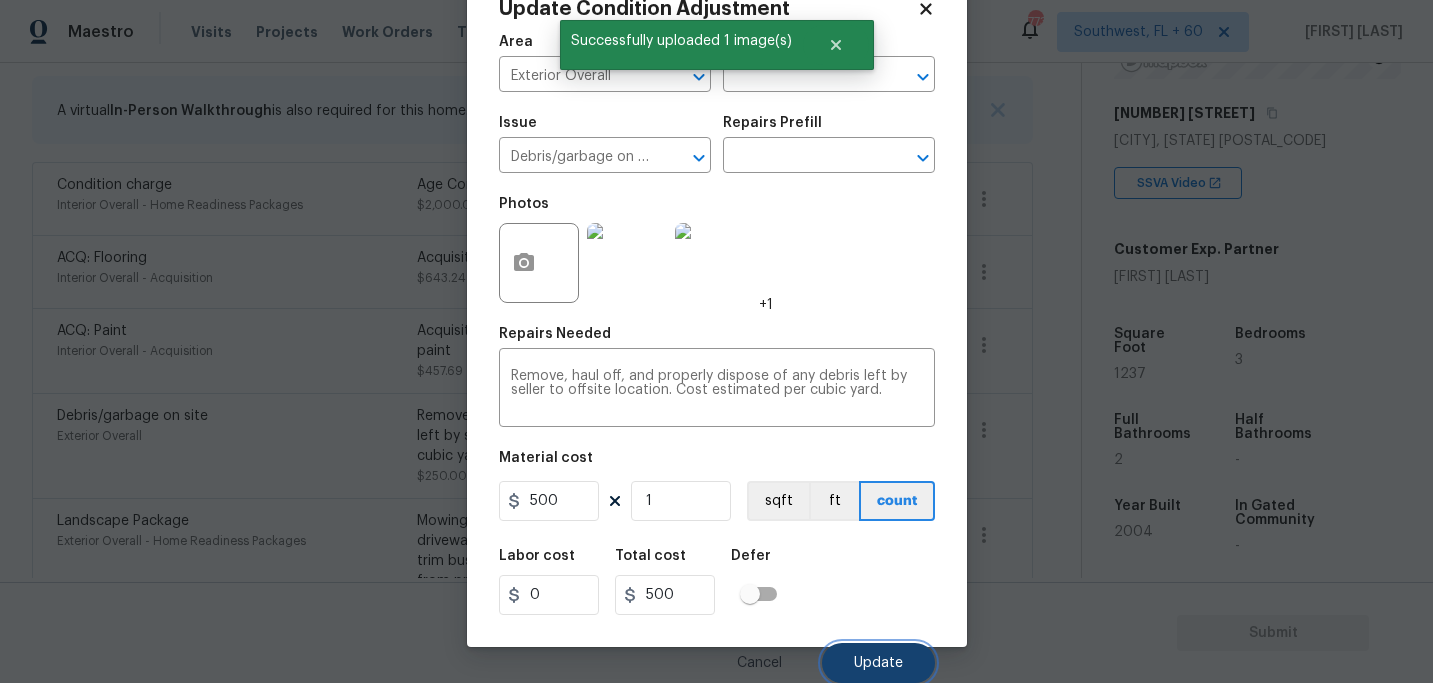 click on "Update" at bounding box center [878, 663] 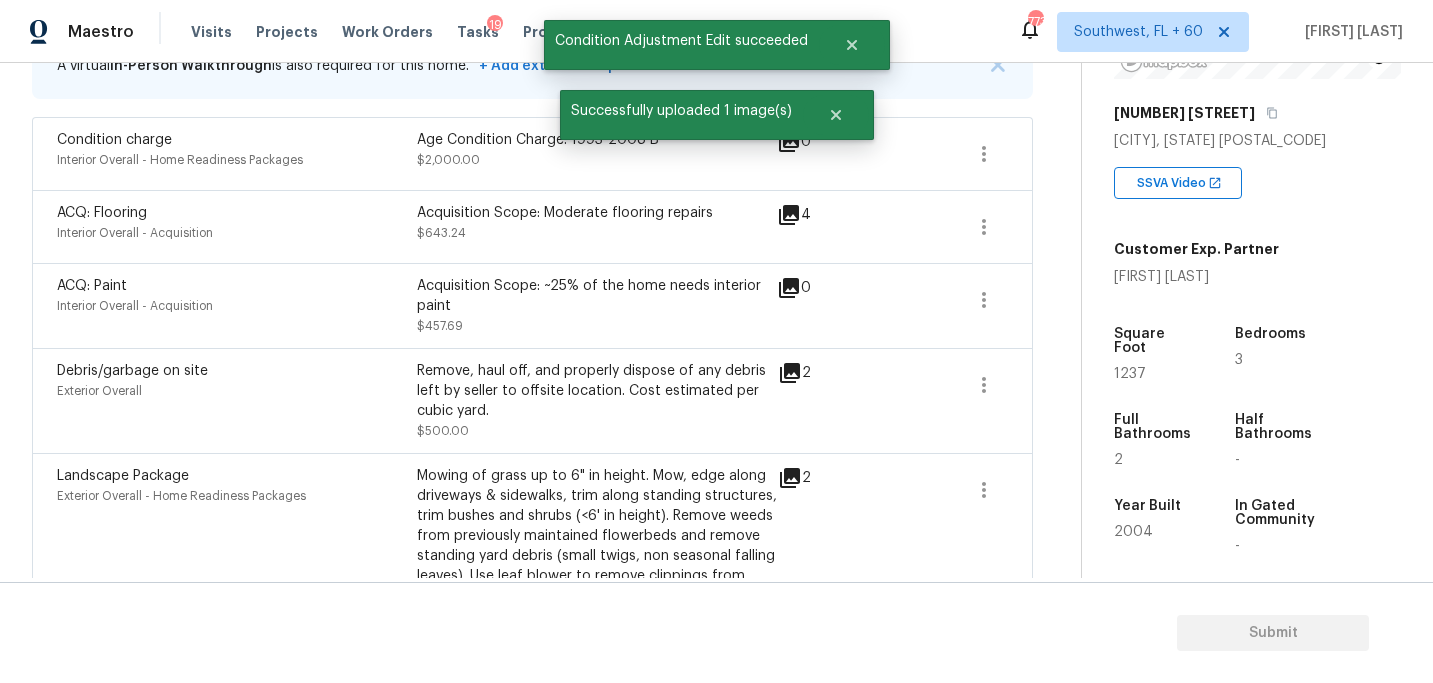 scroll, scrollTop: 403, scrollLeft: 0, axis: vertical 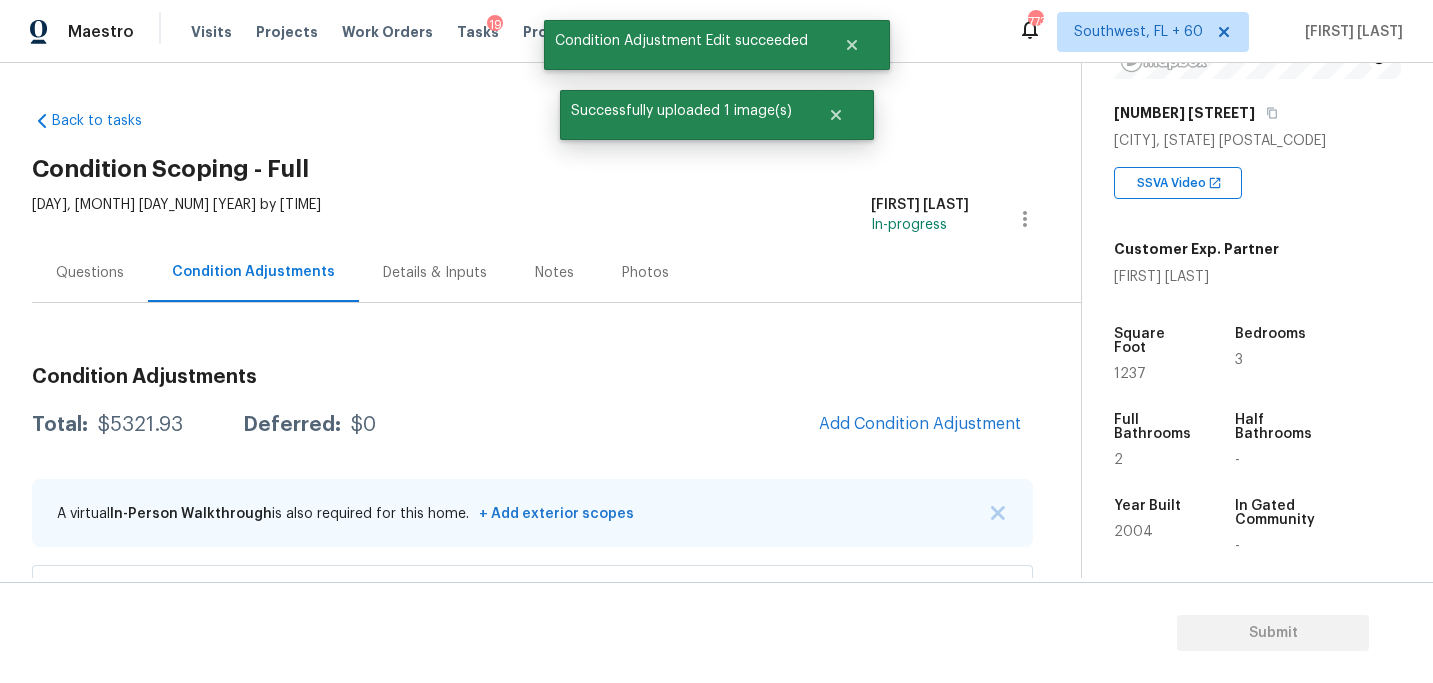 click on "Questions" at bounding box center [90, 273] 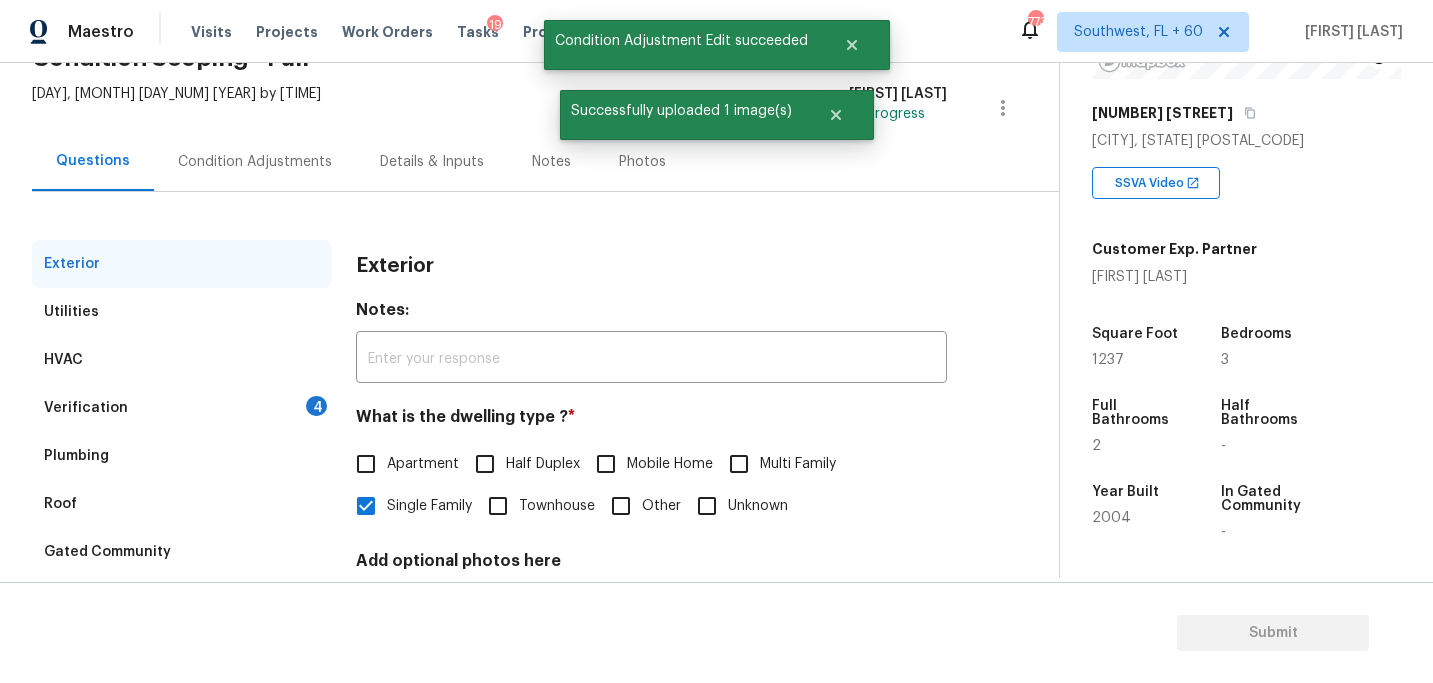 click on "Verification 4" at bounding box center [182, 408] 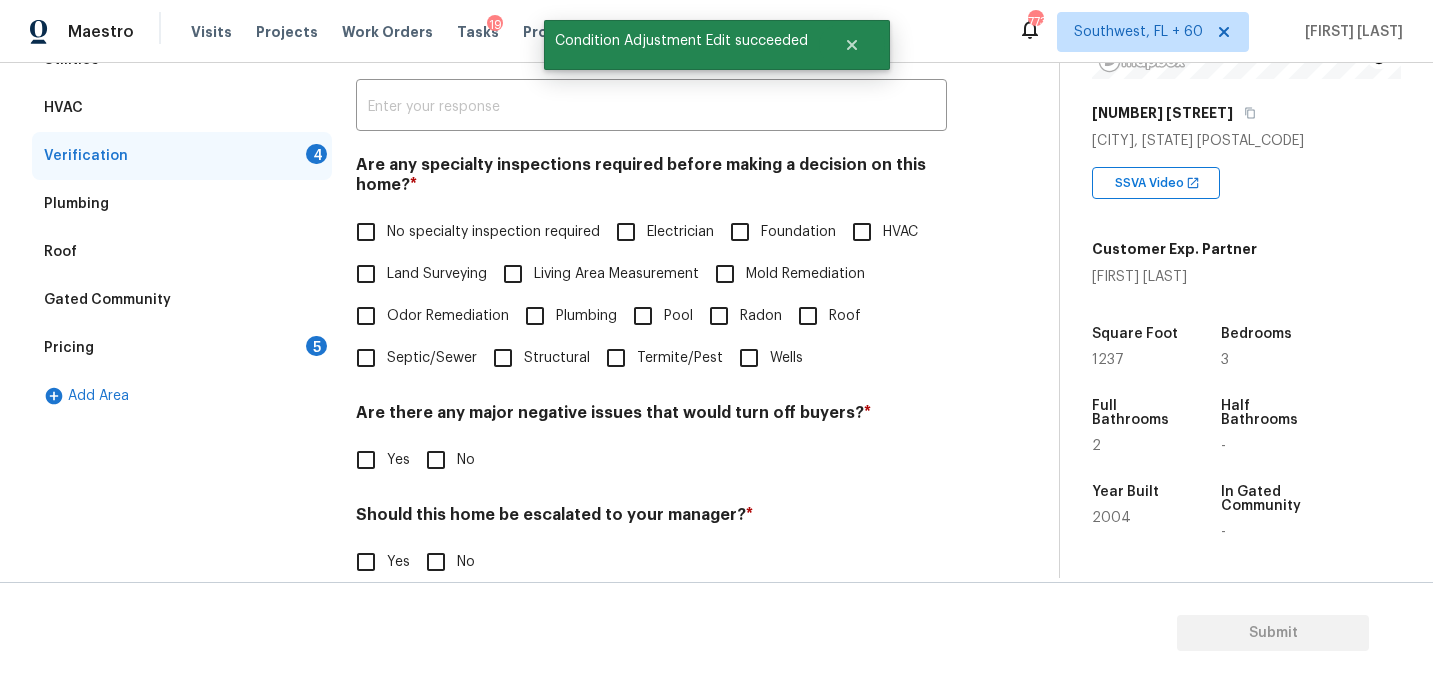 click on "No specialty inspection required" at bounding box center (493, 232) 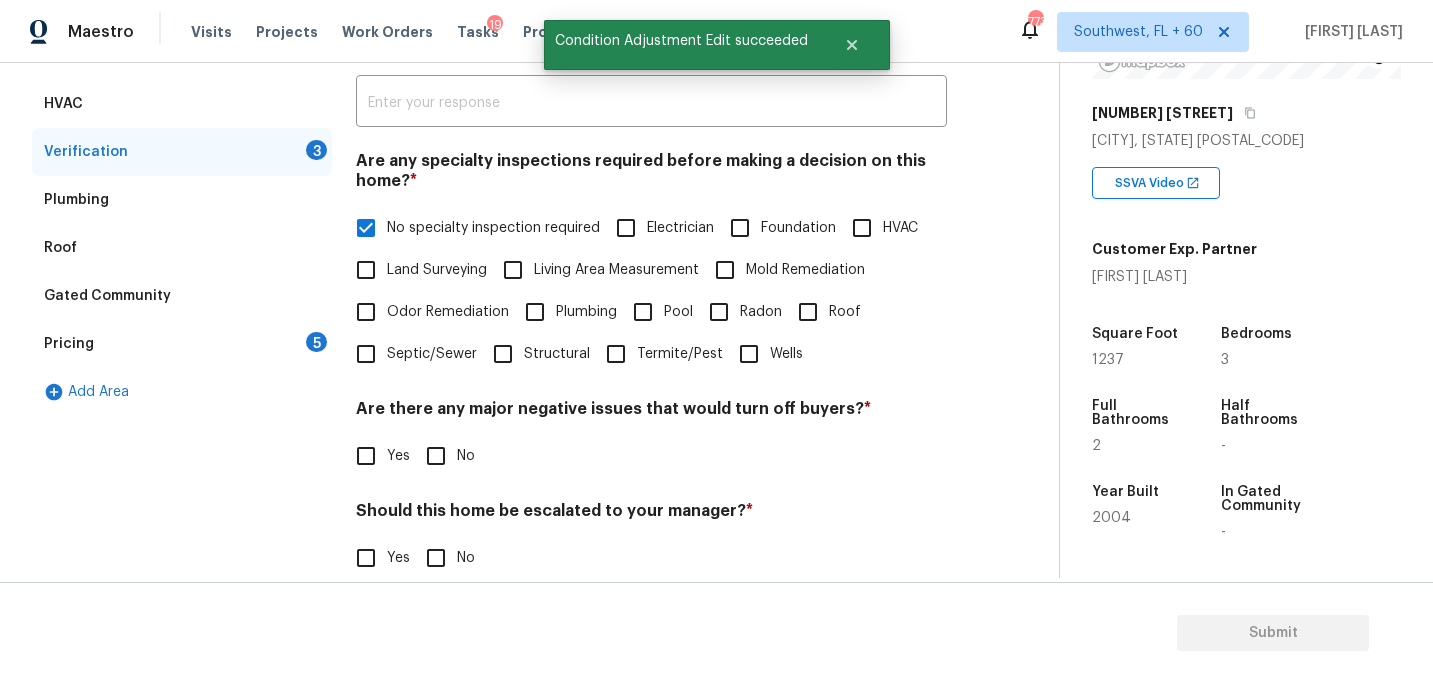 click on "No" at bounding box center [436, 456] 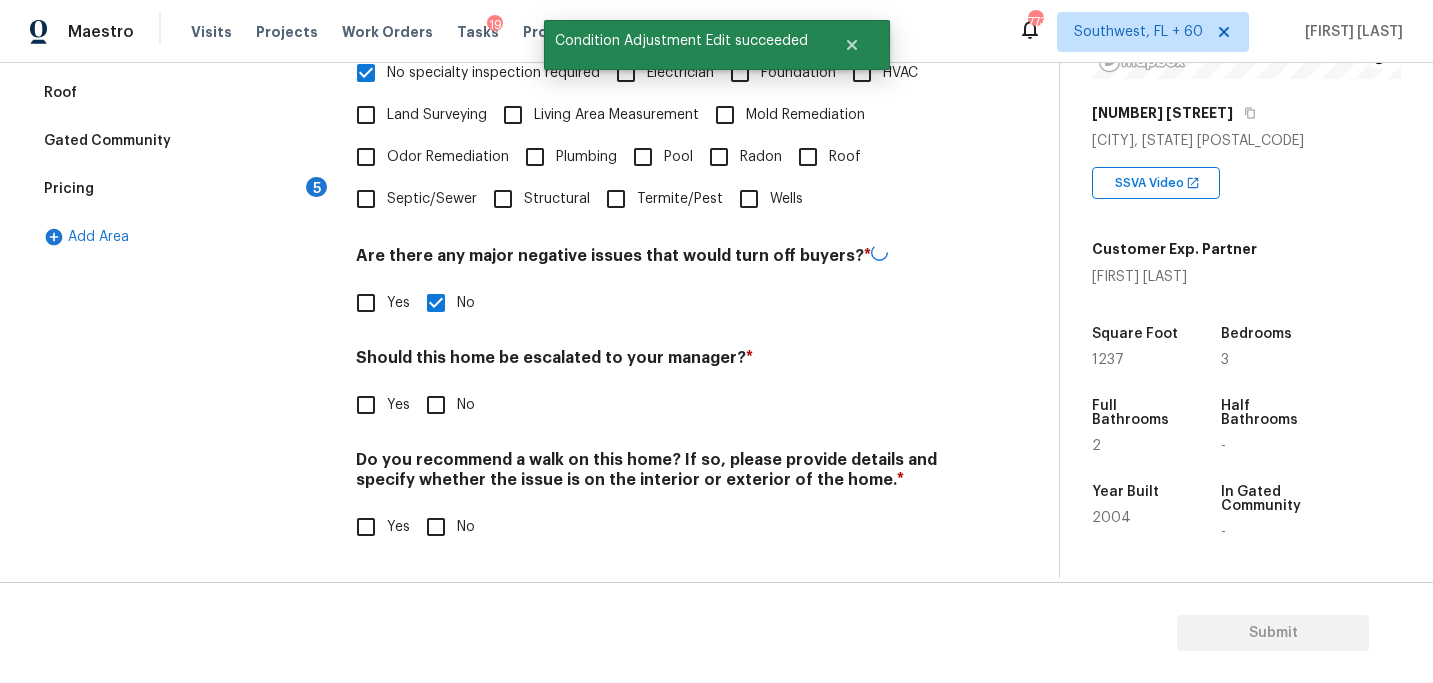 scroll, scrollTop: 520, scrollLeft: 0, axis: vertical 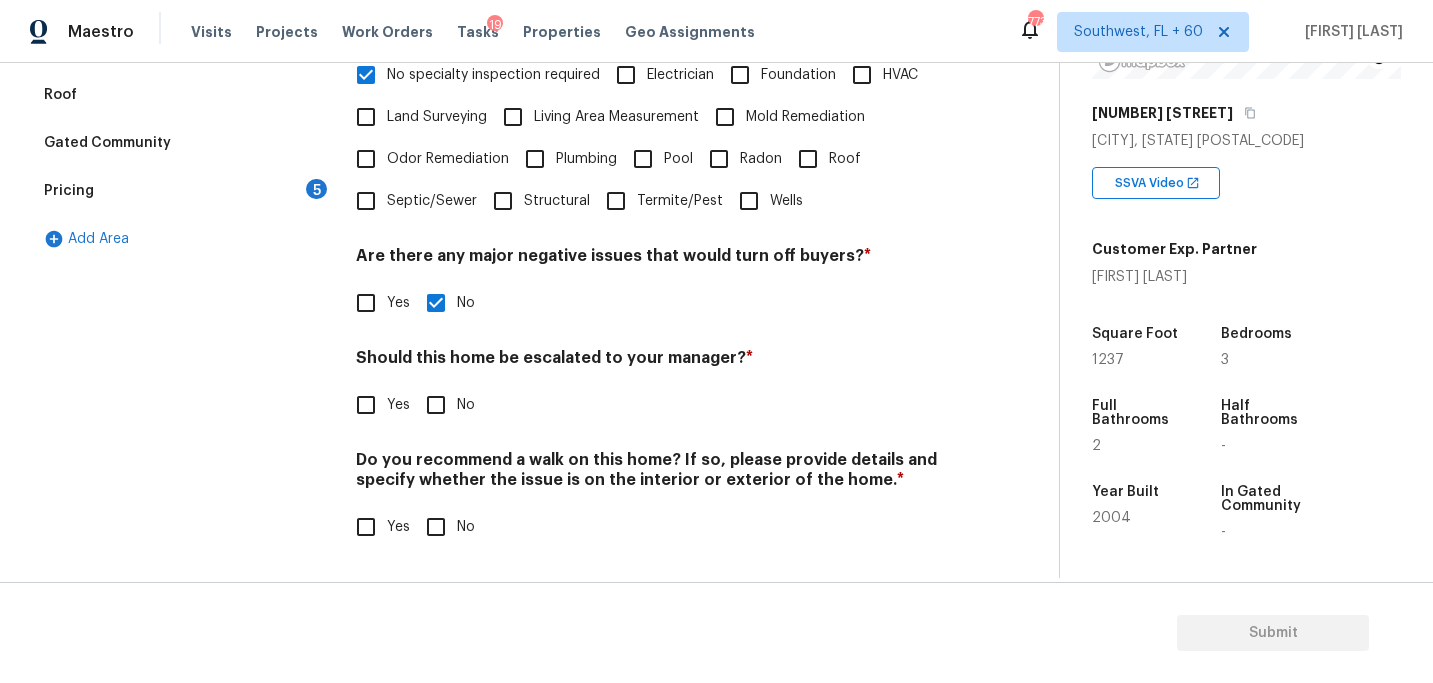click on "No" at bounding box center (436, 527) 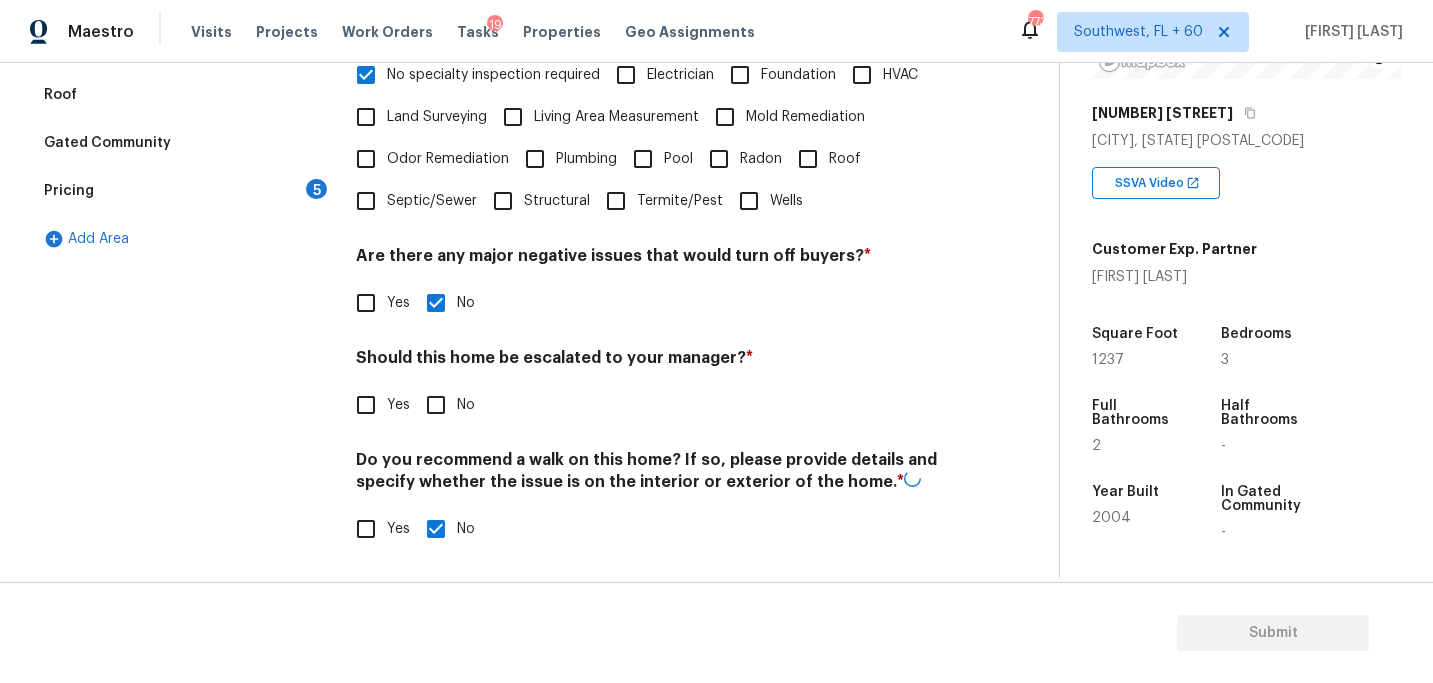 click on "Yes" at bounding box center (366, 405) 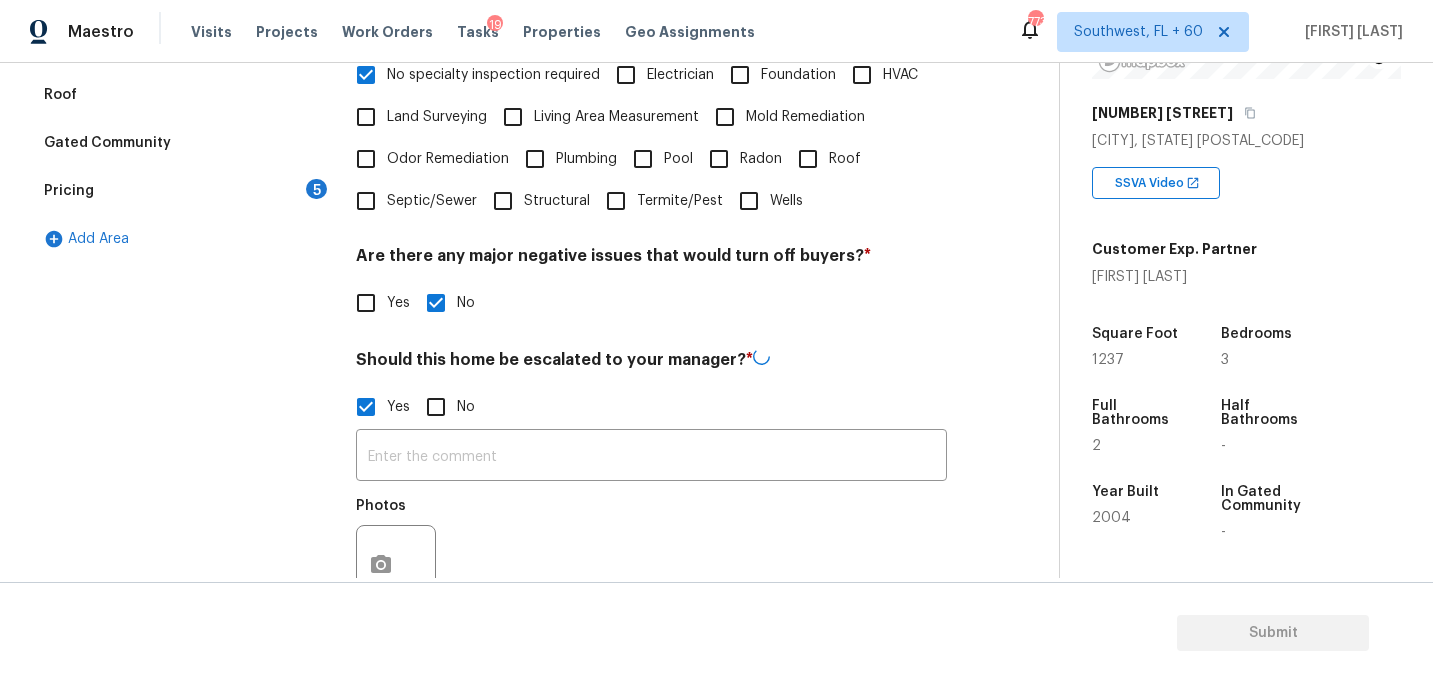 click on "​ Photos" at bounding box center [651, 522] 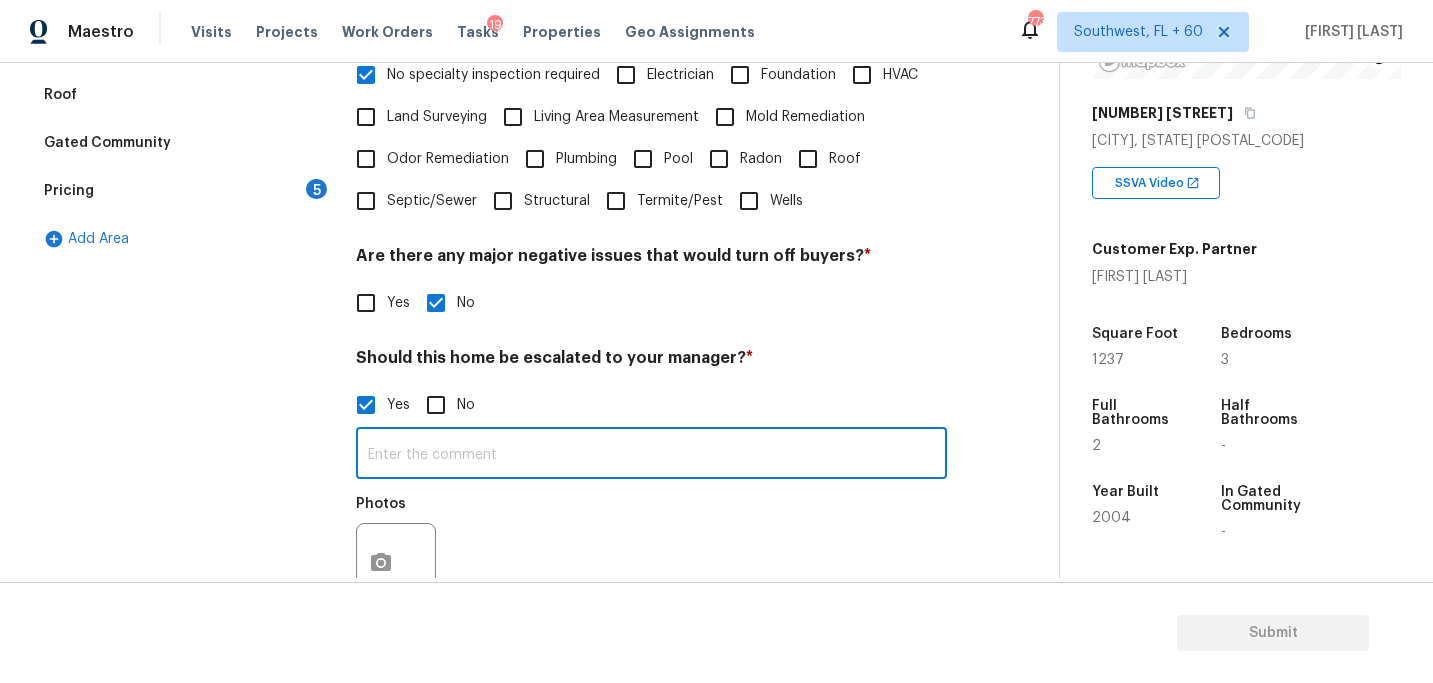 click at bounding box center [651, 455] 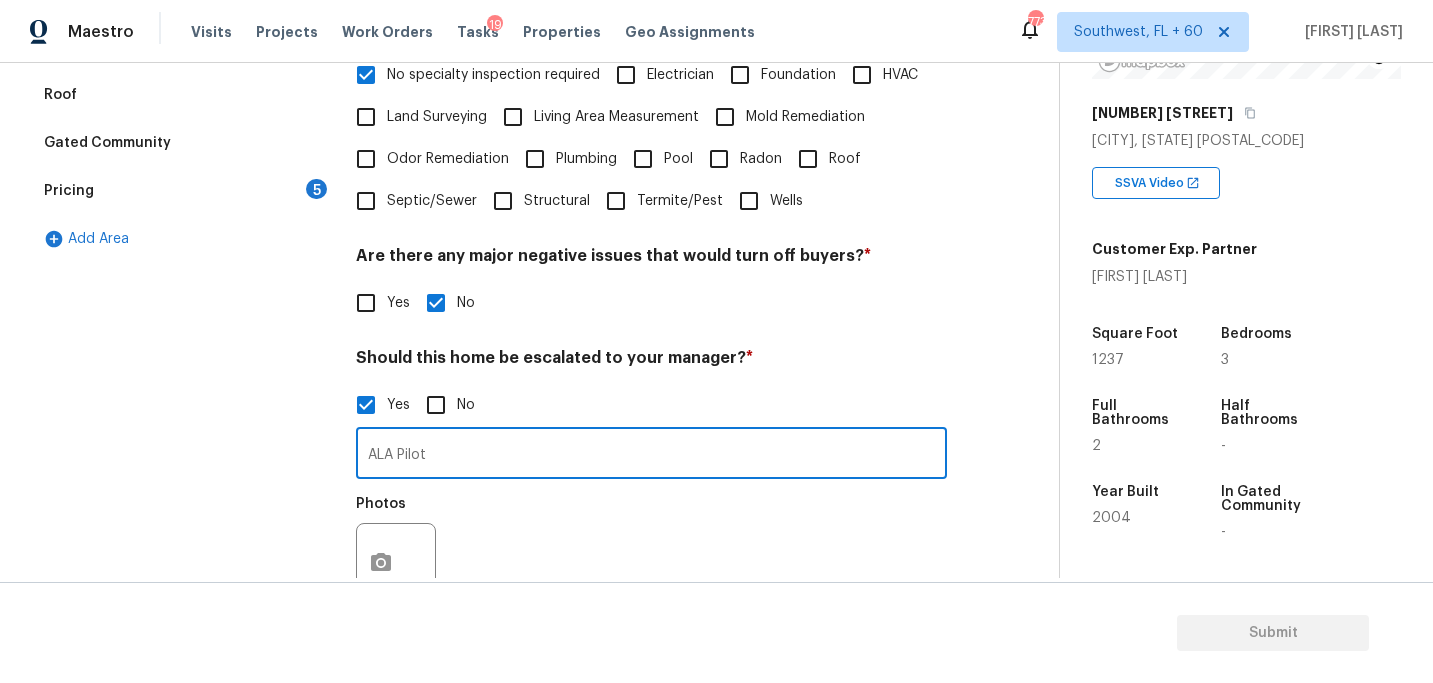 type on "ALA Pilot" 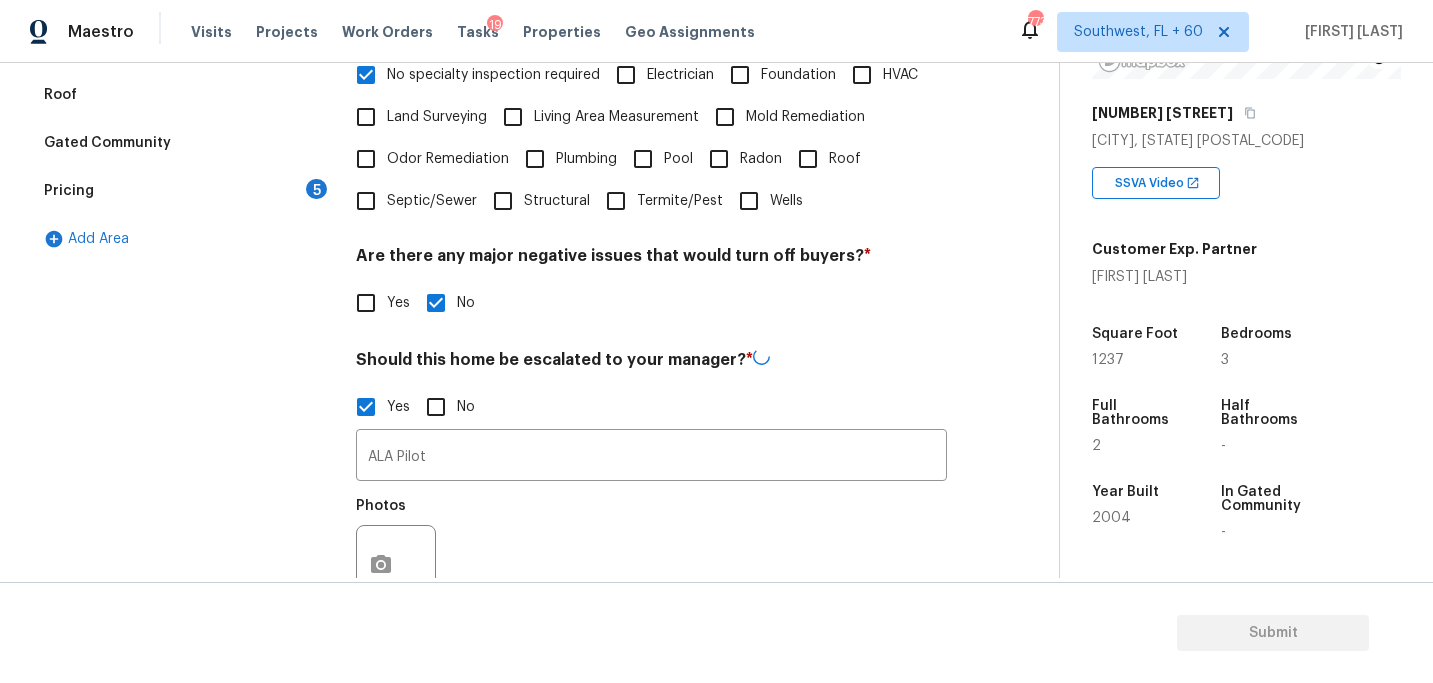 scroll, scrollTop: 674, scrollLeft: 0, axis: vertical 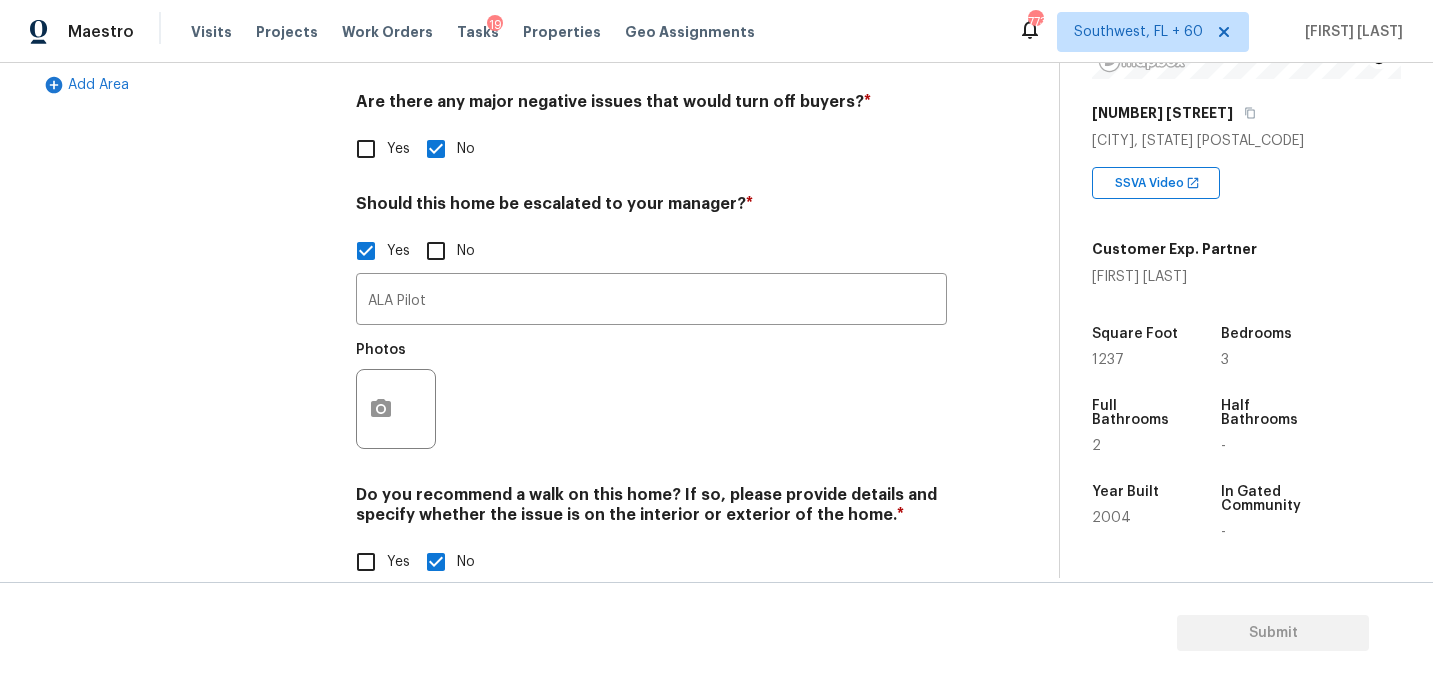 click on "Exterior Utilities HVAC Verification 1 Plumbing Roof Gated Community Pricing 5 Add Area Verification Notes: ​ Are any specialty inspections required before making a decision on this home?  * No specialty inspection required Electrician Foundation HVAC Land Surveying Living Area Measurement Mold Remediation Odor Remediation Plumbing Pool Radon Roof Septic/Sewer Structural Termite/Pest Wells Are there any major negative issues that would turn off buyers?  * Yes No Should this home be escalated to your manager?  * Yes No ALA Pilot ​ Photos Do you recommend a walk on this home? If so, please provide details and specify whether the issue is on the interior or exterior of the home.  * Yes No" at bounding box center [521, 142] 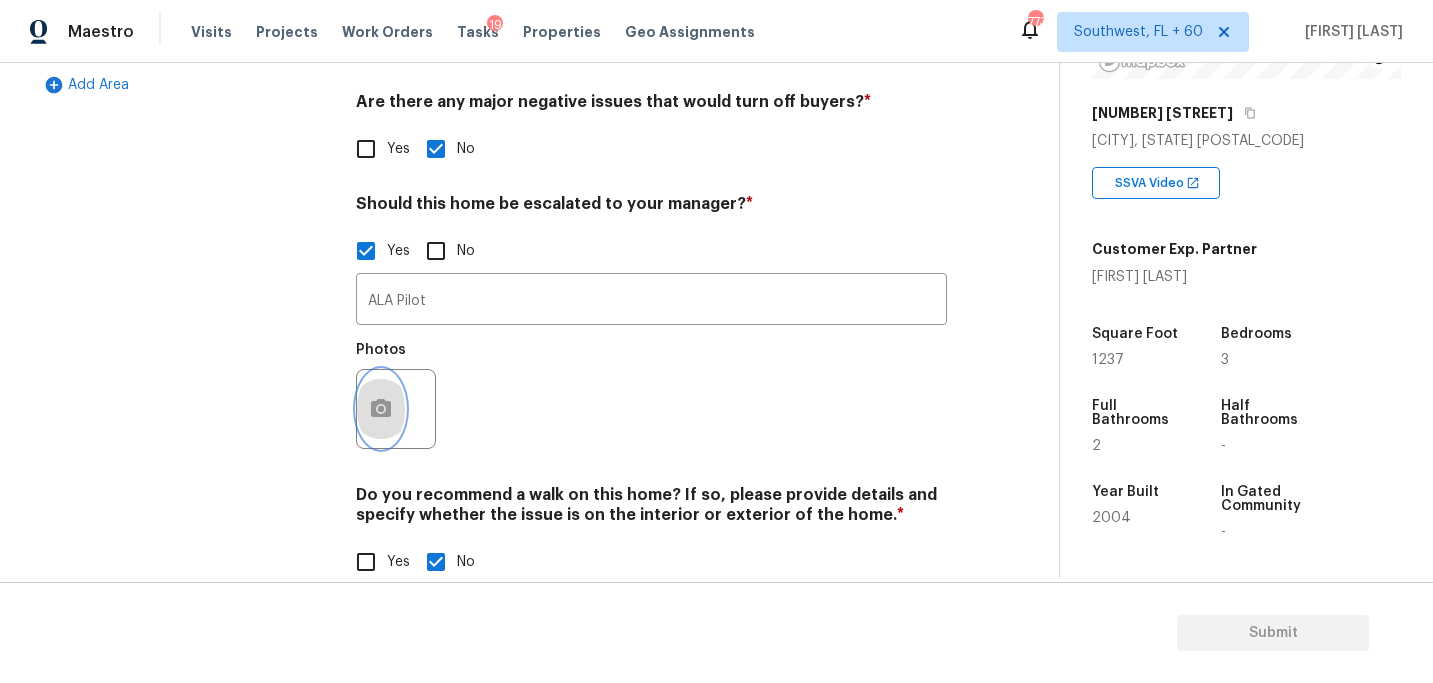 click at bounding box center (381, 409) 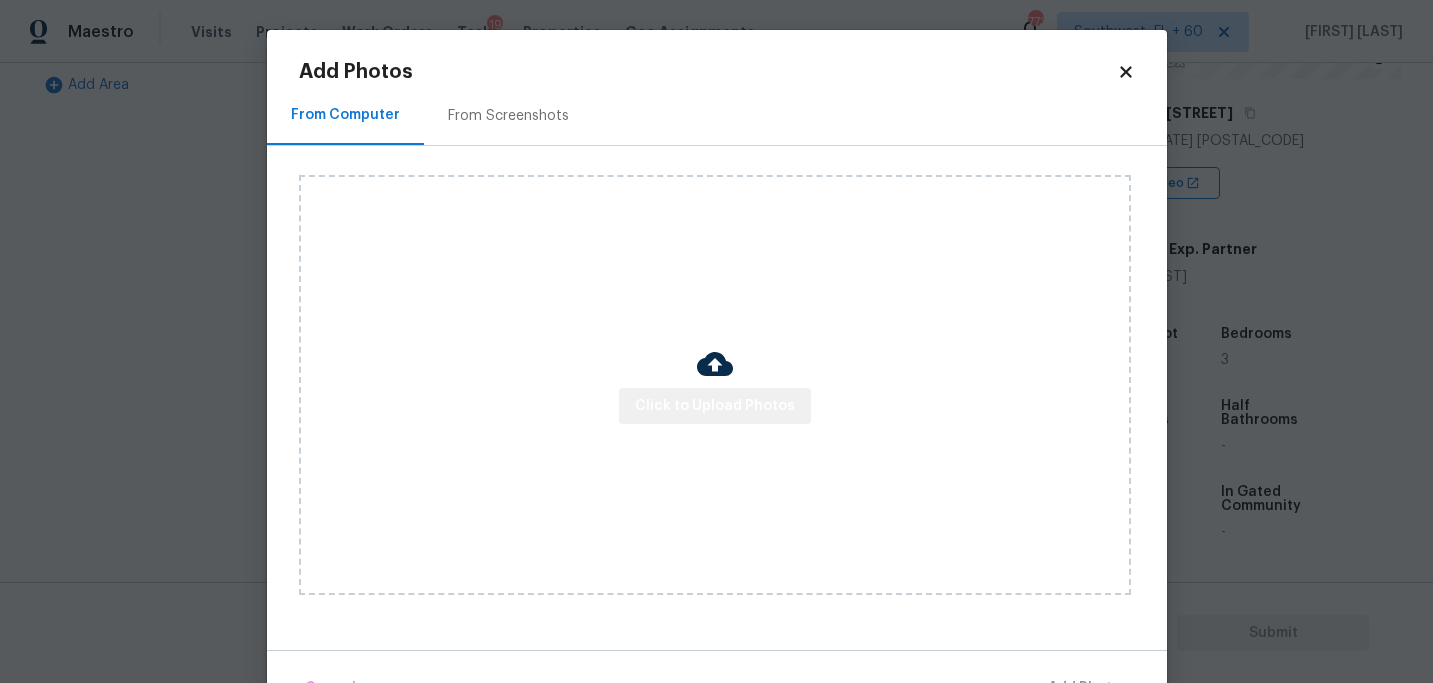 click on "Click to Upload Photos" at bounding box center (715, 385) 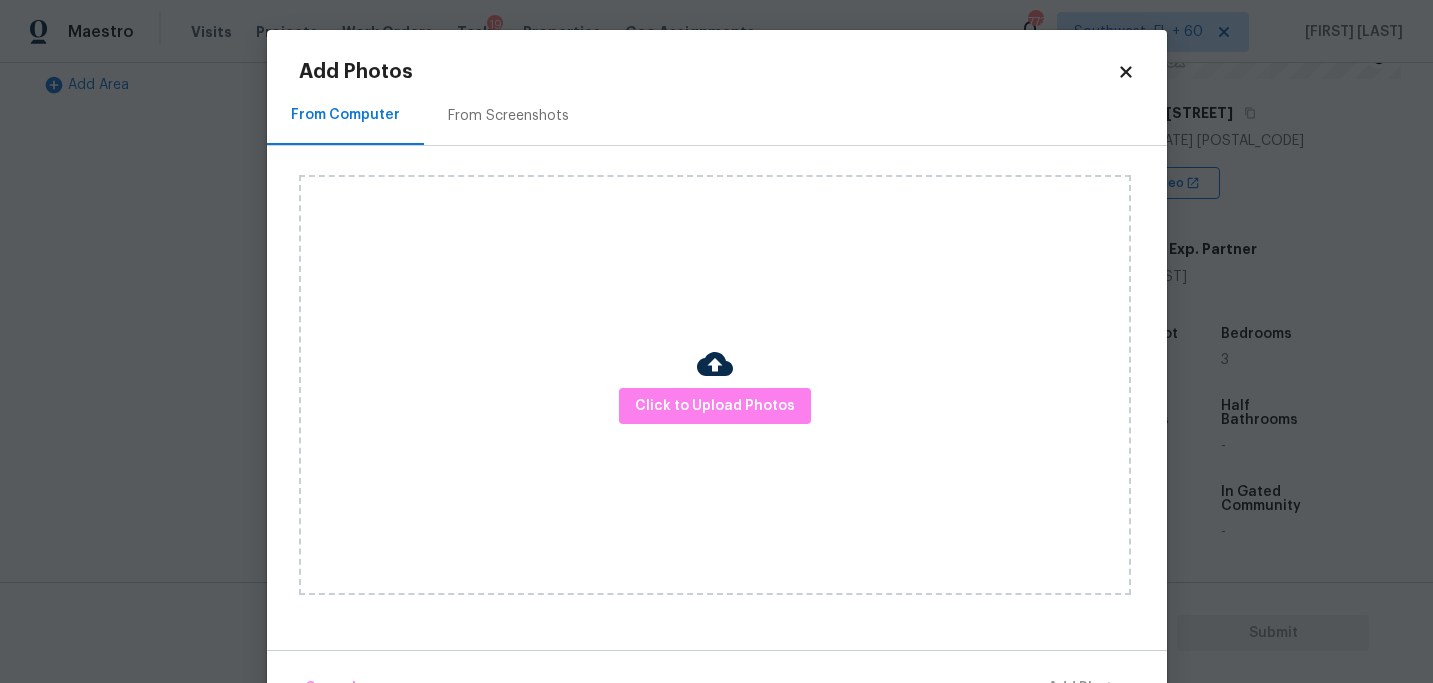 click on "Click to Upload Photos" at bounding box center [715, 385] 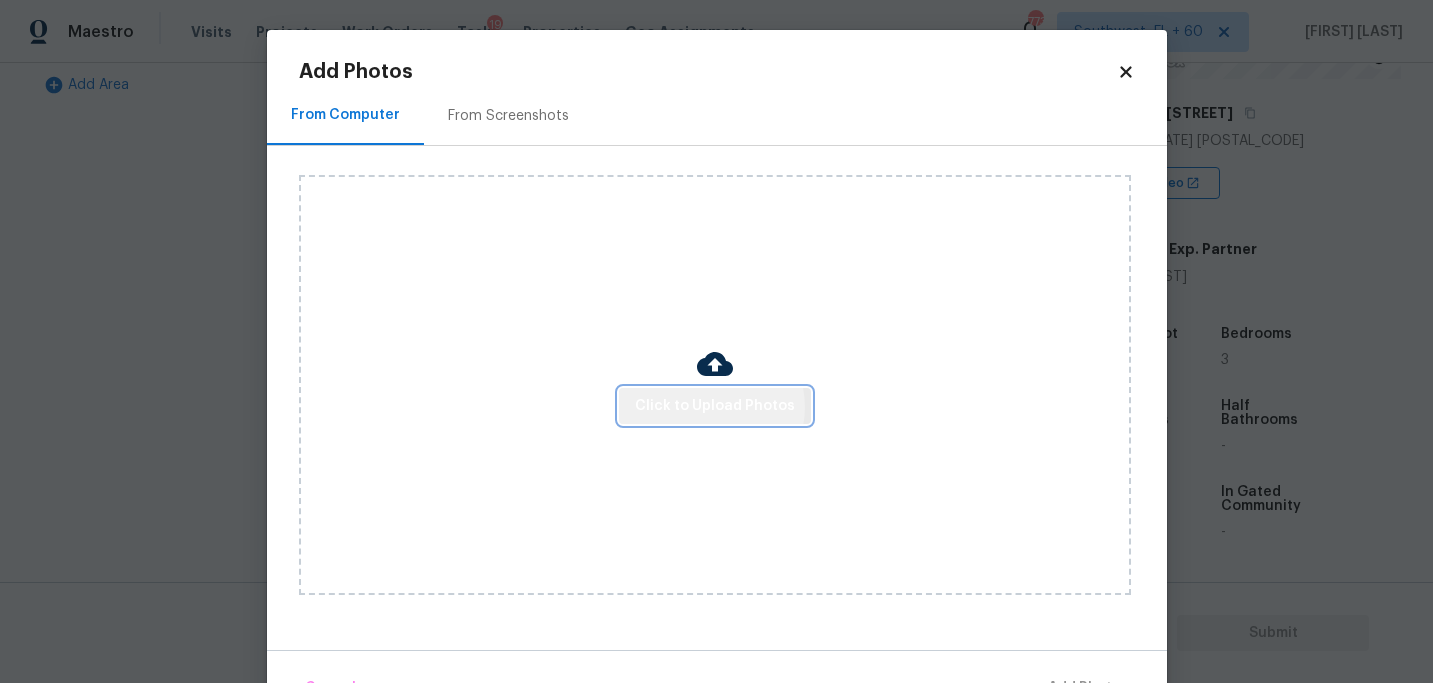 click on "Click to Upload Photos" at bounding box center [715, 406] 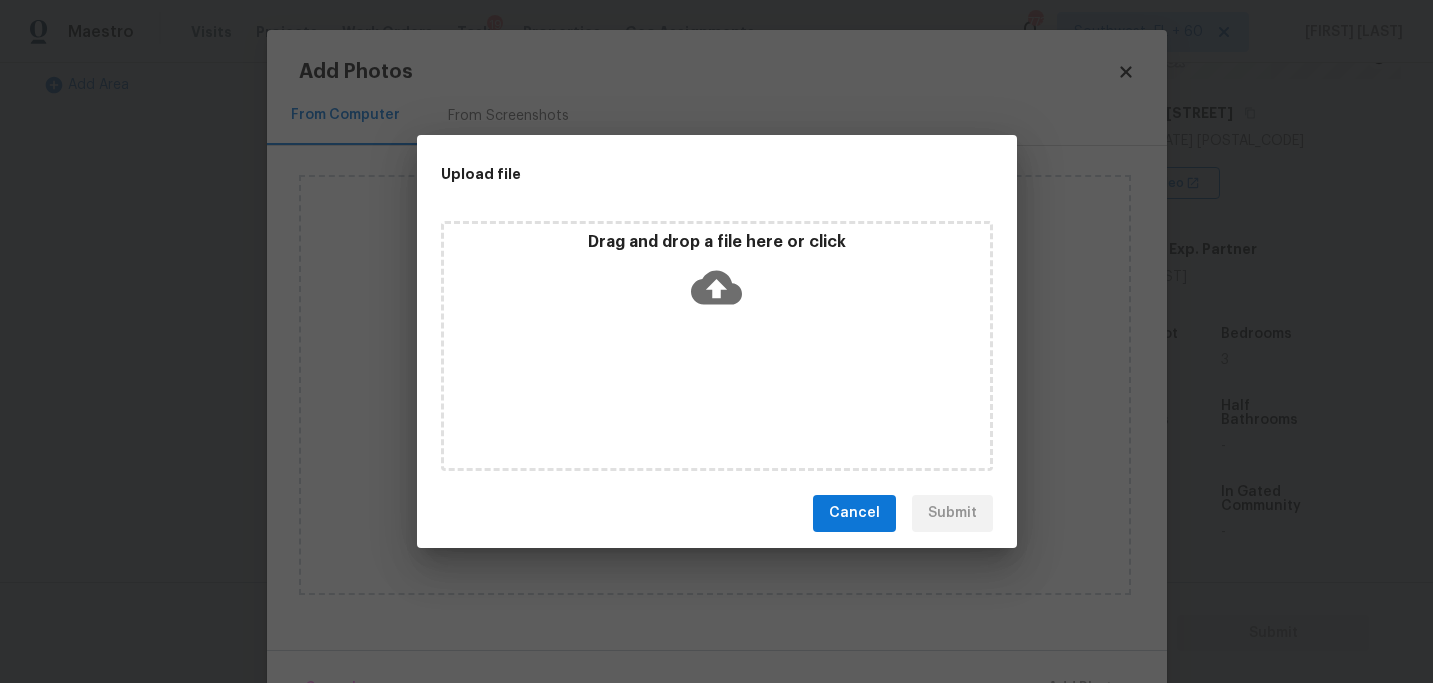 drag, startPoint x: 712, startPoint y: 406, endPoint x: 714, endPoint y: 302, distance: 104.019226 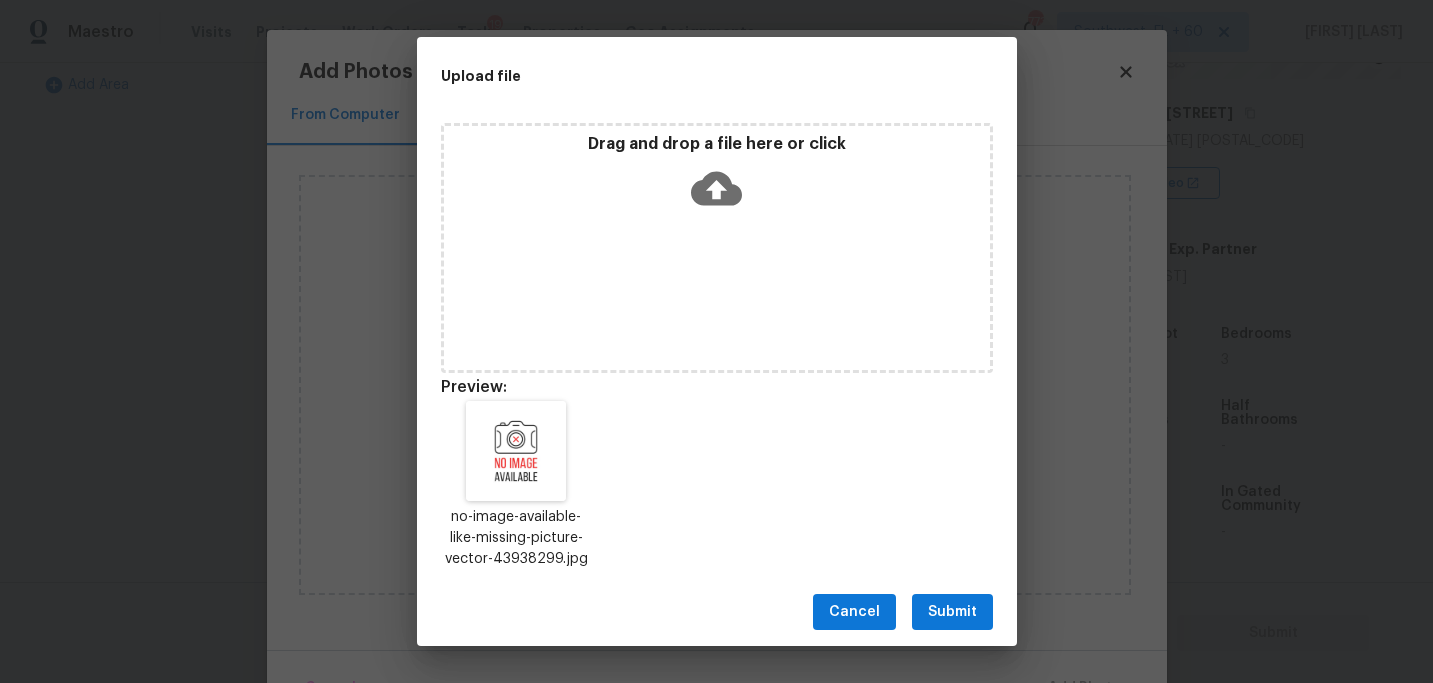 click on "Submit" at bounding box center (952, 612) 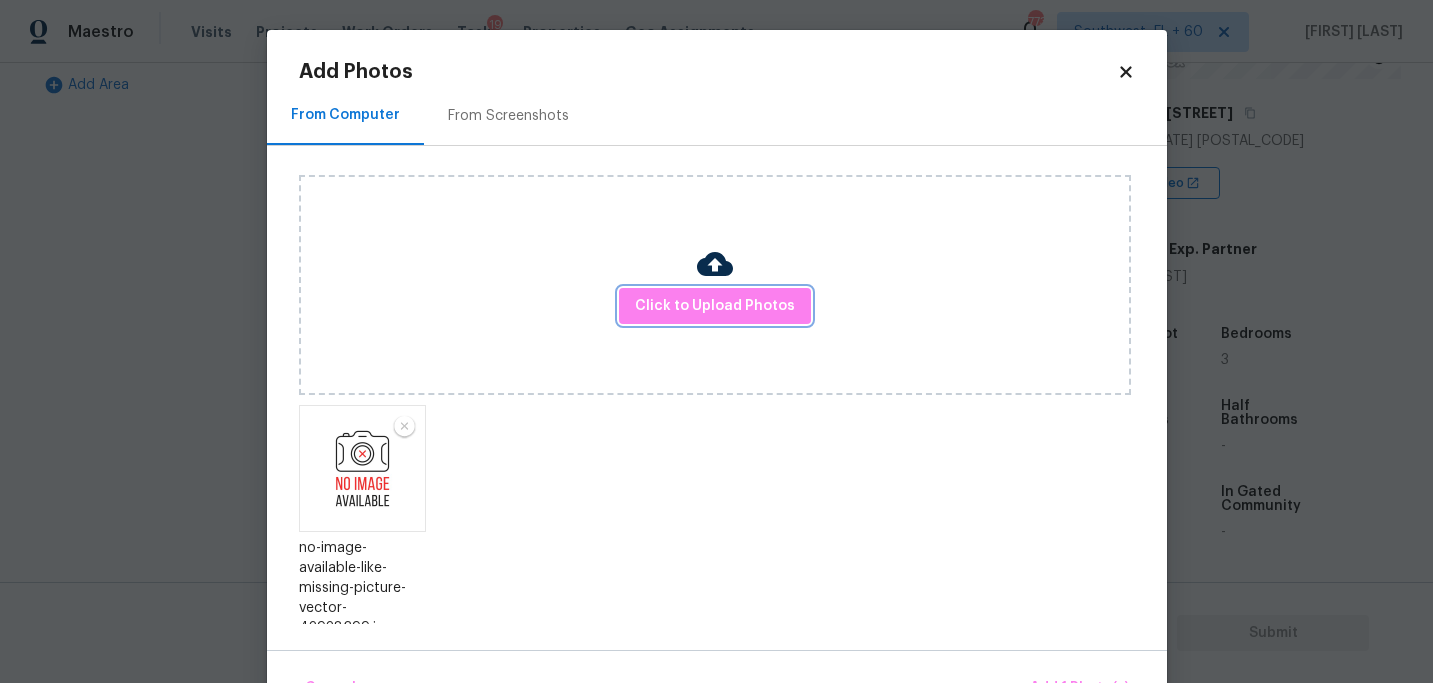 scroll, scrollTop: 13, scrollLeft: 0, axis: vertical 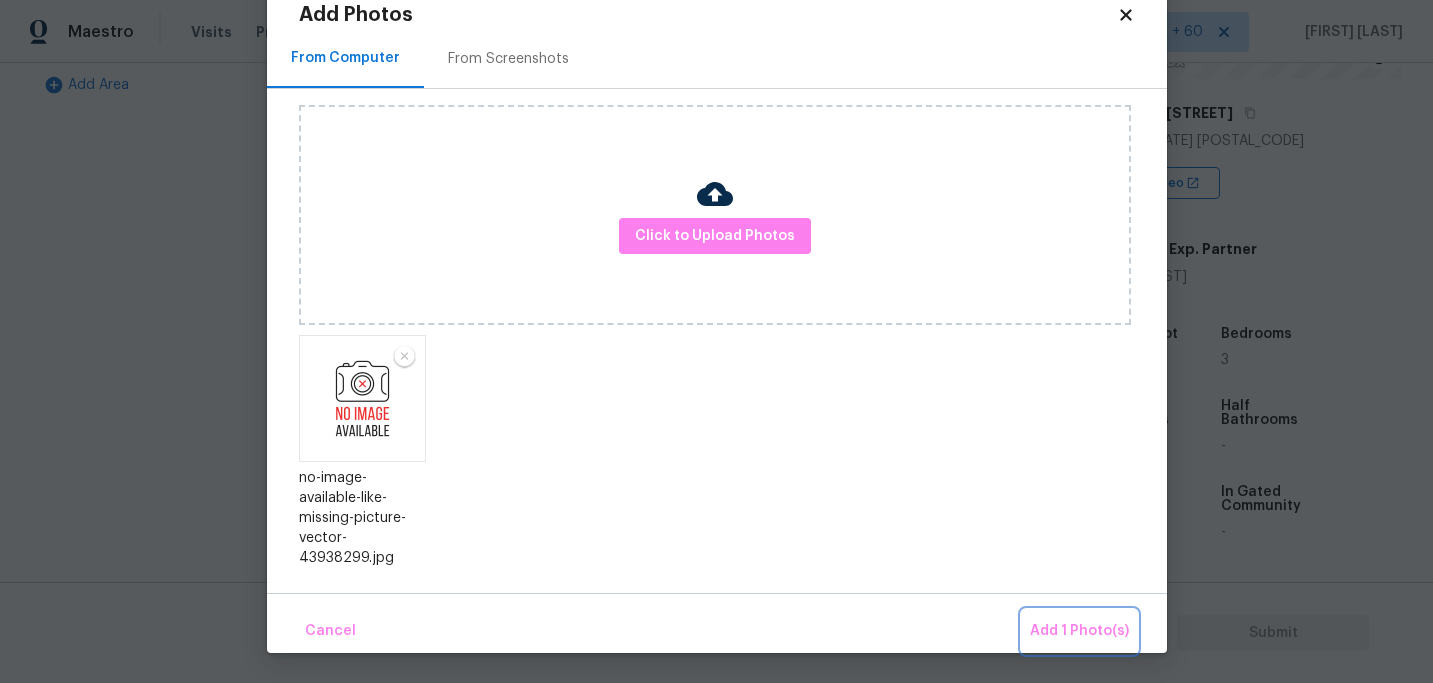 click on "Add 1 Photo(s)" at bounding box center (1079, 631) 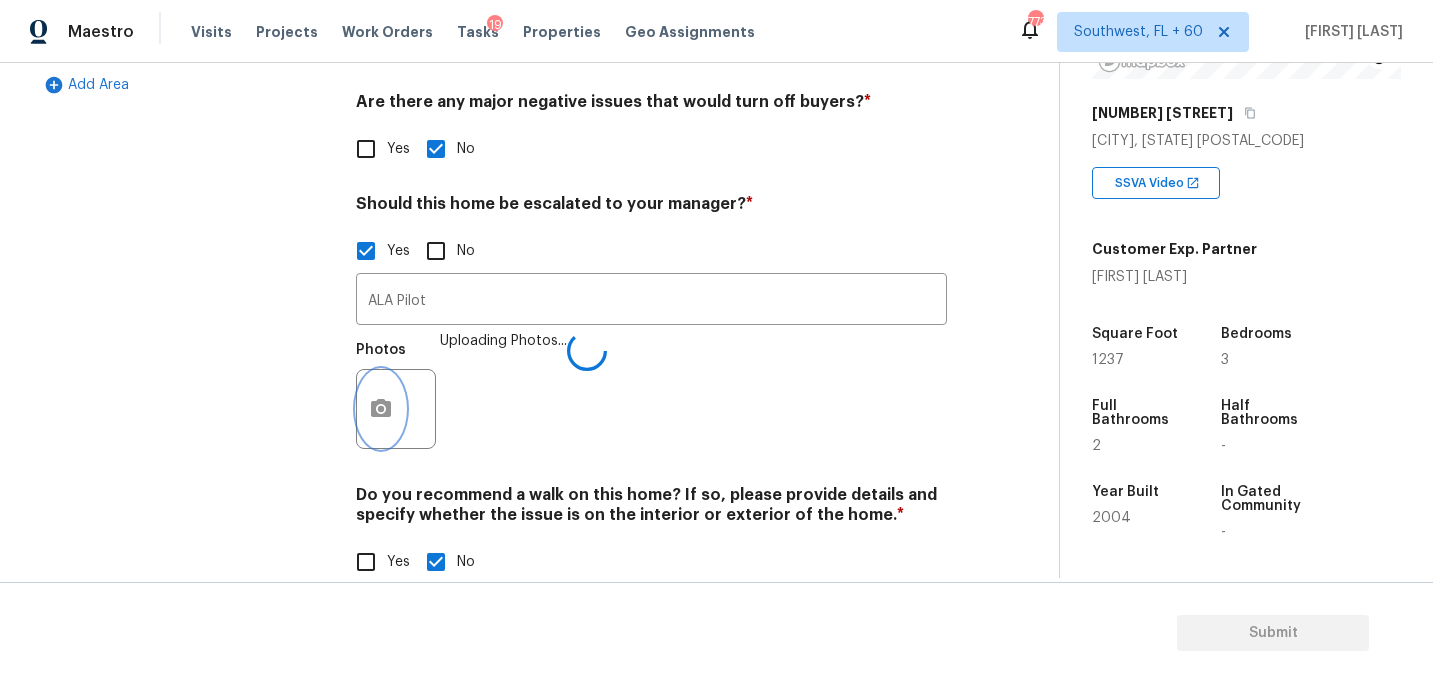 scroll, scrollTop: 0, scrollLeft: 0, axis: both 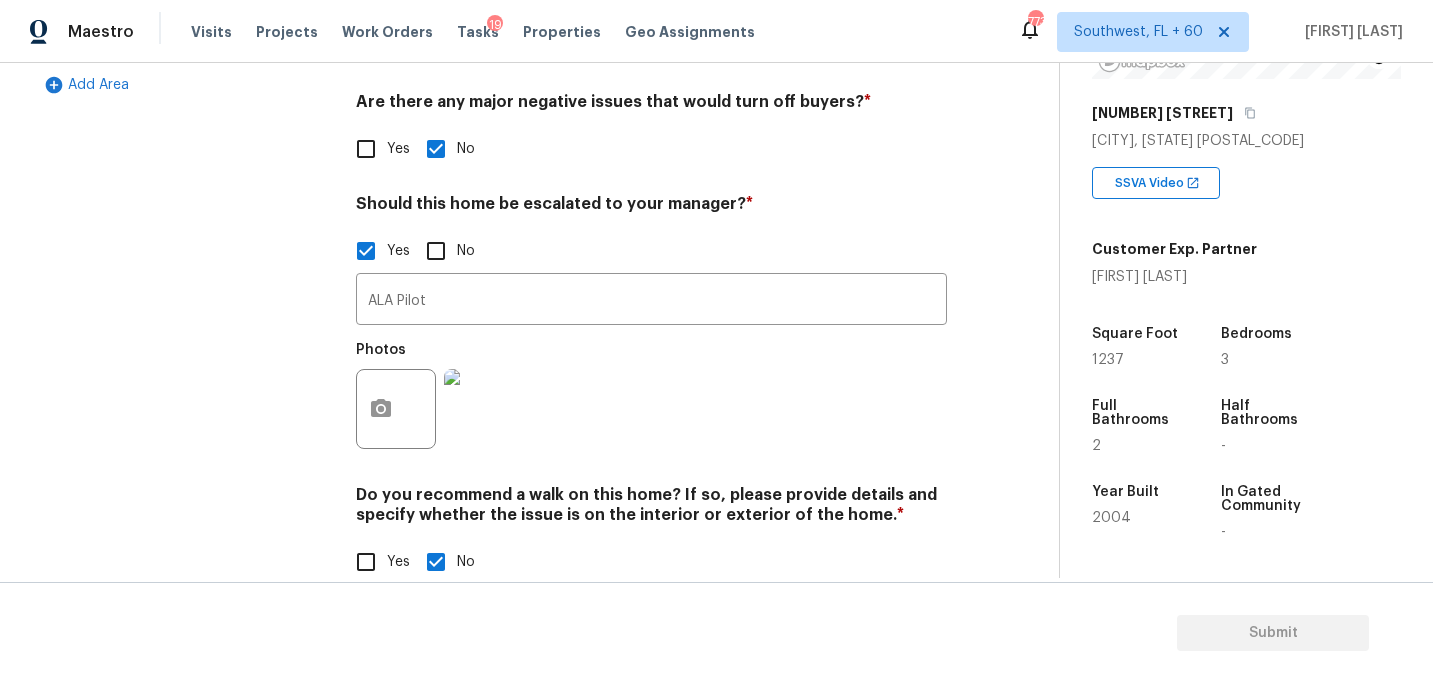click on "Photos" at bounding box center (651, 396) 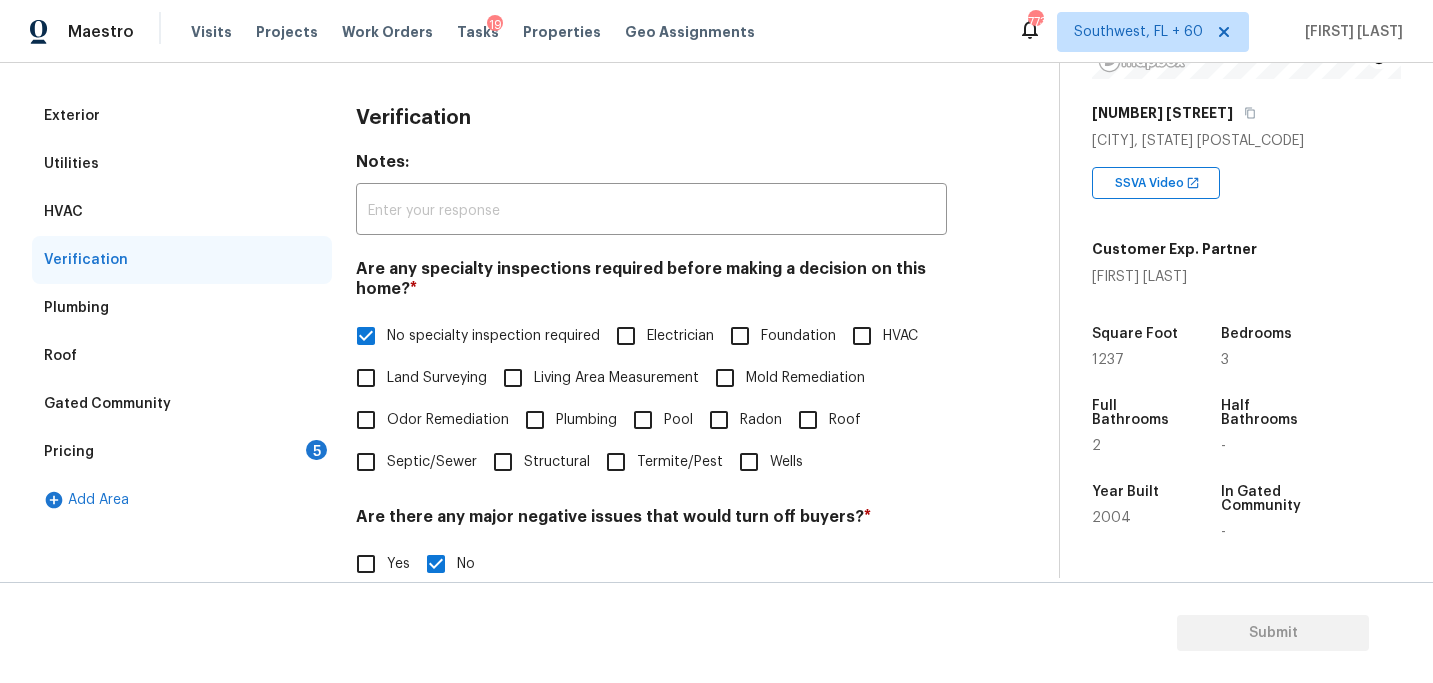 scroll, scrollTop: 217, scrollLeft: 0, axis: vertical 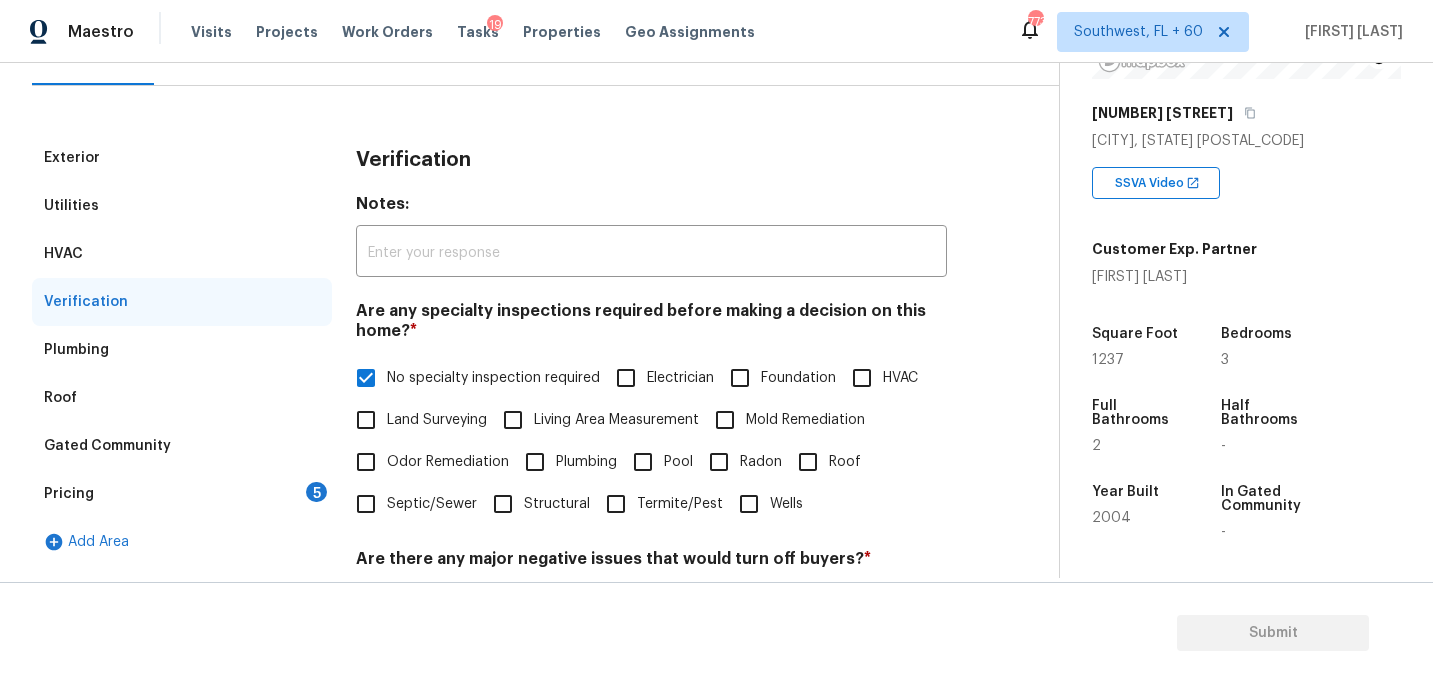 click on "Pricing 5" at bounding box center (182, 494) 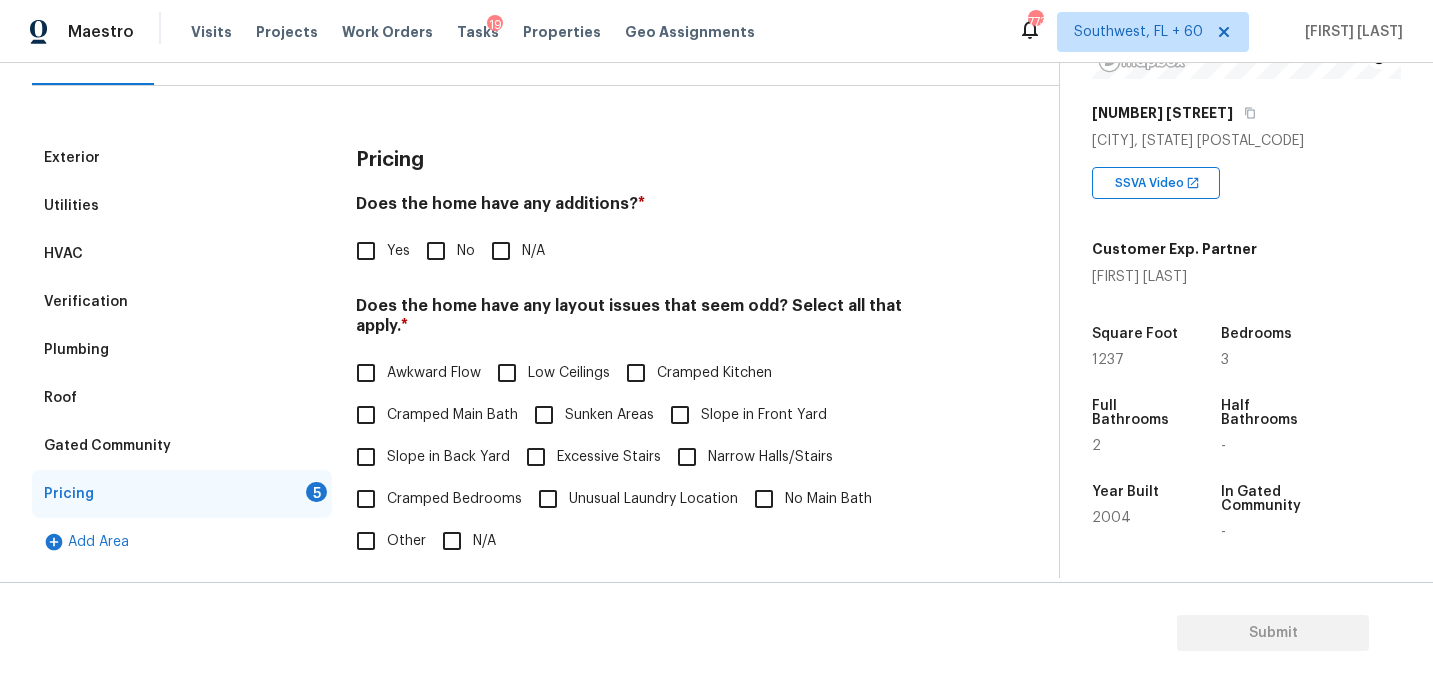 click on "N/A" at bounding box center (501, 251) 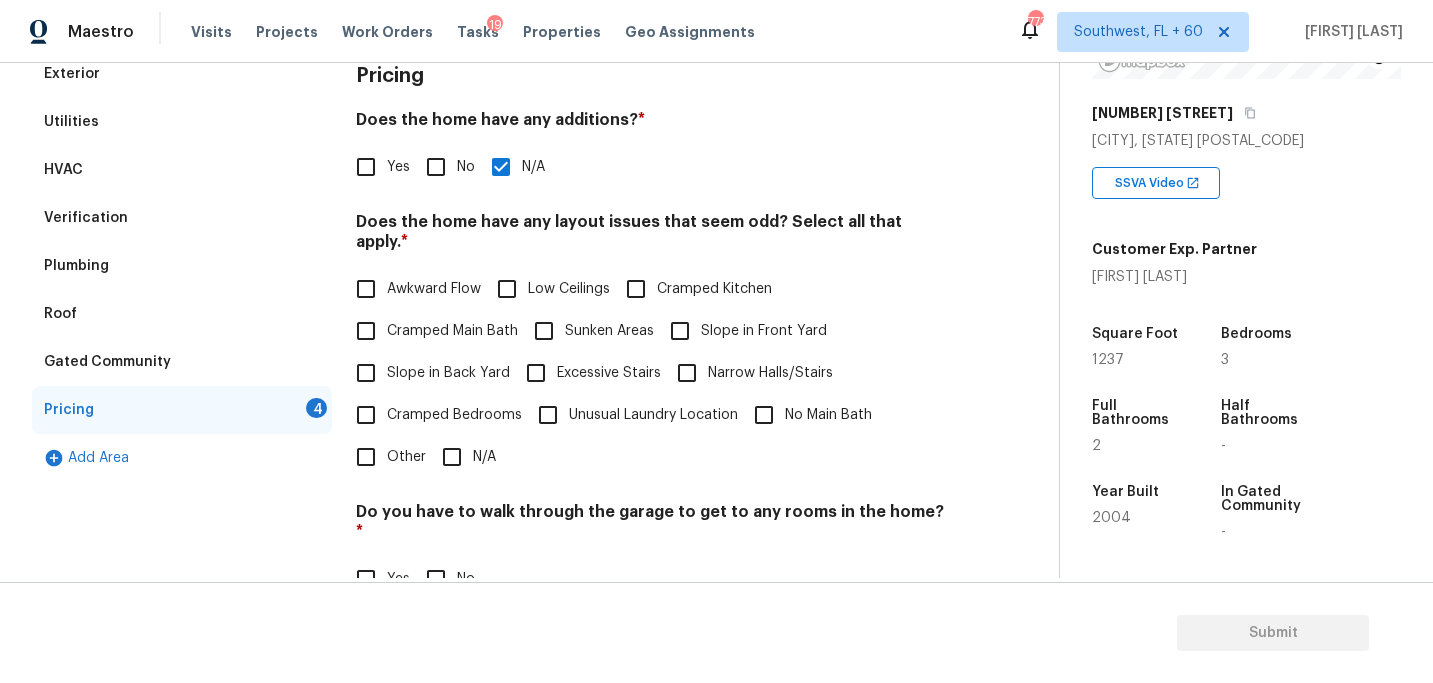 scroll, scrollTop: 347, scrollLeft: 0, axis: vertical 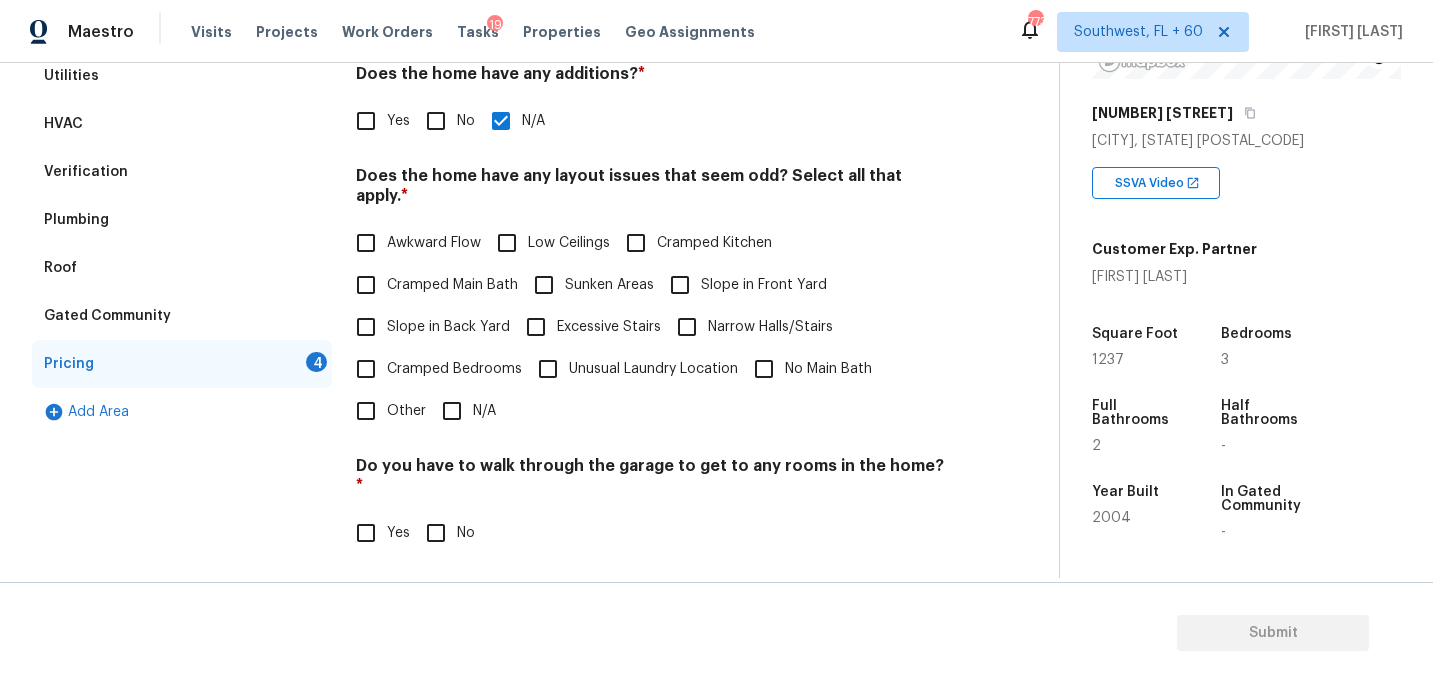 click on "Slope in Front Yard" at bounding box center [764, 285] 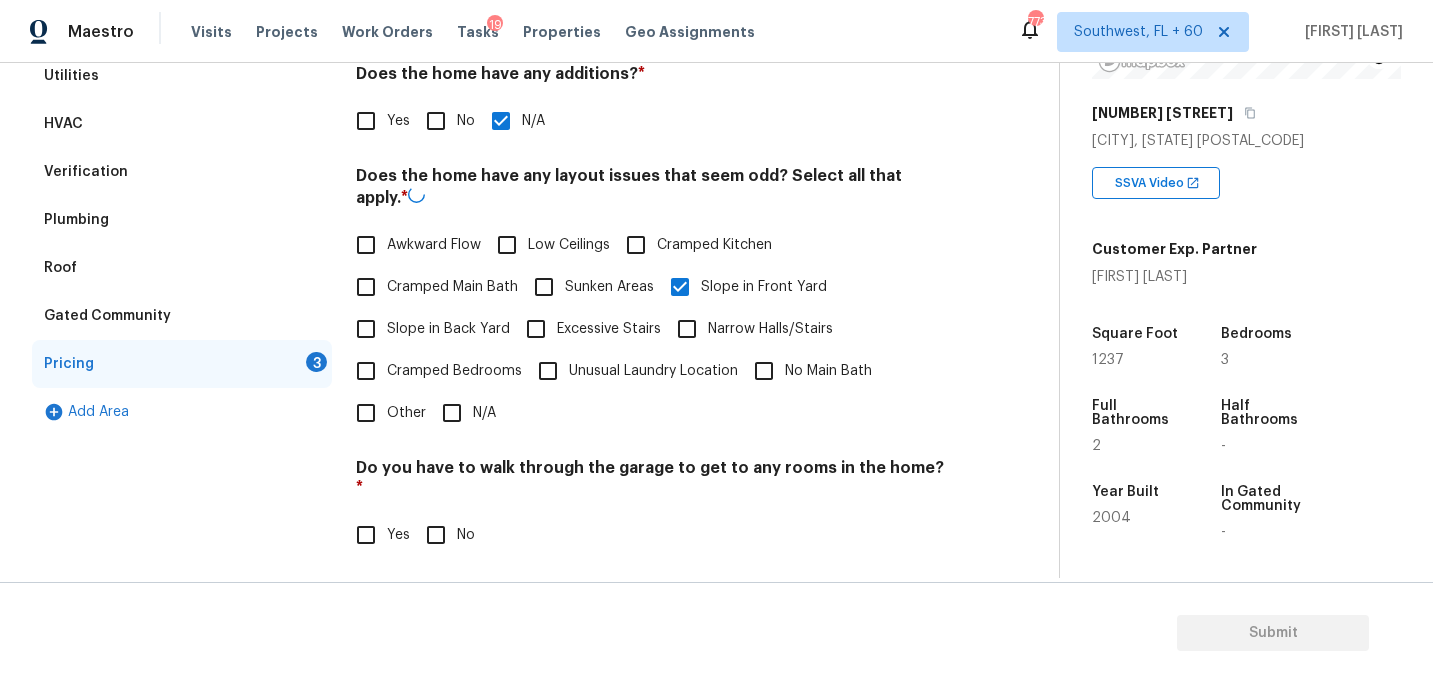 drag, startPoint x: 706, startPoint y: 271, endPoint x: 683, endPoint y: 287, distance: 28.01785 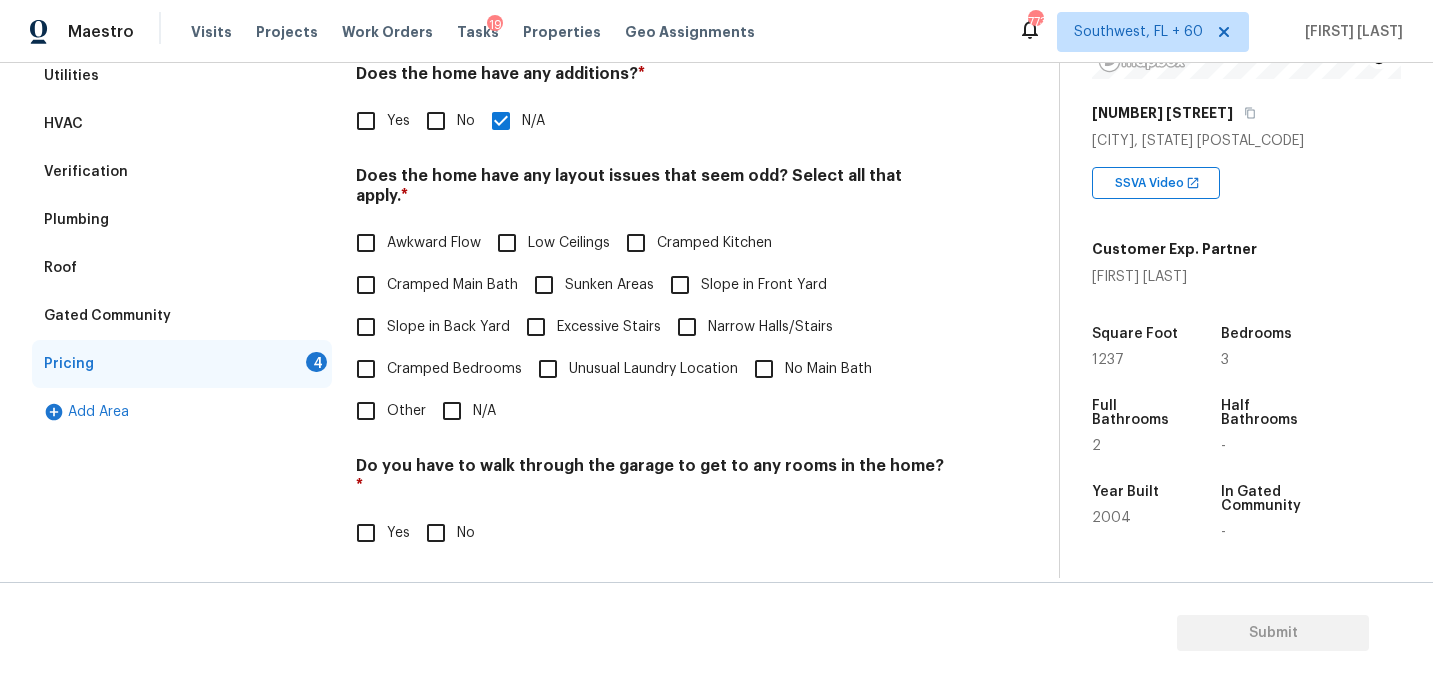 click on "Slope in Front Yard" at bounding box center (764, 285) 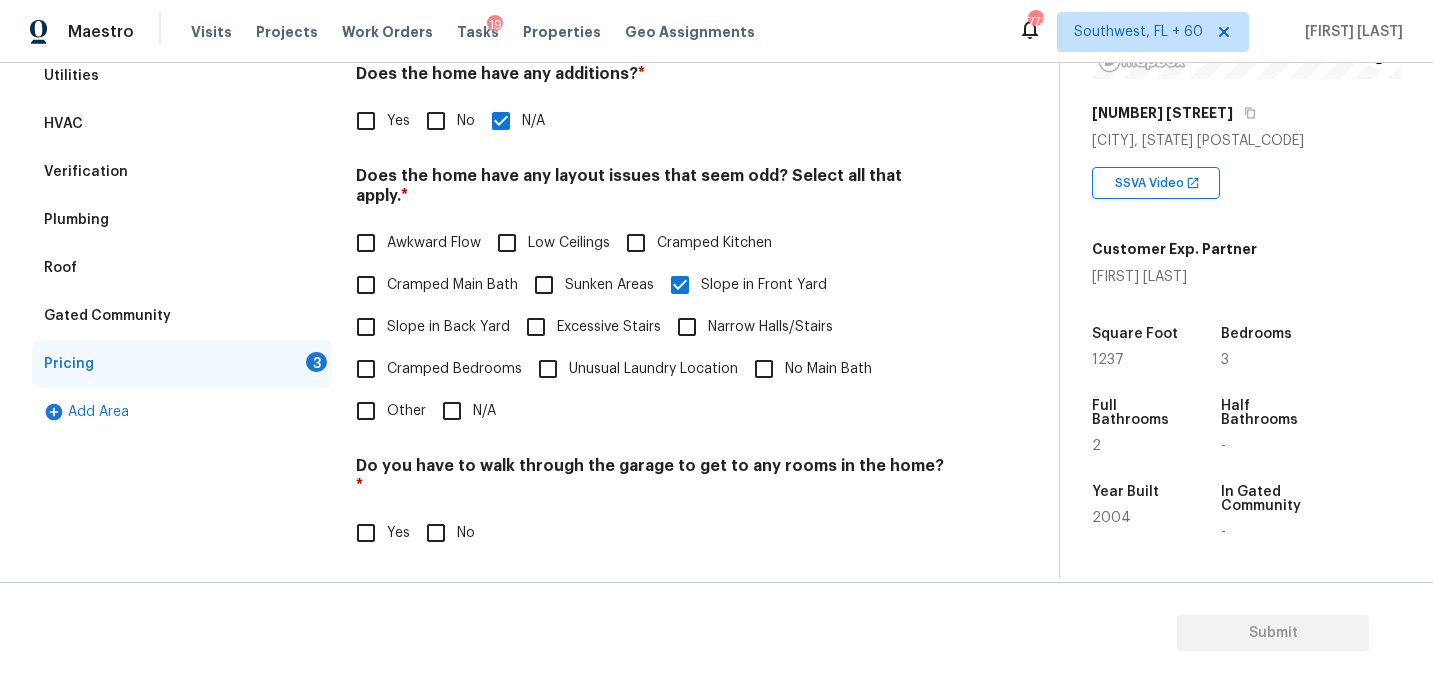 click on "Awkward Flow Low Ceilings Cramped Kitchen Cramped Main Bath Sunken Areas Slope in Front Yard Slope in Back Yard Excessive Stairs Narrow Halls/Stairs Cramped Bedrooms Unusual Laundry Location No Main Bath Other N/A" at bounding box center (651, 327) 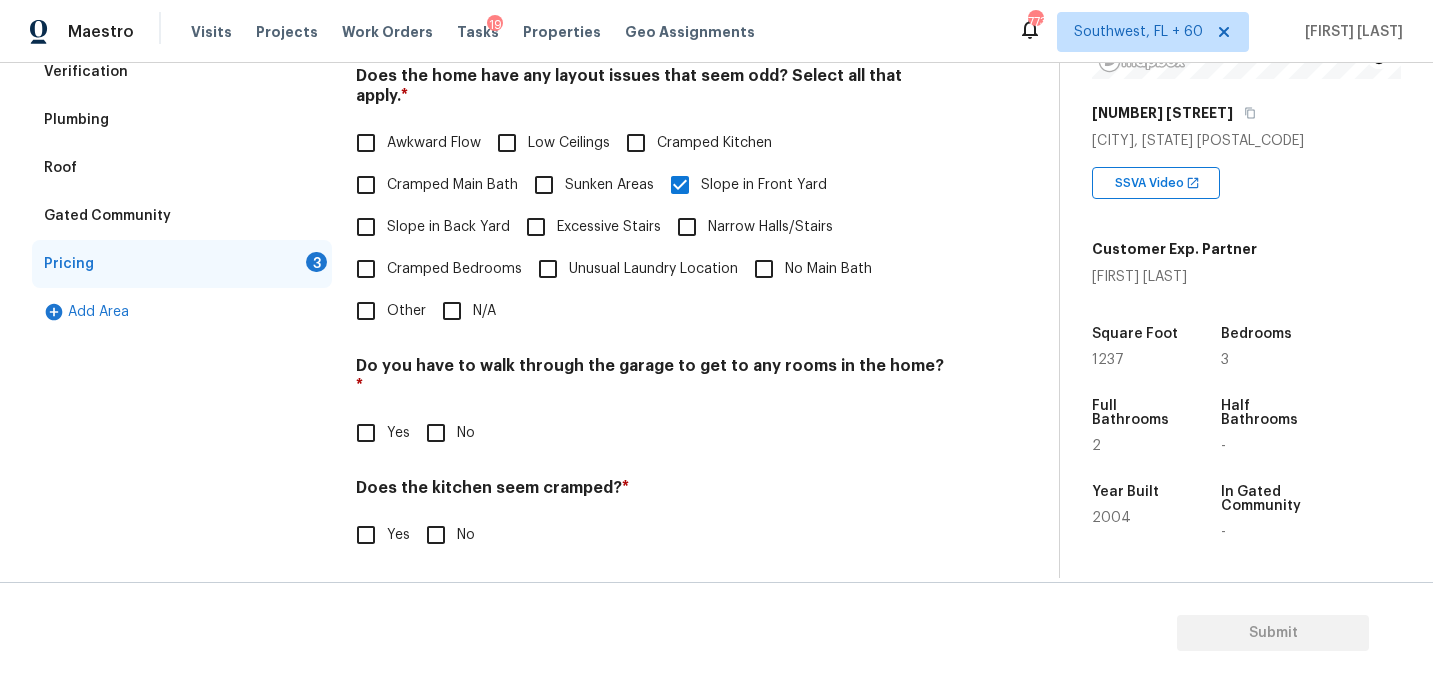scroll, scrollTop: 517, scrollLeft: 0, axis: vertical 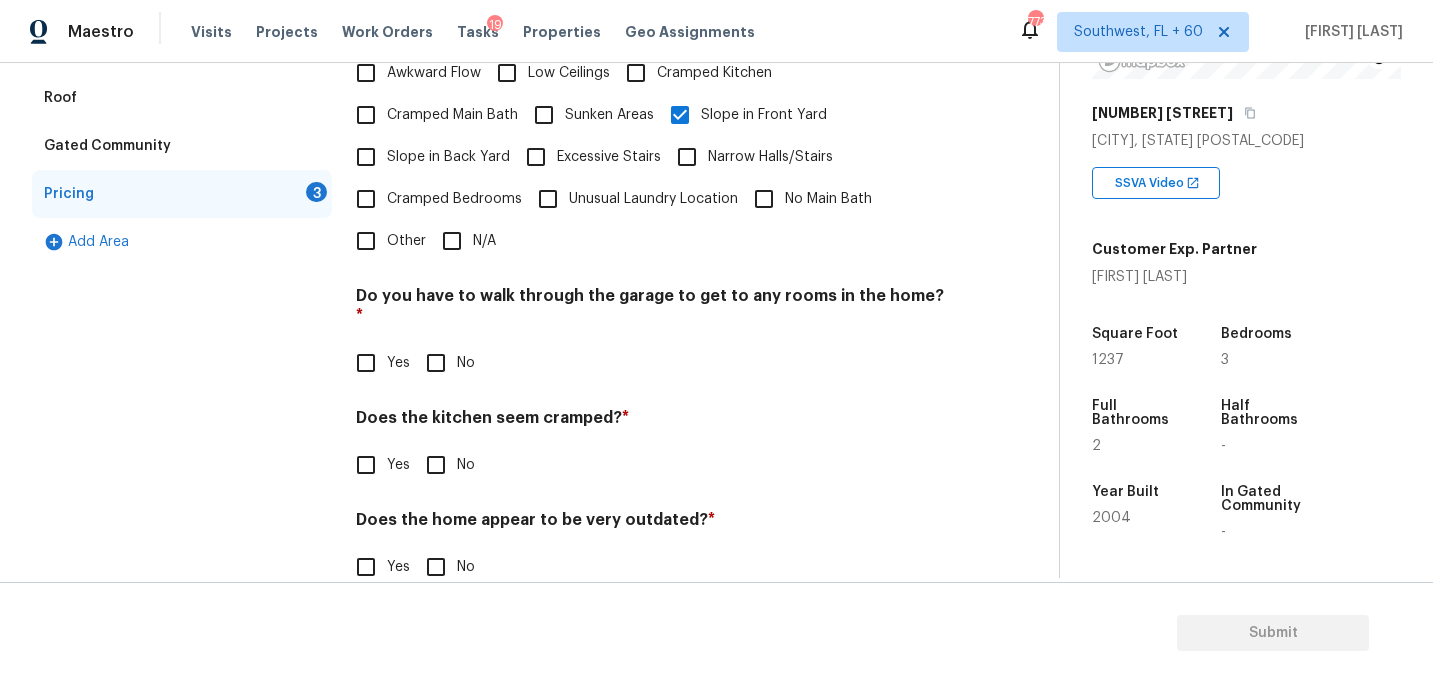 click on "No" at bounding box center [436, 363] 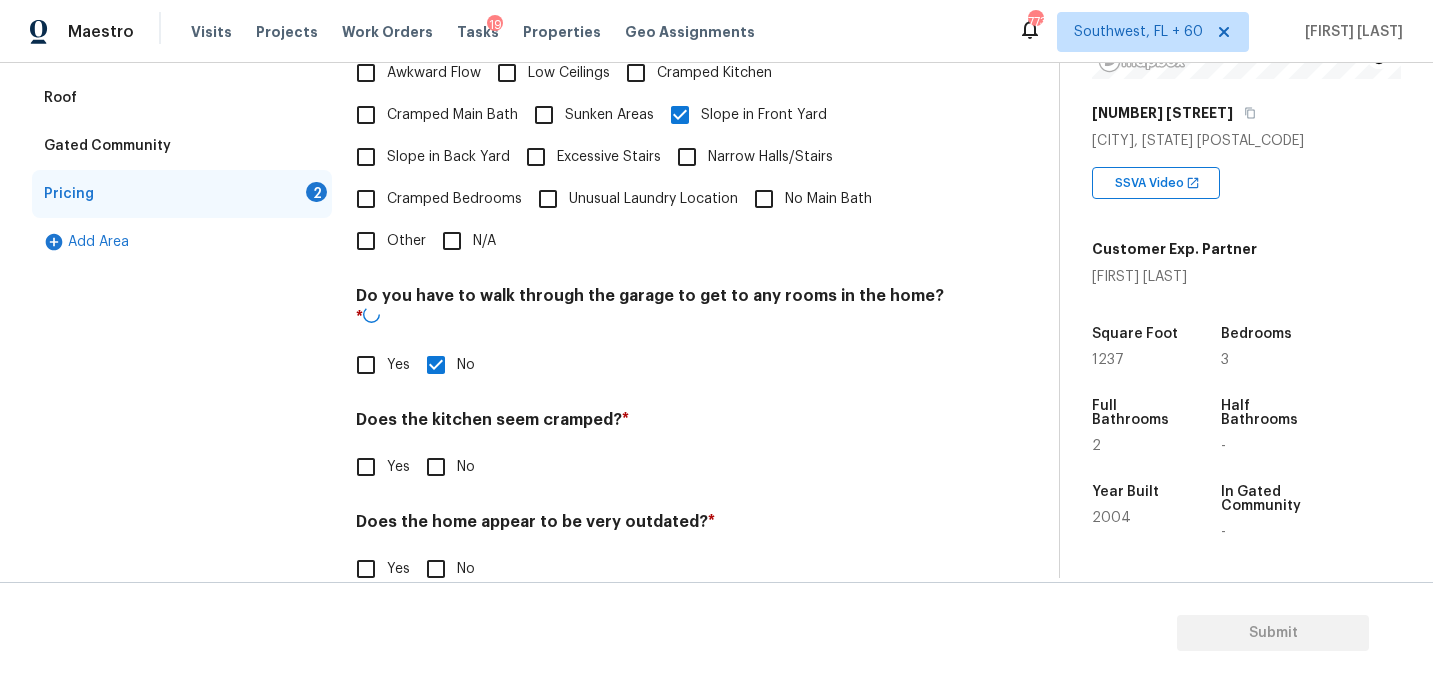 click on "No" at bounding box center (436, 467) 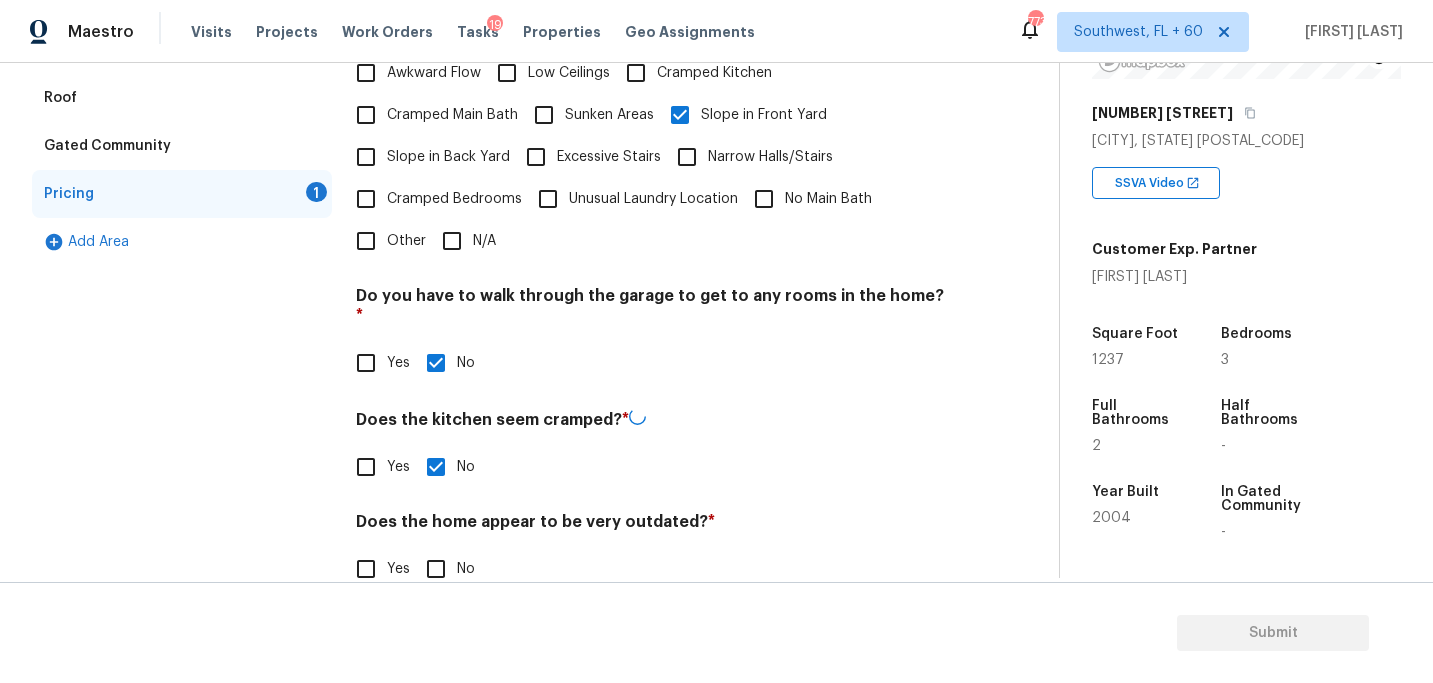 click on "No" at bounding box center (436, 569) 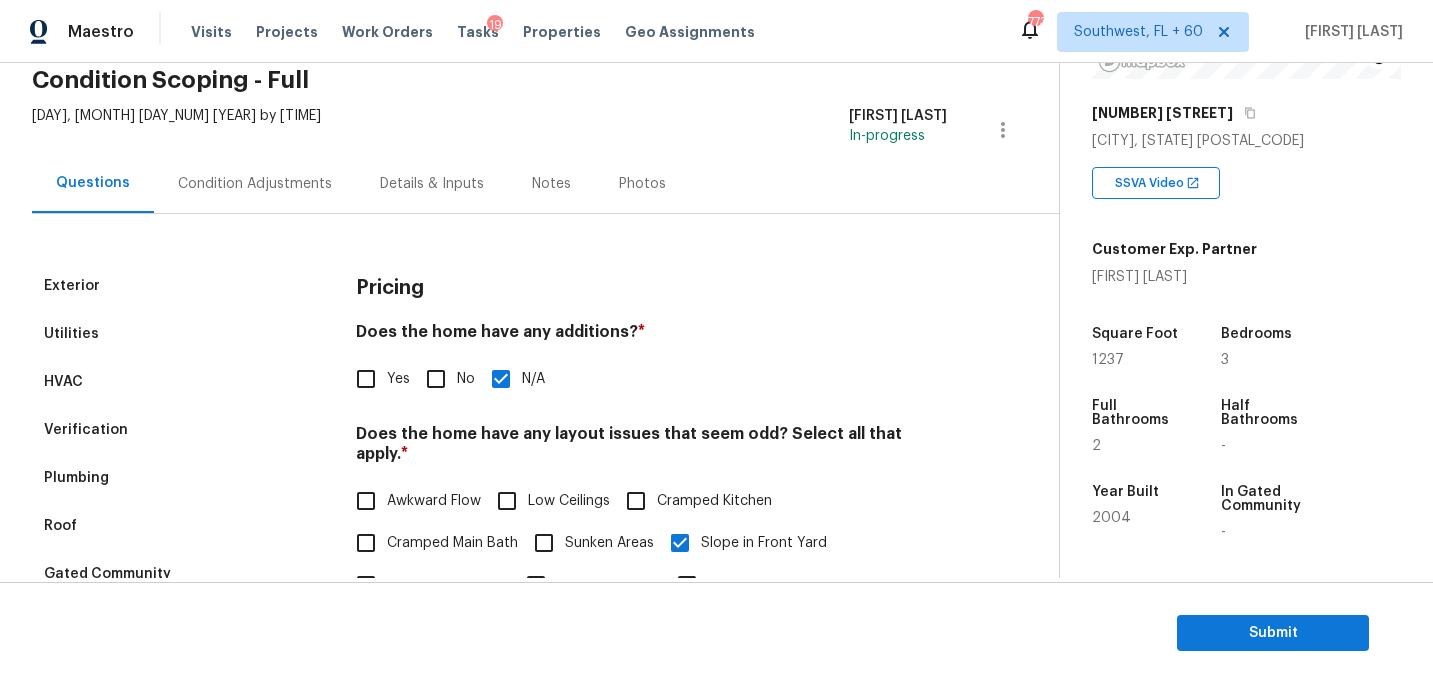 scroll, scrollTop: 70, scrollLeft: 0, axis: vertical 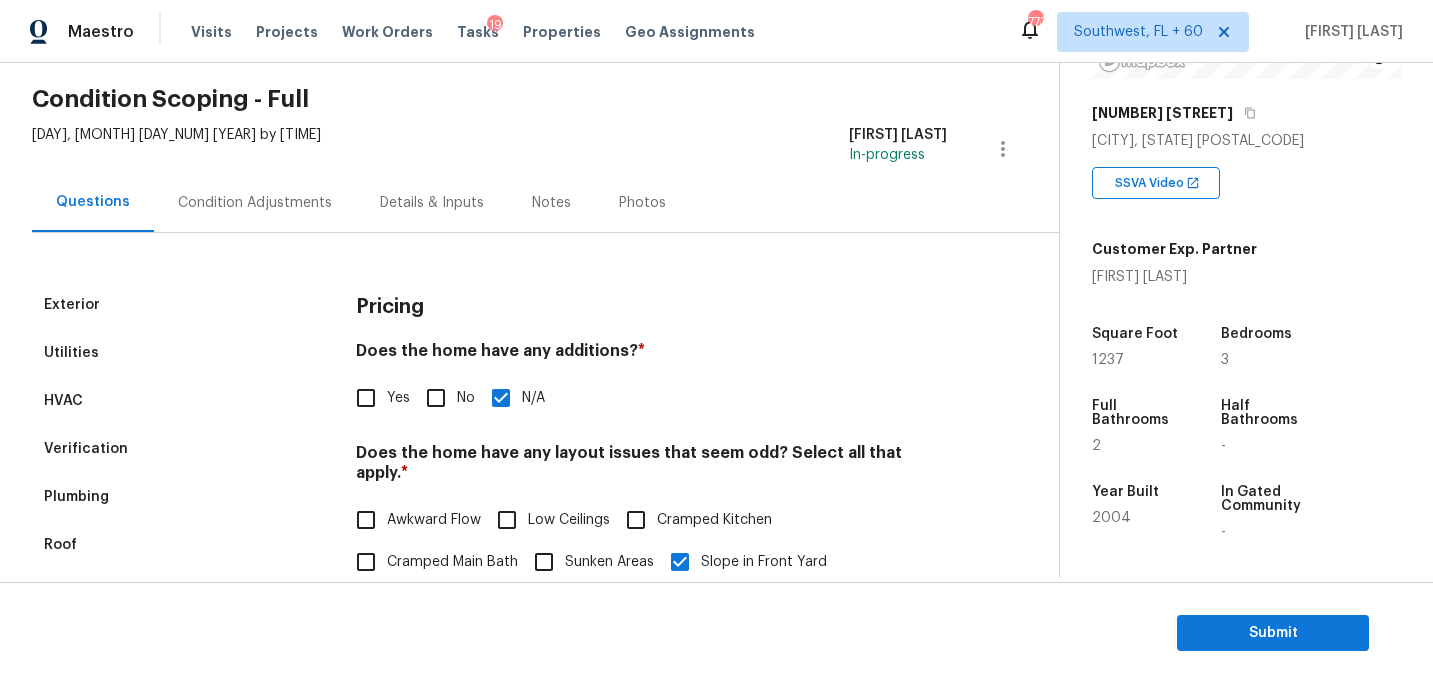 click on "Exterior Utilities HVAC Verification Plumbing Roof Gated Community Pricing Add Area Pricing Does the home have any additions?  * Yes No N/A Does the home have any layout issues that seem odd? Select all that apply.  * Awkward Flow Low Ceilings Cramped Kitchen Cramped Main Bath Sunken Areas Slope in Front Yard Slope in Back Yard Excessive Stairs Narrow Halls/Stairs Cramped Bedrooms Unusual Laundry Location No Main Bath Other N/A Do you have to walk through the garage to get to any rooms in the home?  * Yes No Does the kitchen seem cramped?  * Yes No Does the home appear to be very outdated?  * Yes No" at bounding box center (521, 646) 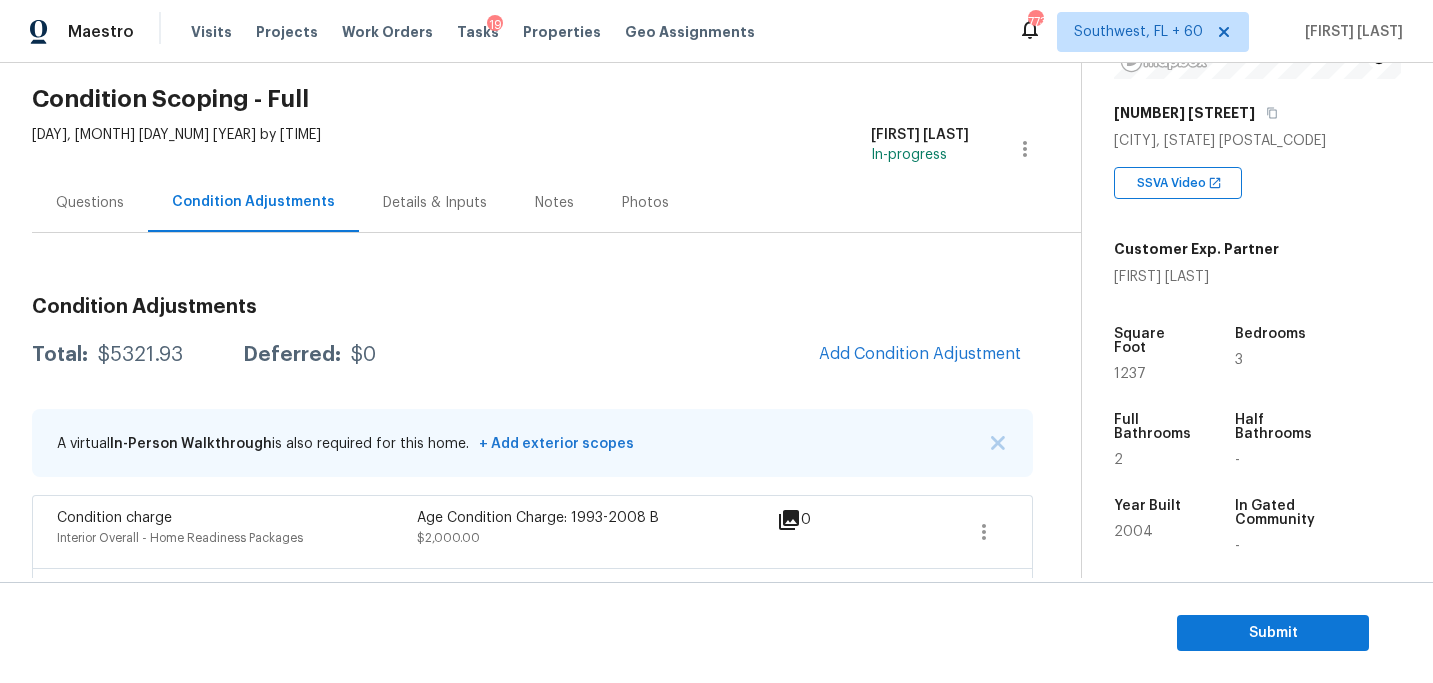 scroll, scrollTop: 124, scrollLeft: 0, axis: vertical 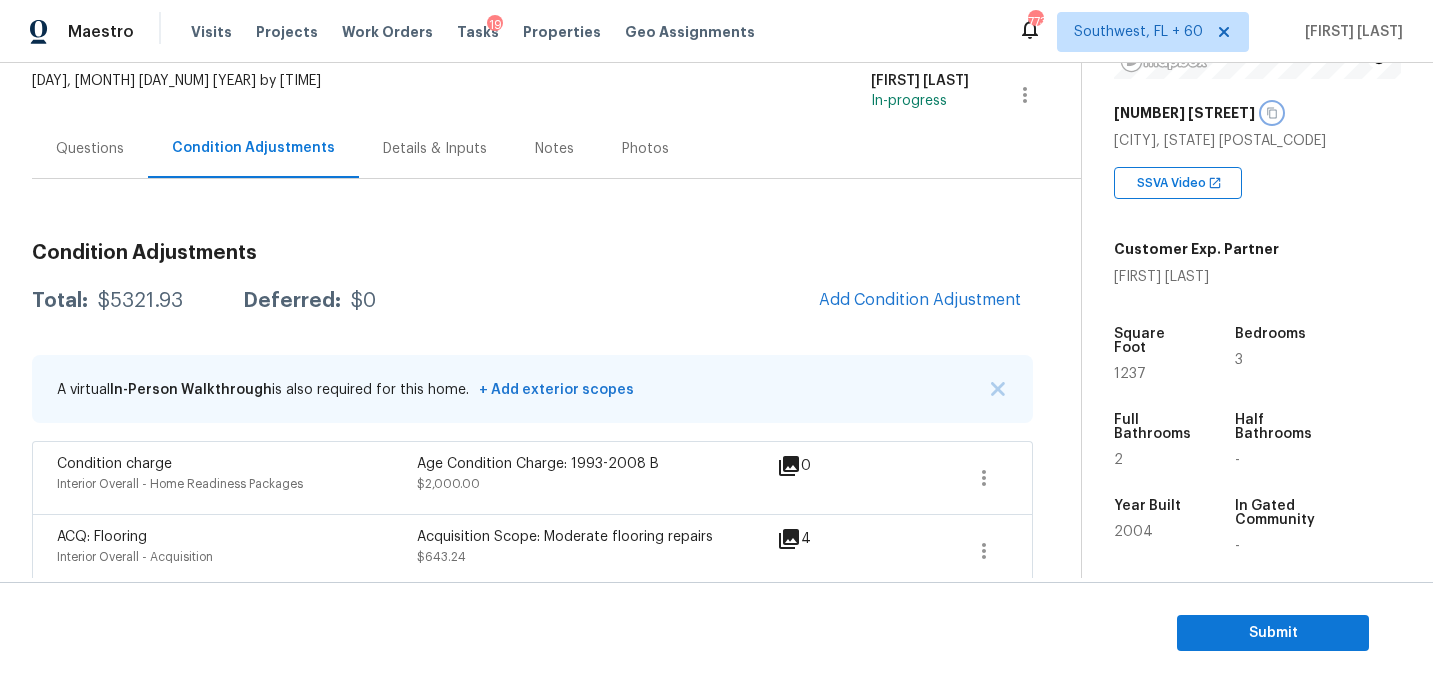 click 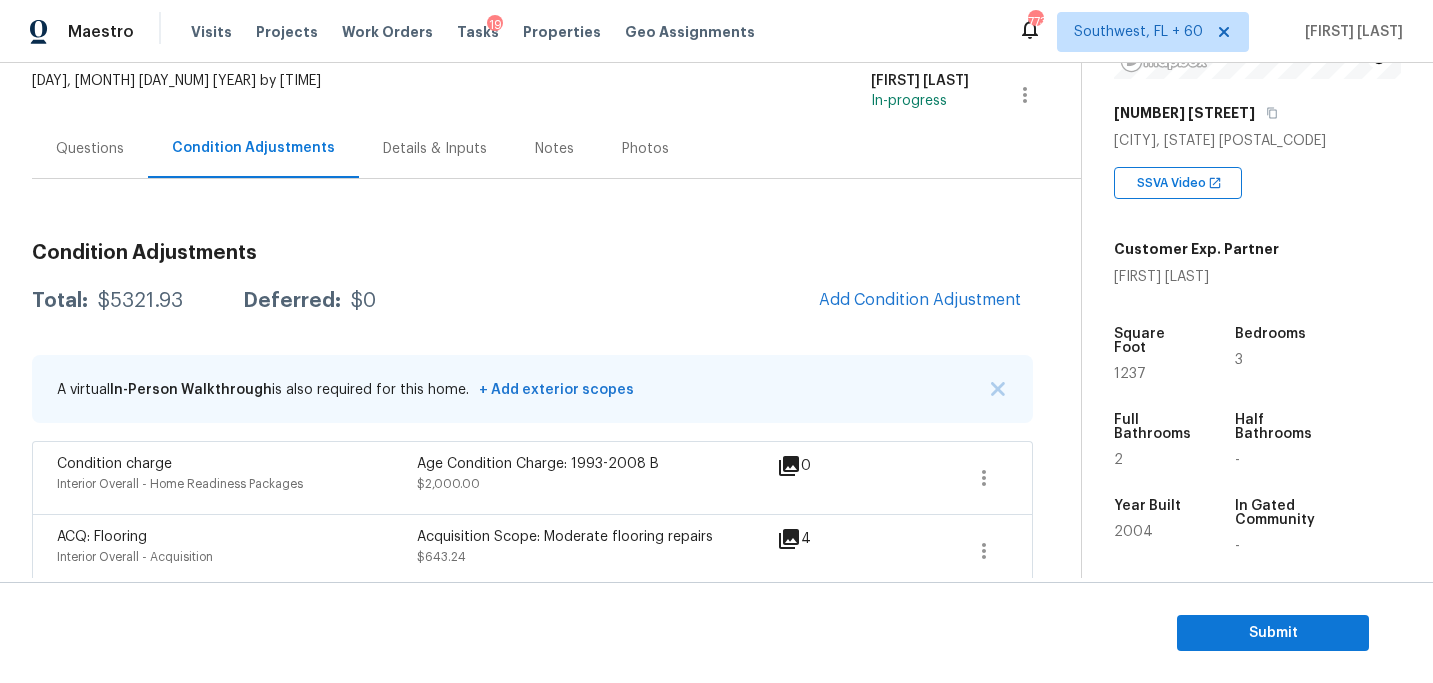 click on "Condition Adjustments Total:  $5321.93 Deferred:  $0 Add Condition Adjustment A virtual  In-Person Walkthrough  is also required for this home.   + Add exterior scopes Condition charge Interior Overall - Home Readiness Packages Age Condition Charge: 1993-2008 B	 $2,000.00   0 ACQ: Flooring Interior Overall - Acquisition Acquisition Scope: Moderate flooring repairs $643.24   4 ACQ: Paint Interior Overall - Acquisition Acquisition Scope: ~25% of the home needs interior paint $457.69   0 Debris/garbage on site Exterior Overall Remove, haul off, and properly dispose of any debris left by seller to offsite location. Cost estimated per cubic yard. $500.00   3 Landscape Package Exterior Overall - Home Readiness Packages $300.00   2 Pressure Washing Exterior Overall - Siding $200.00   1 ACQ: HVAC HVAC - Acquisition Acquisition Scope: Functional HVAC 0-5 years $288.00   0 ACQ: Shingle Roof Roof - Acquisition Acquisition Scope: Shingle Roof 0-10 years in age maintenance. $358.00   0 Light Pet Odor $575.00   0" at bounding box center (532, 803) 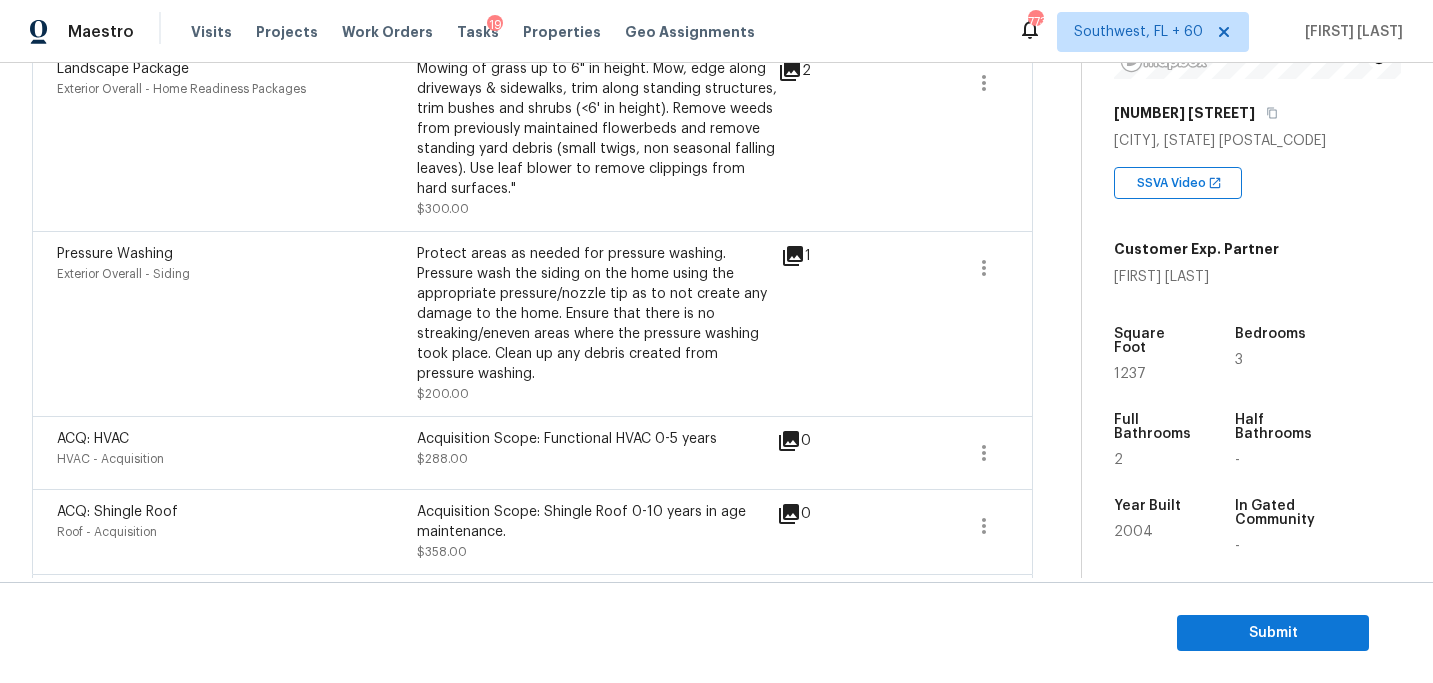 scroll, scrollTop: 933, scrollLeft: 0, axis: vertical 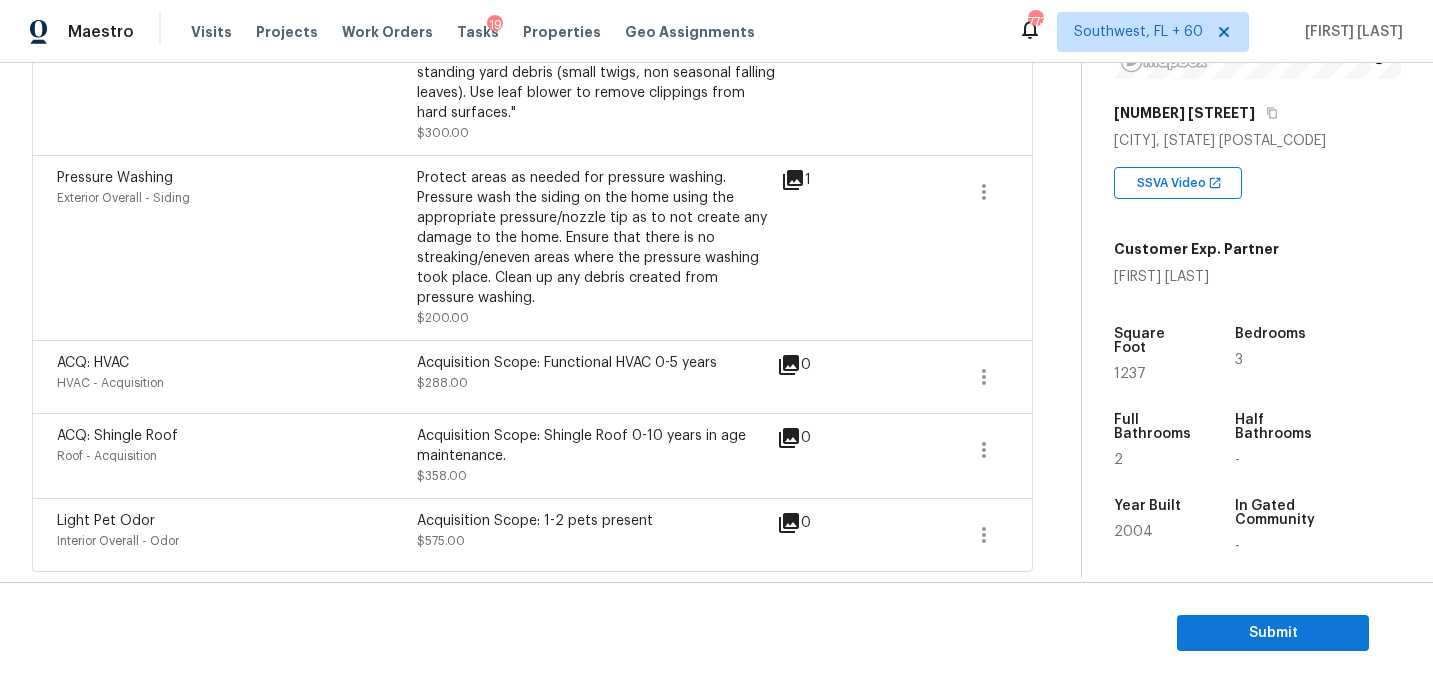click on "Acquisition Scope: Functional HVAC 0-5 years $288.00" at bounding box center [597, 377] 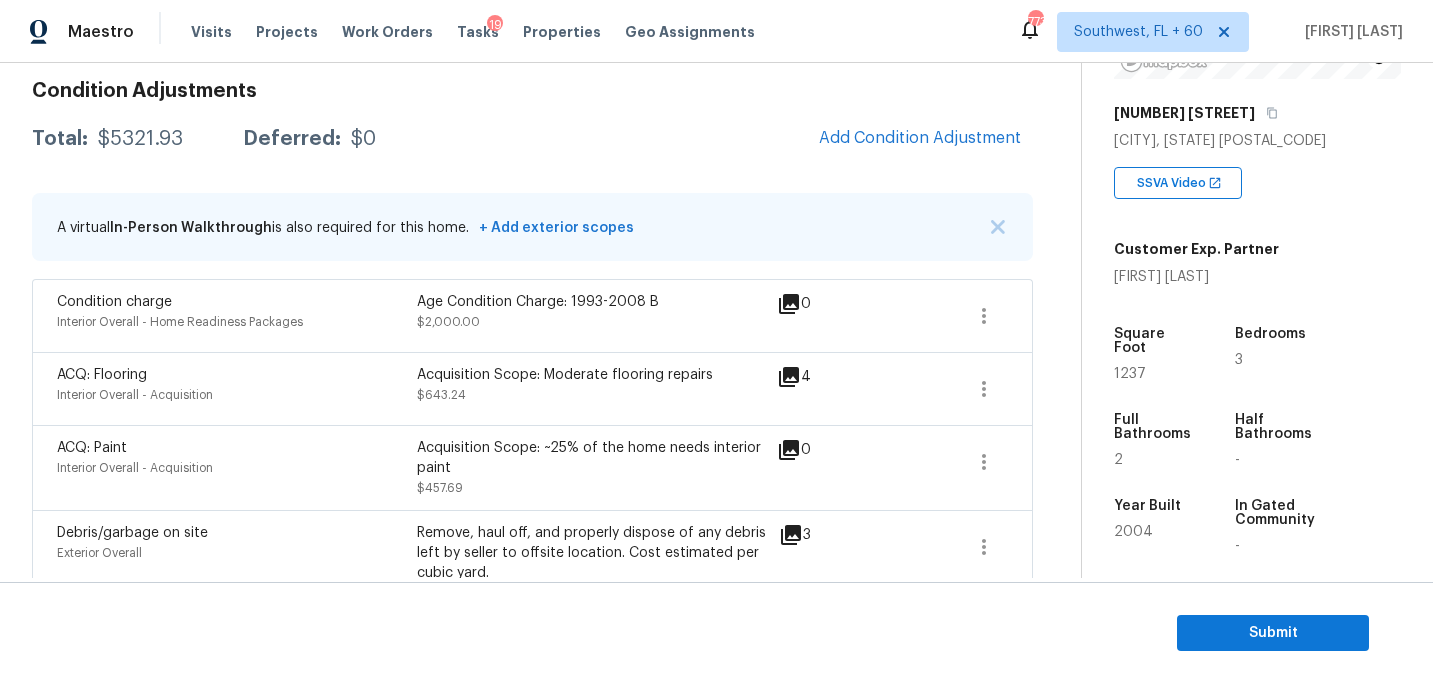 scroll, scrollTop: 206, scrollLeft: 0, axis: vertical 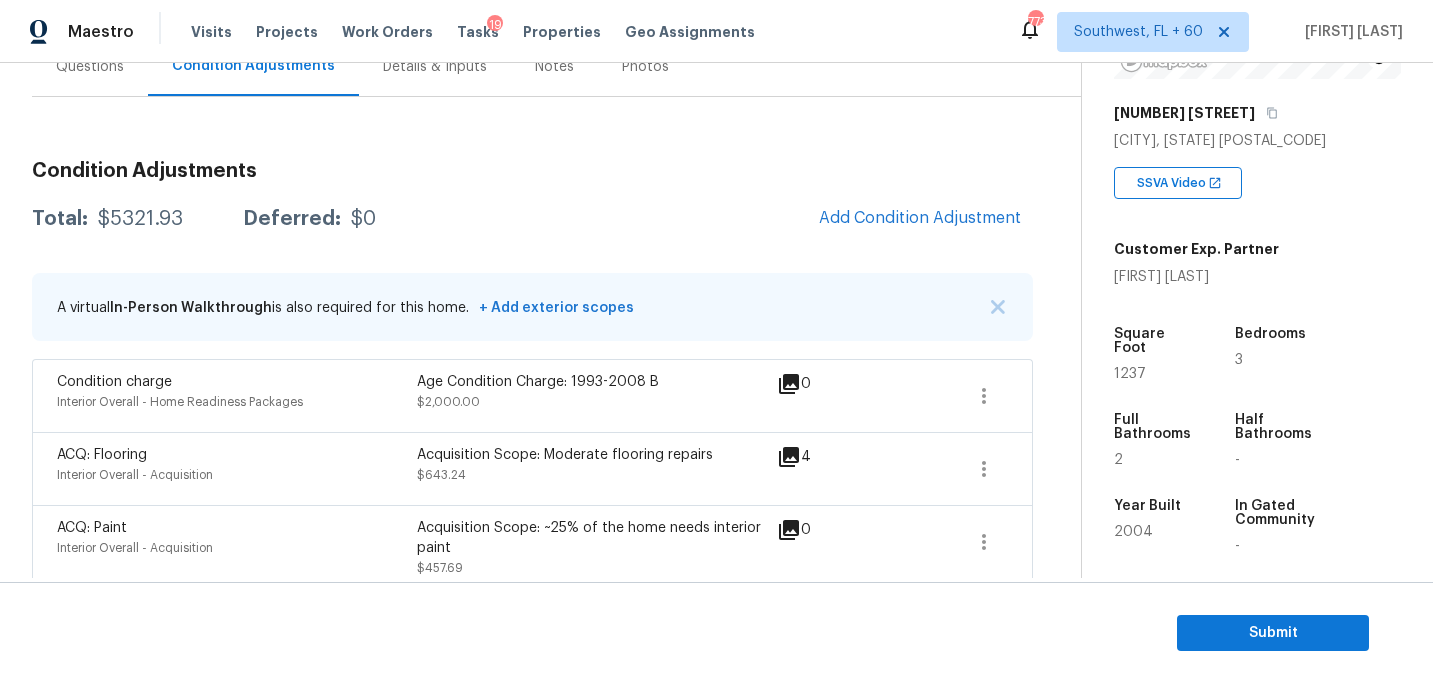 click on "$5321.93" at bounding box center [140, 219] 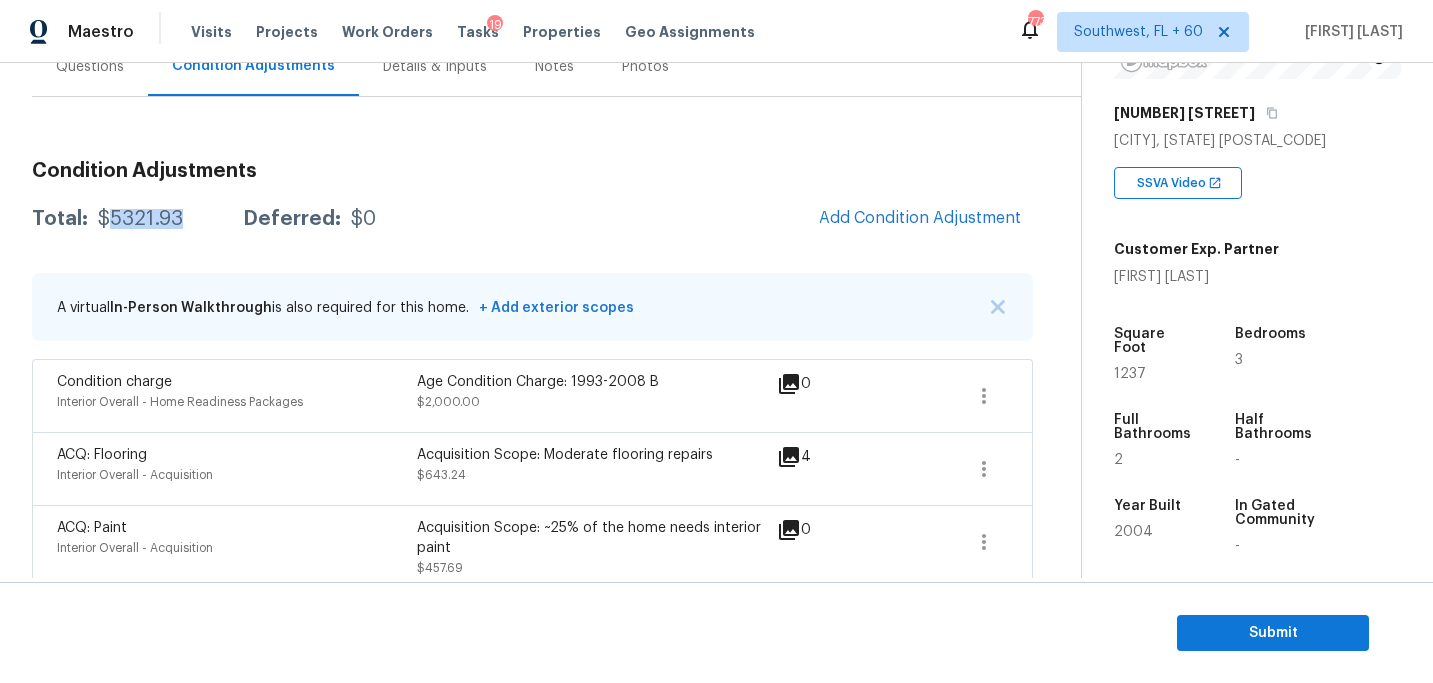 click on "$5321.93" at bounding box center [140, 219] 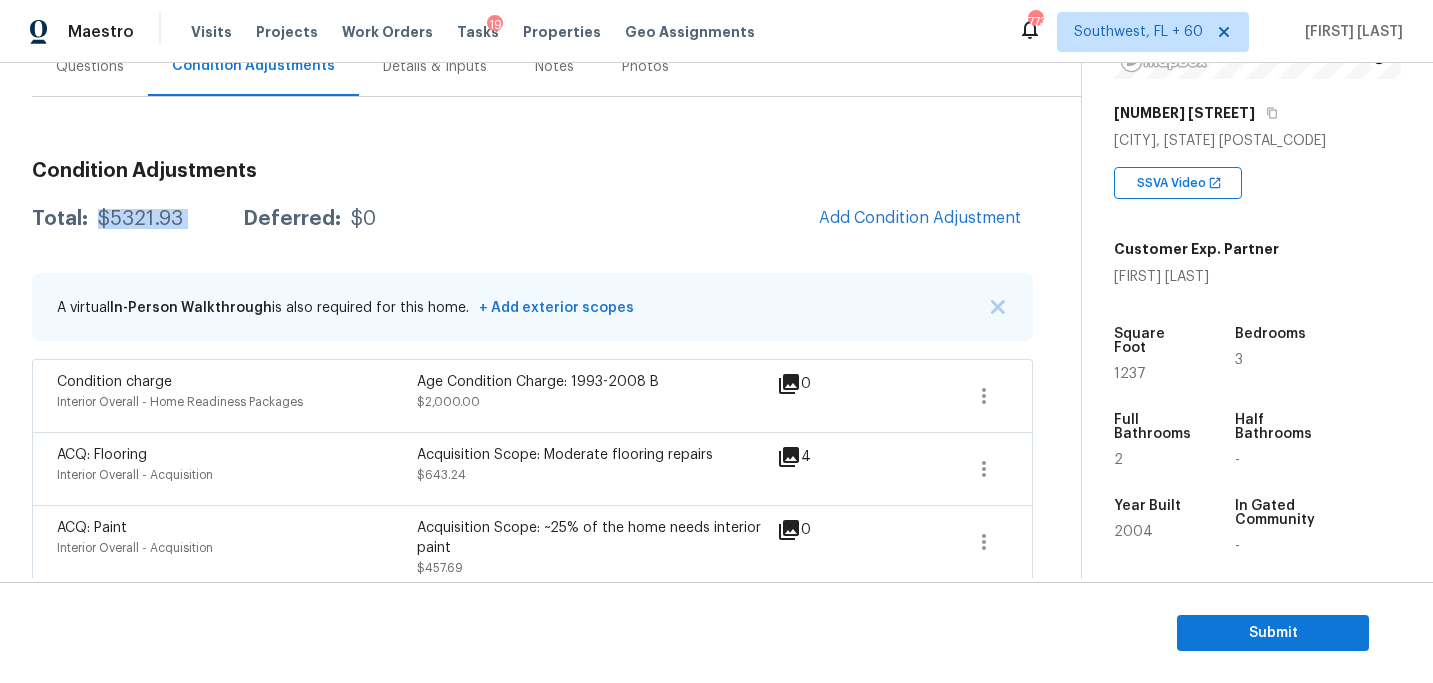 click on "$5321.93" at bounding box center (140, 219) 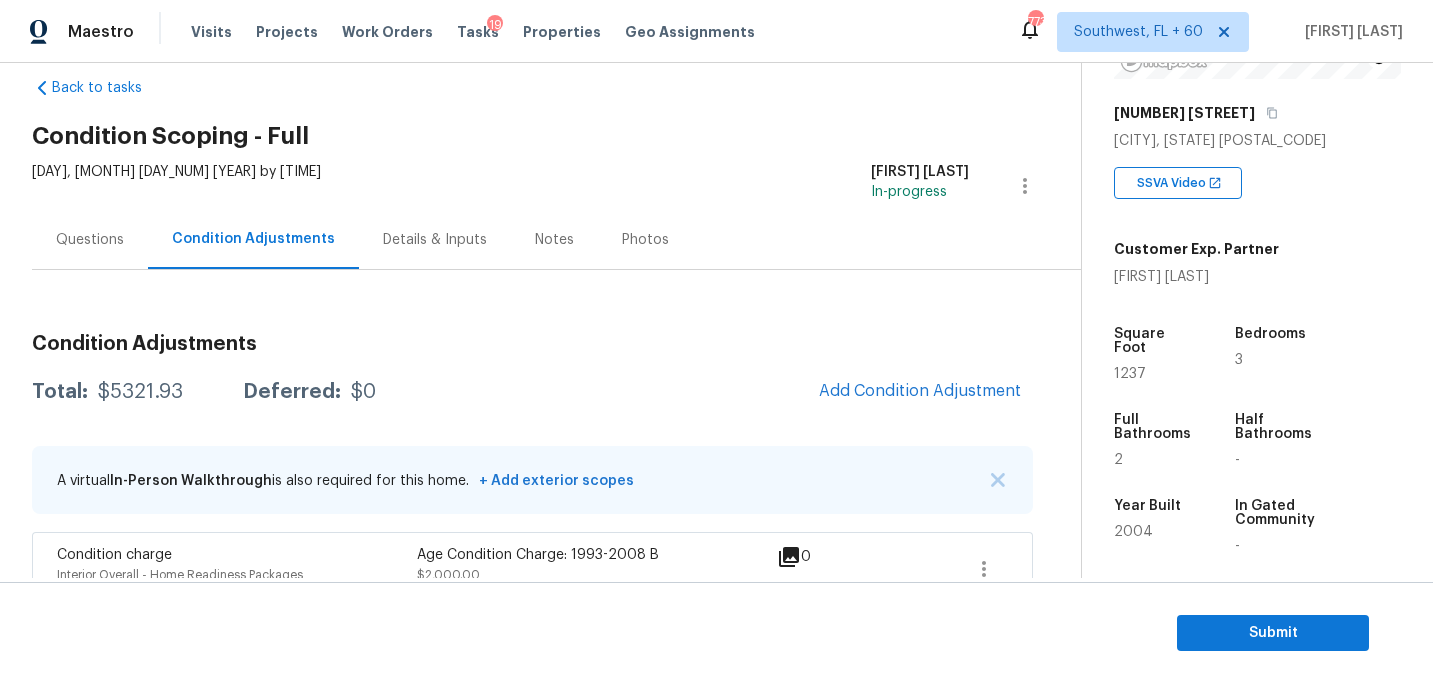 click on "Questions" at bounding box center [90, 240] 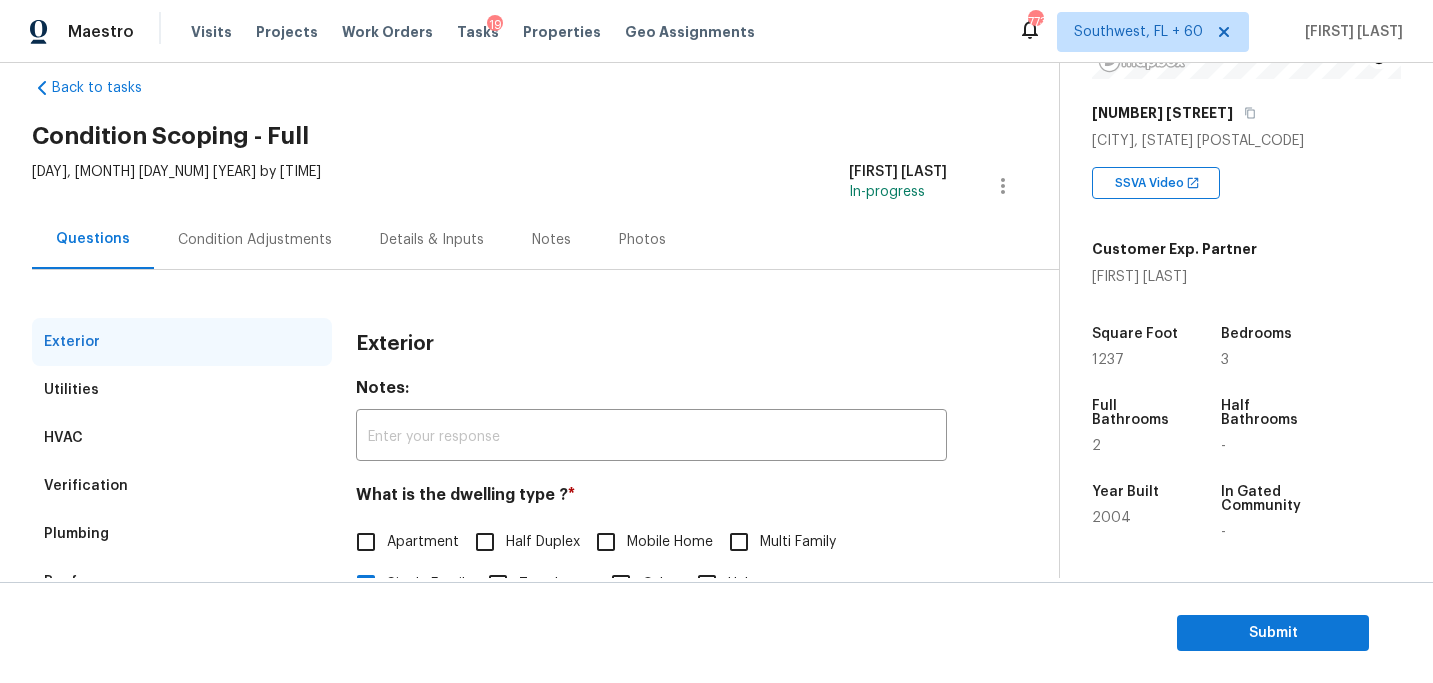 scroll, scrollTop: 271, scrollLeft: 0, axis: vertical 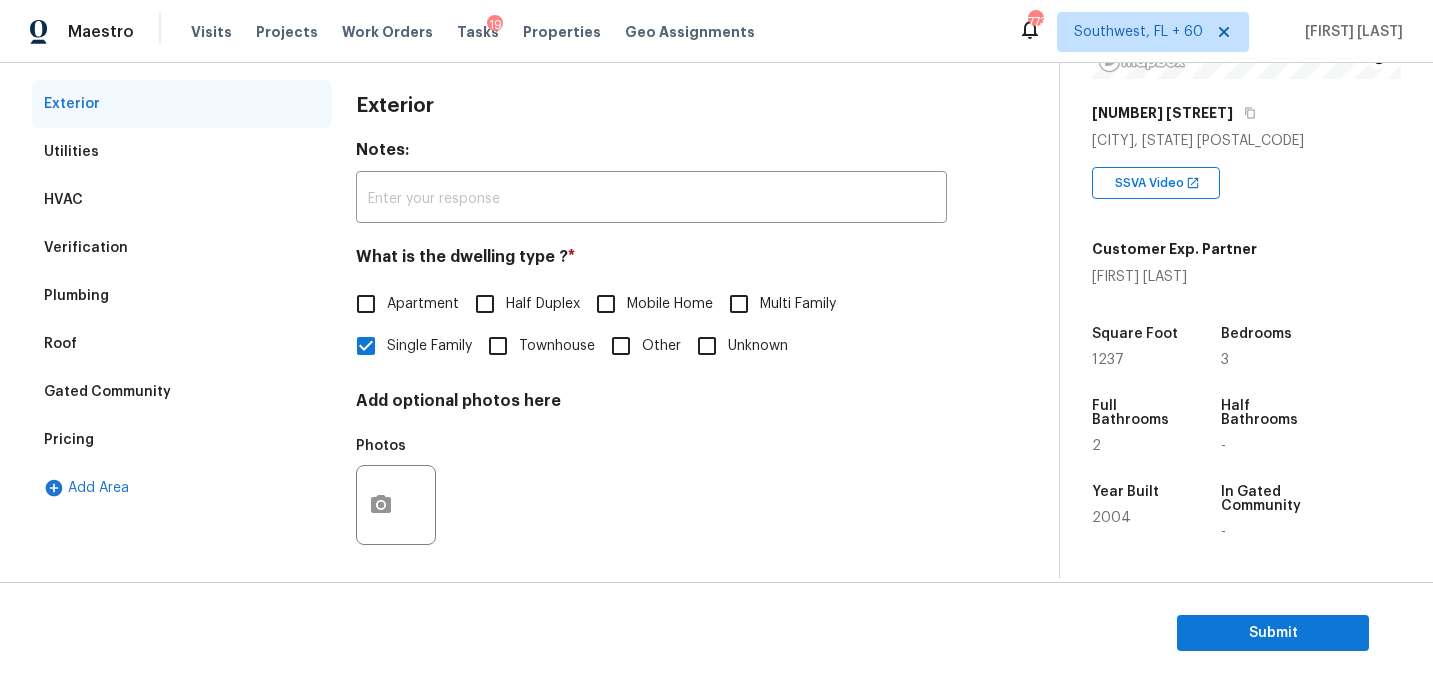 click on "Verification" at bounding box center (182, 248) 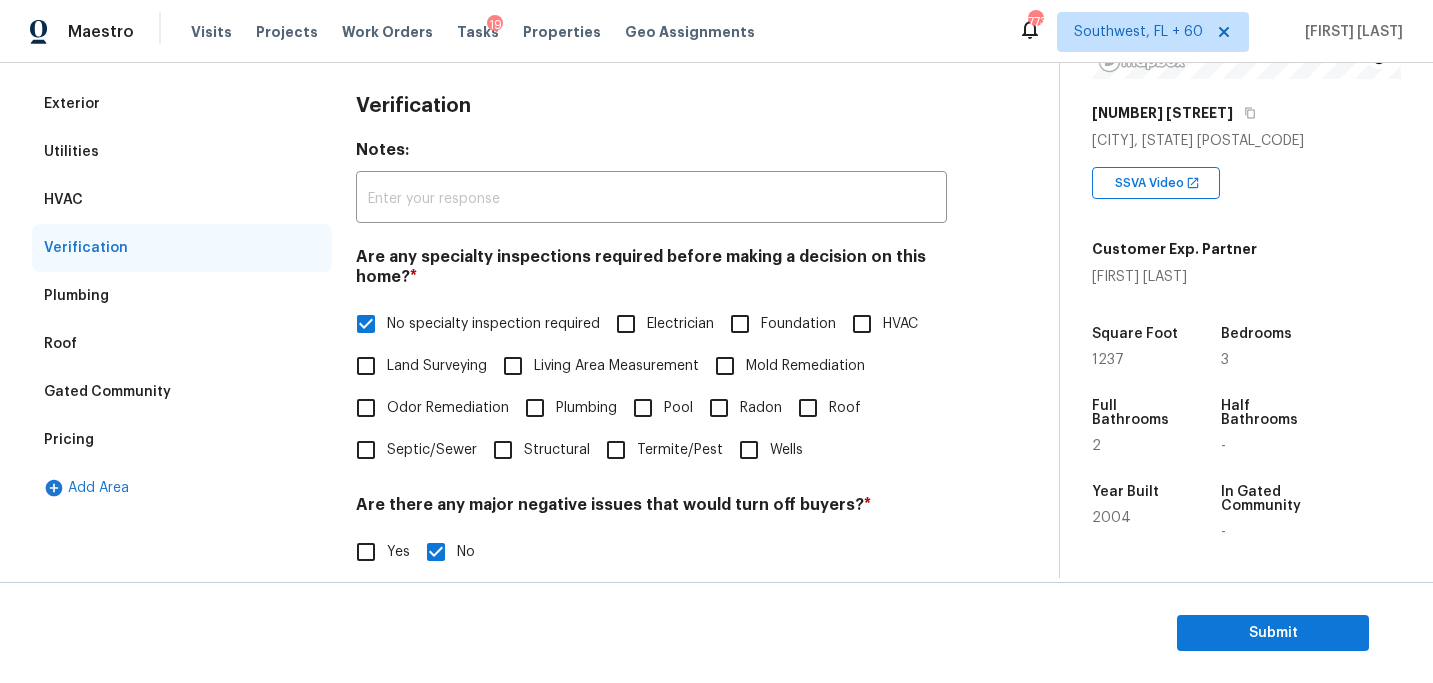 scroll, scrollTop: 615, scrollLeft: 0, axis: vertical 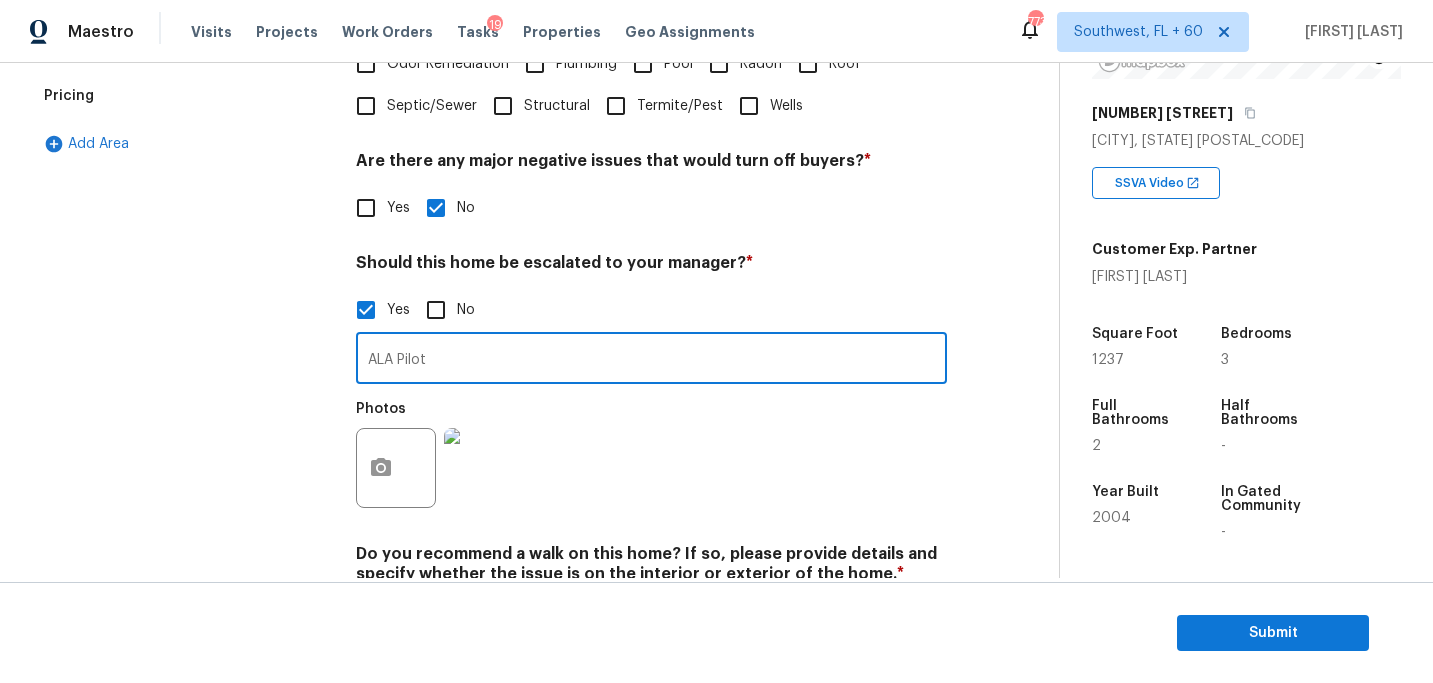 drag, startPoint x: 450, startPoint y: 360, endPoint x: 186, endPoint y: 359, distance: 264.0019 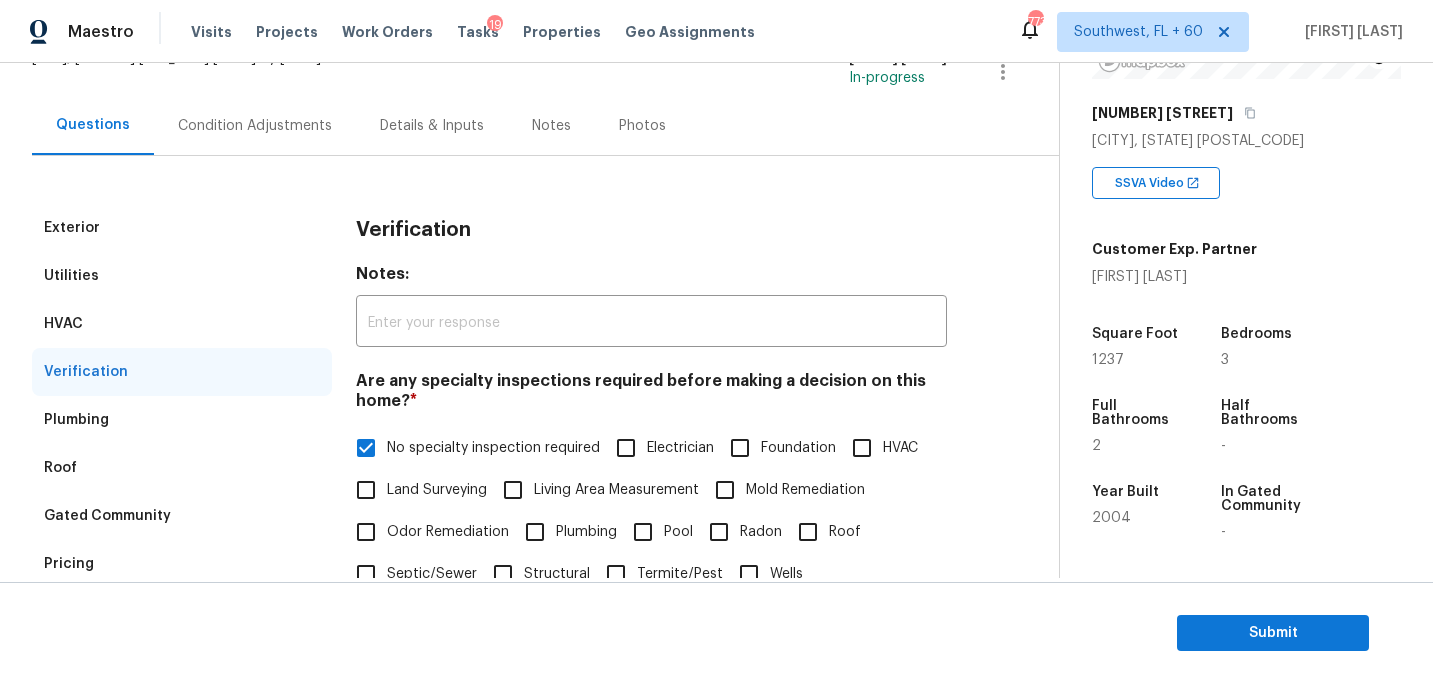 click on "Condition Adjustments" at bounding box center (255, 126) 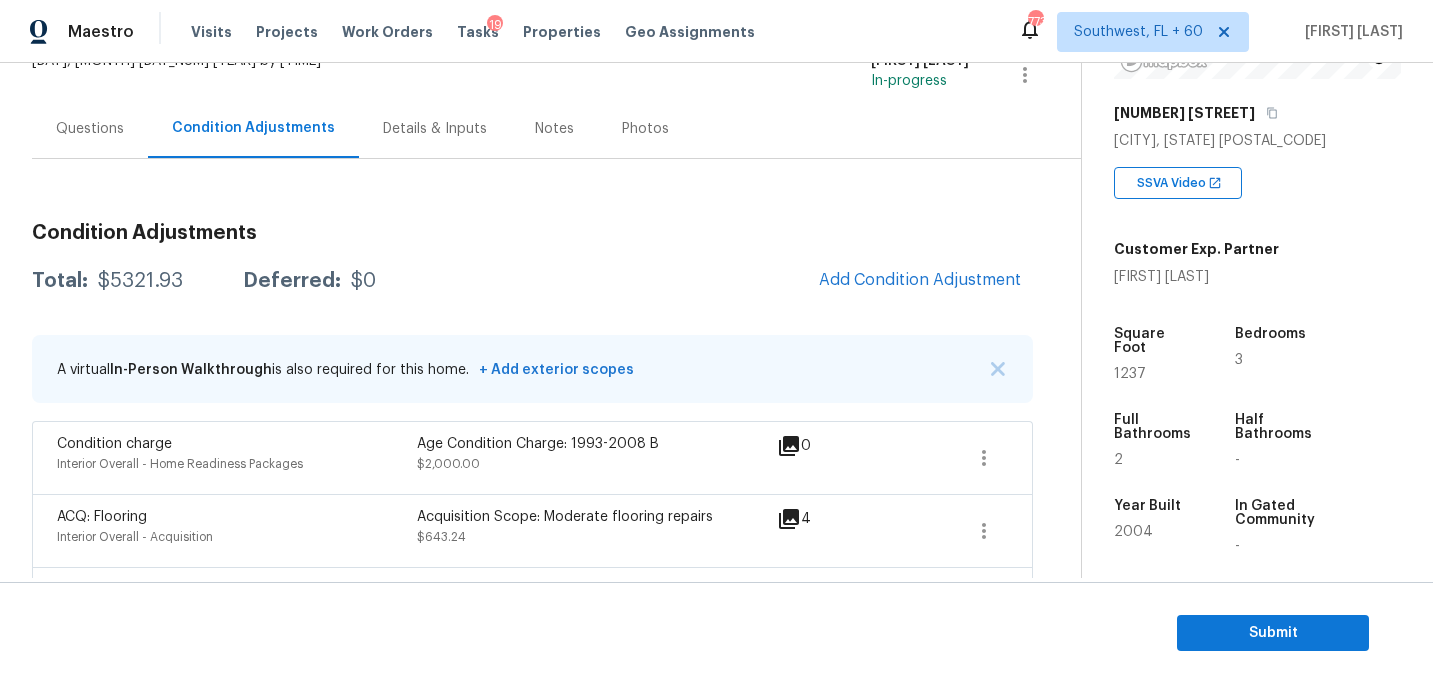 scroll, scrollTop: 132, scrollLeft: 0, axis: vertical 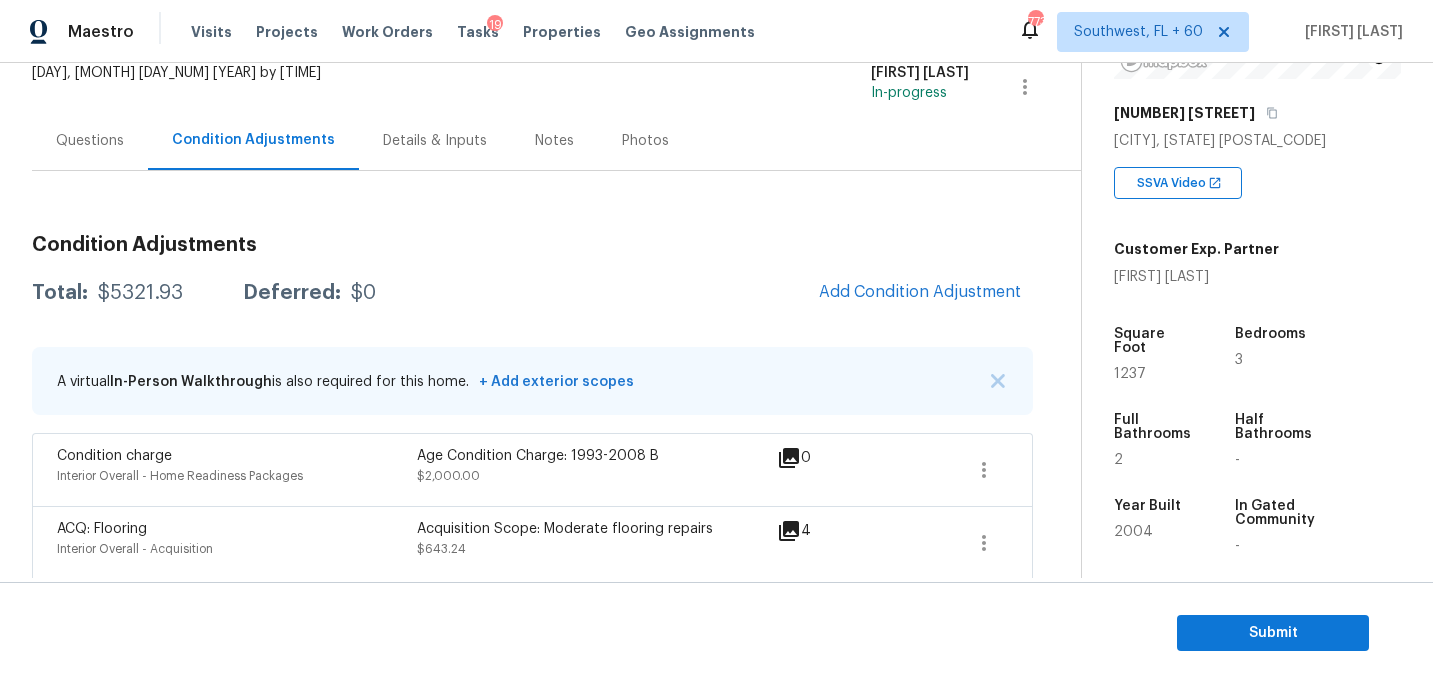 click on "Questions" at bounding box center [90, 141] 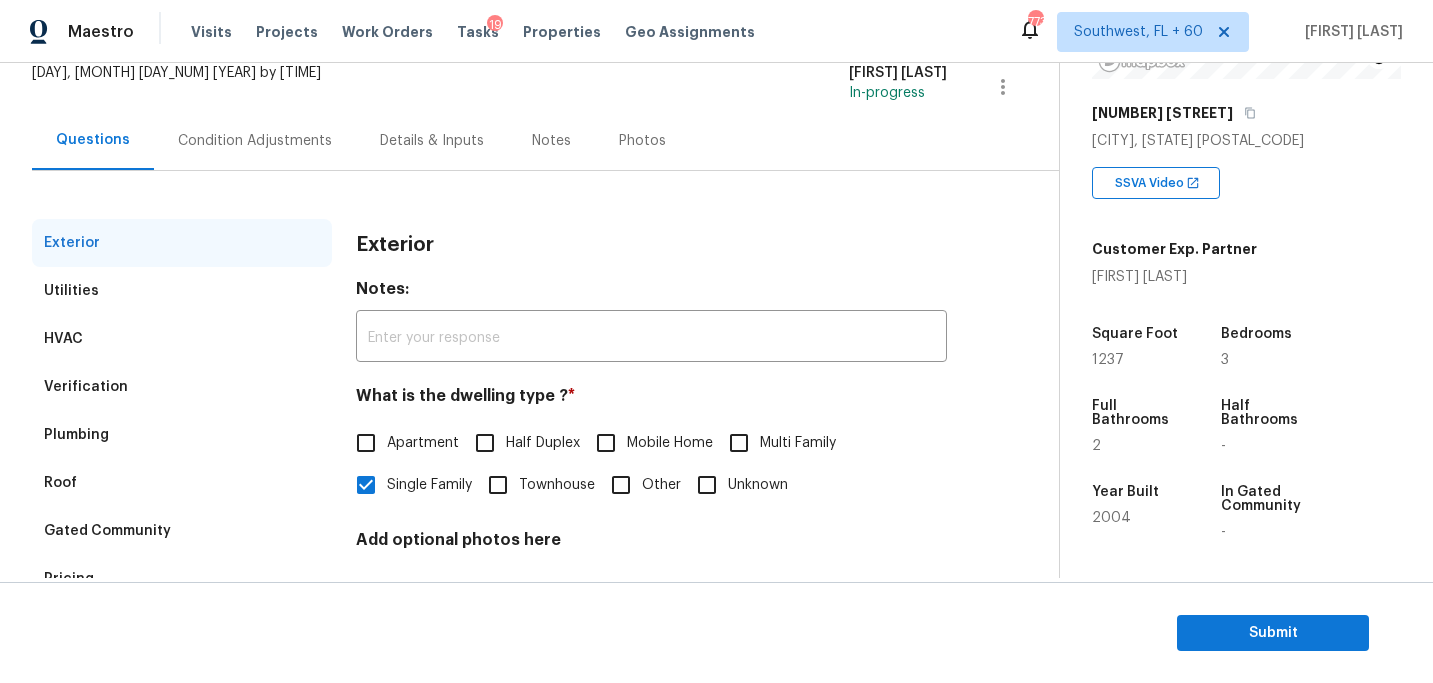 click on "Condition Adjustments" at bounding box center (255, 140) 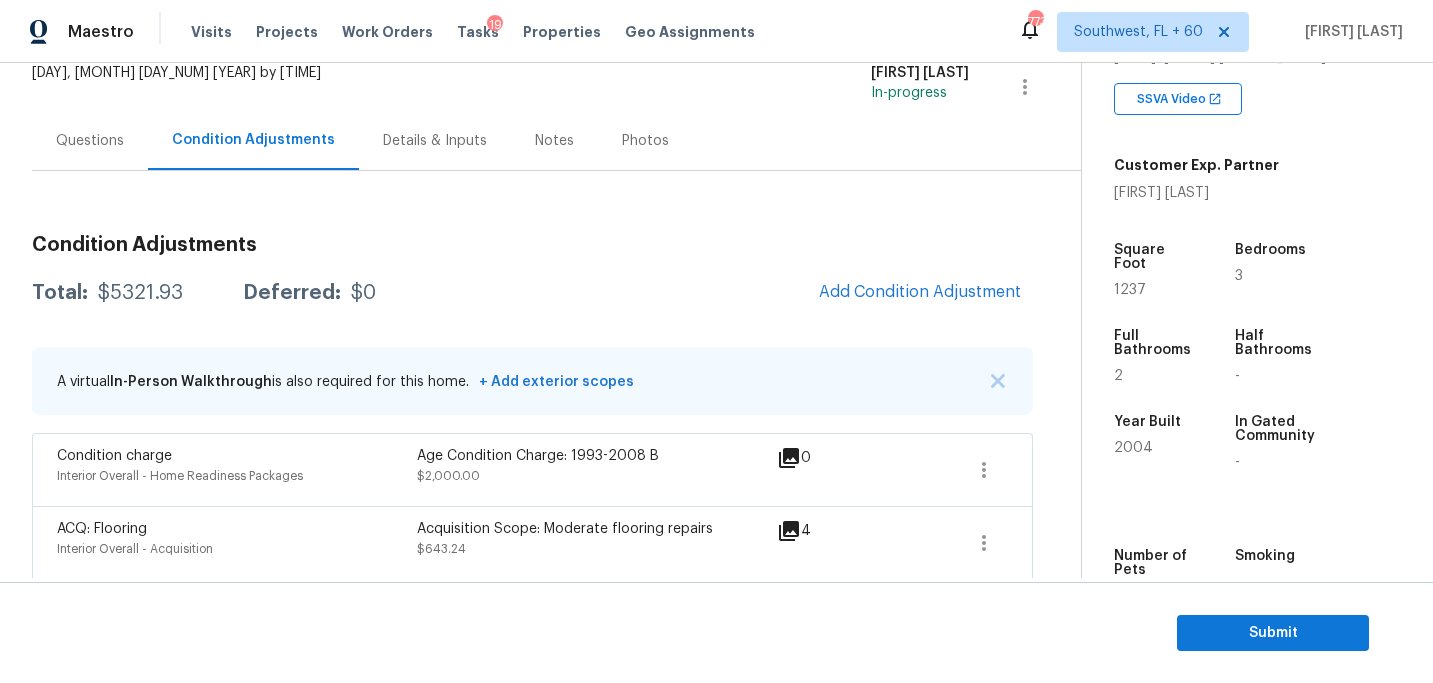 scroll, scrollTop: 414, scrollLeft: 0, axis: vertical 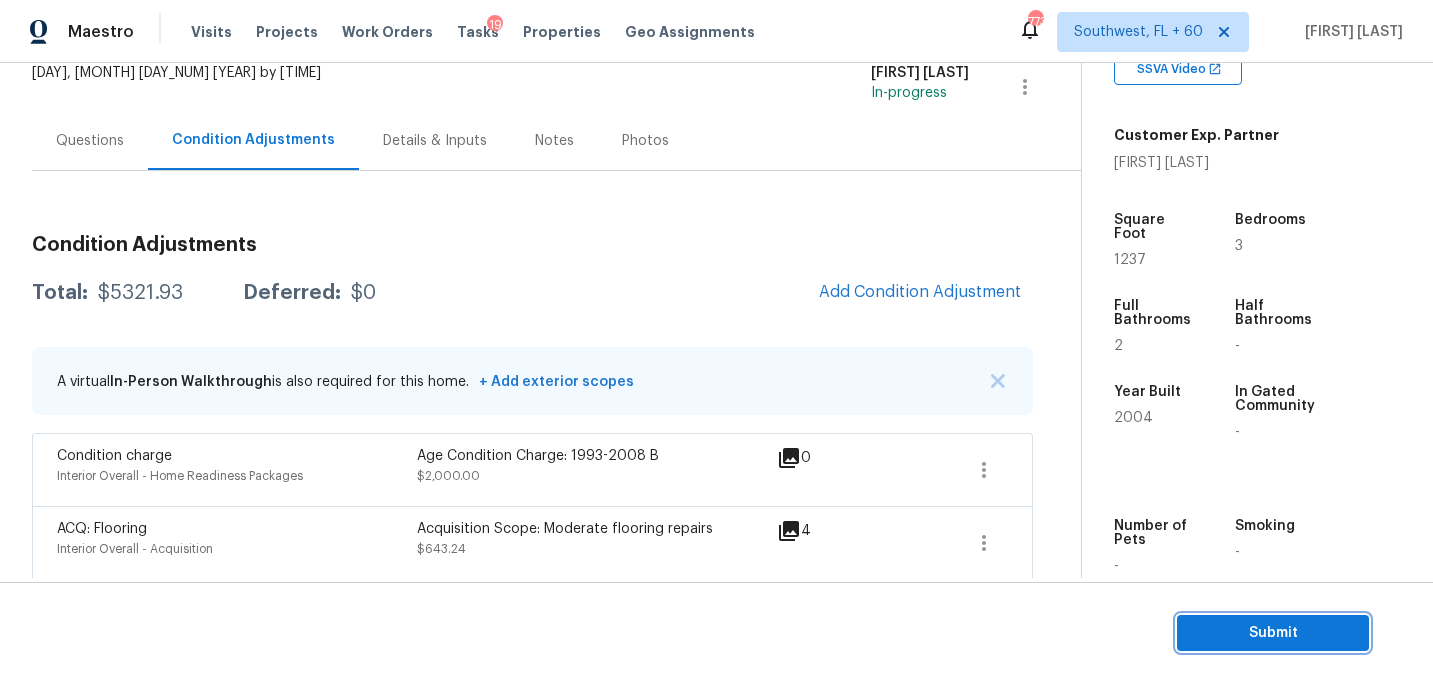 click on "Submit" at bounding box center (1273, 633) 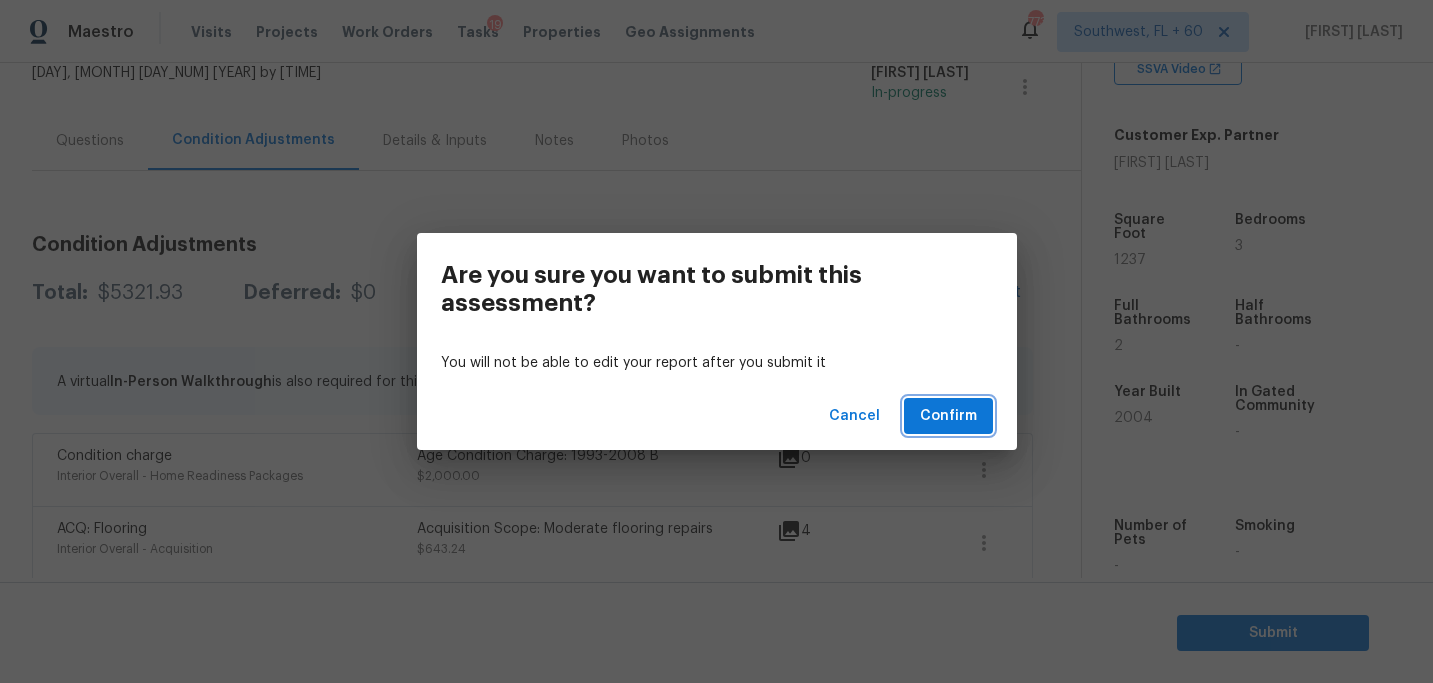 click on "Confirm" at bounding box center [948, 416] 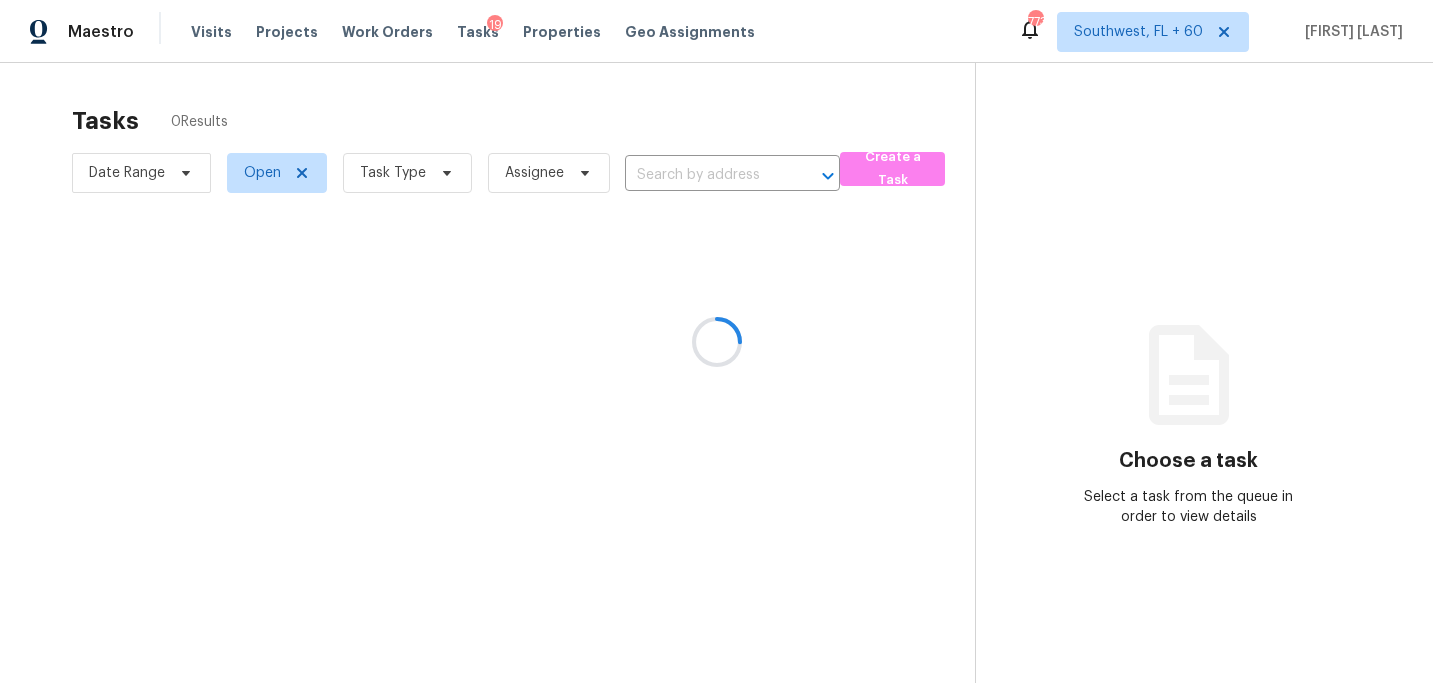 click at bounding box center (716, 341) 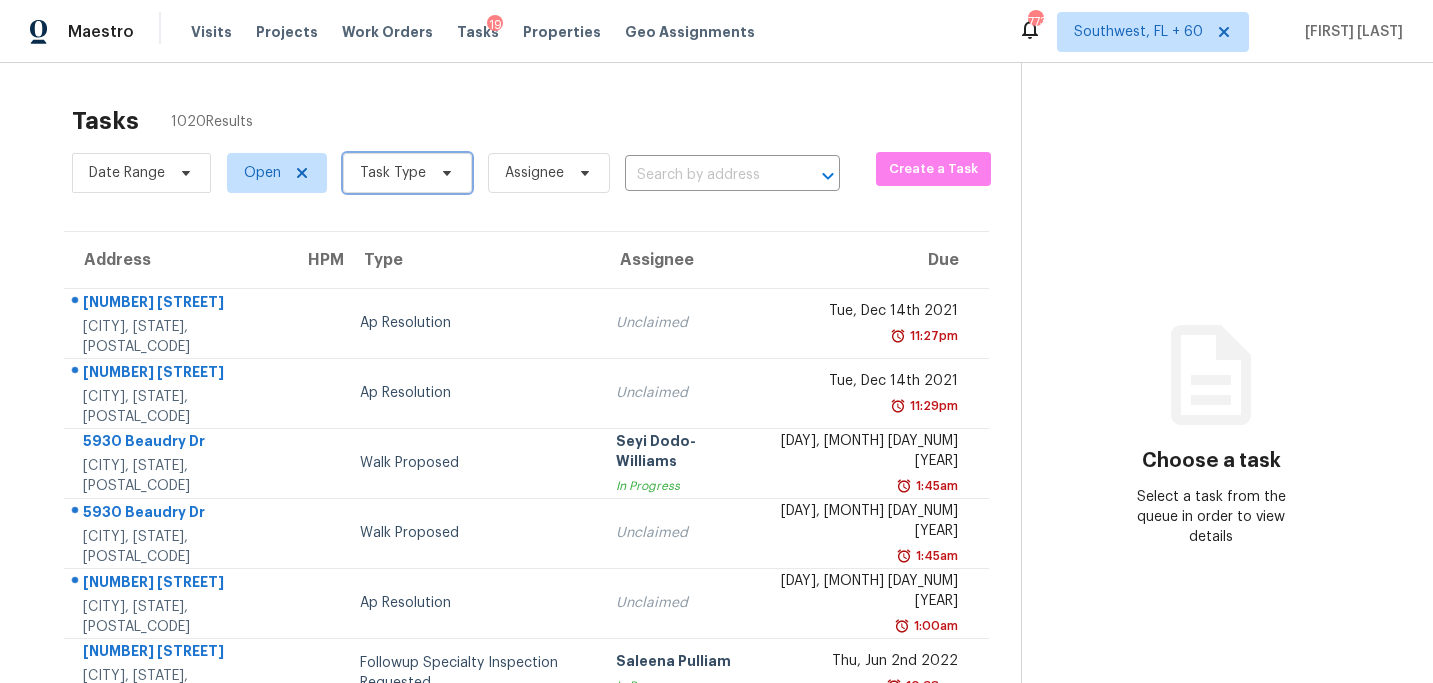 click on "Task Type" at bounding box center [393, 173] 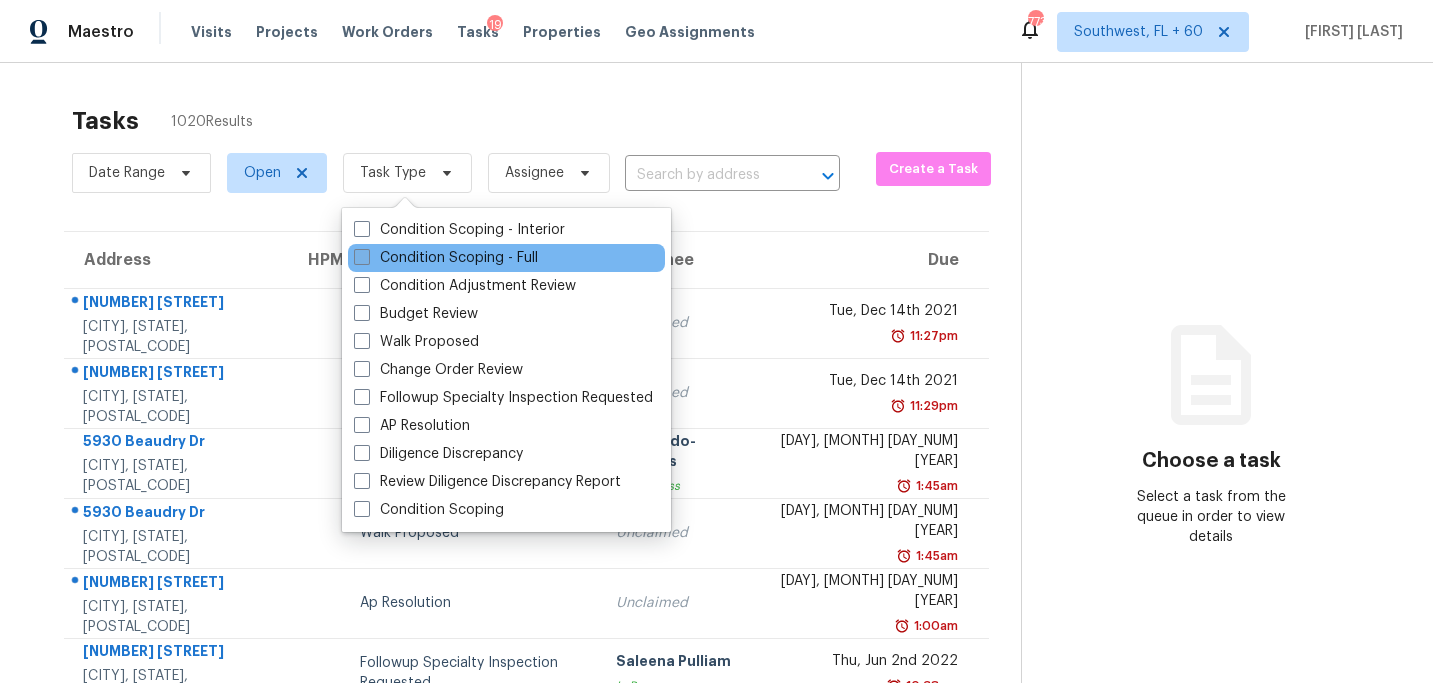 click on "Condition Scoping - Full" at bounding box center [446, 258] 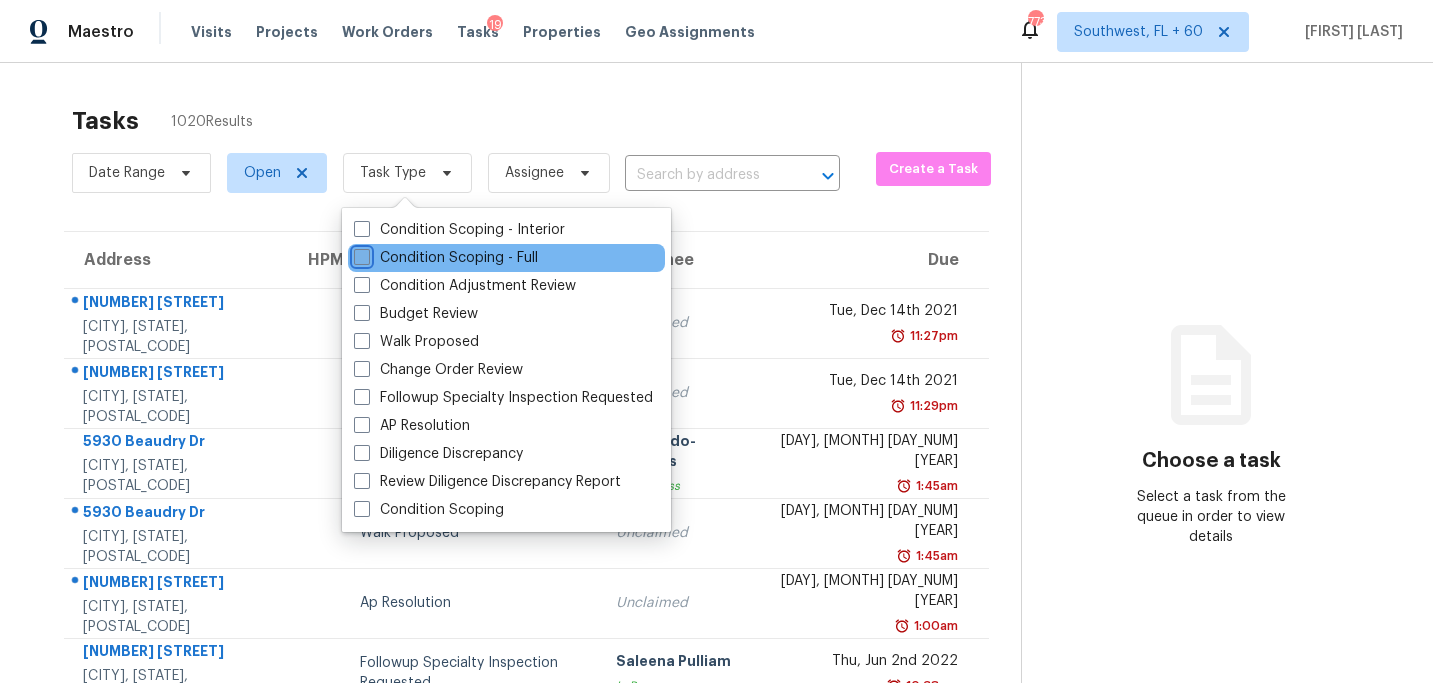 click on "Condition Scoping - Full" at bounding box center (360, 254) 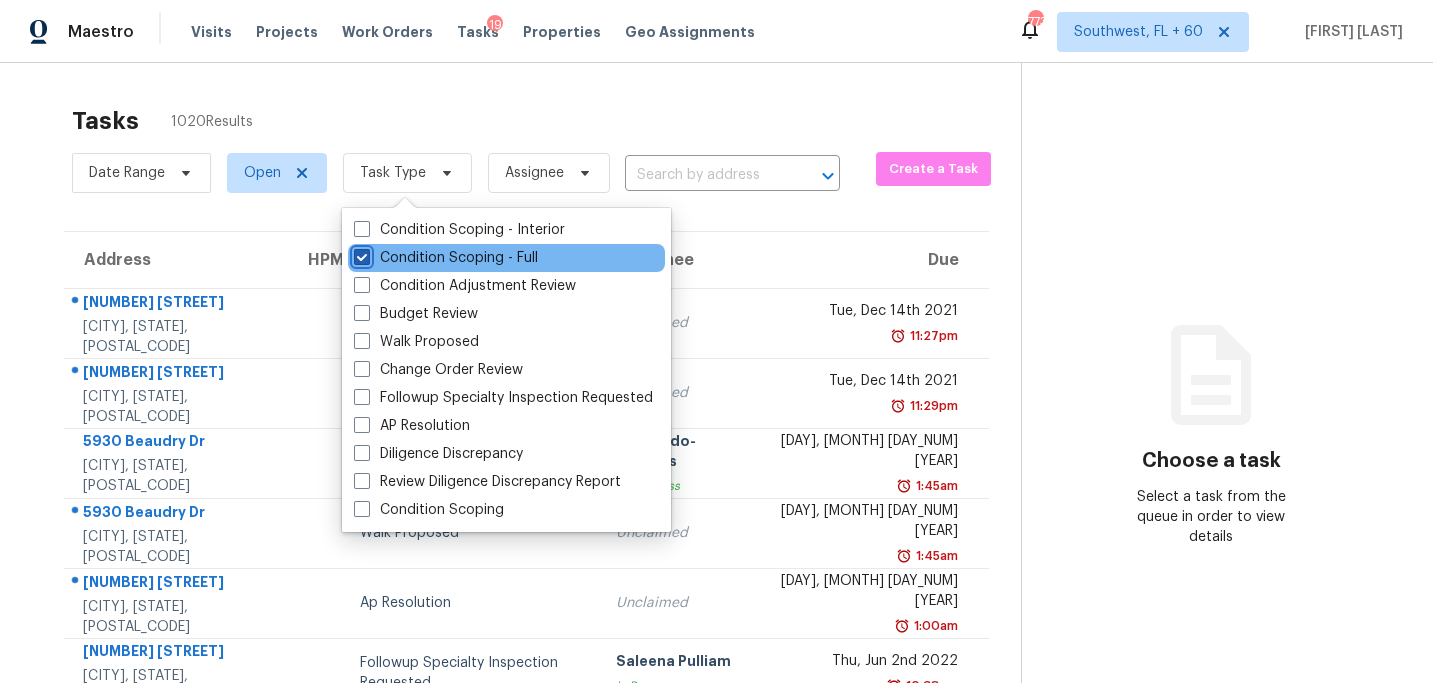 checkbox on "true" 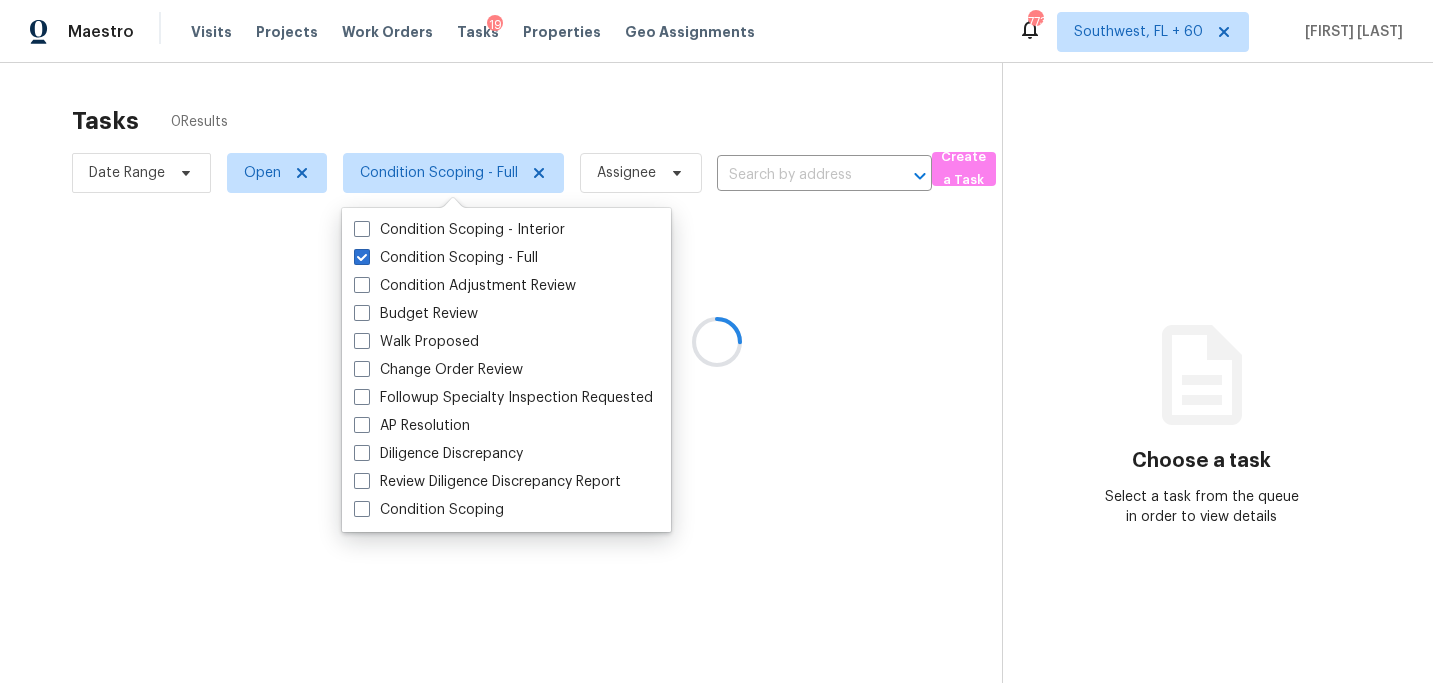 click at bounding box center [716, 341] 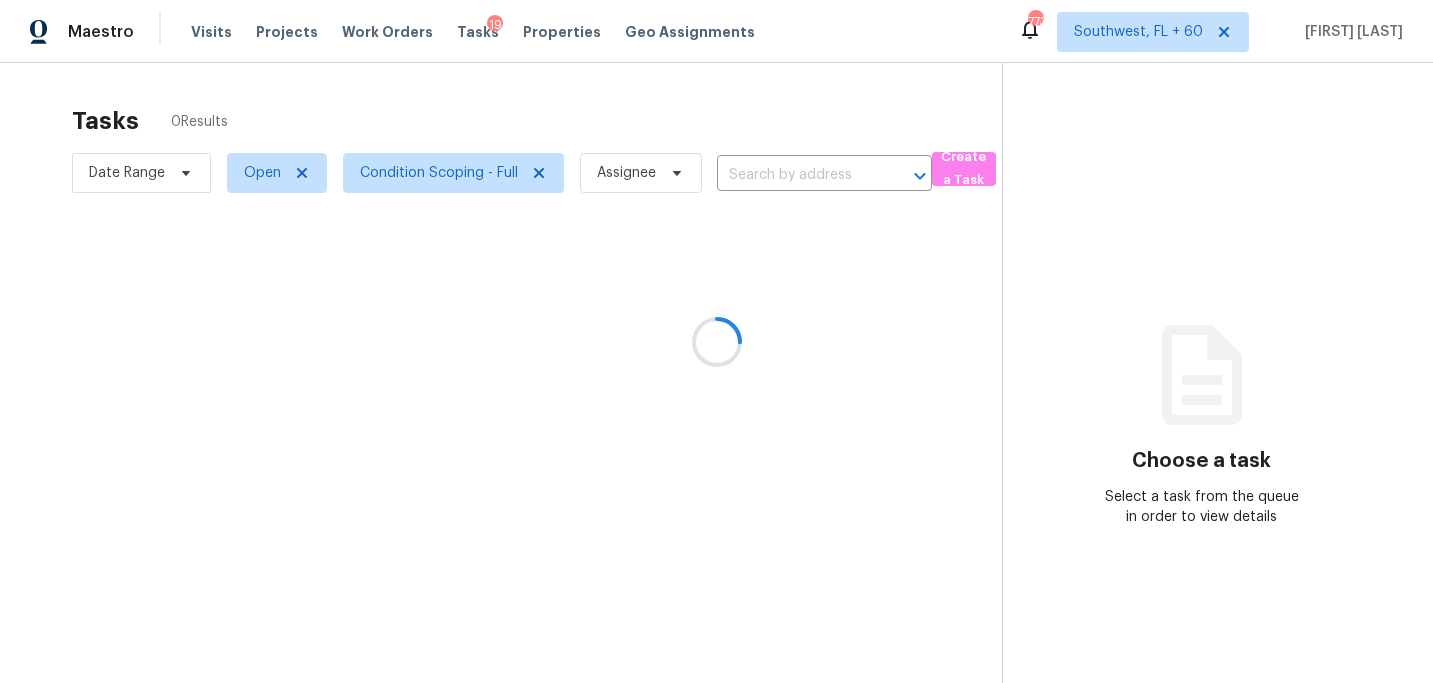 click at bounding box center (716, 341) 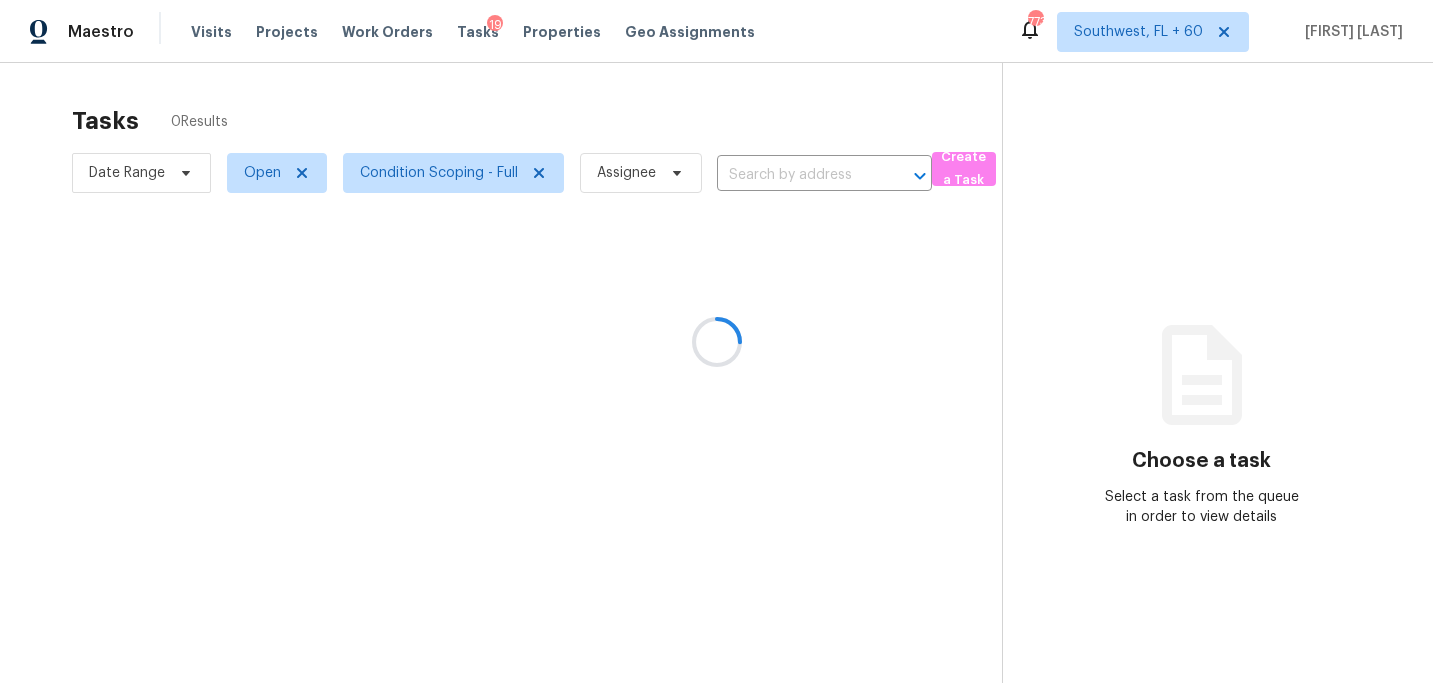 click at bounding box center [716, 341] 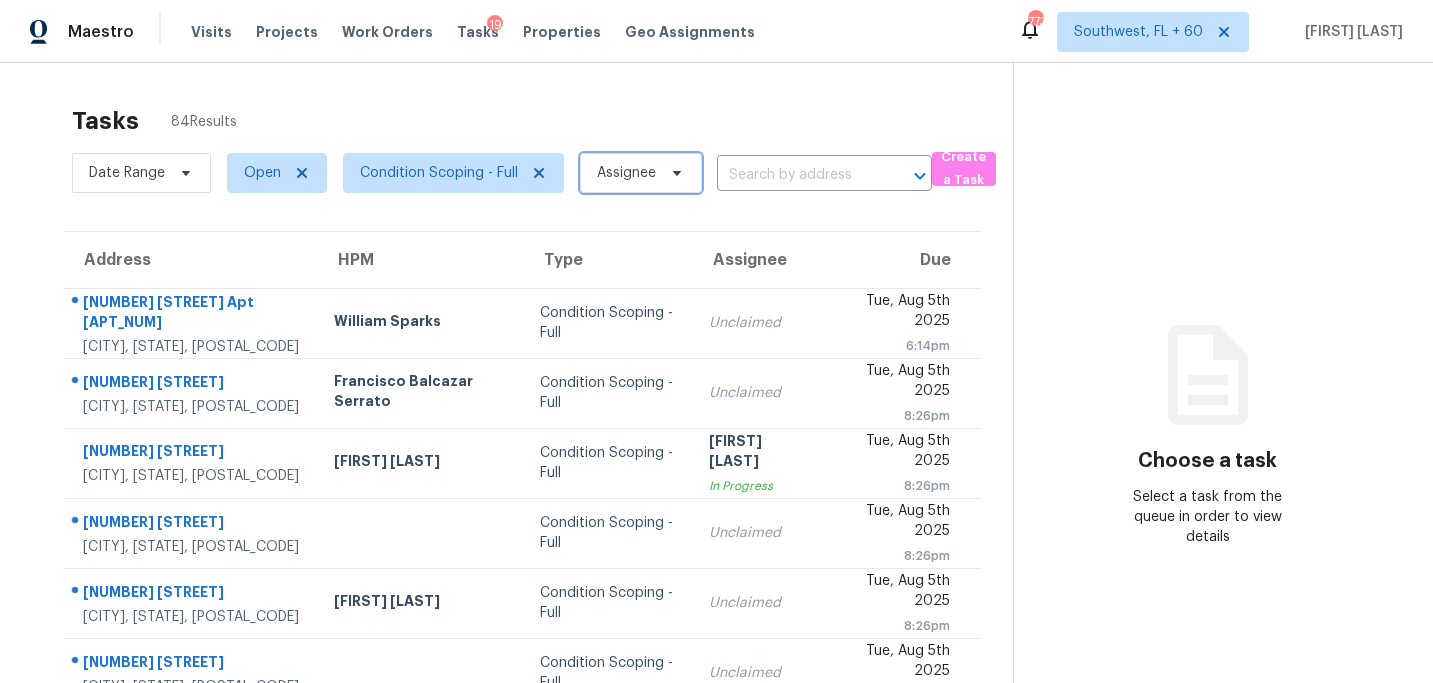 click on "Assignee" at bounding box center (626, 173) 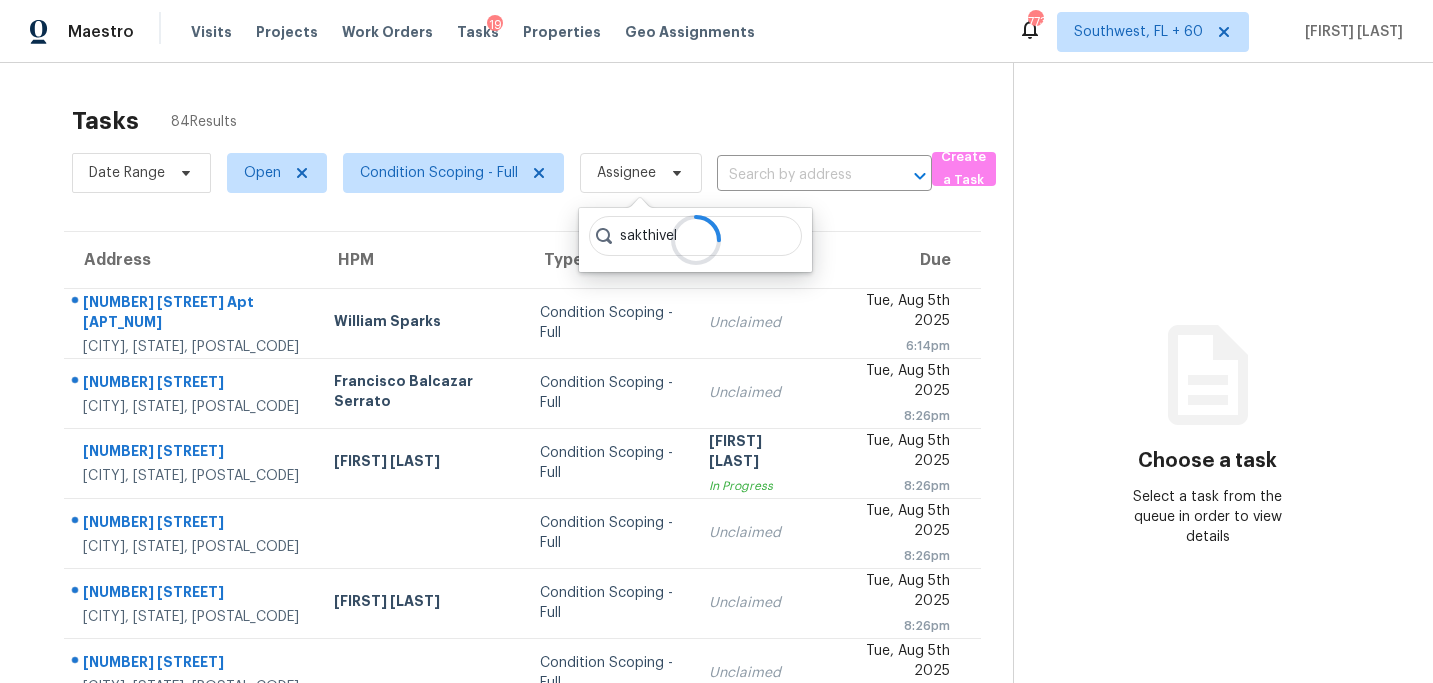 type on "sakthivel" 